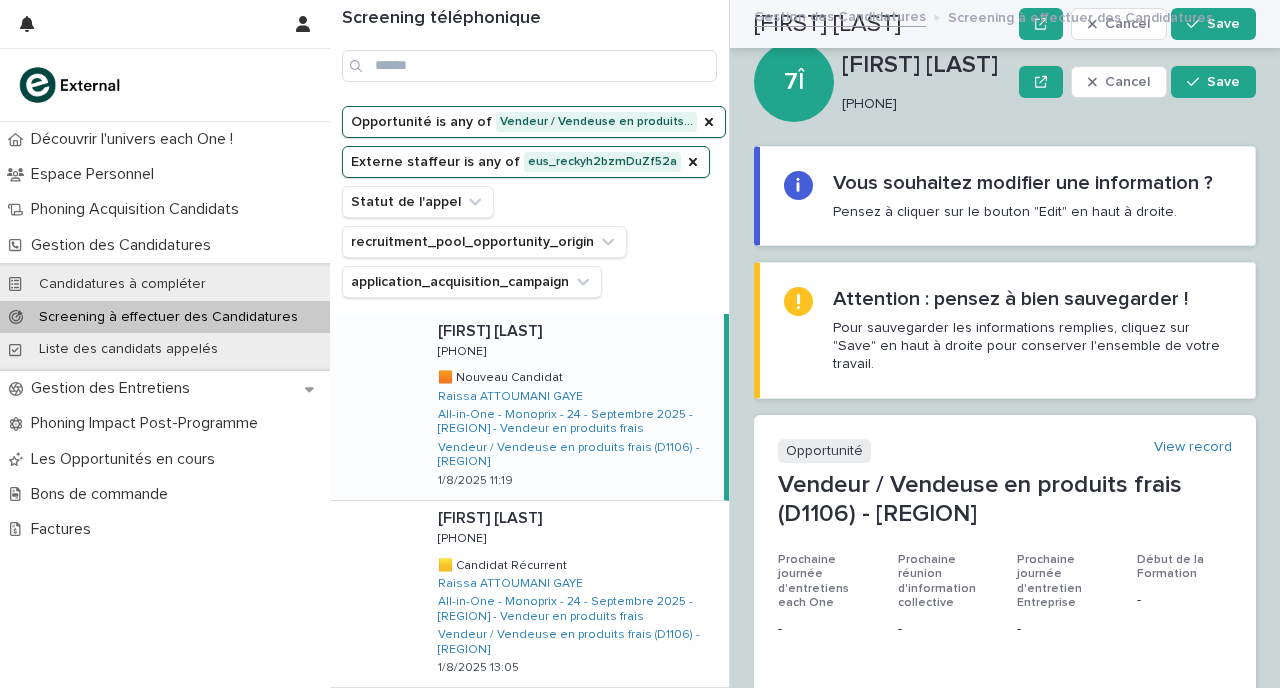 scroll, scrollTop: 0, scrollLeft: 0, axis: both 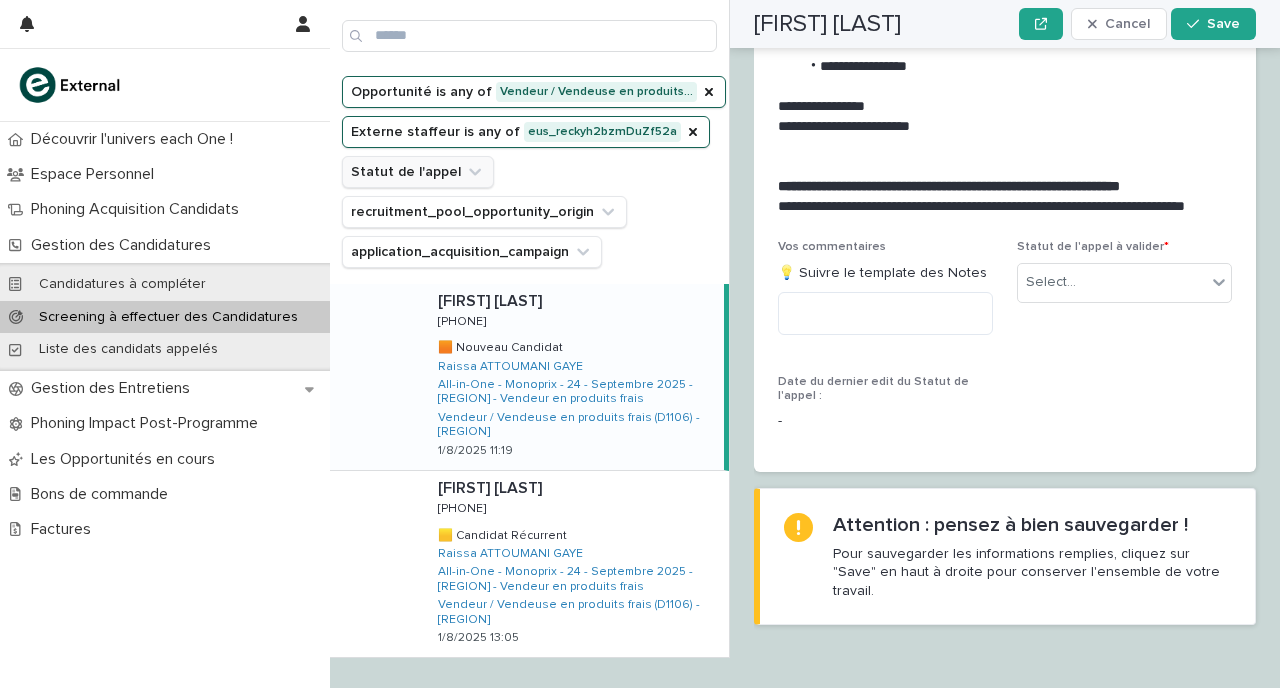 click on "Statut de l'appel" at bounding box center (418, 172) 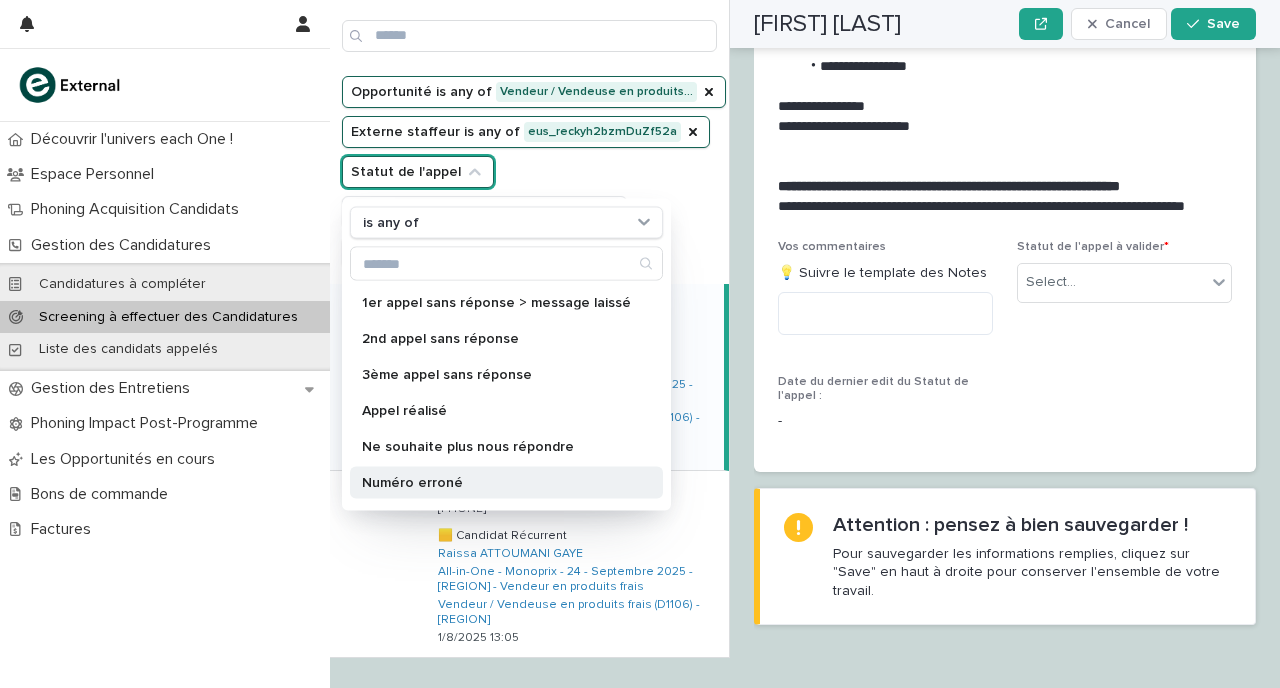 scroll, scrollTop: 104, scrollLeft: 0, axis: vertical 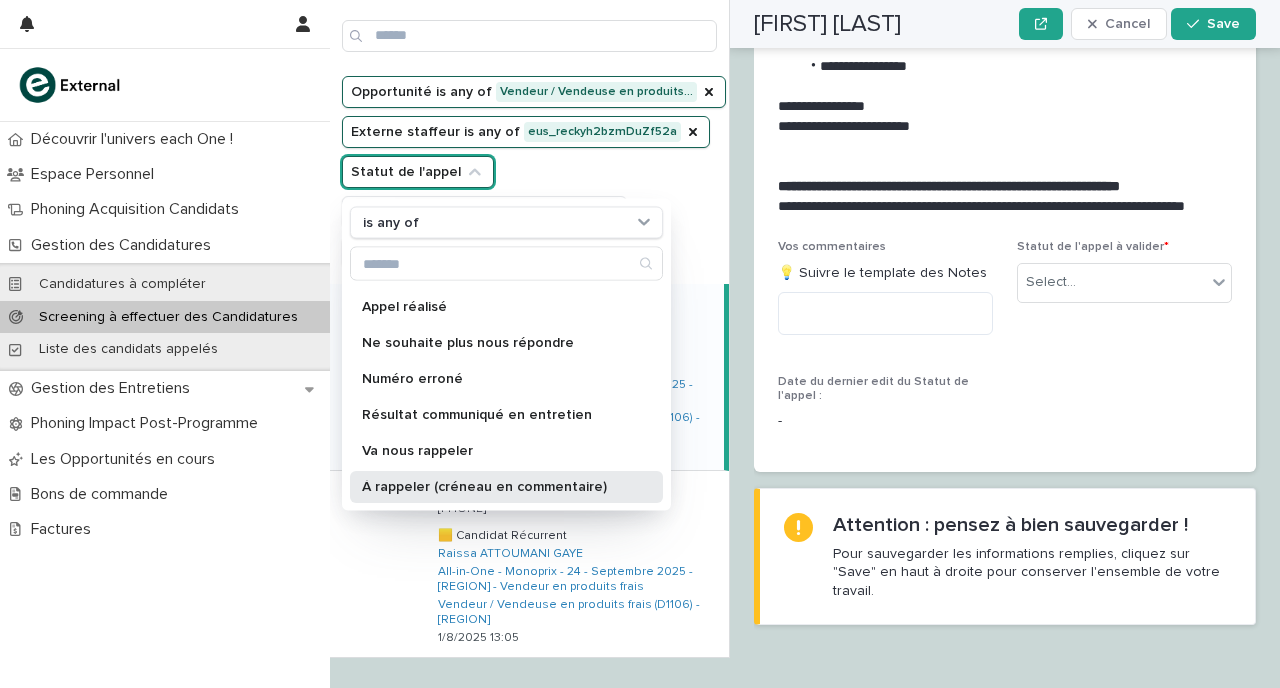 click on "À rappeler (créneau en commentaire)" at bounding box center (506, 487) 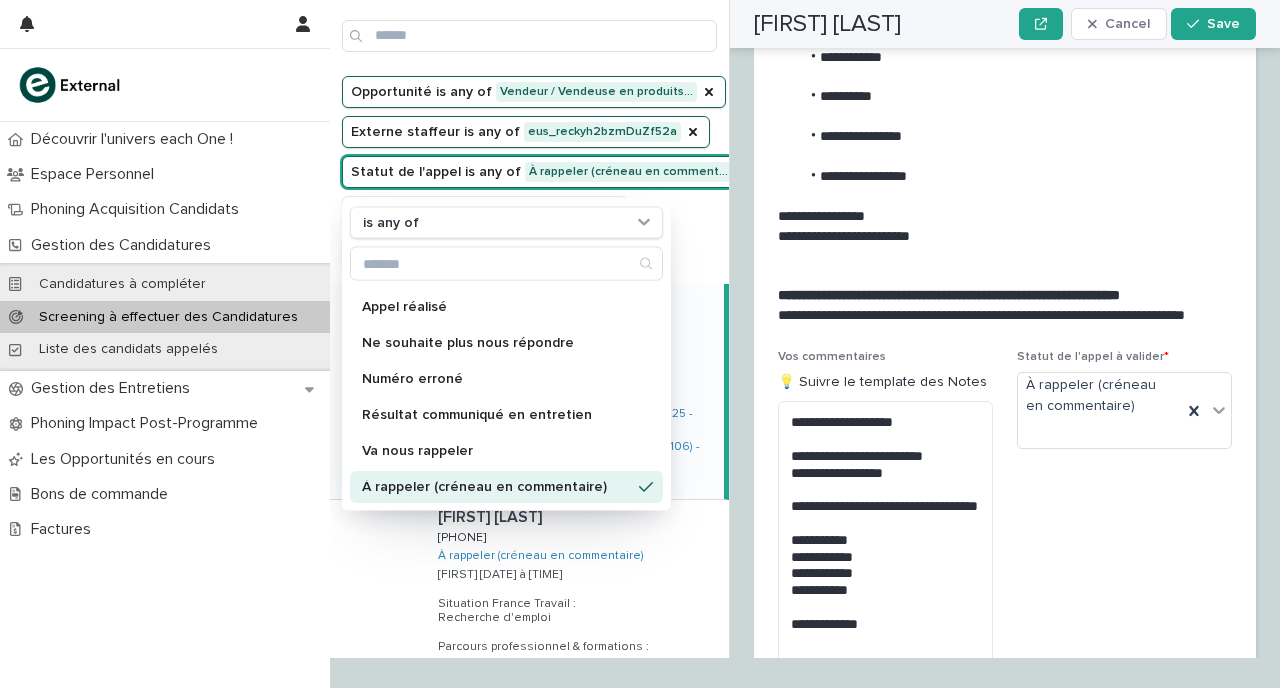 click on "Opportunité is any of Vendeur / Vendeuse en produits… Externe staffeur is any of eus_reckyh2bzmDuZf52a Statut de l'appel is any of À rappeler (créneau en comment… is any of 1er appel sans réponse > message laissé 2nd appel sans réponse 3ème appel sans réponse Appel réalisé Ne souhaite plus nous répondre Numéro erroné Résultat communiqué en entretien Va nous rappeler À rappeler (créneau en commentaire) recruitment_pool_opportunity_origin application_acquisition_campaign" at bounding box center [551, 172] 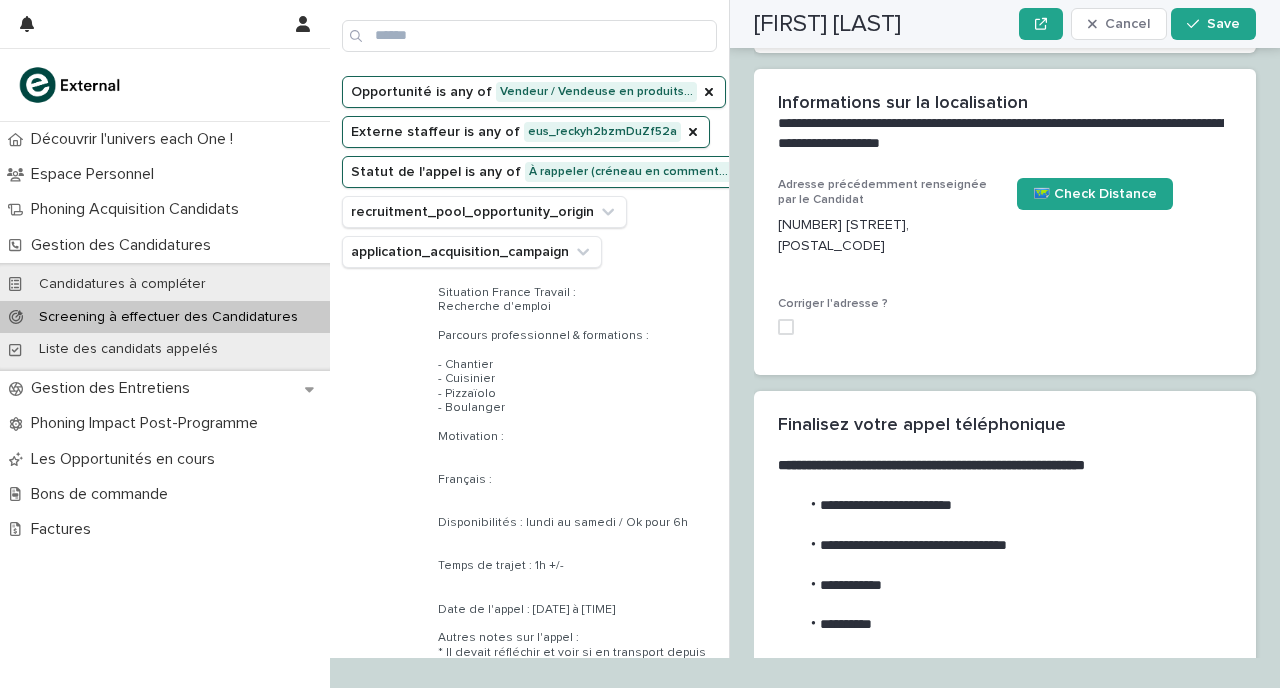scroll, scrollTop: 1210, scrollLeft: 0, axis: vertical 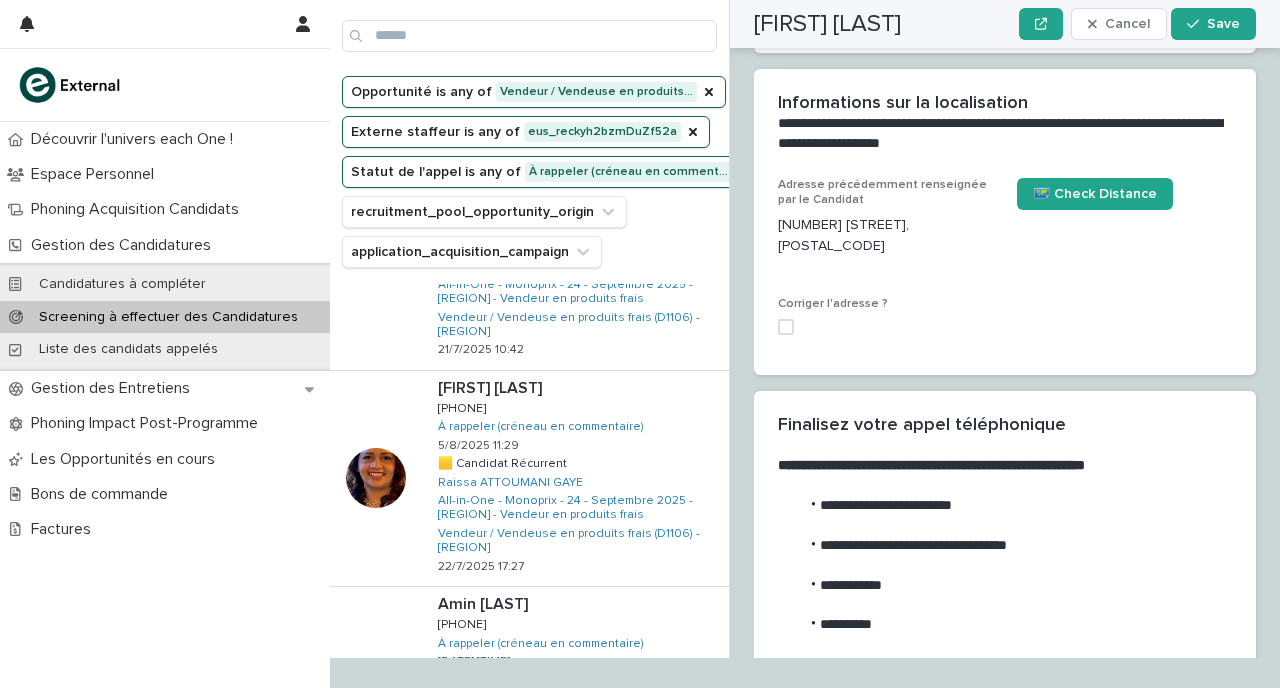 click at bounding box center [579, 820] 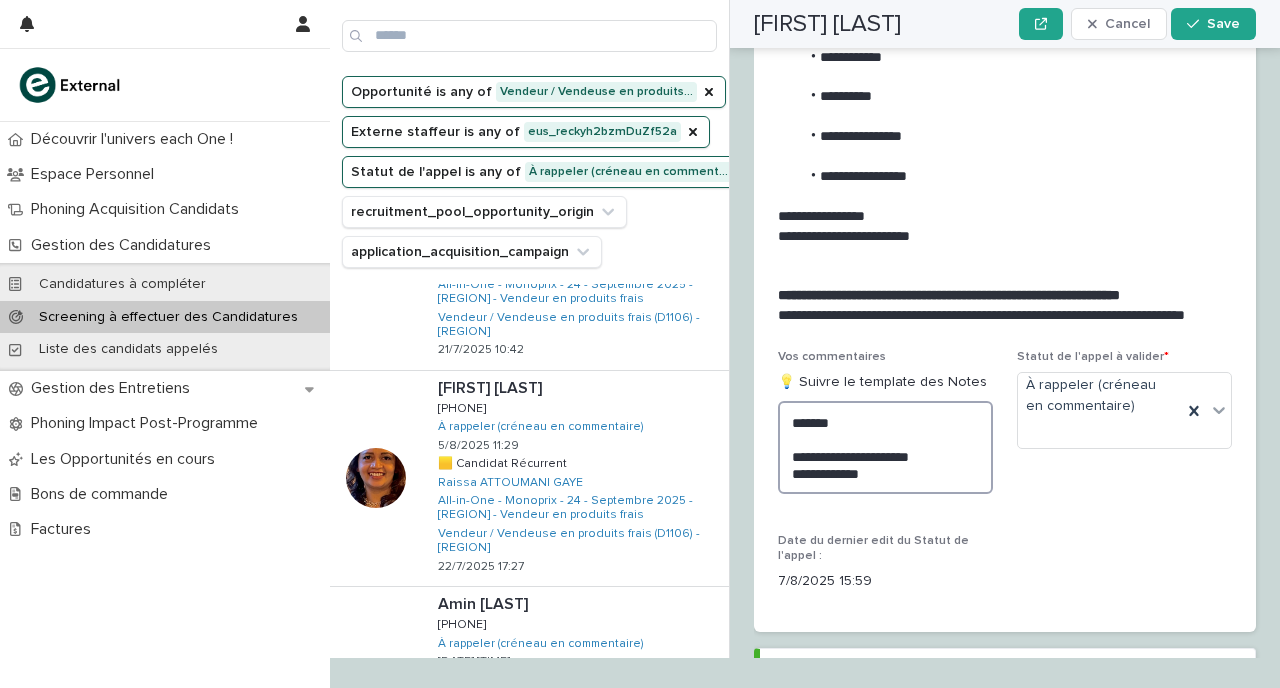 click on "**********" at bounding box center (885, 447) 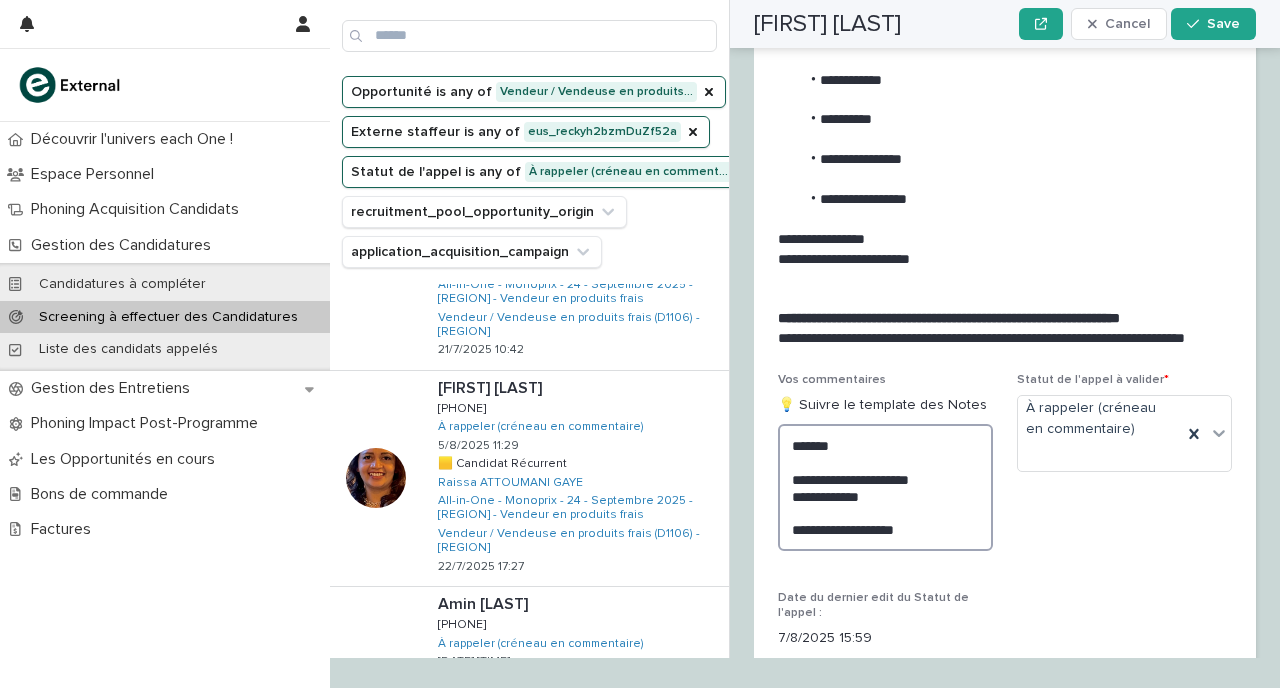 scroll, scrollTop: 2366, scrollLeft: 0, axis: vertical 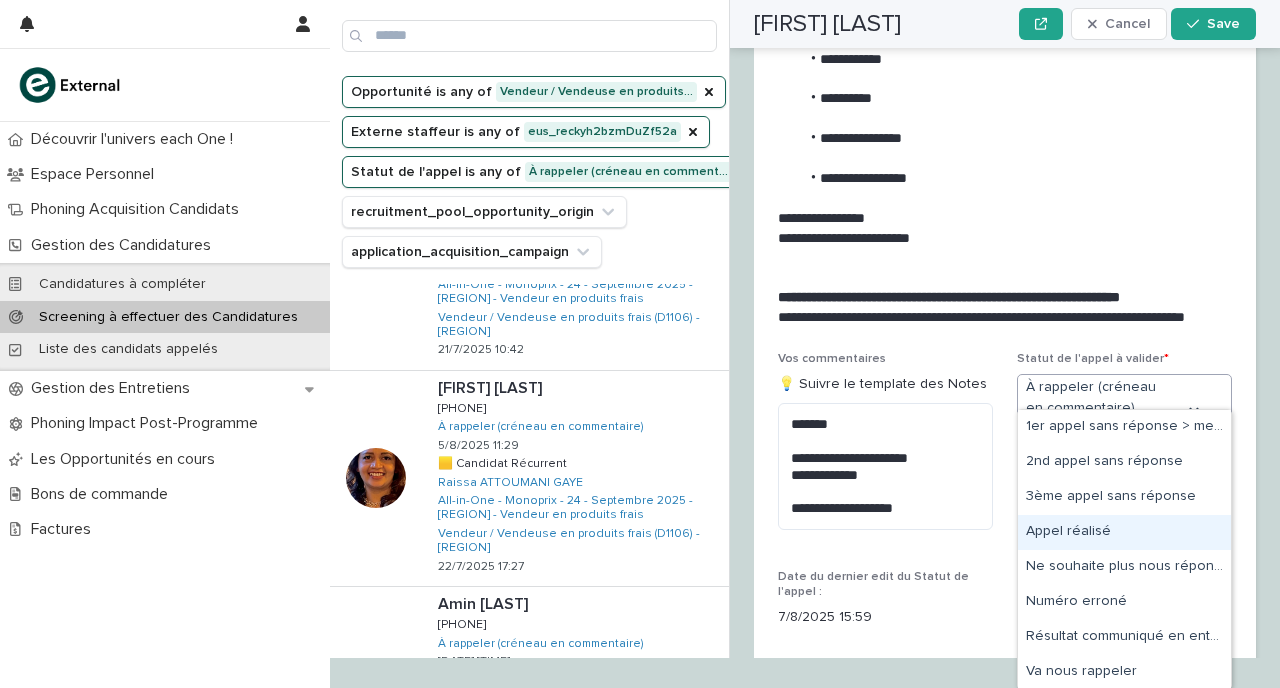 click on "Appel réalisé" at bounding box center [1124, 532] 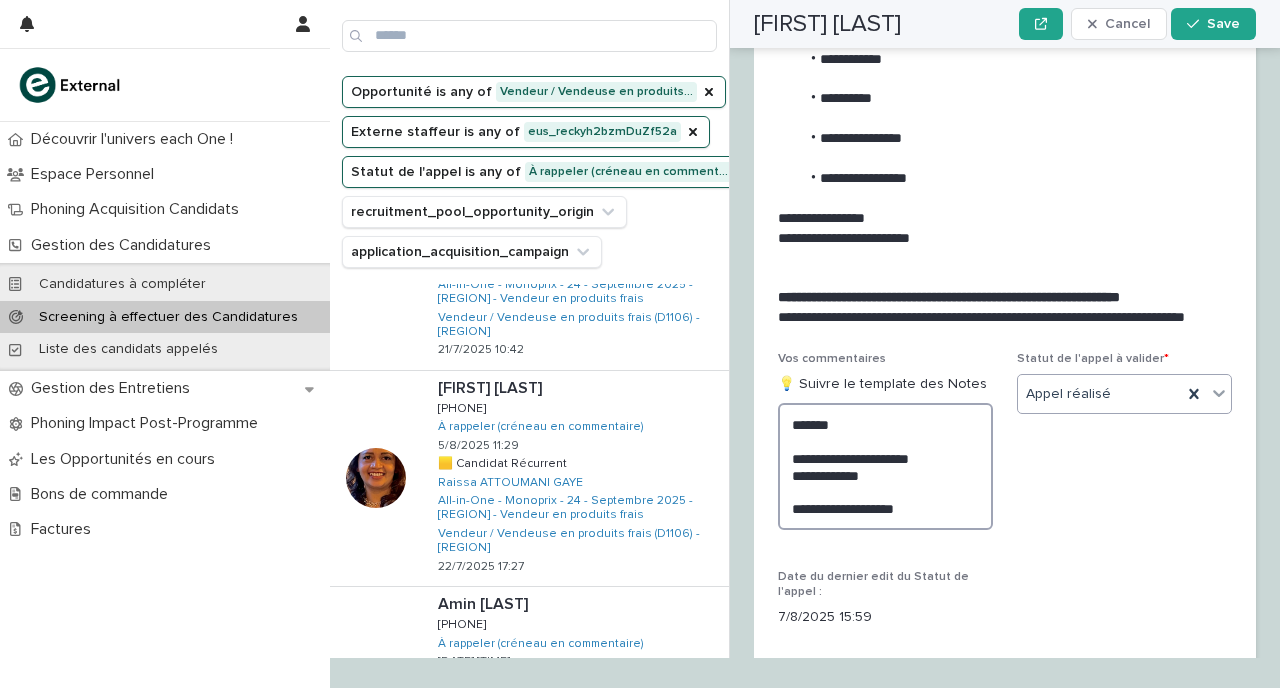 click on "**********" at bounding box center (885, 466) 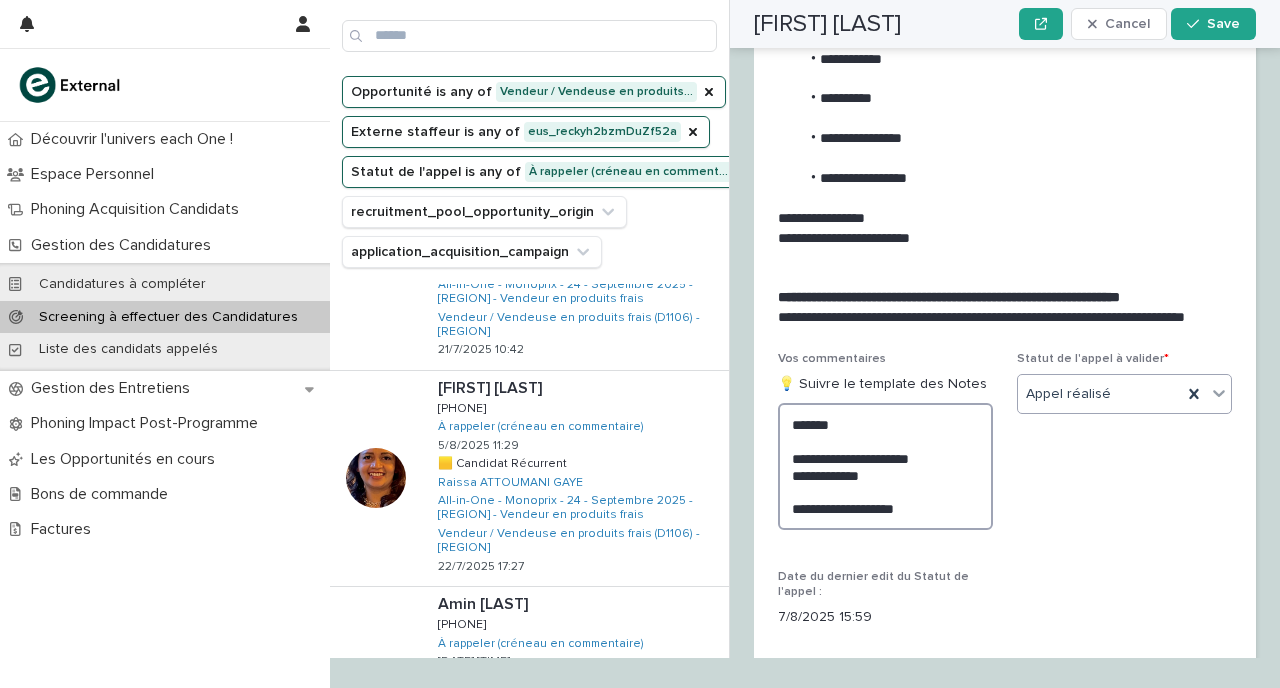 scroll, scrollTop: 2395, scrollLeft: 0, axis: vertical 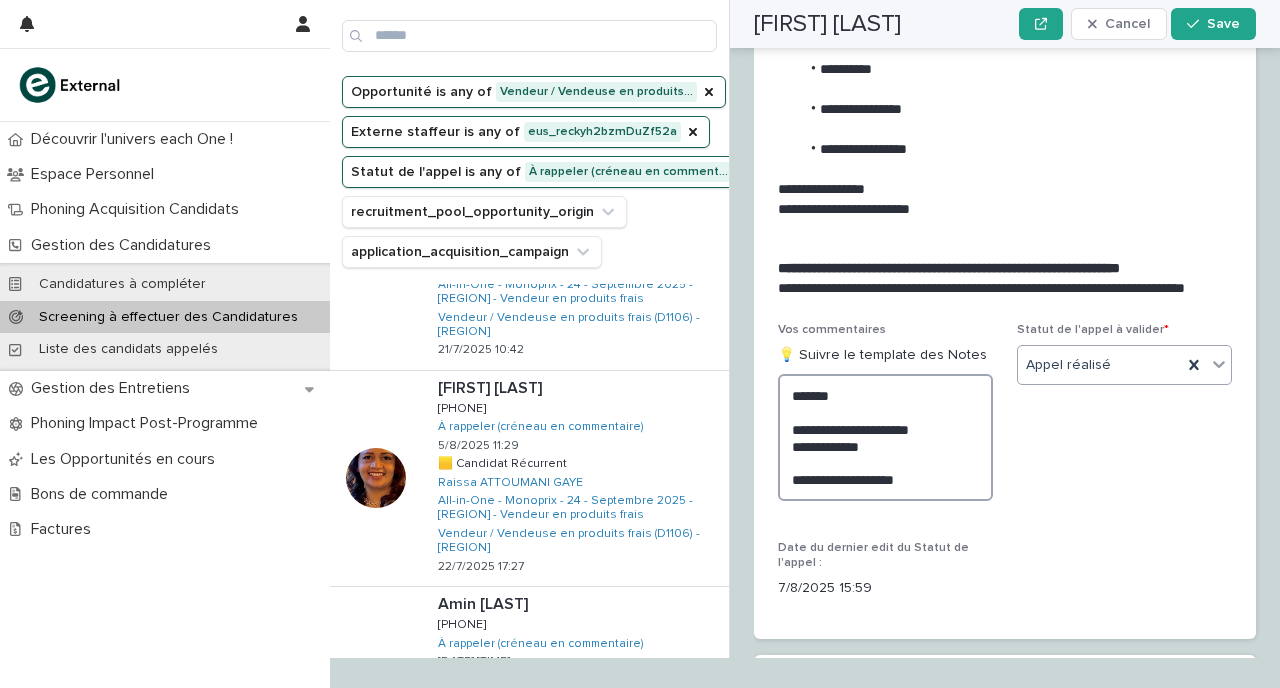 drag, startPoint x: 926, startPoint y: 436, endPoint x: 775, endPoint y: 387, distance: 158.75137 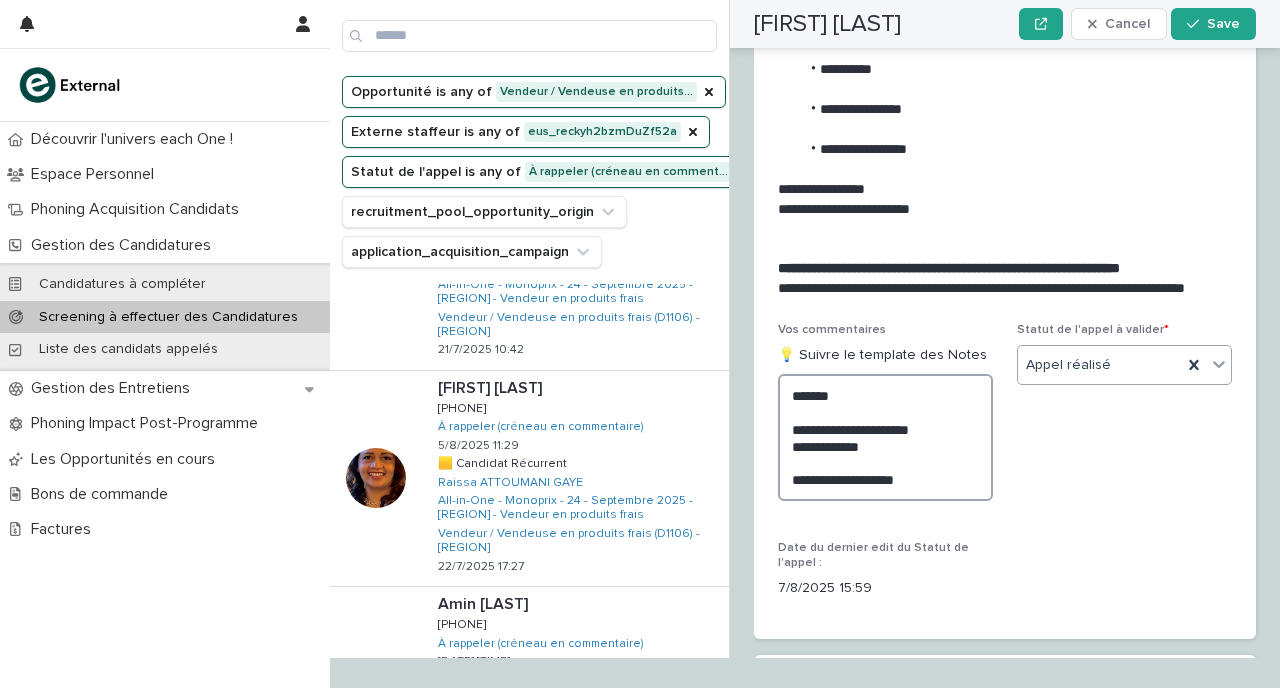 click on "**********" at bounding box center [1005, 481] 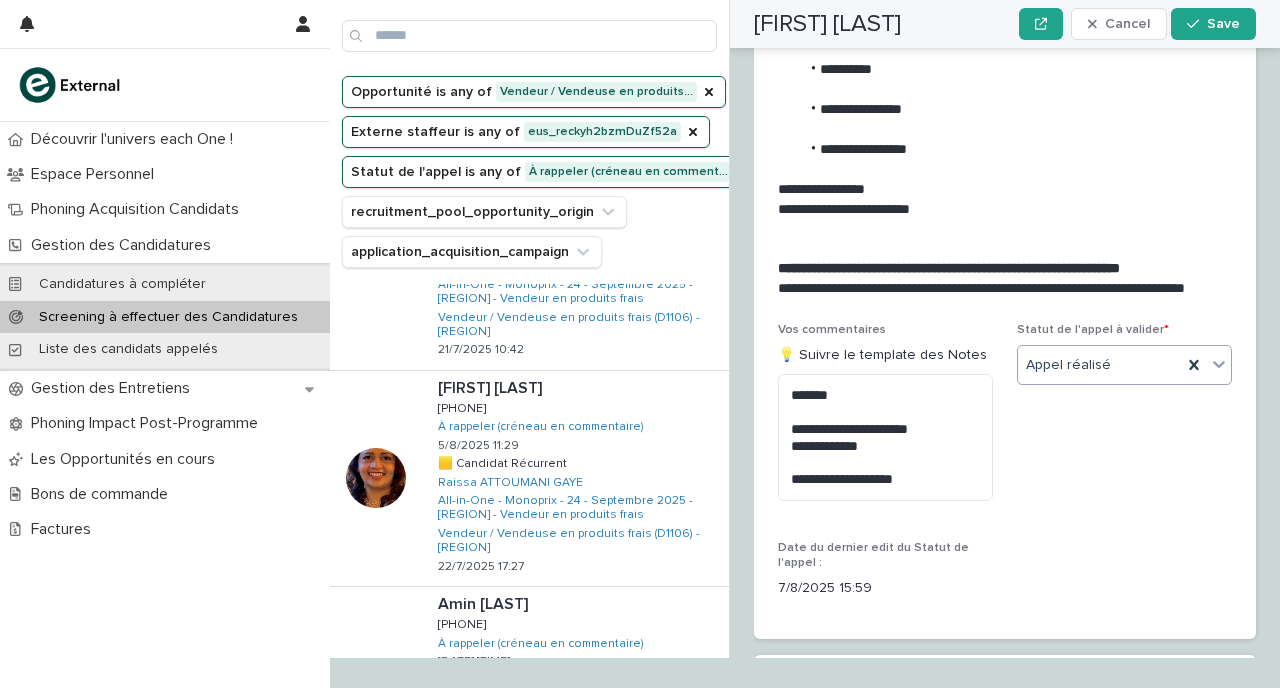 click on "**********" at bounding box center [1005, 469] 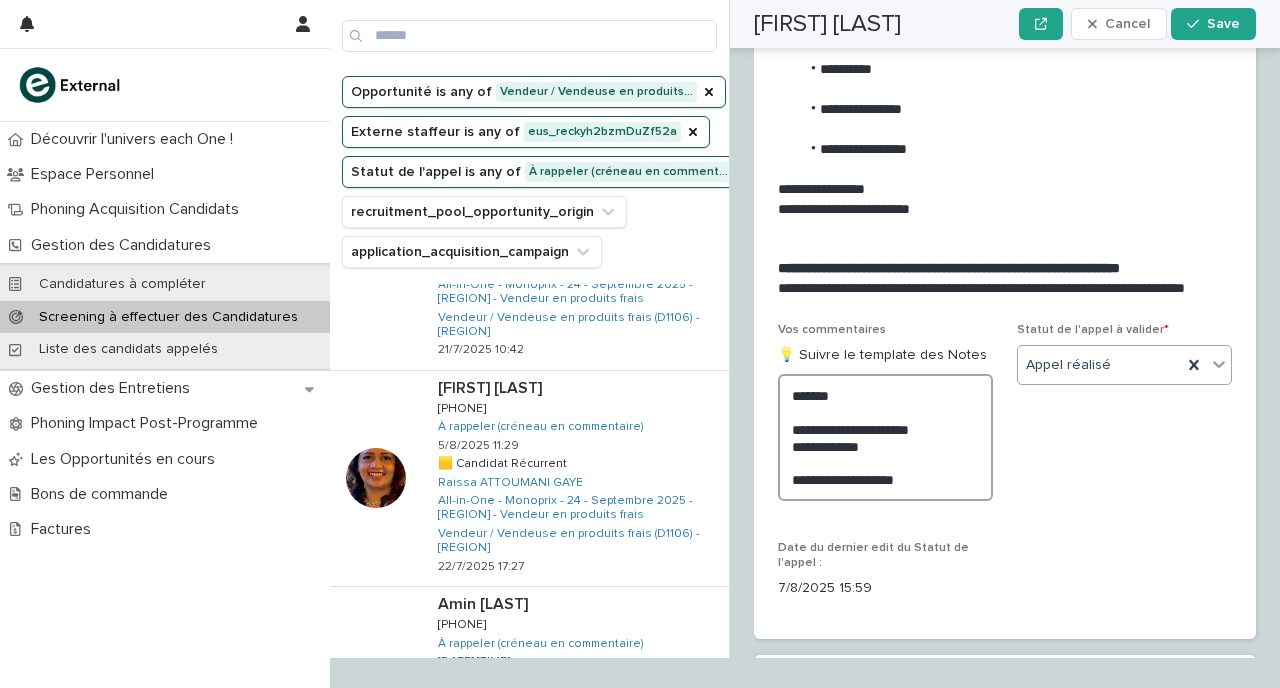 click on "**********" at bounding box center (885, 437) 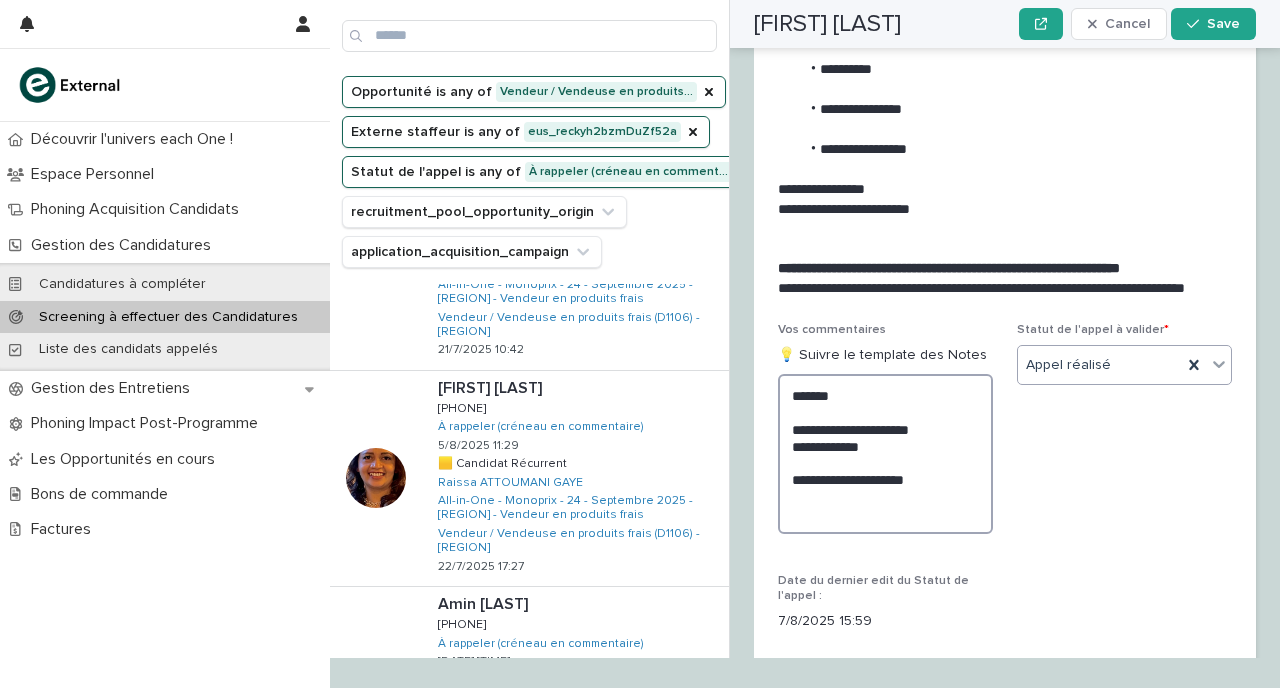 paste on "**********" 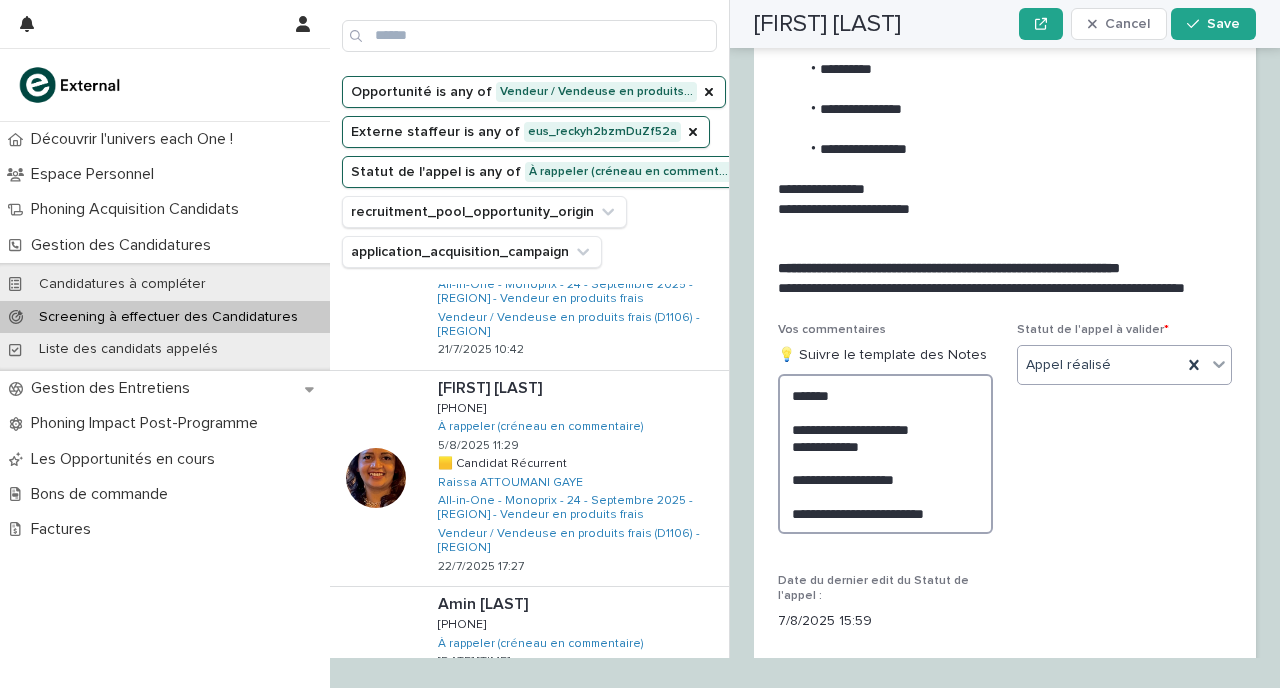 scroll, scrollTop: 2570, scrollLeft: 0, axis: vertical 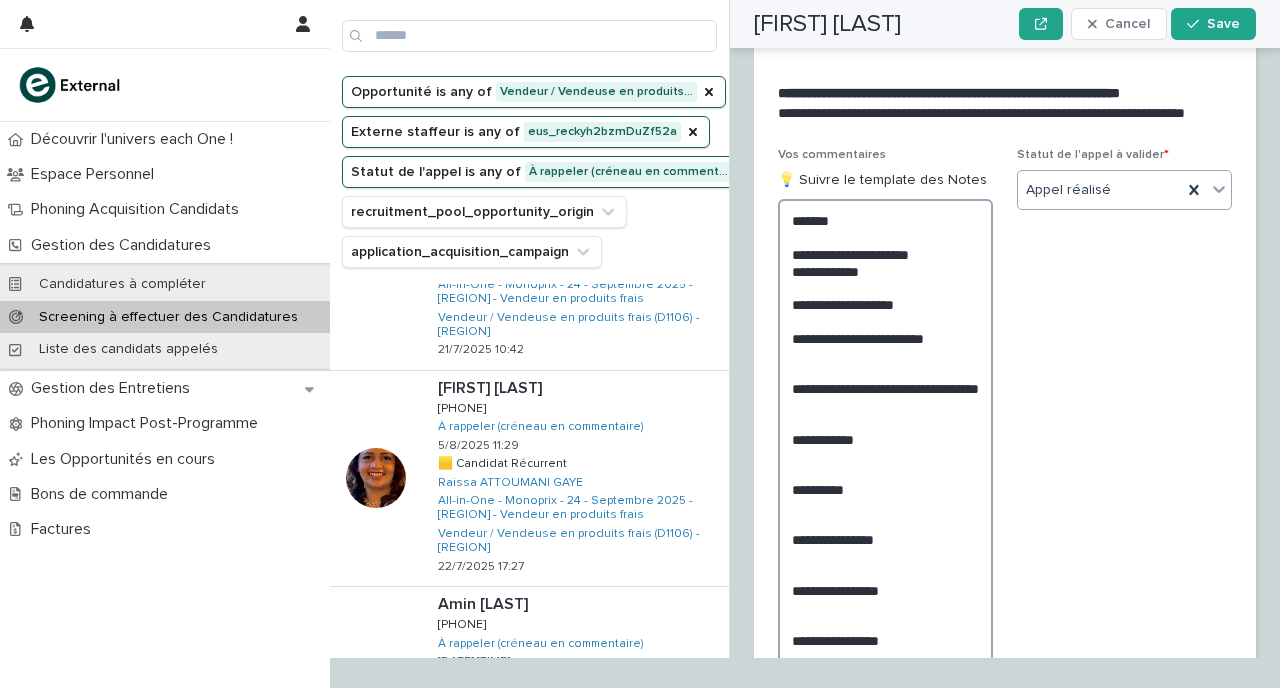 click on "**********" at bounding box center (885, 455) 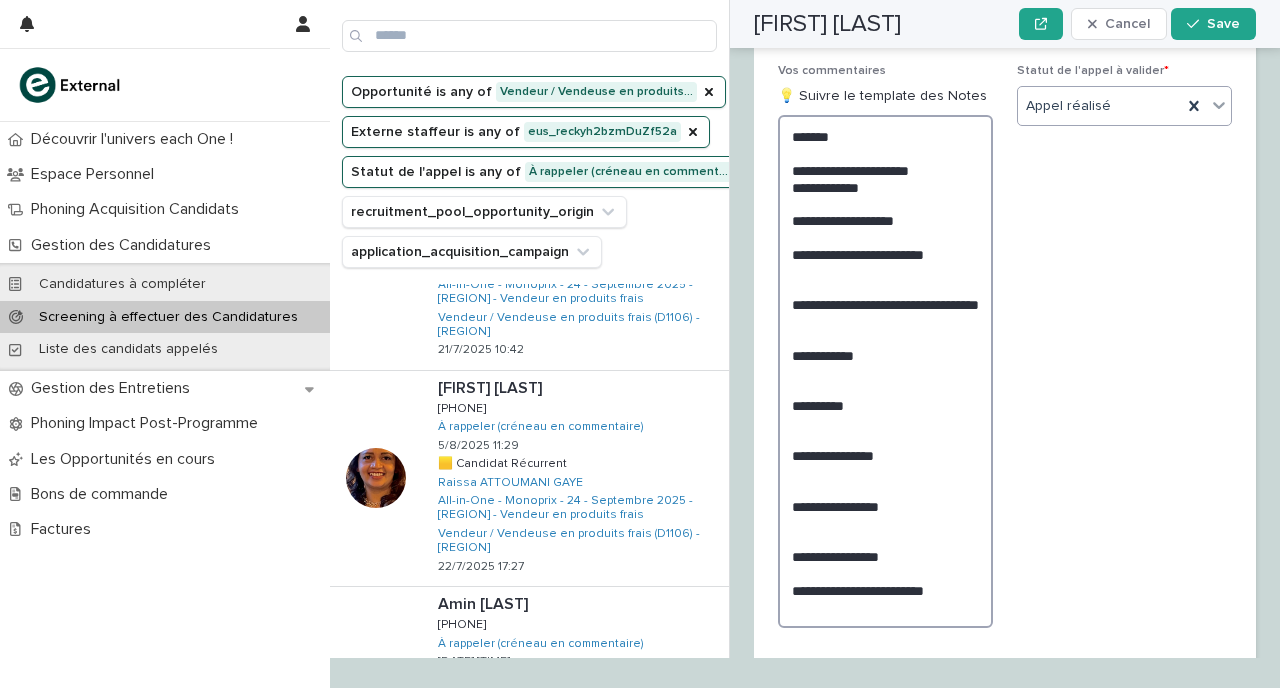 scroll, scrollTop: 2681, scrollLeft: 0, axis: vertical 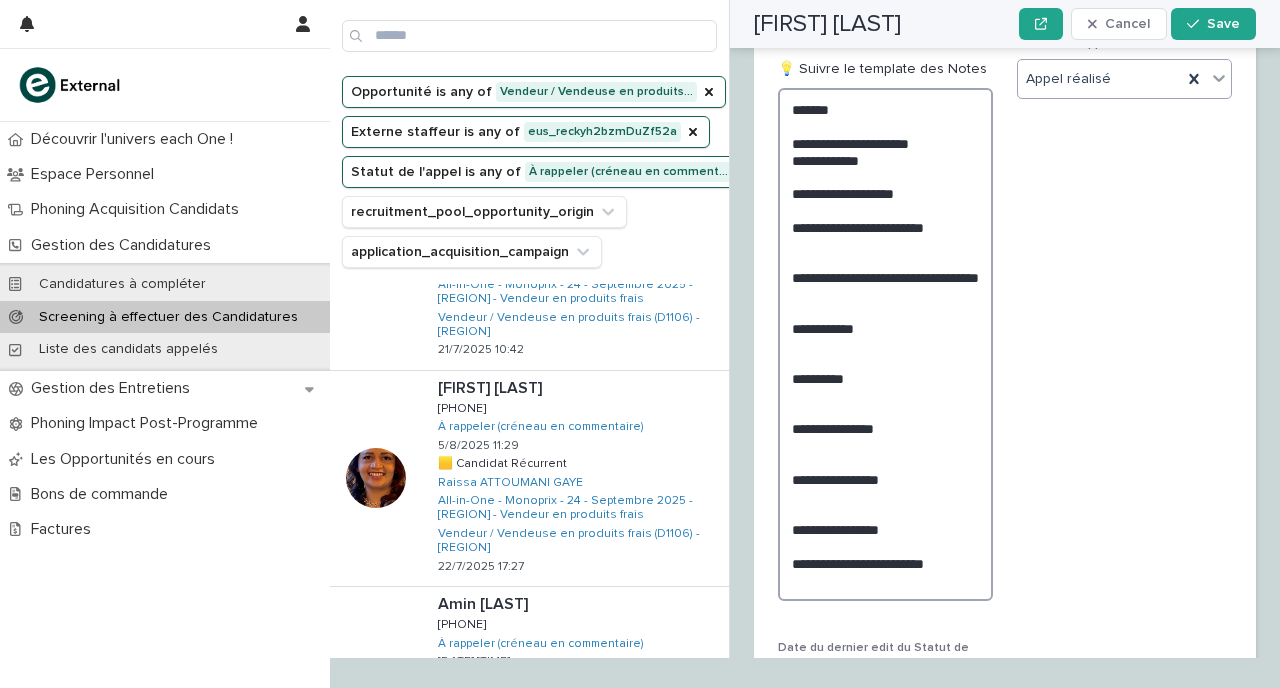 drag, startPoint x: 792, startPoint y: 299, endPoint x: 968, endPoint y: 534, distance: 293.60007 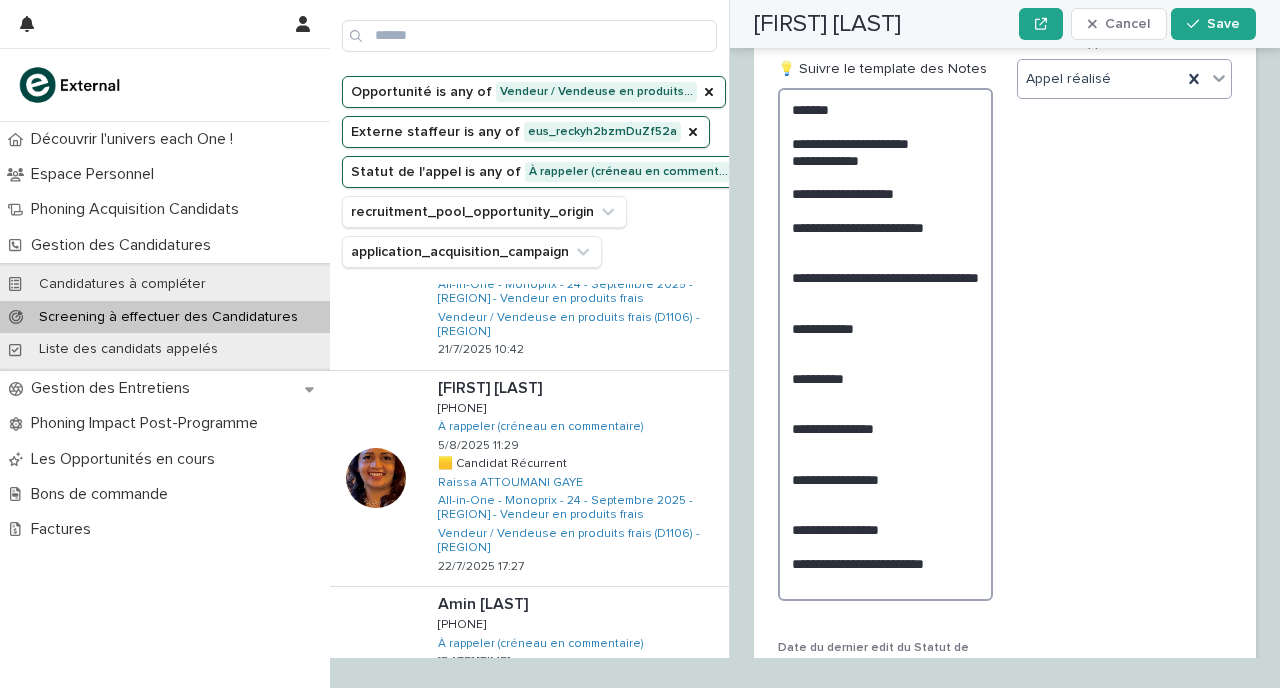 click on "**********" at bounding box center [885, 344] 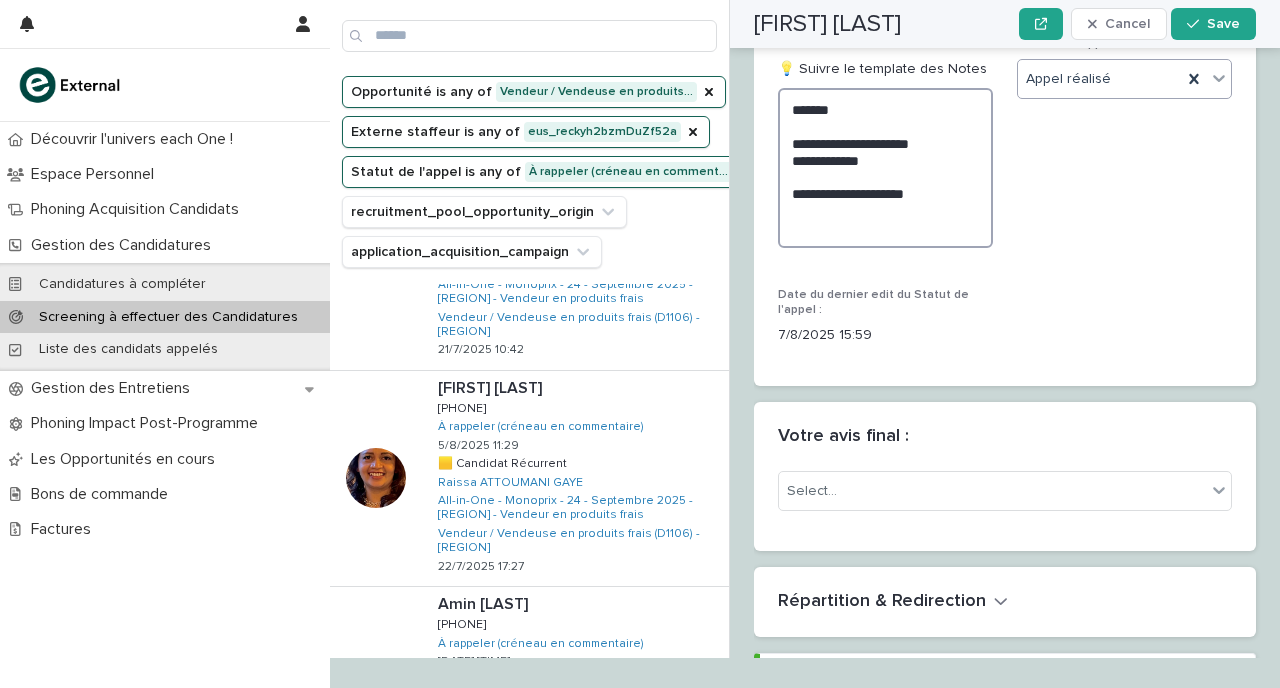 drag, startPoint x: 918, startPoint y: 147, endPoint x: 777, endPoint y: 150, distance: 141.0319 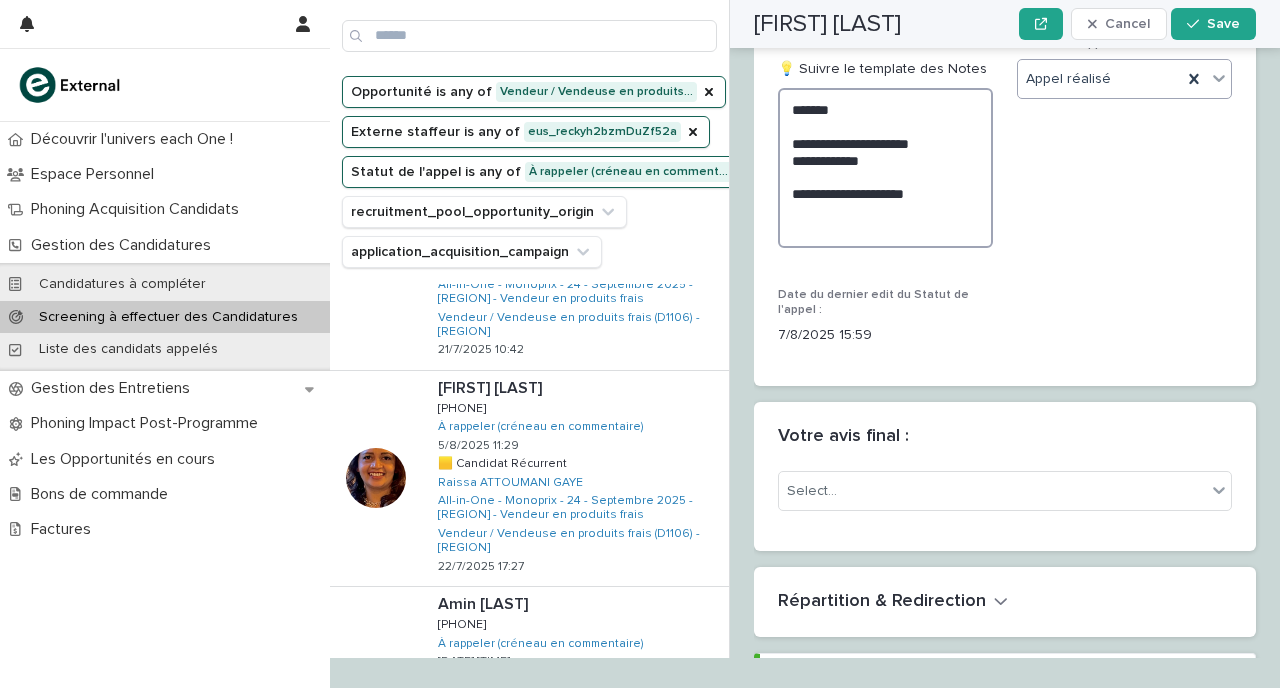 click on "**********" at bounding box center (885, 168) 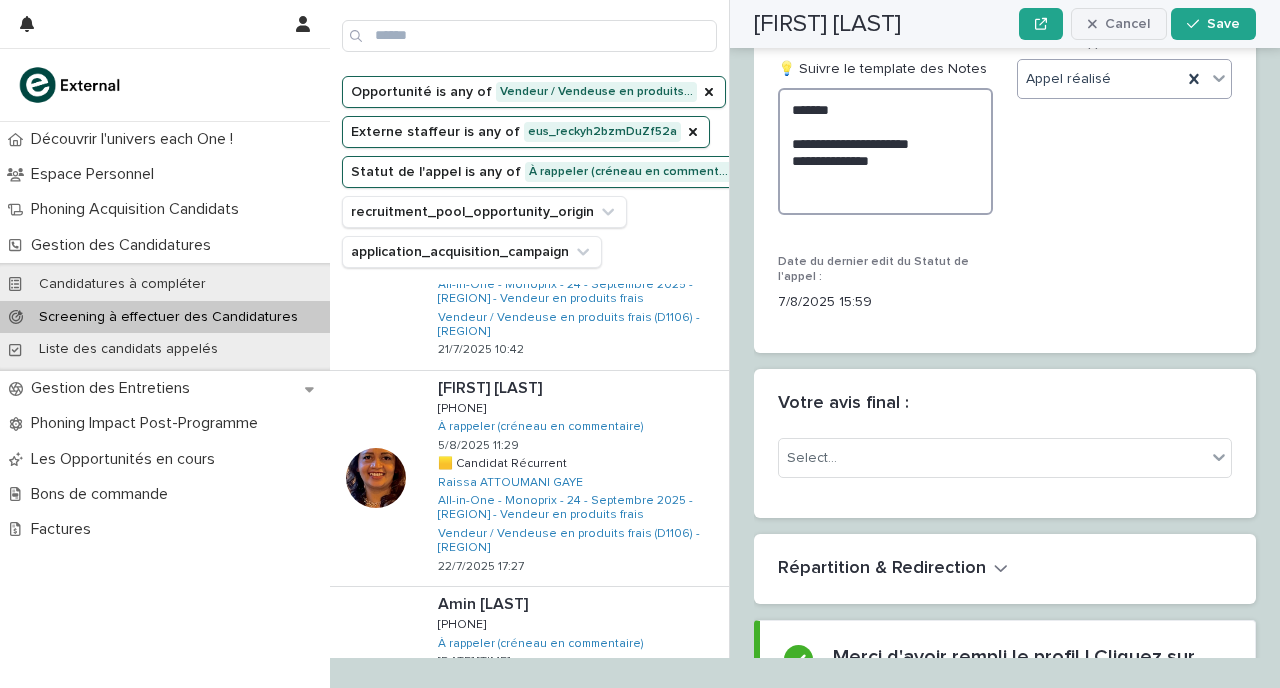 type on "**********" 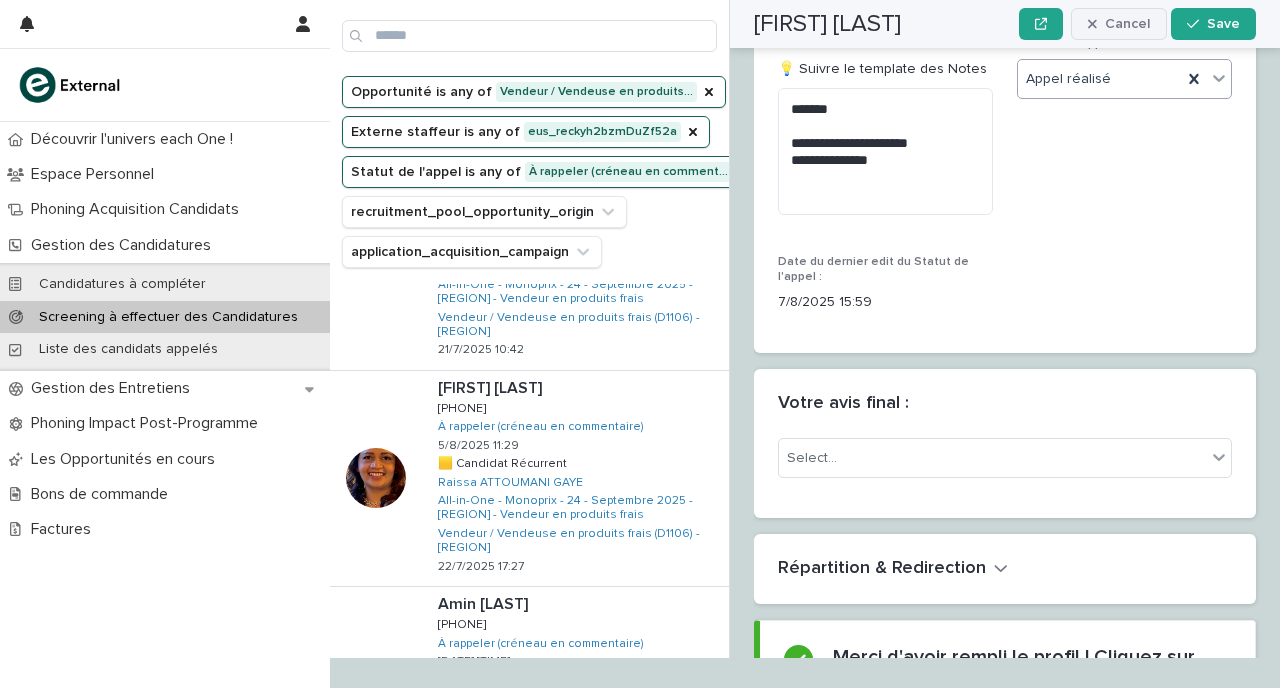 click 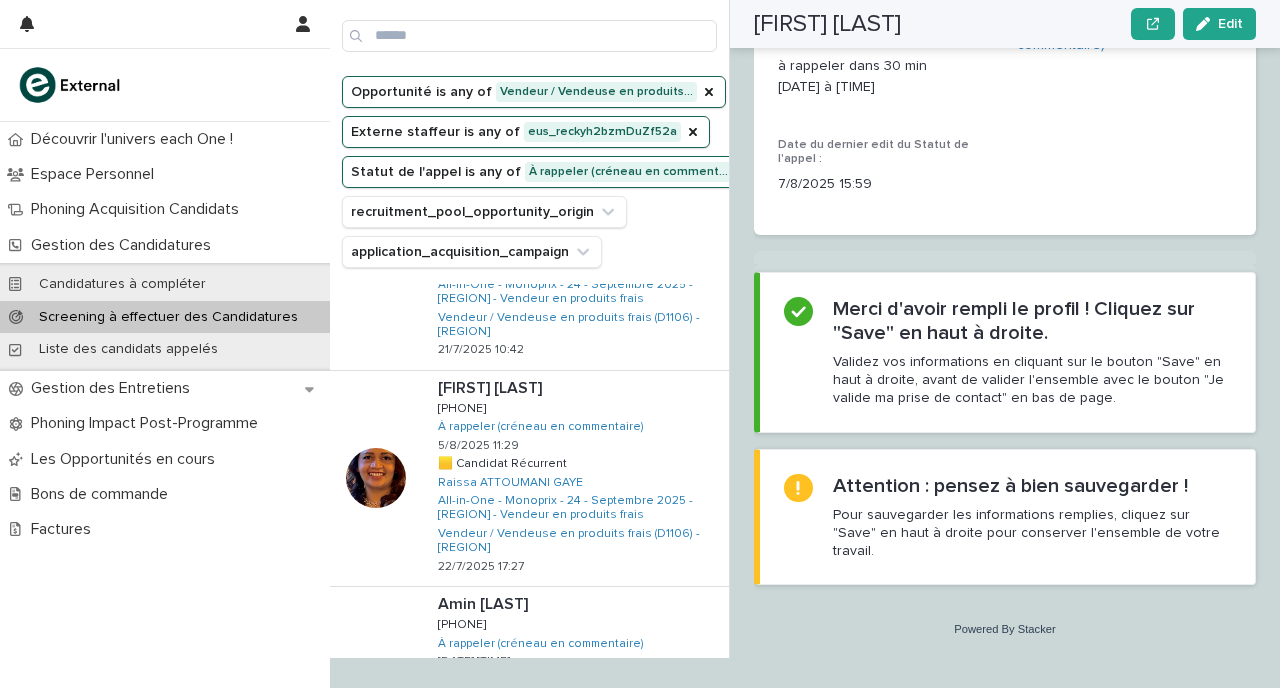 scroll, scrollTop: 2594, scrollLeft: 0, axis: vertical 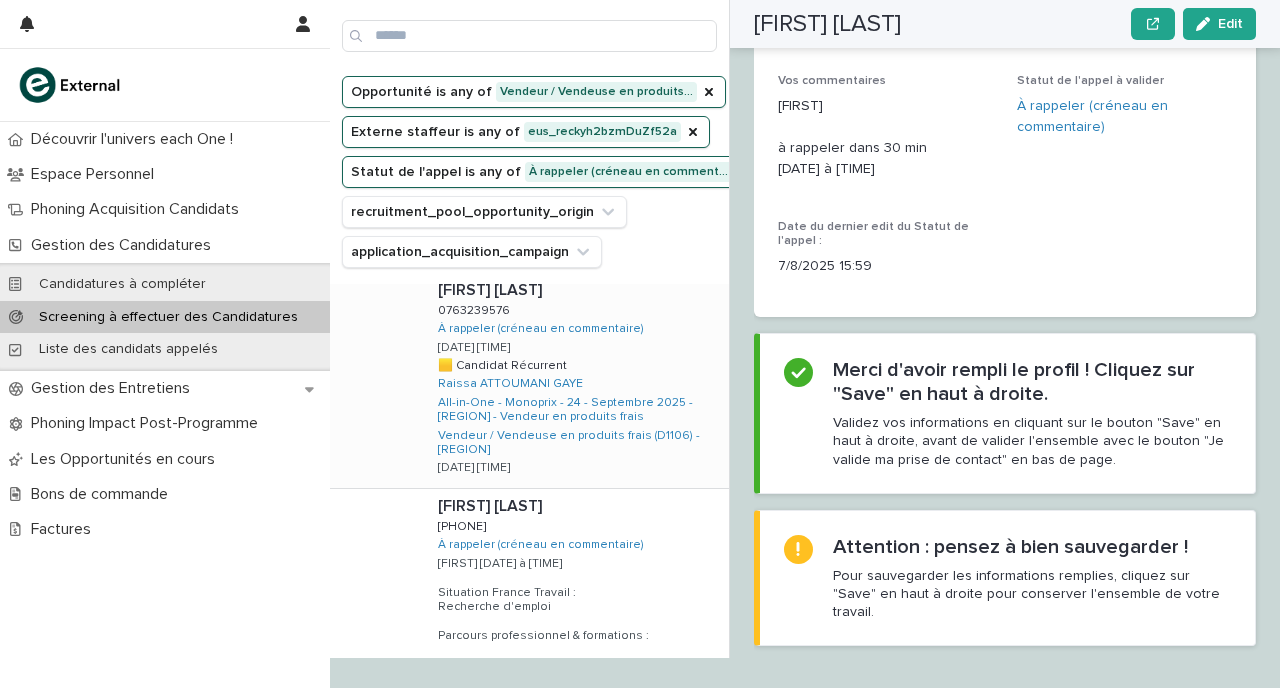 click on "[FIRST] [LAST] [FIRST] [LAST]   [PHONE] [PHONE]   À rappeler (créneau en commentaire)   [DATE] [TIME] 🟨 Candidat Récurrent 🟨 Candidat Récurrent   [FIRST] [LAST]   All-in-One - Monoprix - 24 - Septembre 2025 - [REGION] - Vendeur en produits frais   Vendeur / Vendeuse en produits frais (D1106) - [REGION]   [DATE] [TIME]" at bounding box center [575, 380] 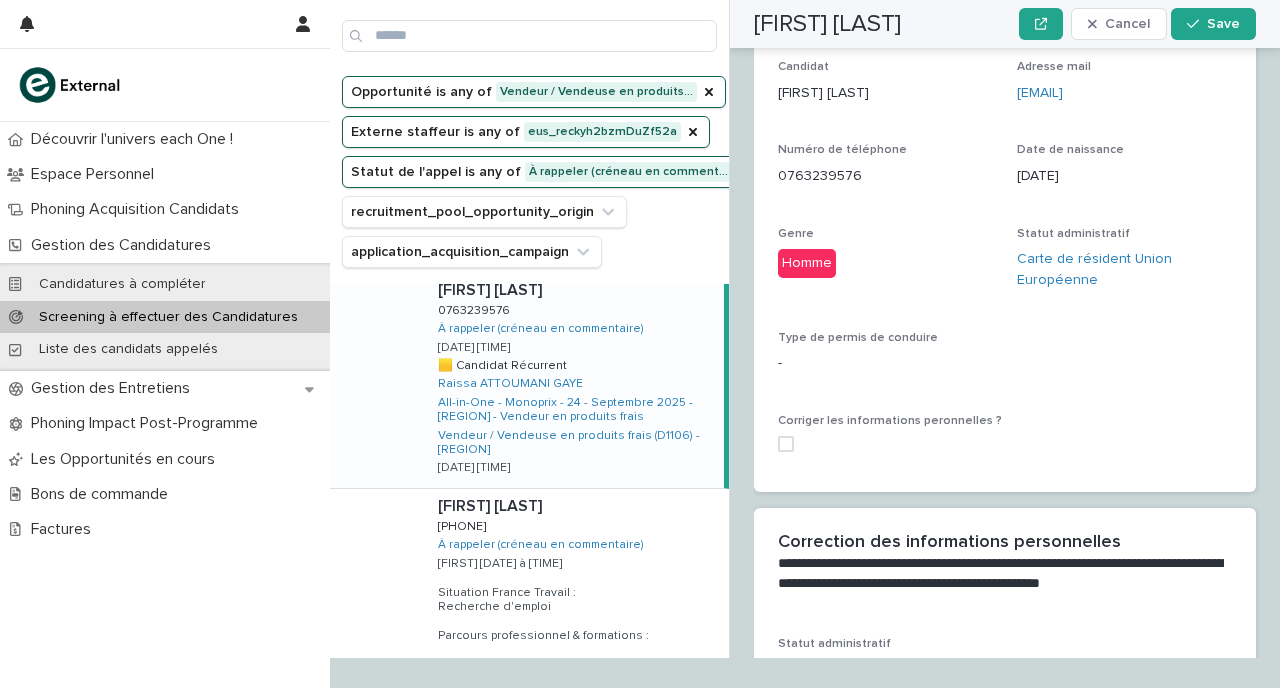 scroll, scrollTop: 1341, scrollLeft: 0, axis: vertical 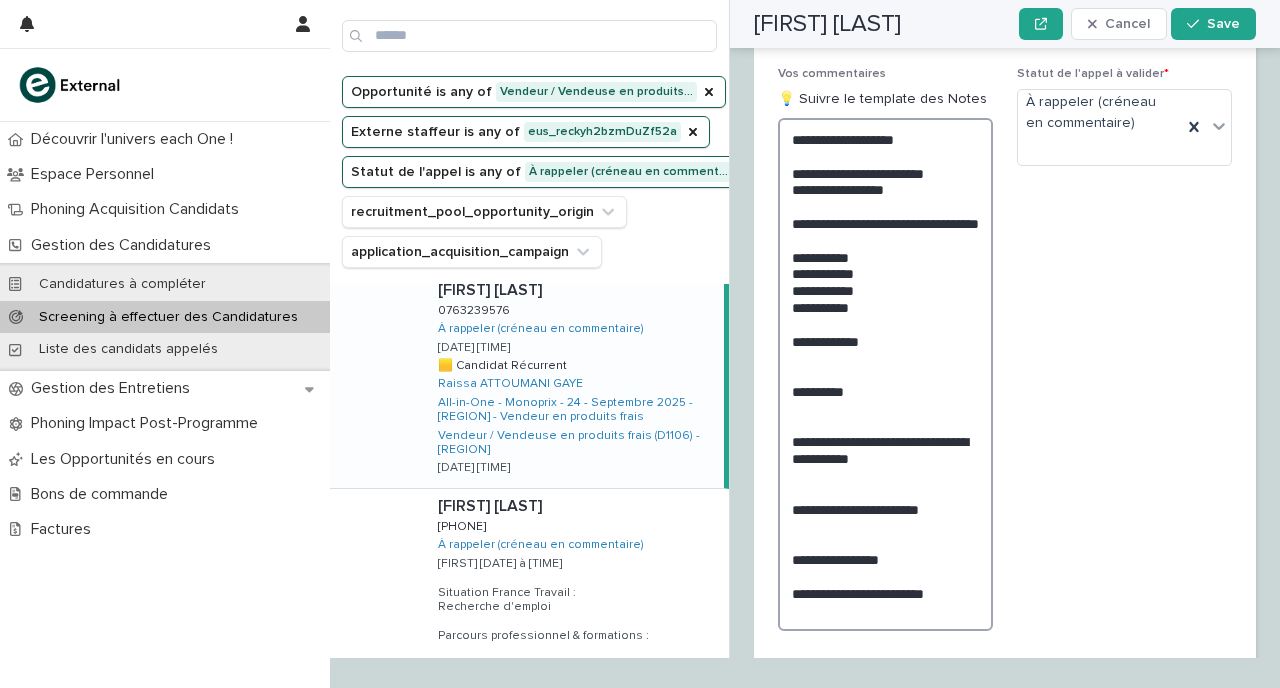 click on "**********" at bounding box center (885, 374) 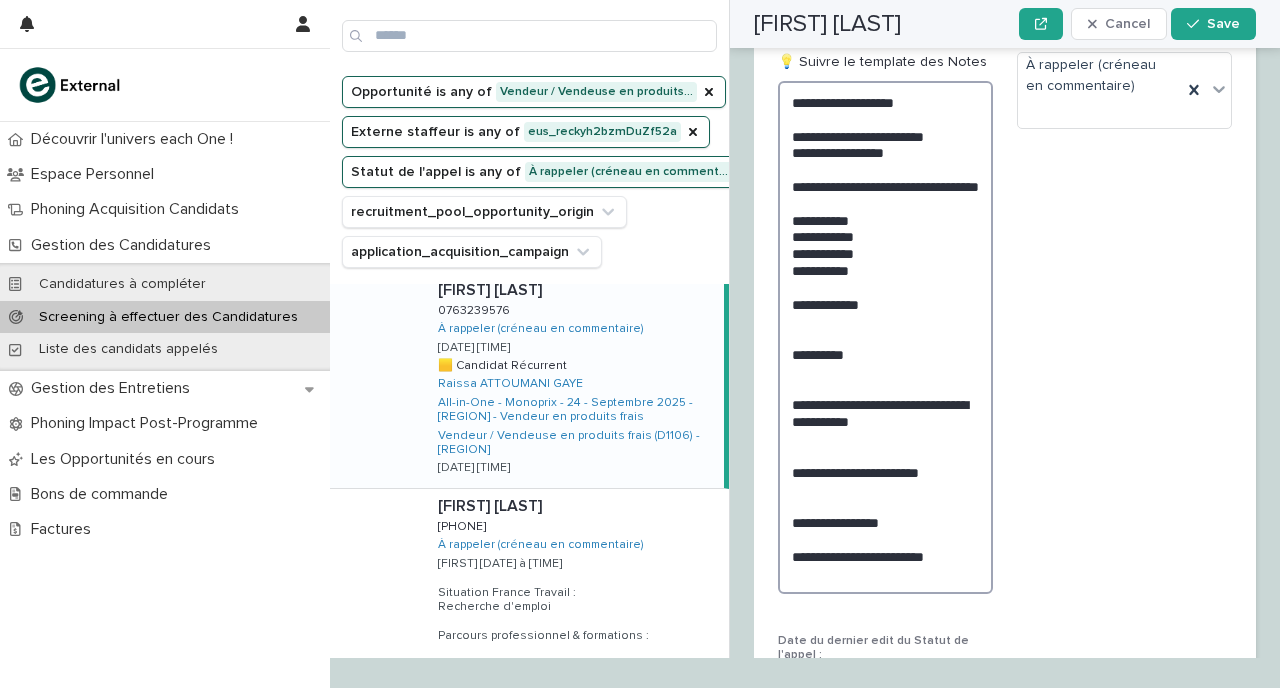scroll, scrollTop: 3196, scrollLeft: 0, axis: vertical 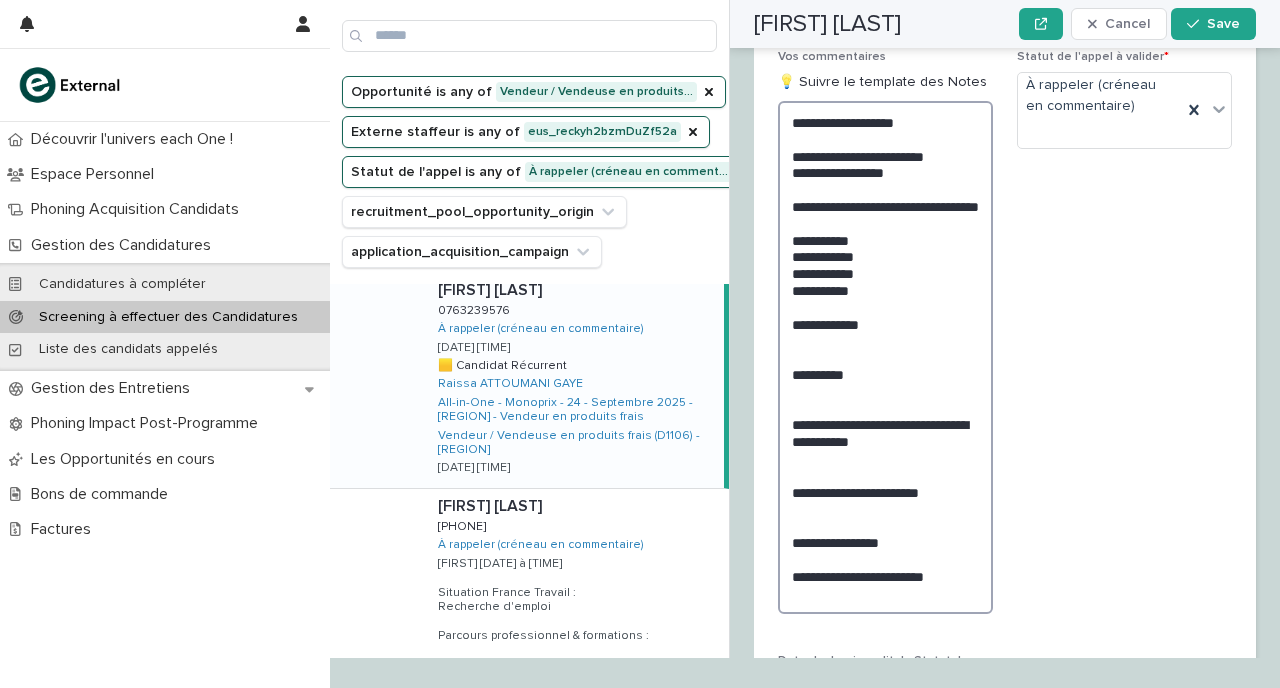 click on "**********" at bounding box center (885, 357) 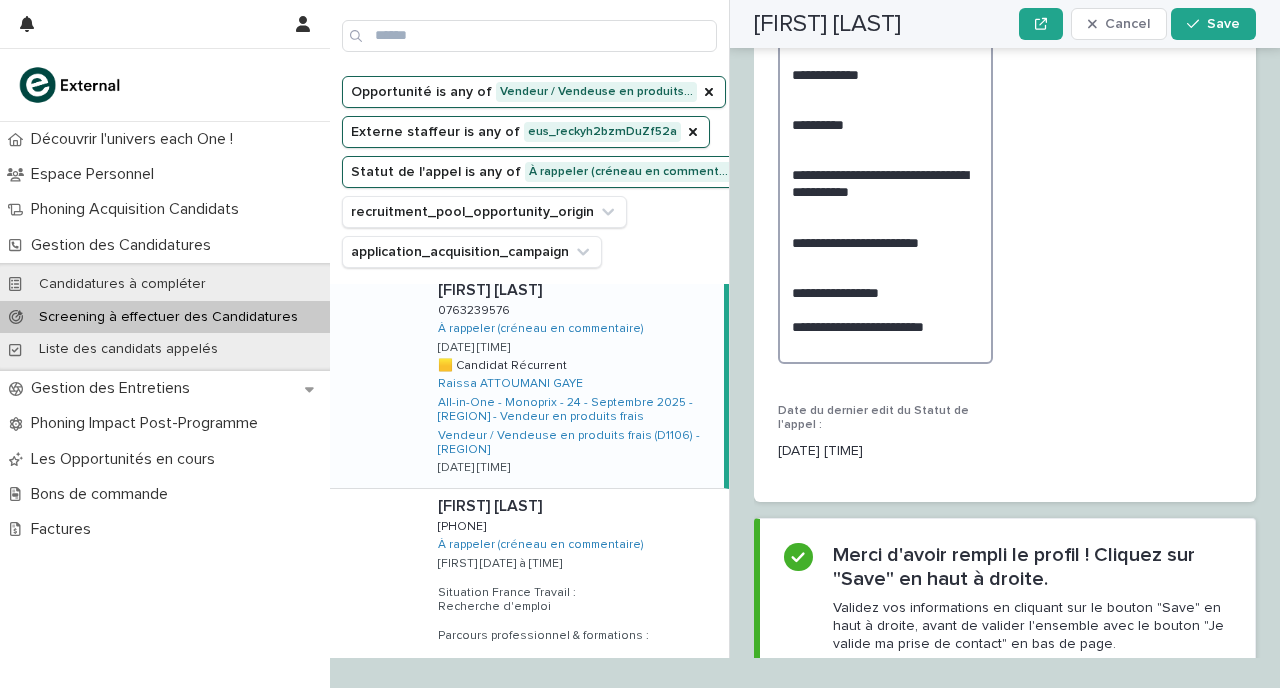 scroll, scrollTop: 3651, scrollLeft: 0, axis: vertical 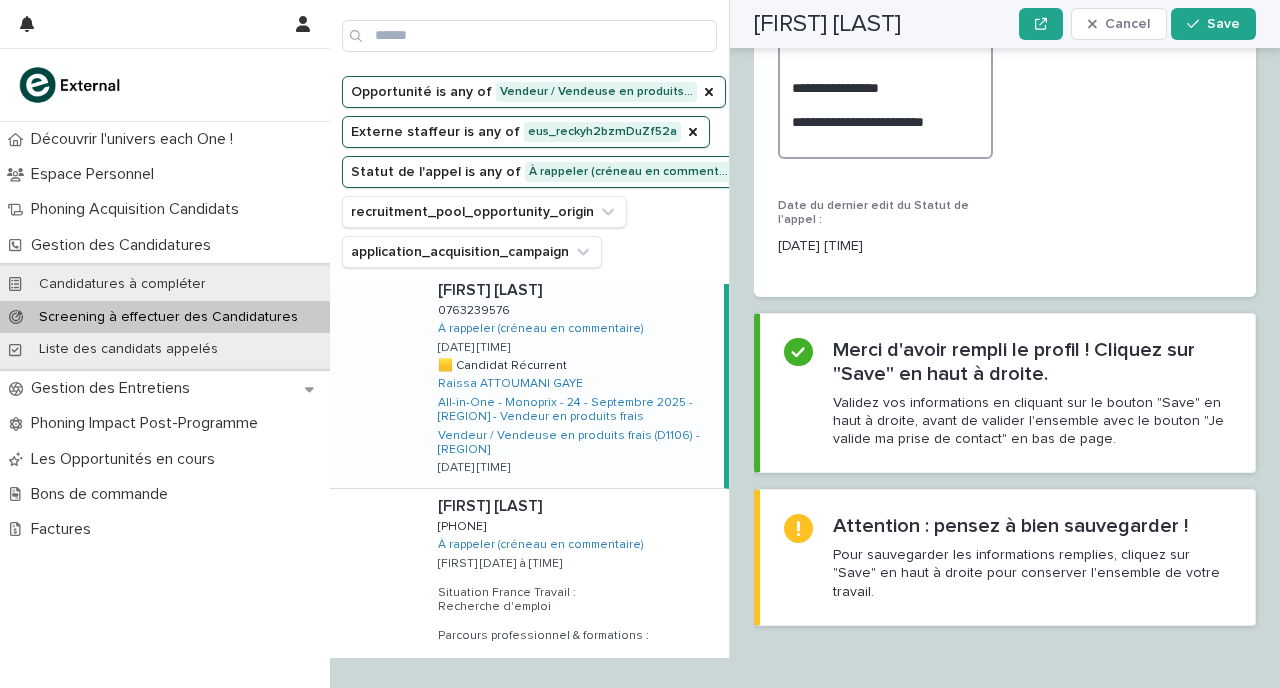 drag, startPoint x: 794, startPoint y: 131, endPoint x: 1014, endPoint y: 424, distance: 366.40005 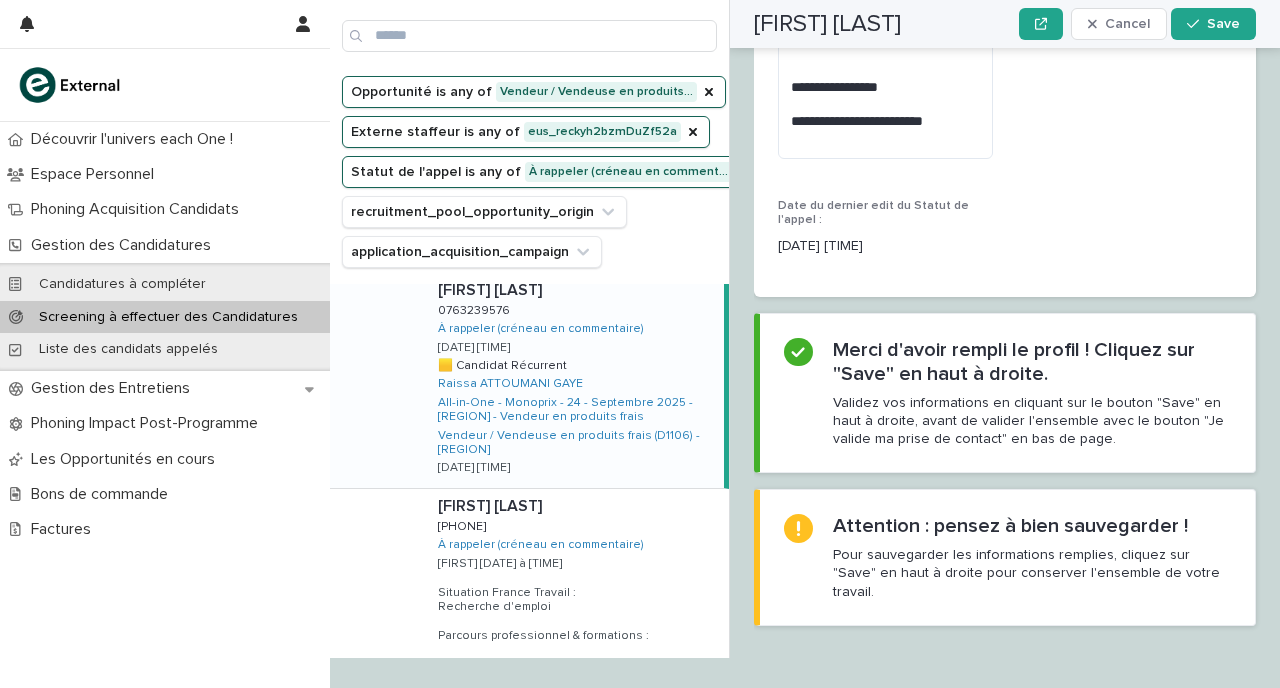 click on "**********" at bounding box center (1005, -66) 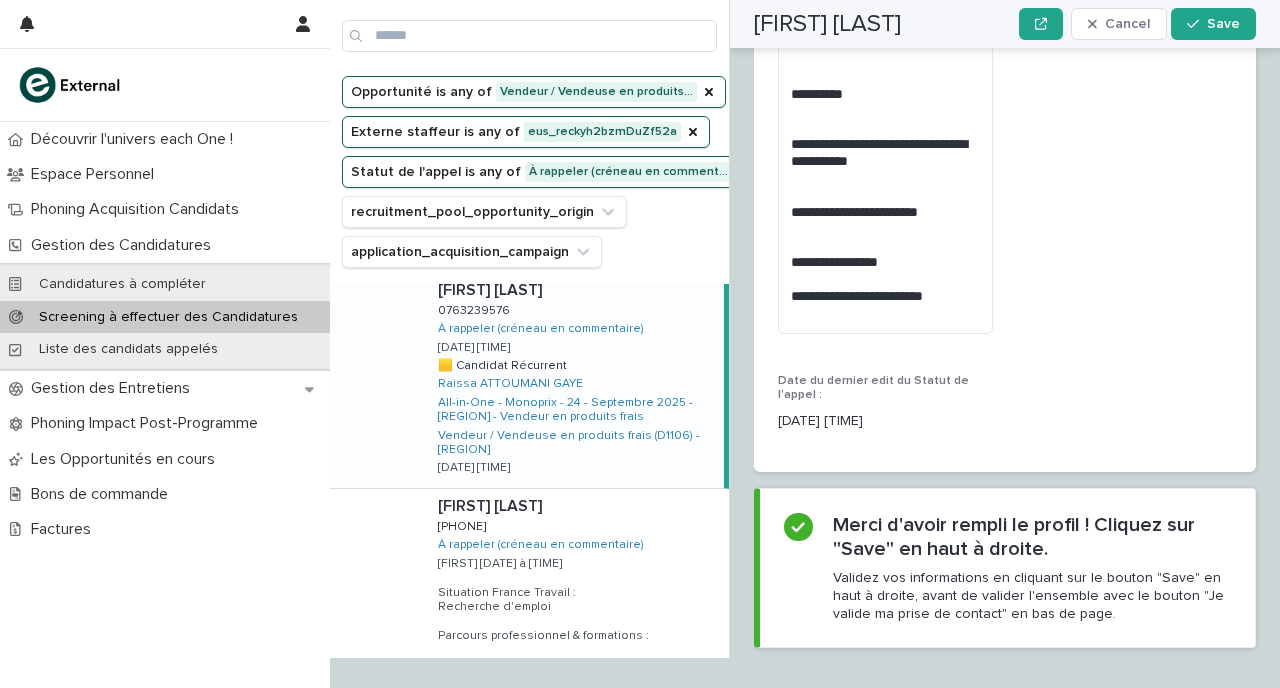 scroll, scrollTop: 3461, scrollLeft: 0, axis: vertical 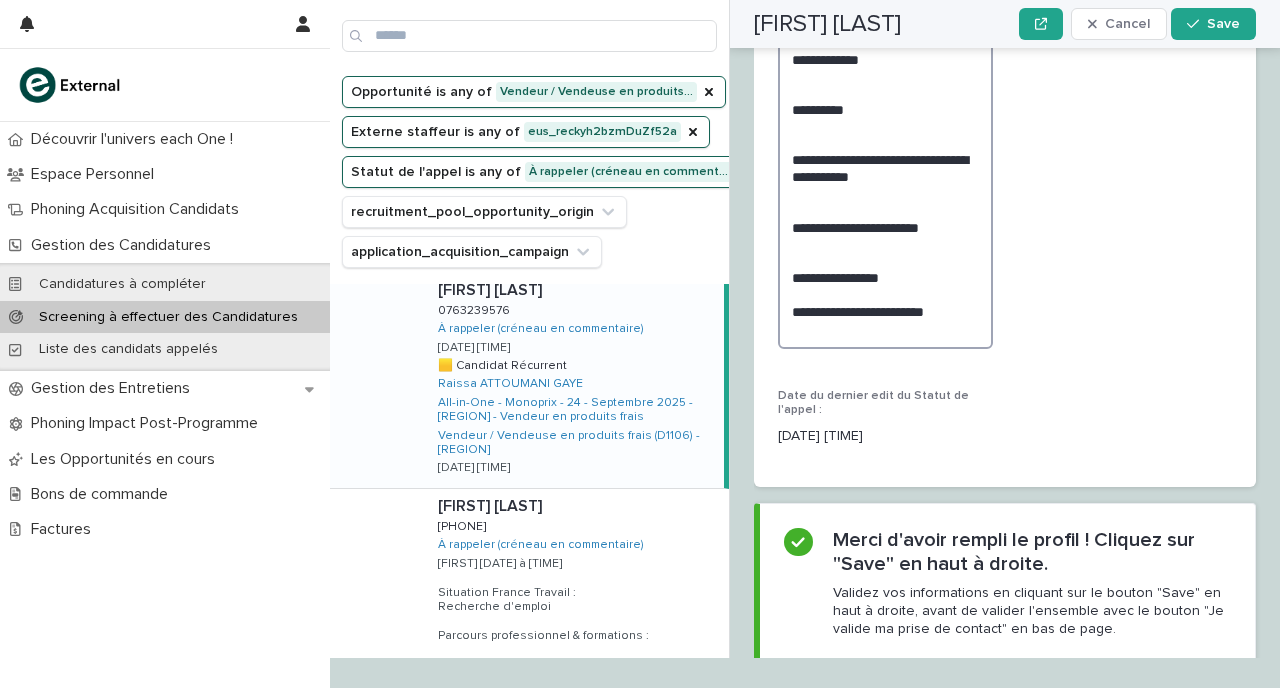 click on "**********" at bounding box center (885, 92) 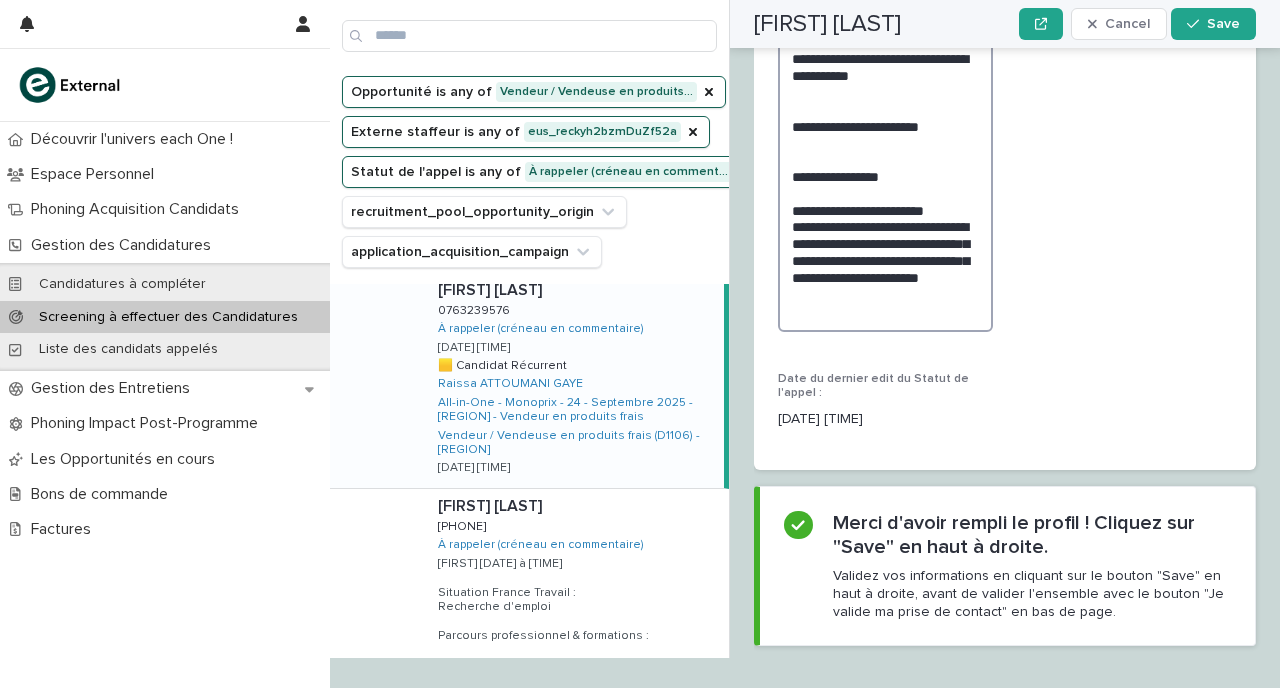 scroll, scrollTop: 3461, scrollLeft: 0, axis: vertical 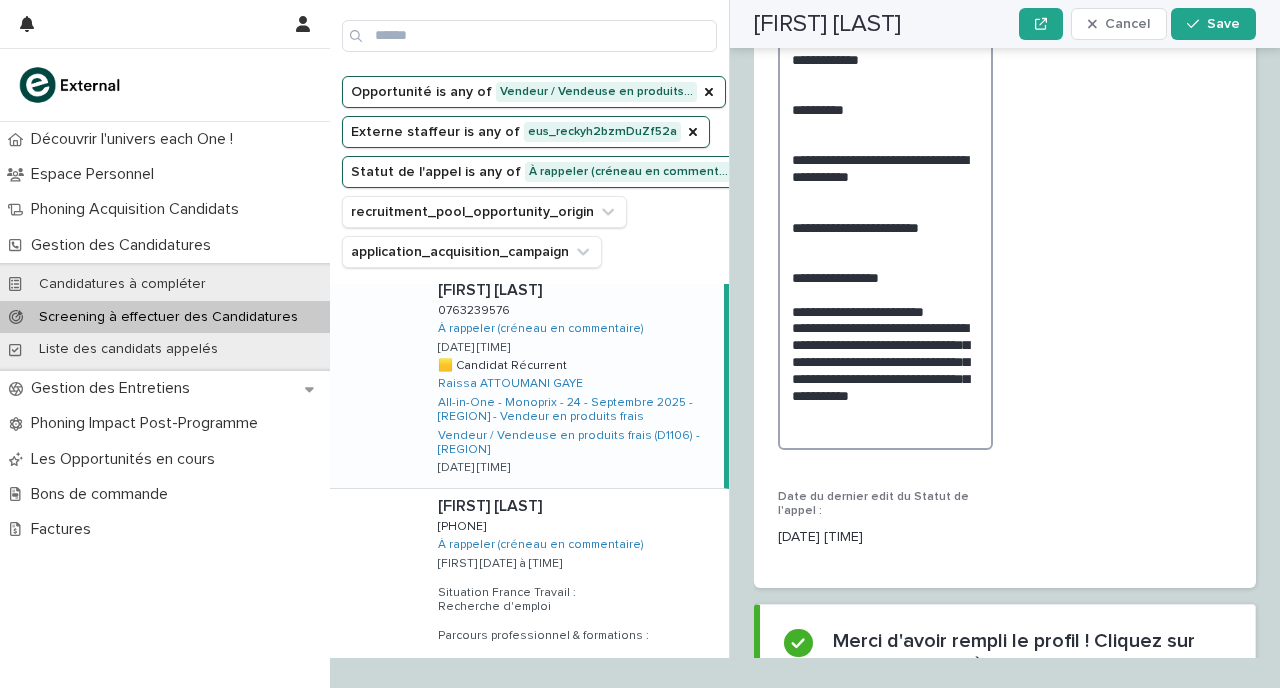 click on "**********" at bounding box center (885, 143) 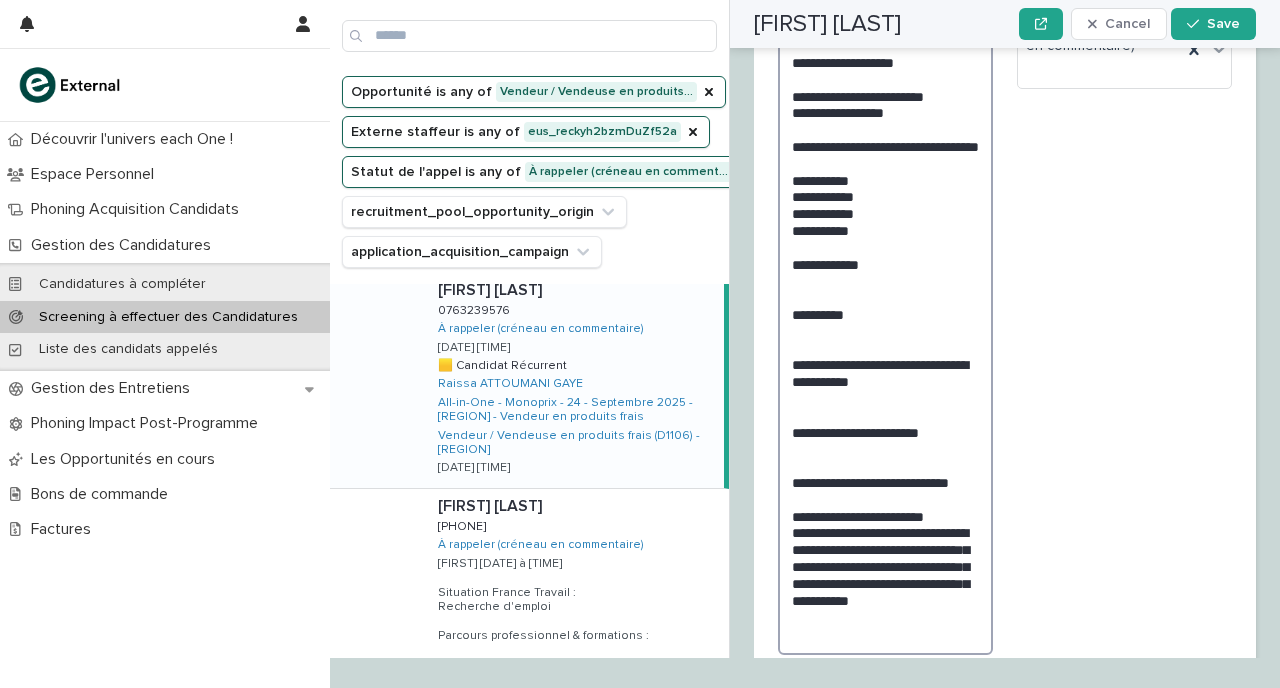 scroll, scrollTop: 3246, scrollLeft: 0, axis: vertical 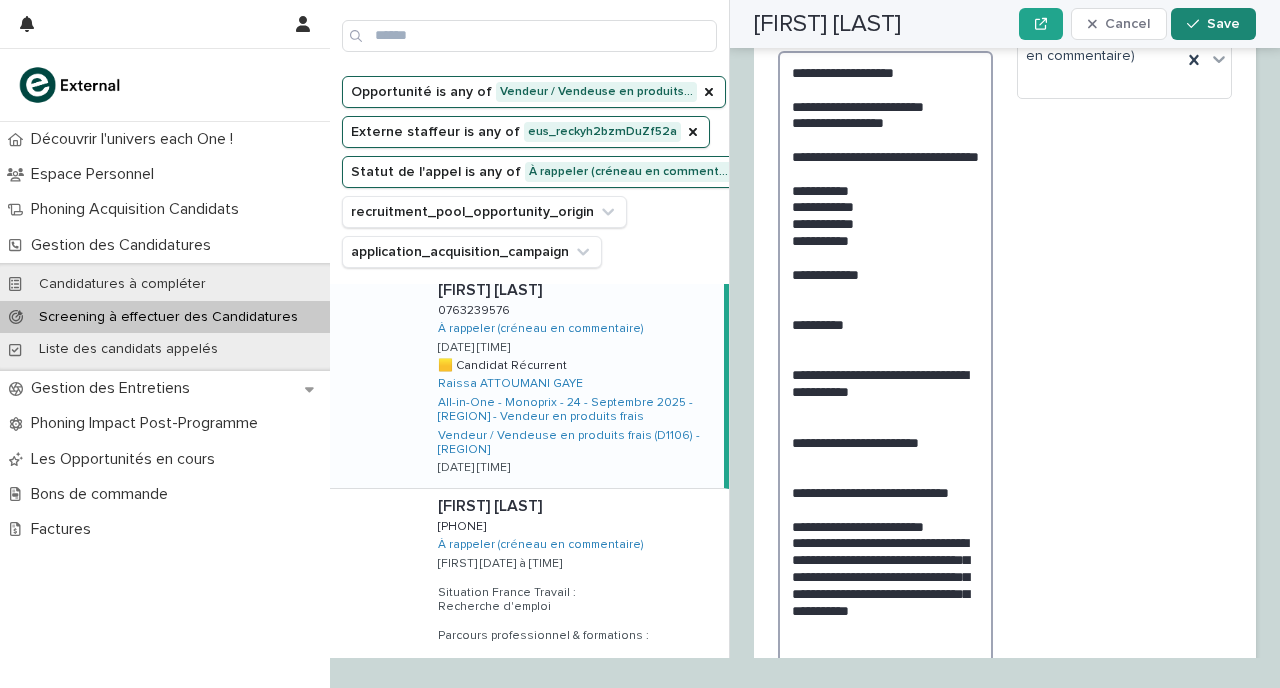 type on "**********" 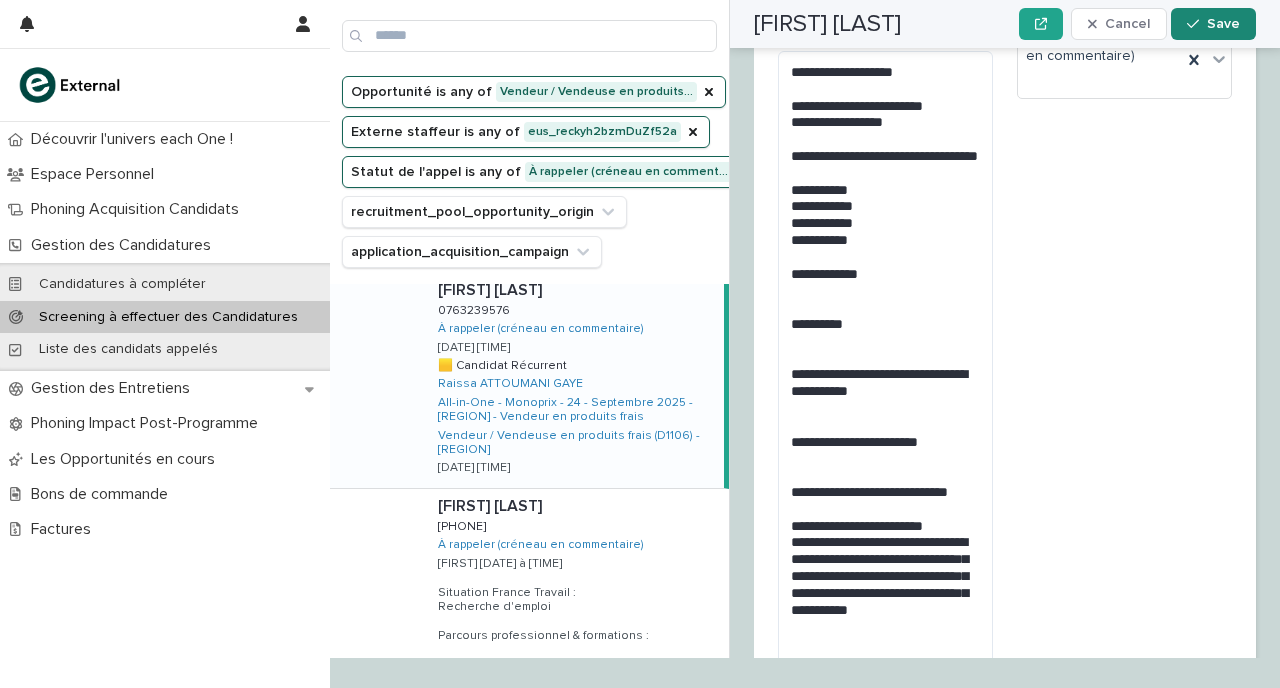 click on "Save" at bounding box center (1223, 24) 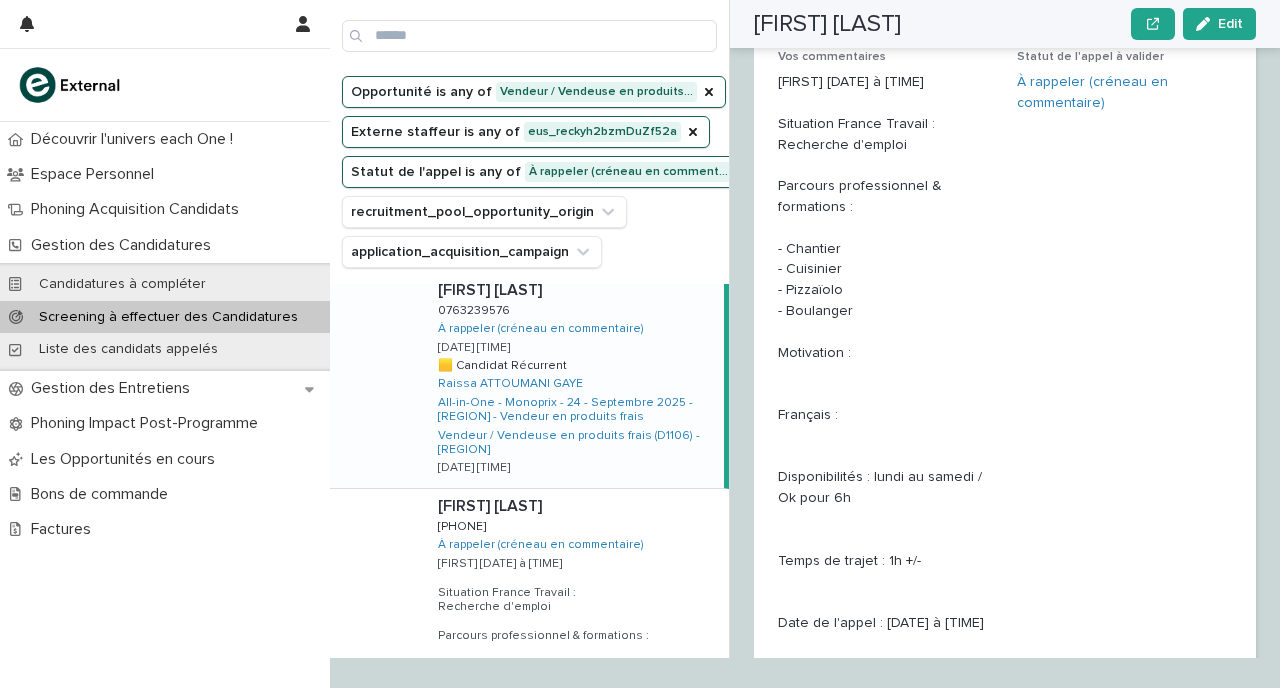 scroll, scrollTop: 3131, scrollLeft: 0, axis: vertical 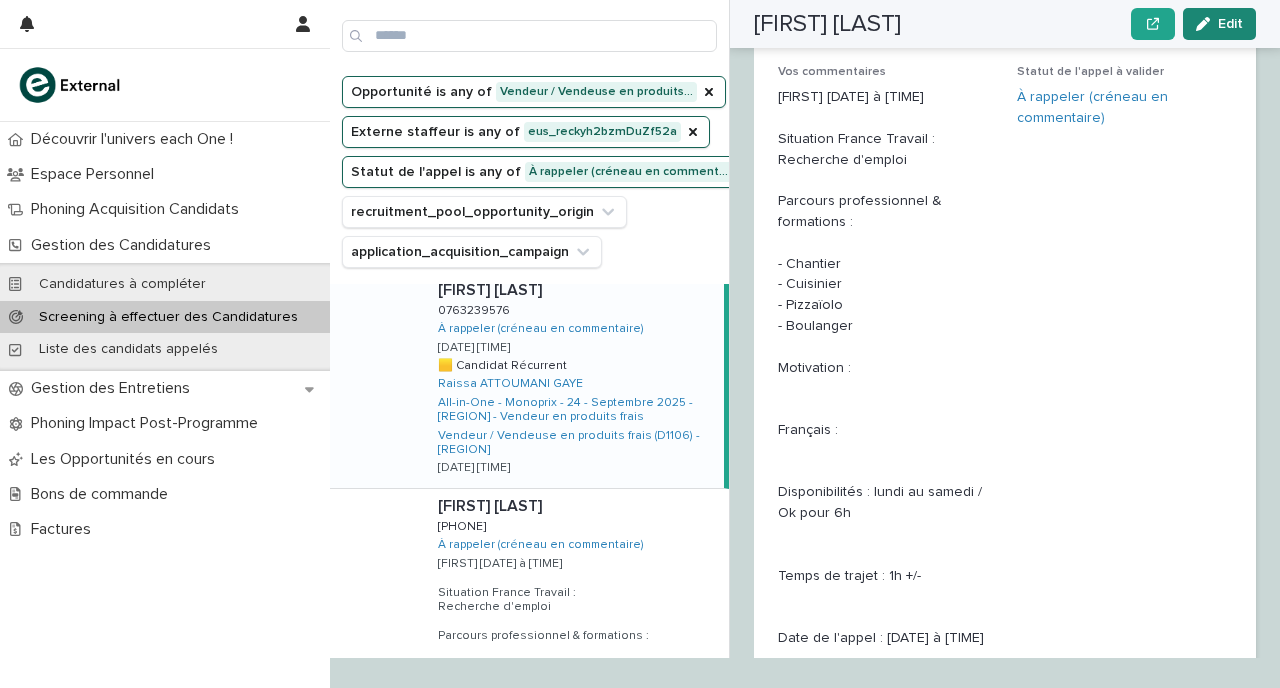 click on "Edit" at bounding box center [1230, 24] 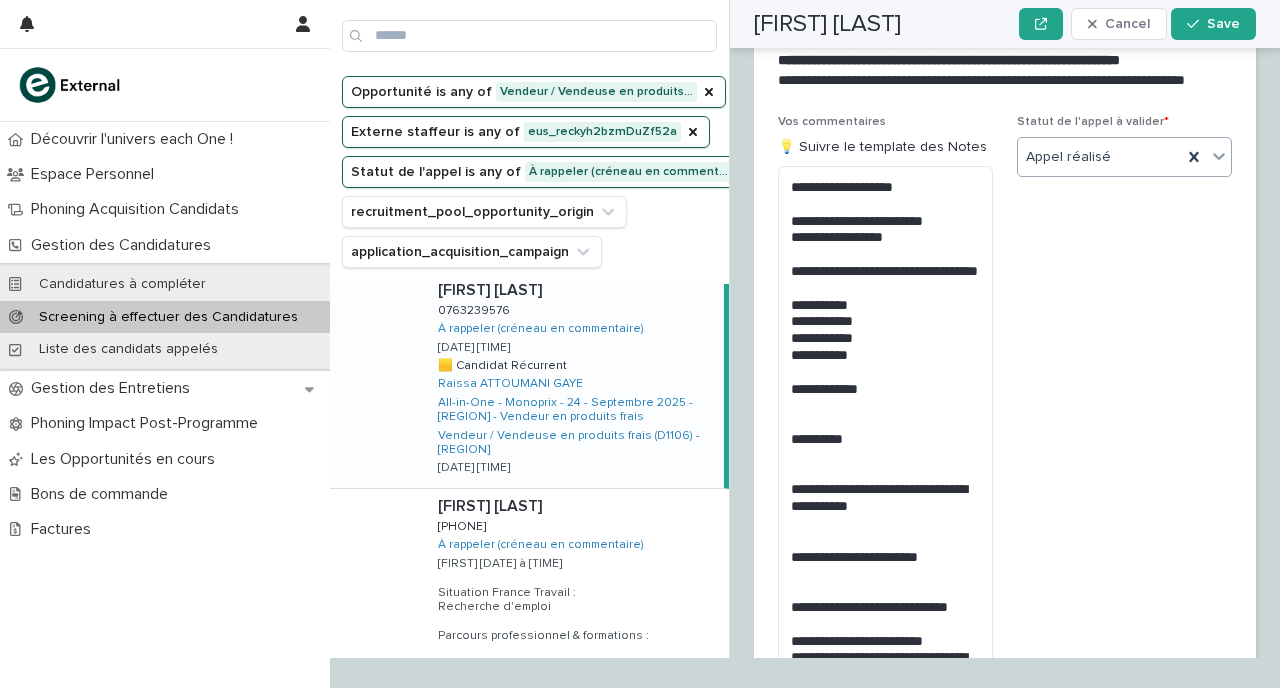 scroll, scrollTop: 3686, scrollLeft: 0, axis: vertical 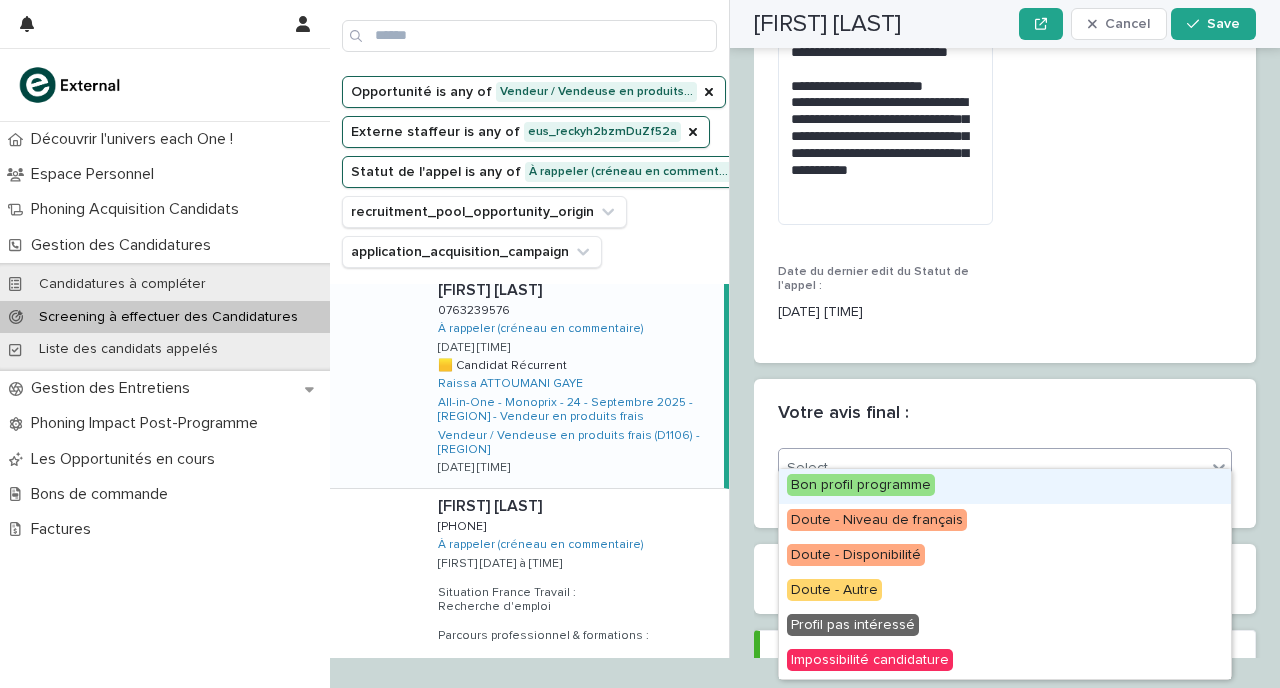 click on "Select..." at bounding box center (992, 468) 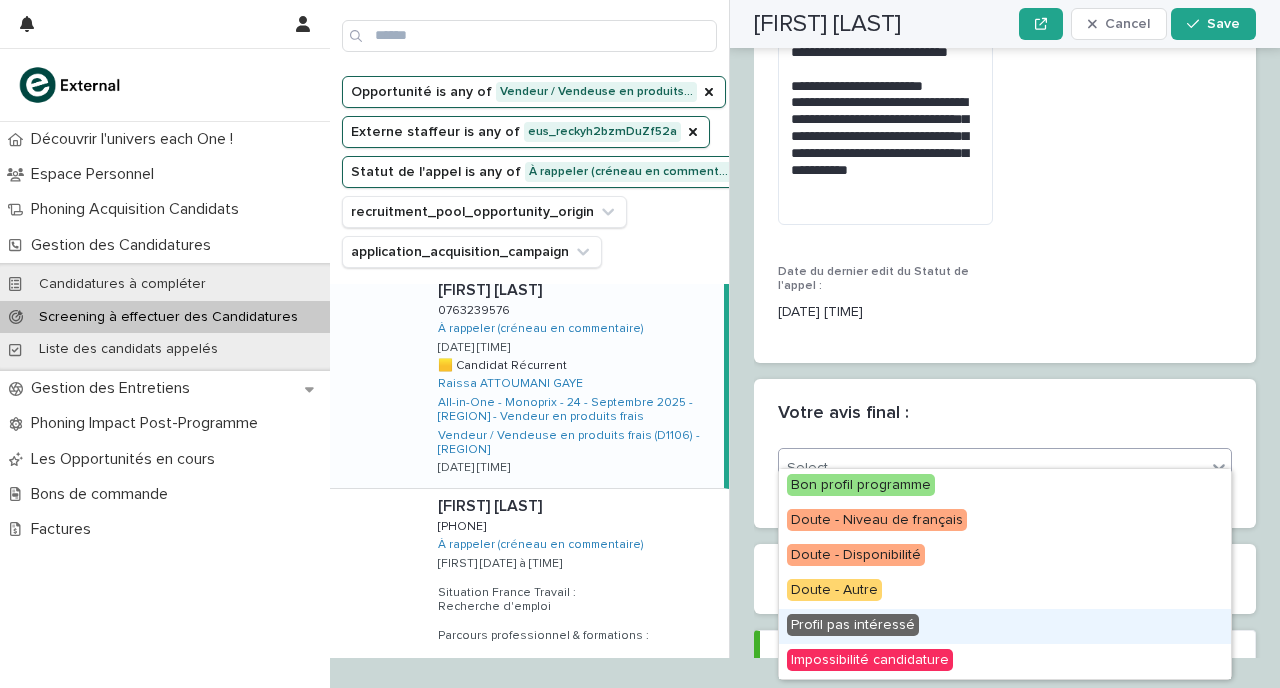 click on "Profil pas intéressé" at bounding box center (1005, 626) 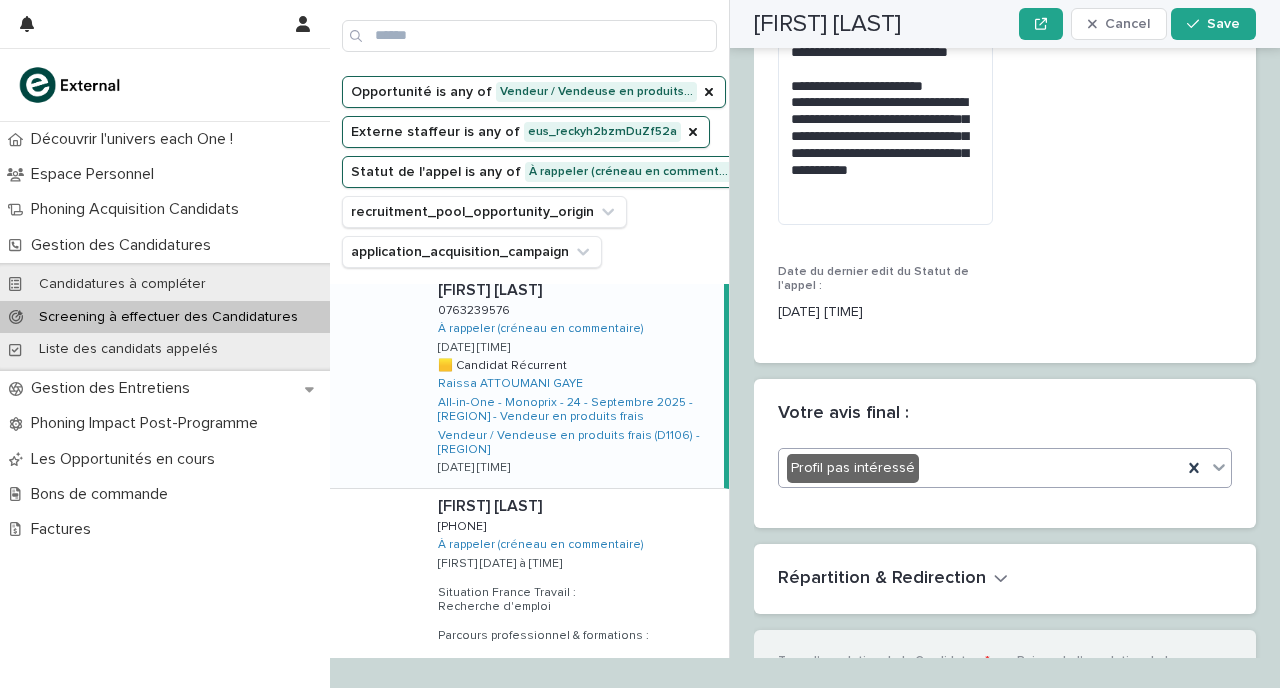 scroll, scrollTop: 3989, scrollLeft: 0, axis: vertical 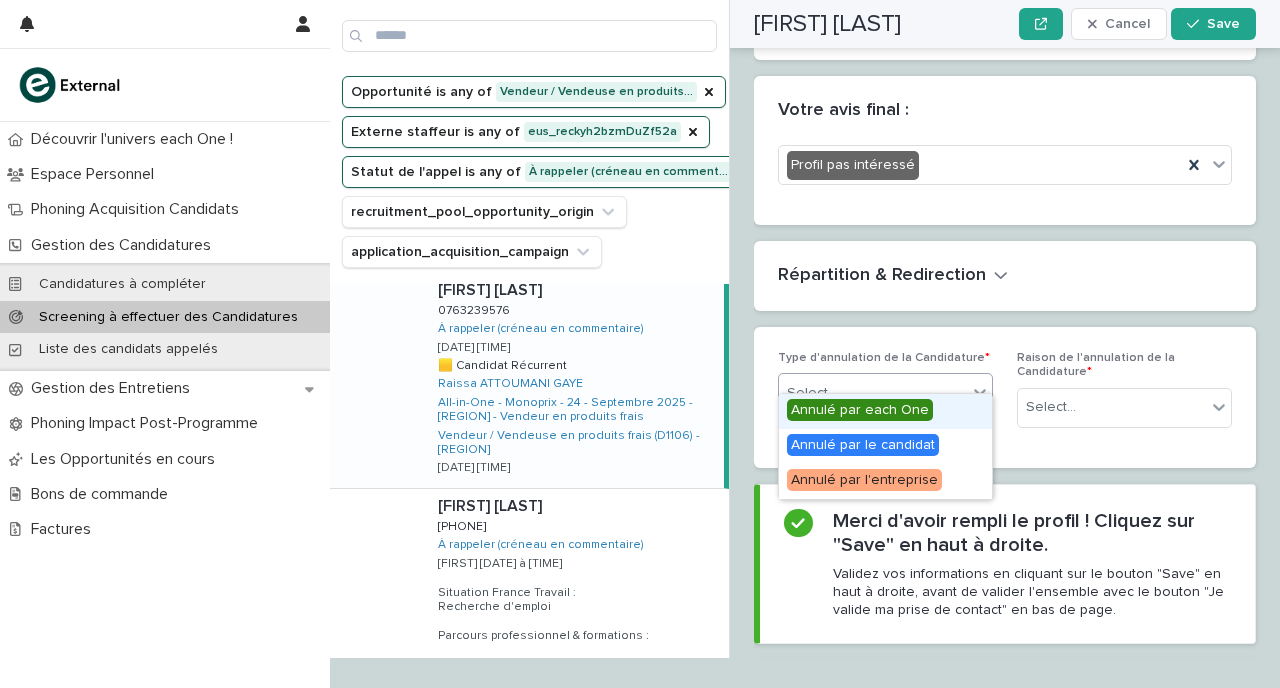 click on "Select..." at bounding box center (873, 393) 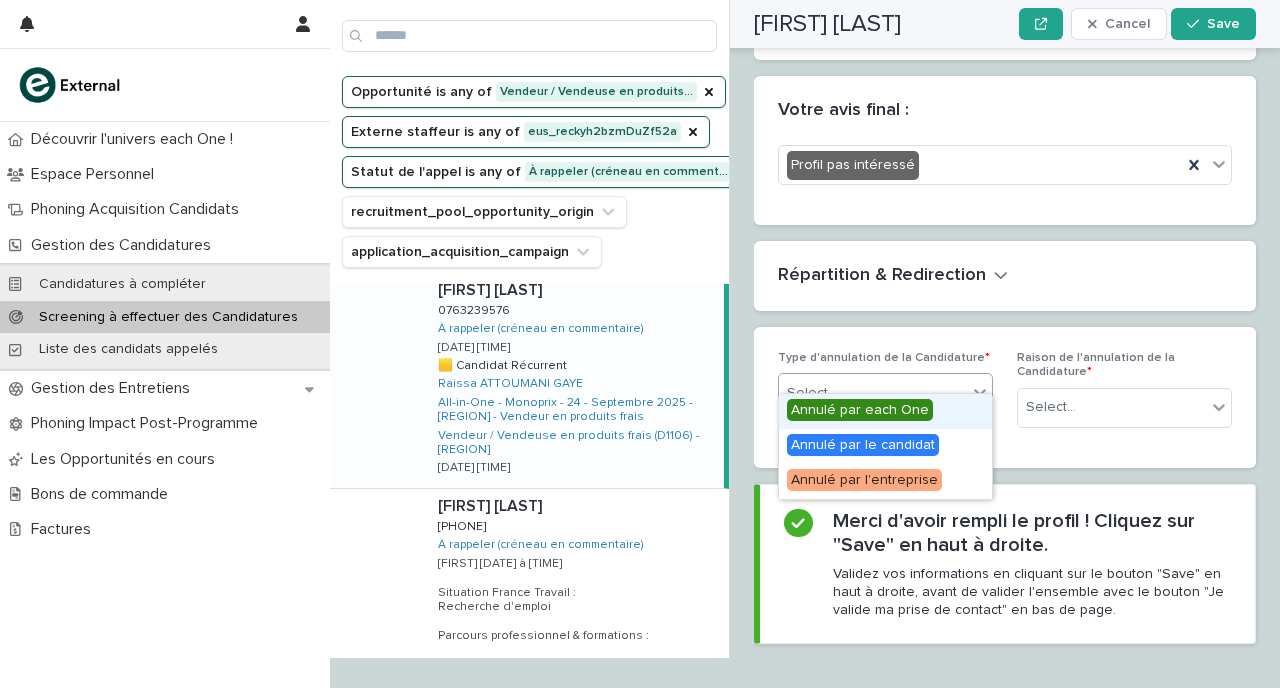 click on "Annulé par each One" at bounding box center [860, 410] 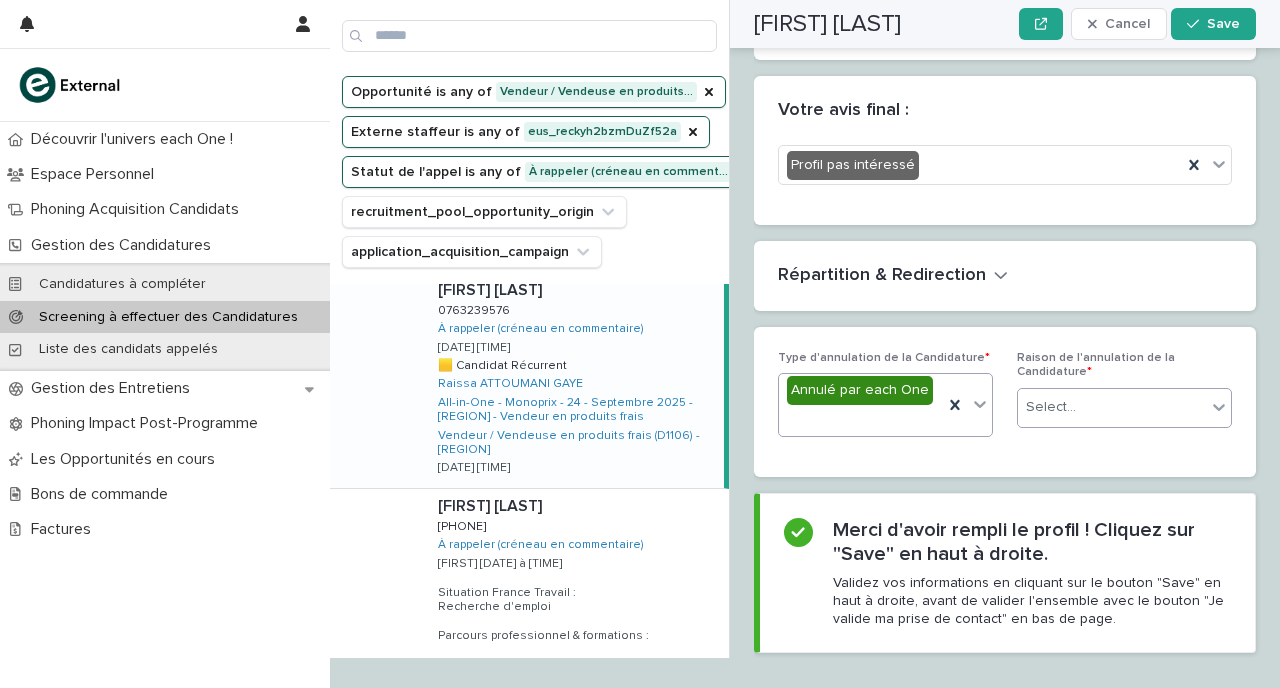 click on "Select..." at bounding box center (1051, 407) 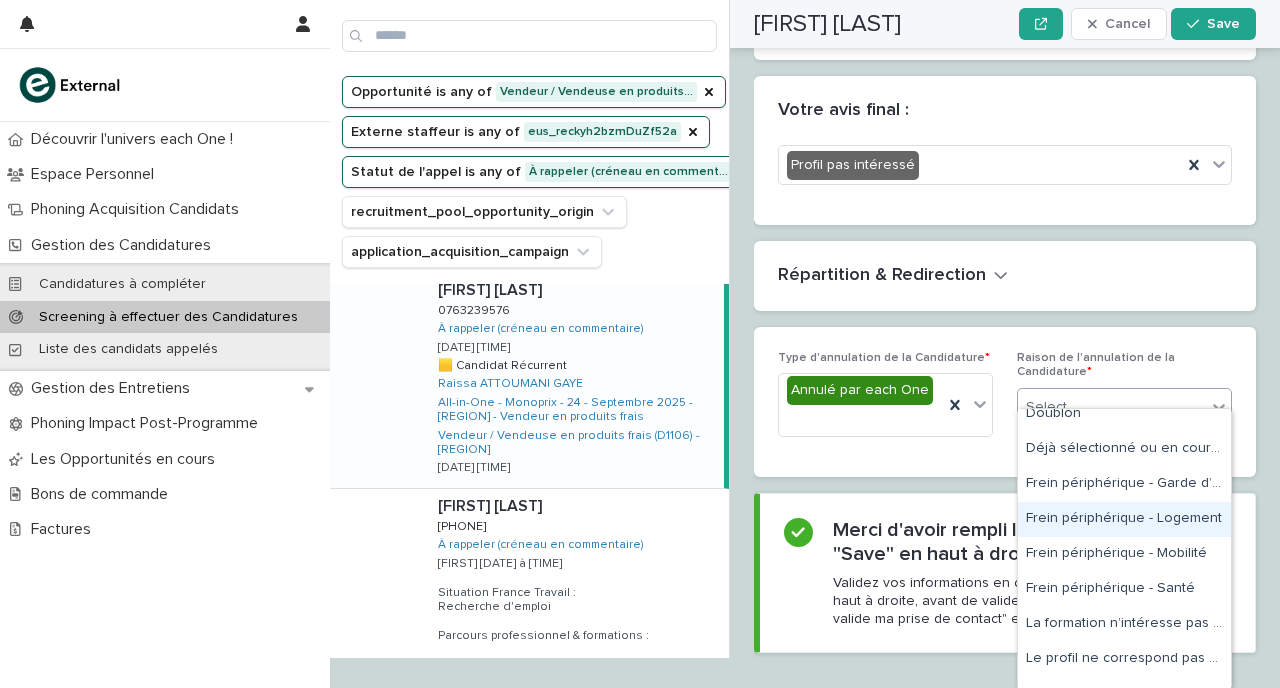 scroll, scrollTop: 294, scrollLeft: 0, axis: vertical 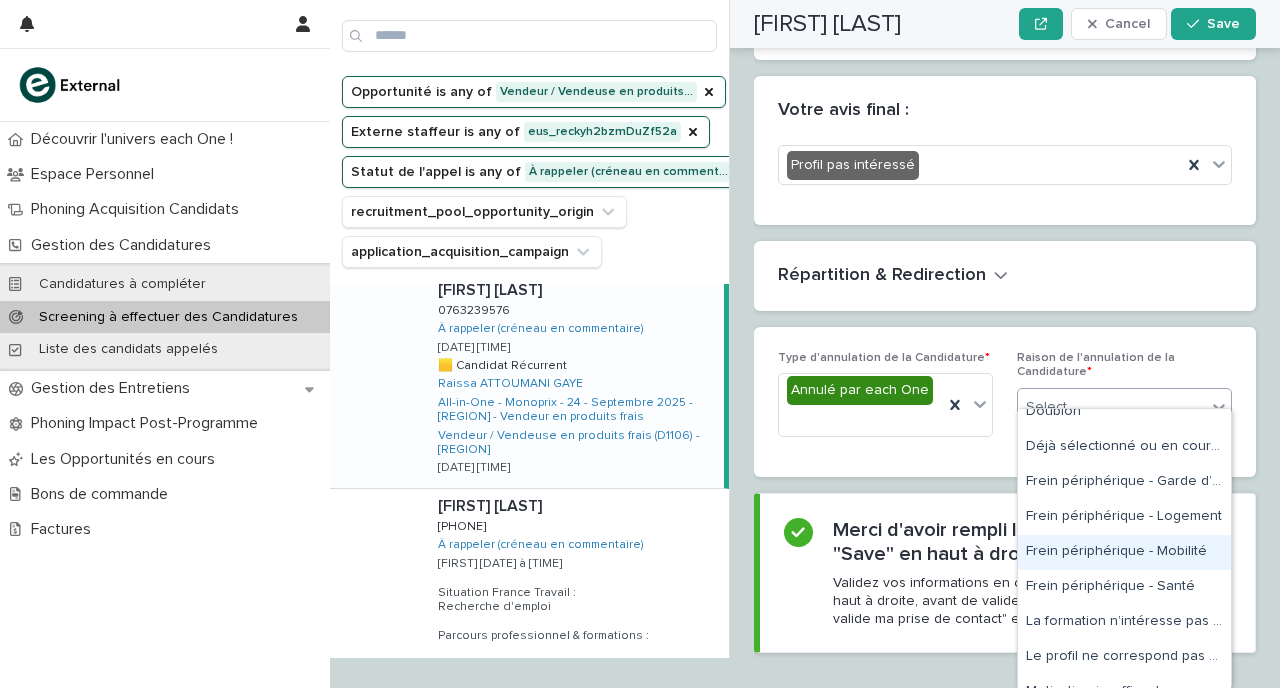 click on "Frein périphérique - Mobilité" at bounding box center (1124, 552) 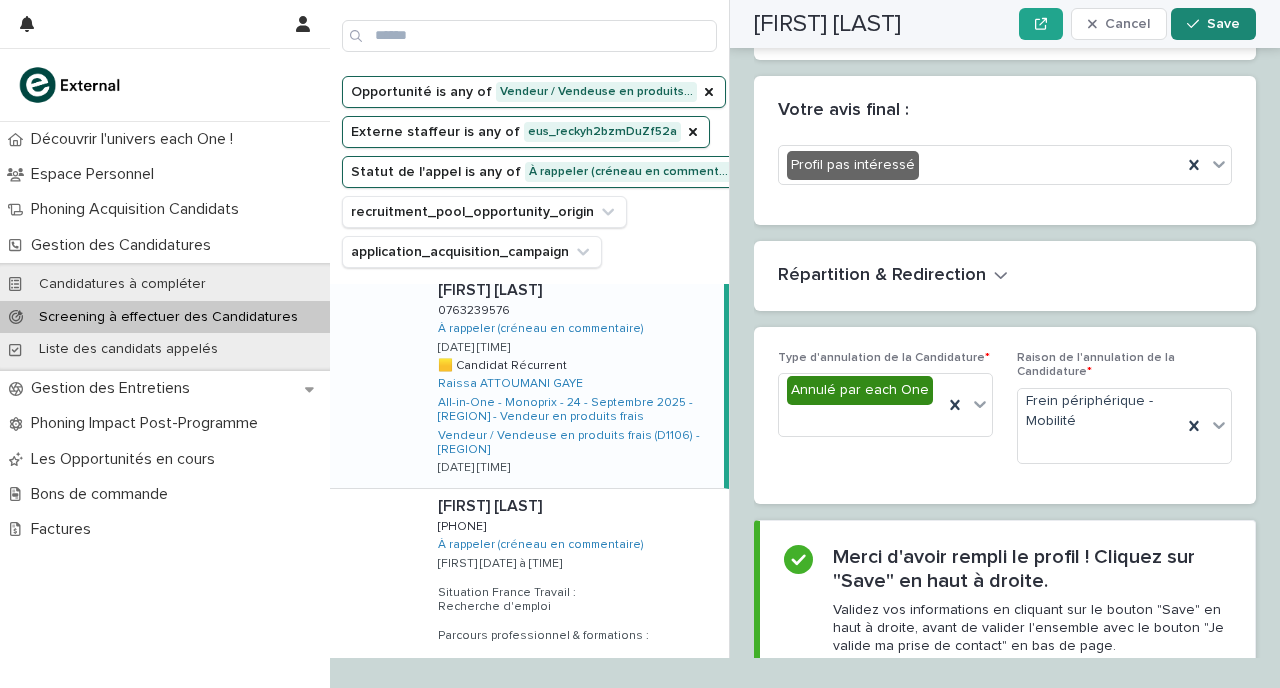 click on "Save" at bounding box center (1223, 24) 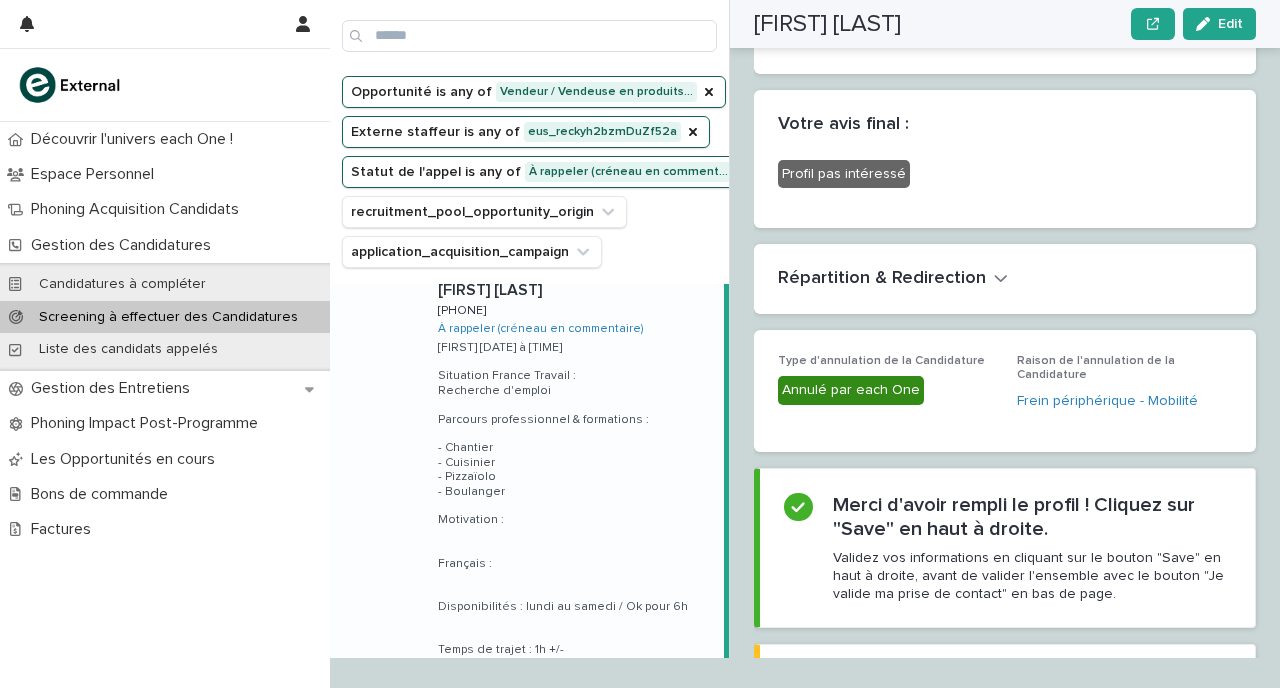scroll, scrollTop: 0, scrollLeft: 0, axis: both 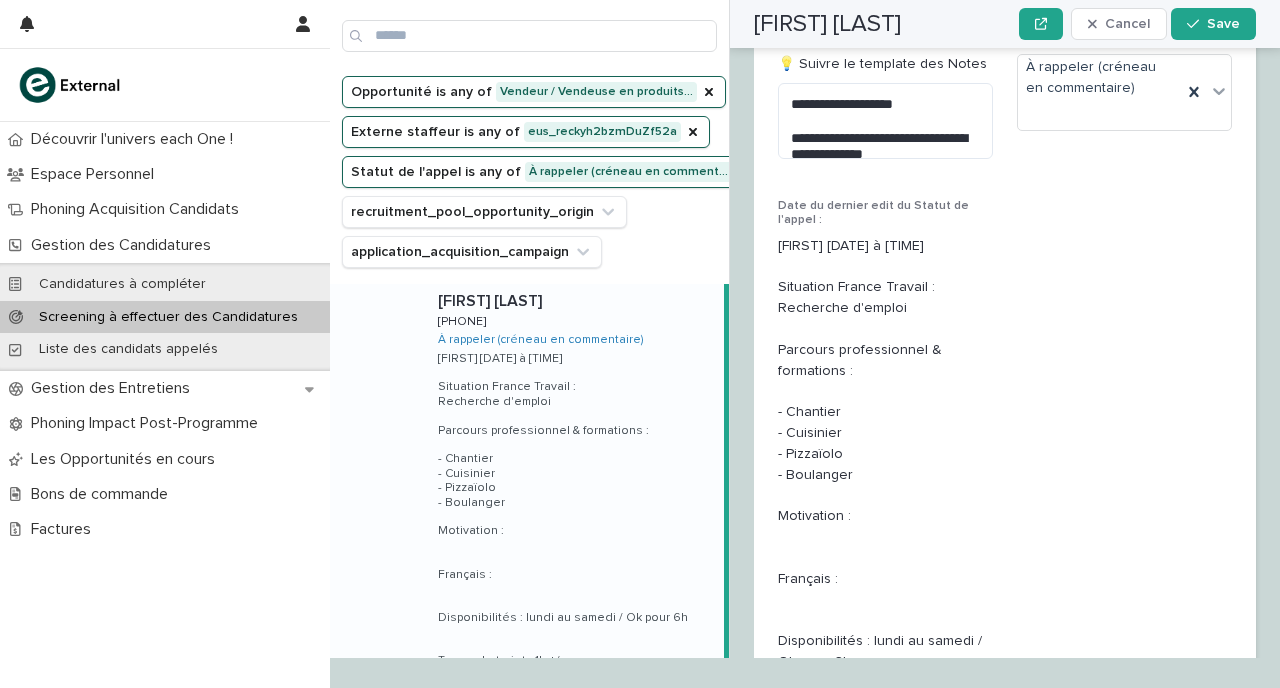 click at bounding box center [577, 301] 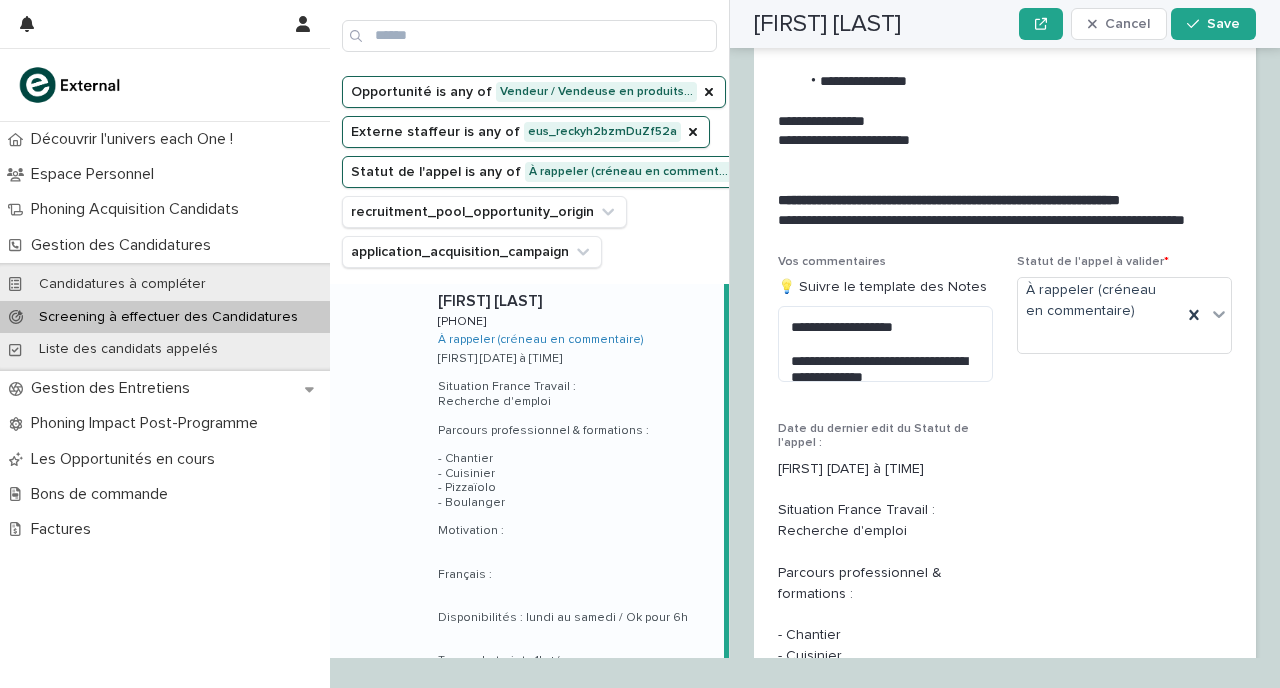 scroll, scrollTop: 2631, scrollLeft: 0, axis: vertical 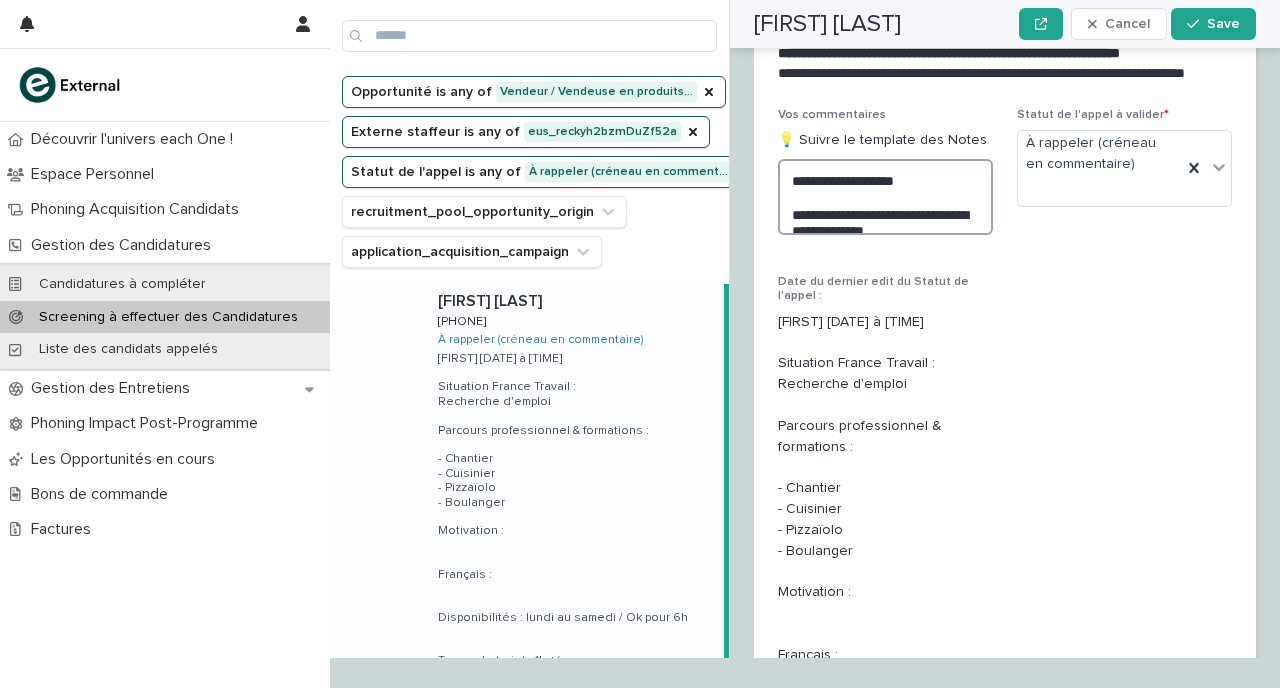 click on "**********" at bounding box center (885, 197) 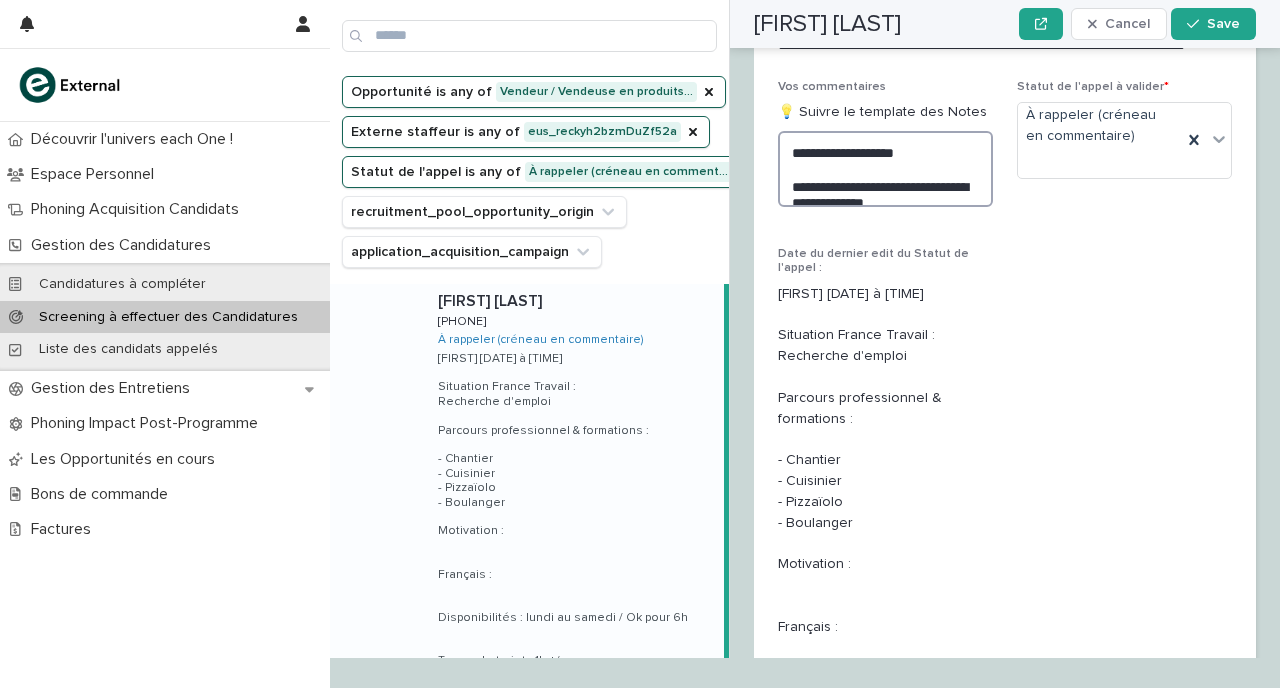scroll, scrollTop: 2664, scrollLeft: 0, axis: vertical 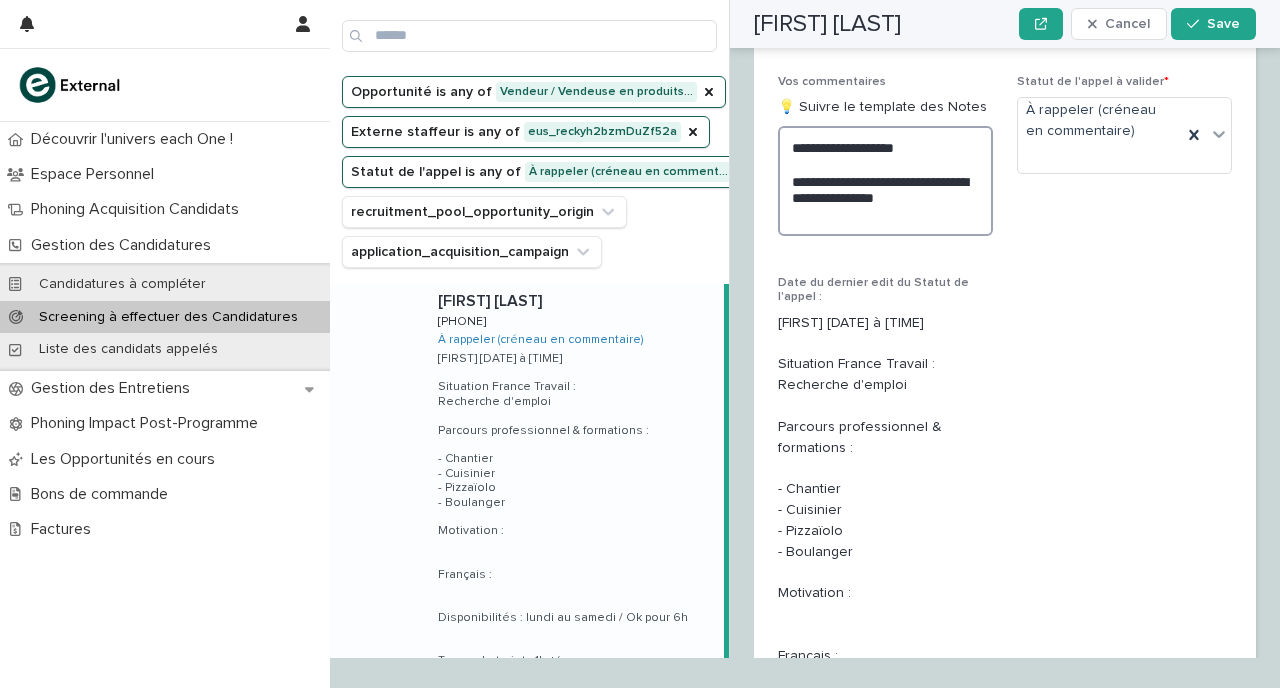 click on "**********" at bounding box center [885, 181] 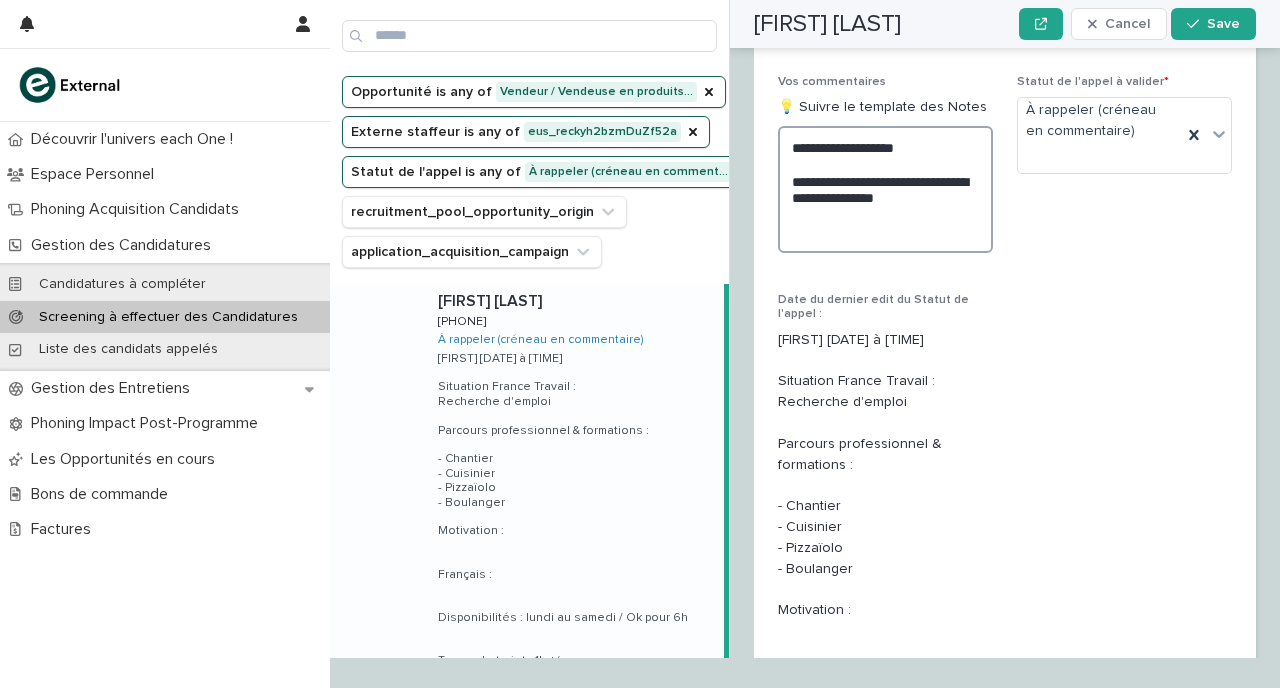 click on "**********" at bounding box center (885, 189) 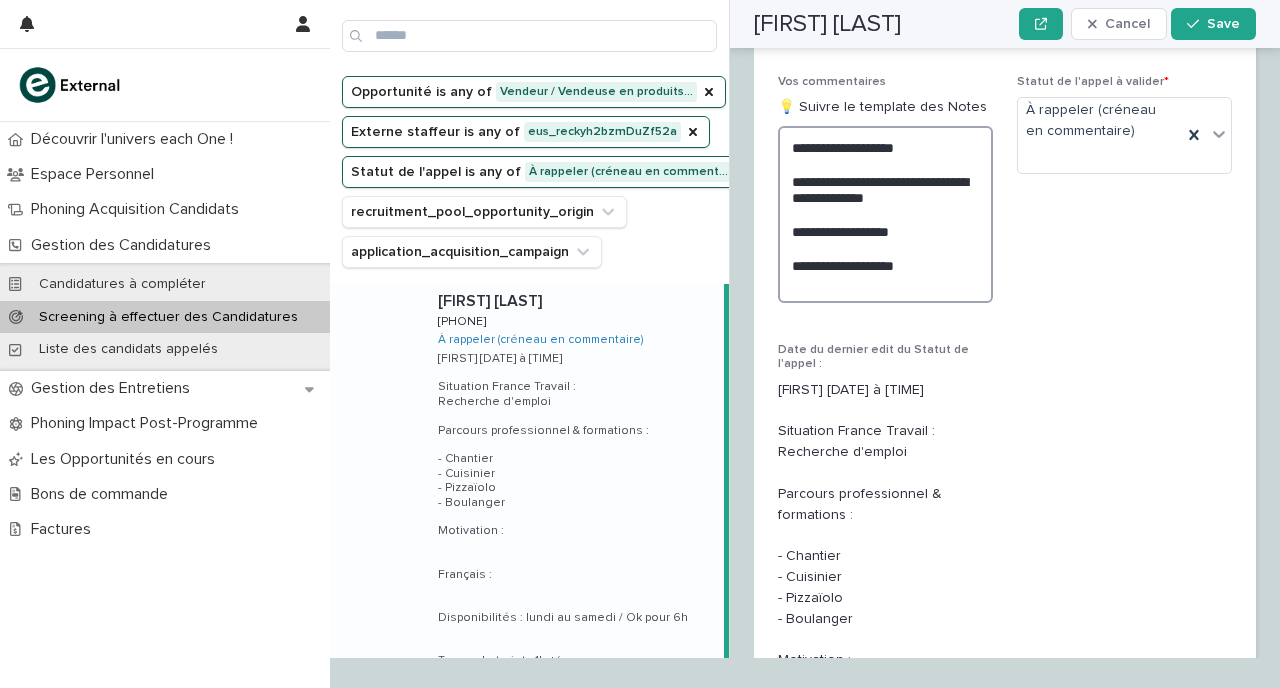 drag, startPoint x: 951, startPoint y: 177, endPoint x: 821, endPoint y: 174, distance: 130.0346 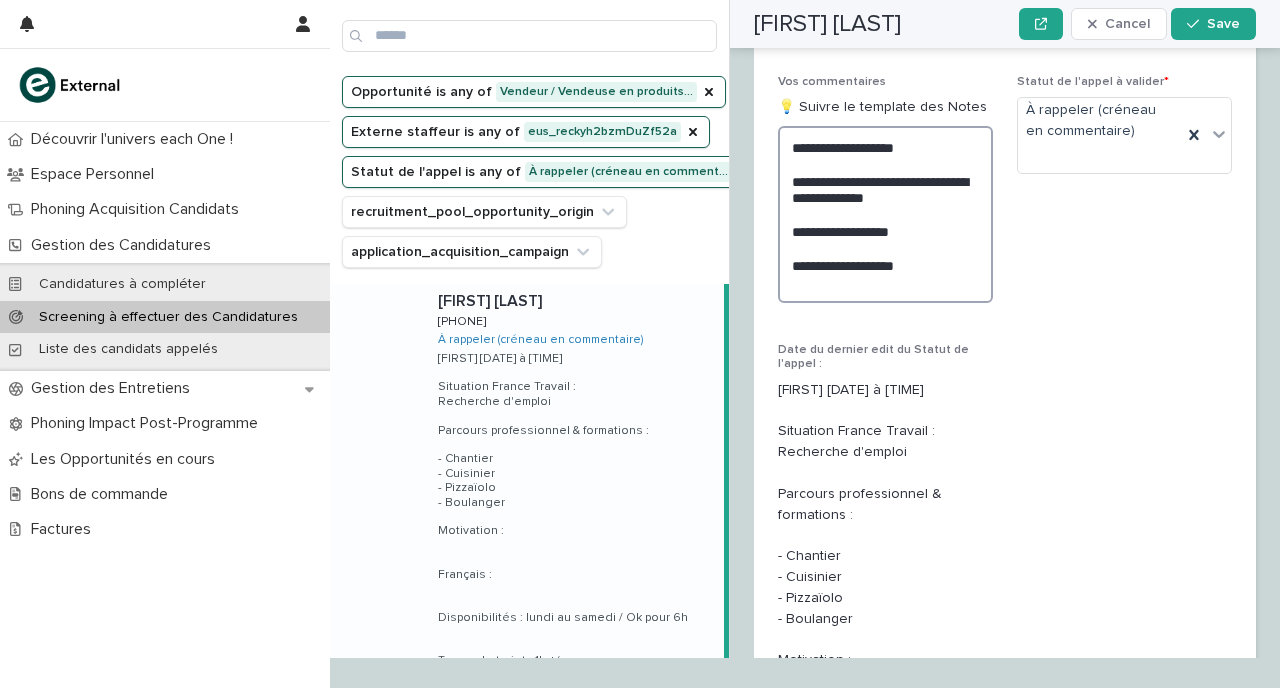 click on "**********" at bounding box center [885, 214] 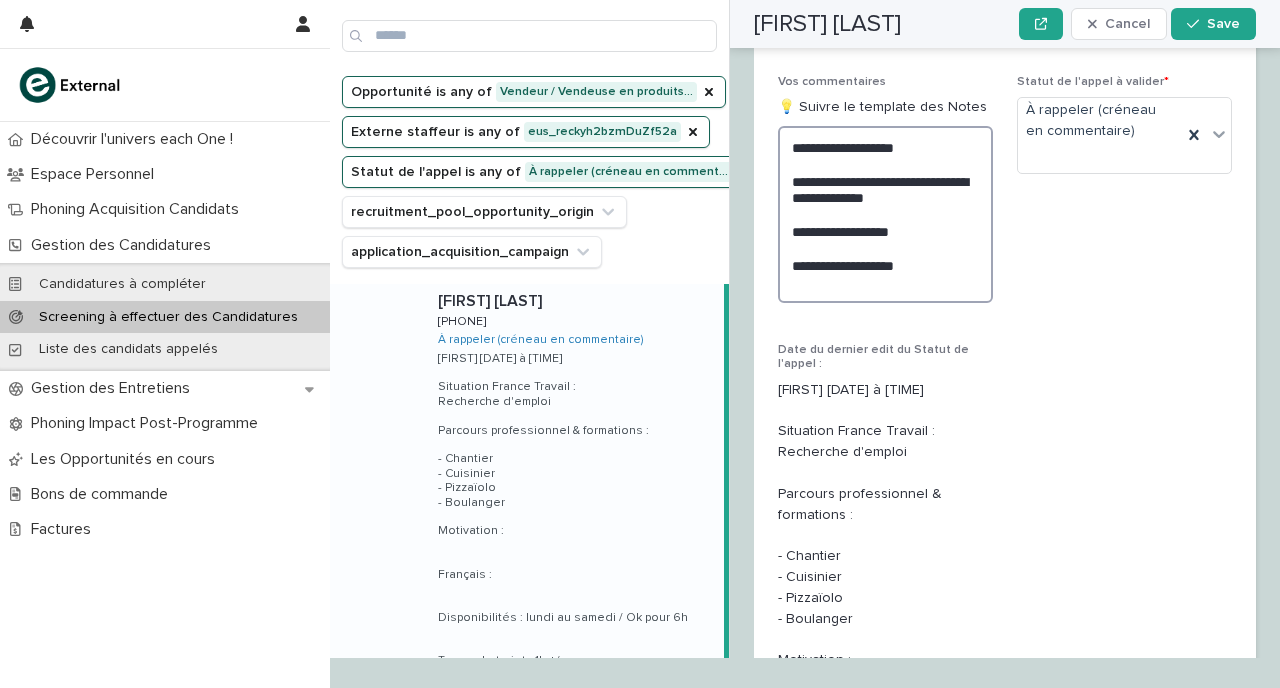 drag, startPoint x: 879, startPoint y: 175, endPoint x: 795, endPoint y: 172, distance: 84.05355 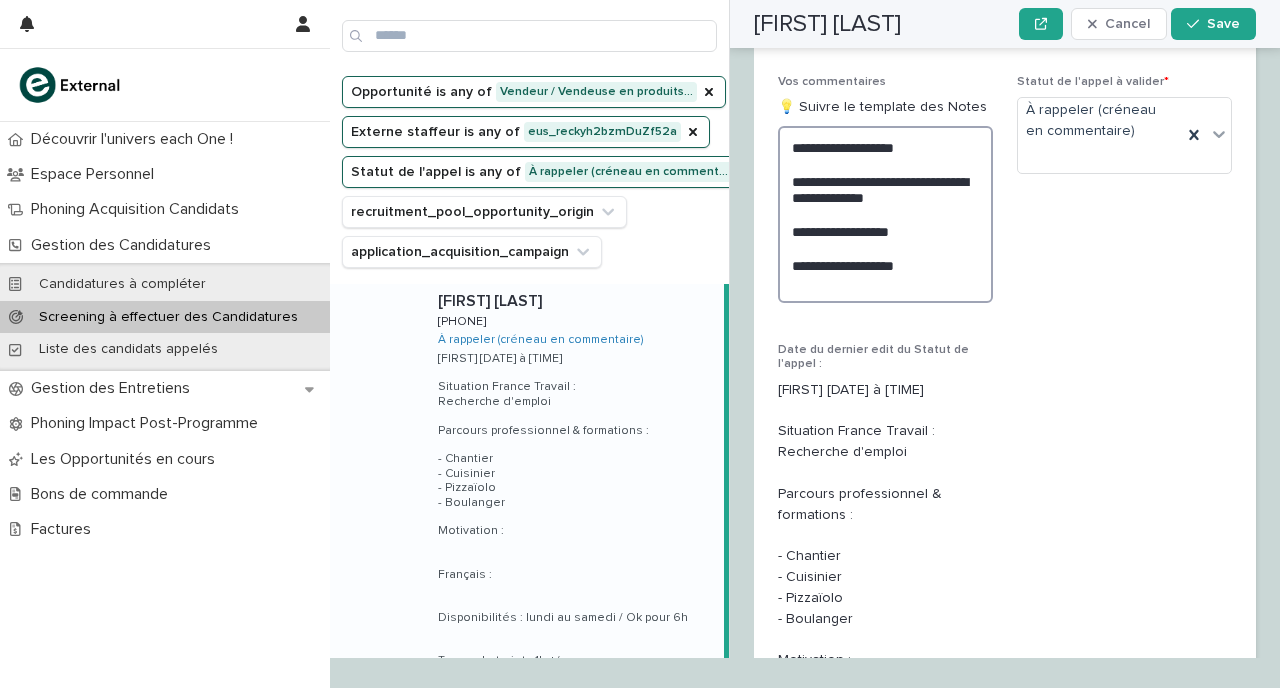 click on "**********" at bounding box center (885, 214) 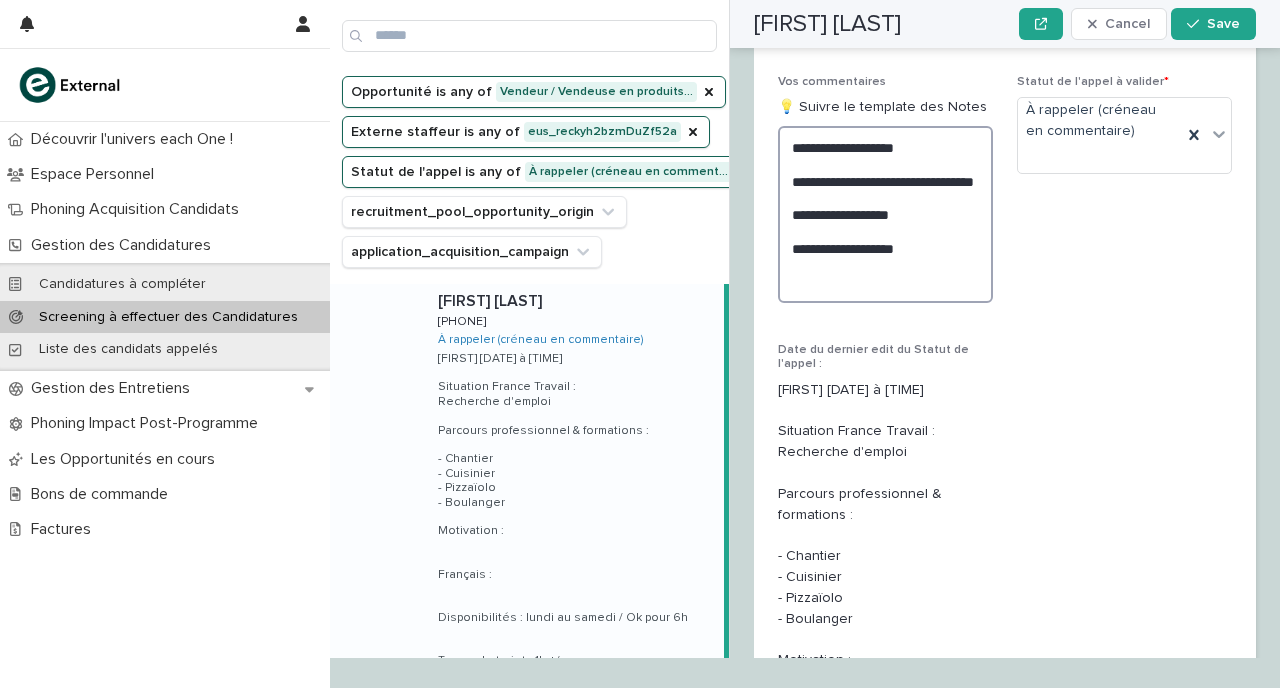 click on "**********" at bounding box center (885, 214) 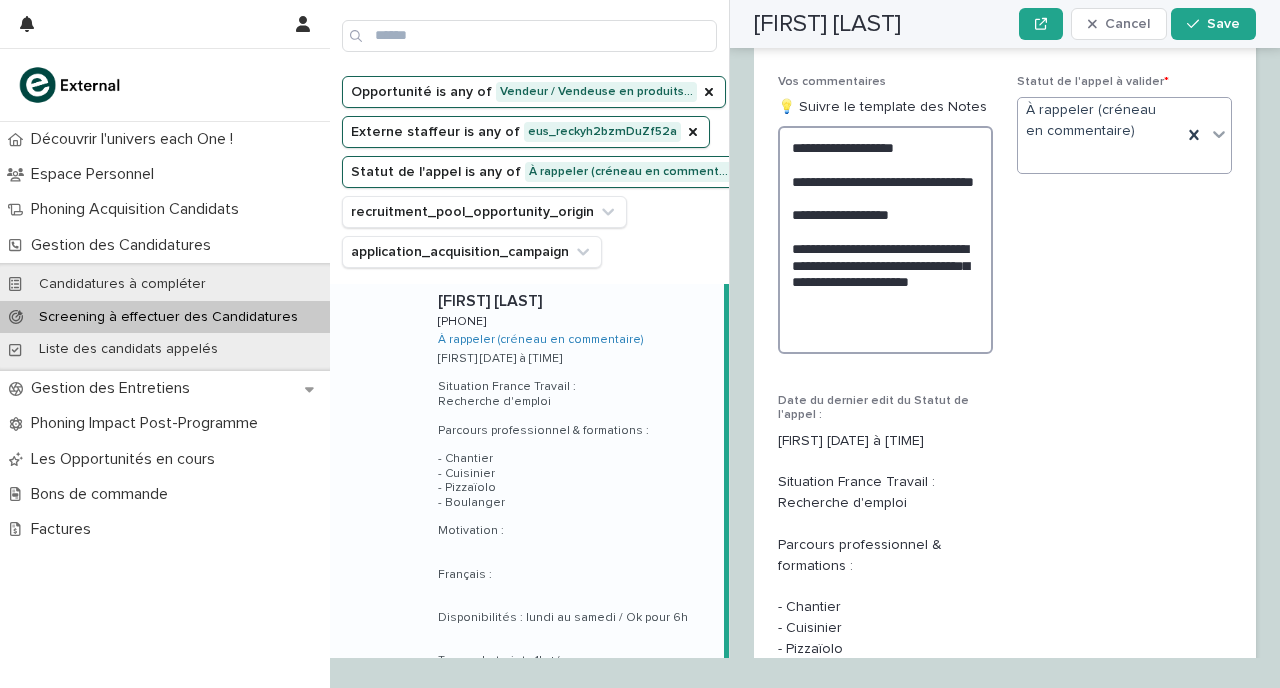 type on "**********" 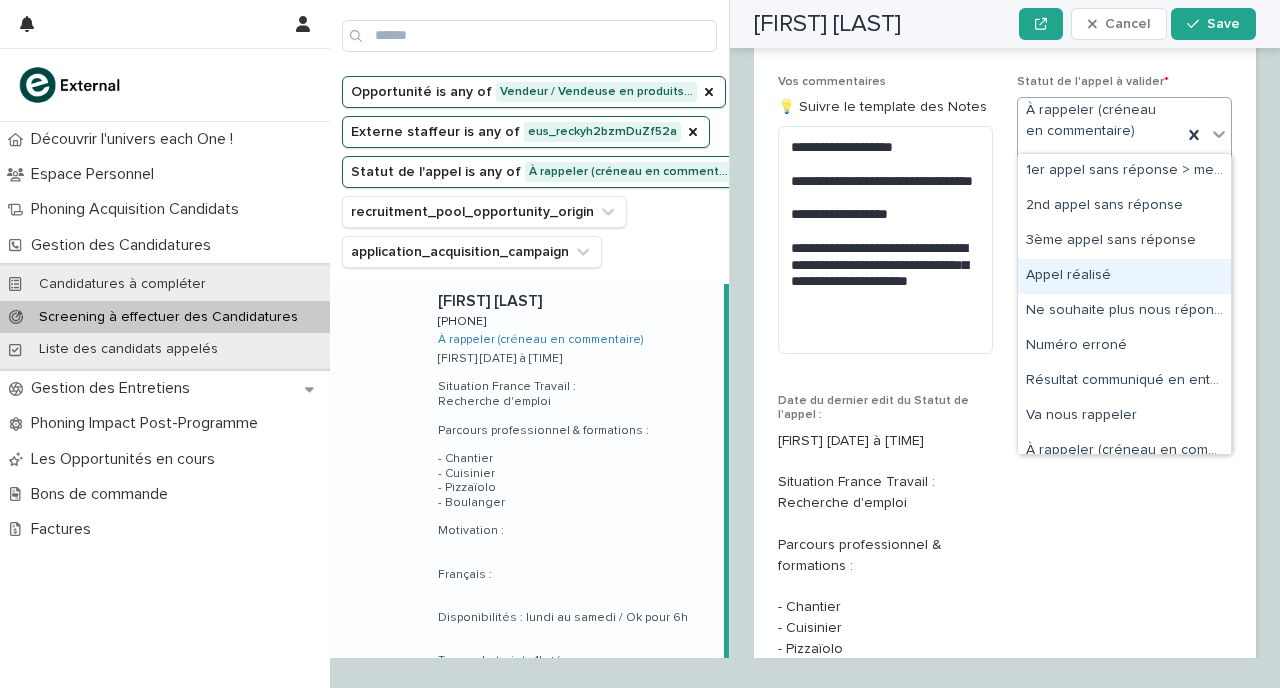 click on "Appel réalisé" at bounding box center [1124, 276] 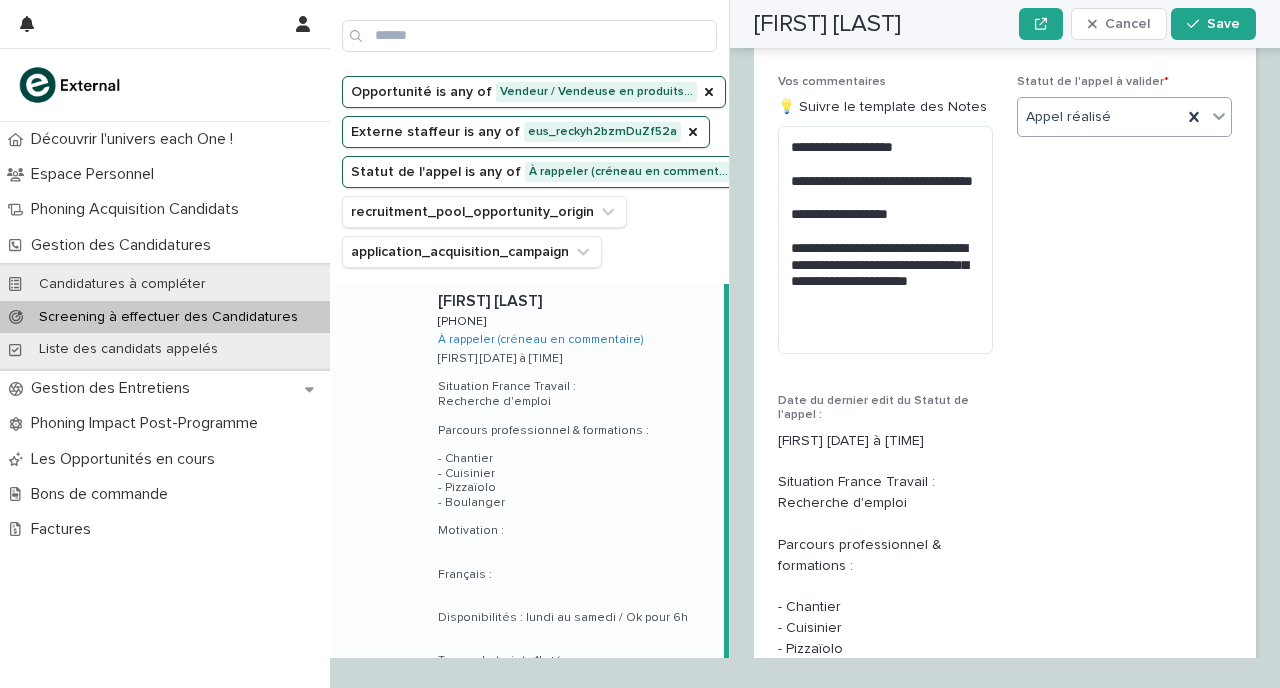 scroll, scrollTop: 2906, scrollLeft: 0, axis: vertical 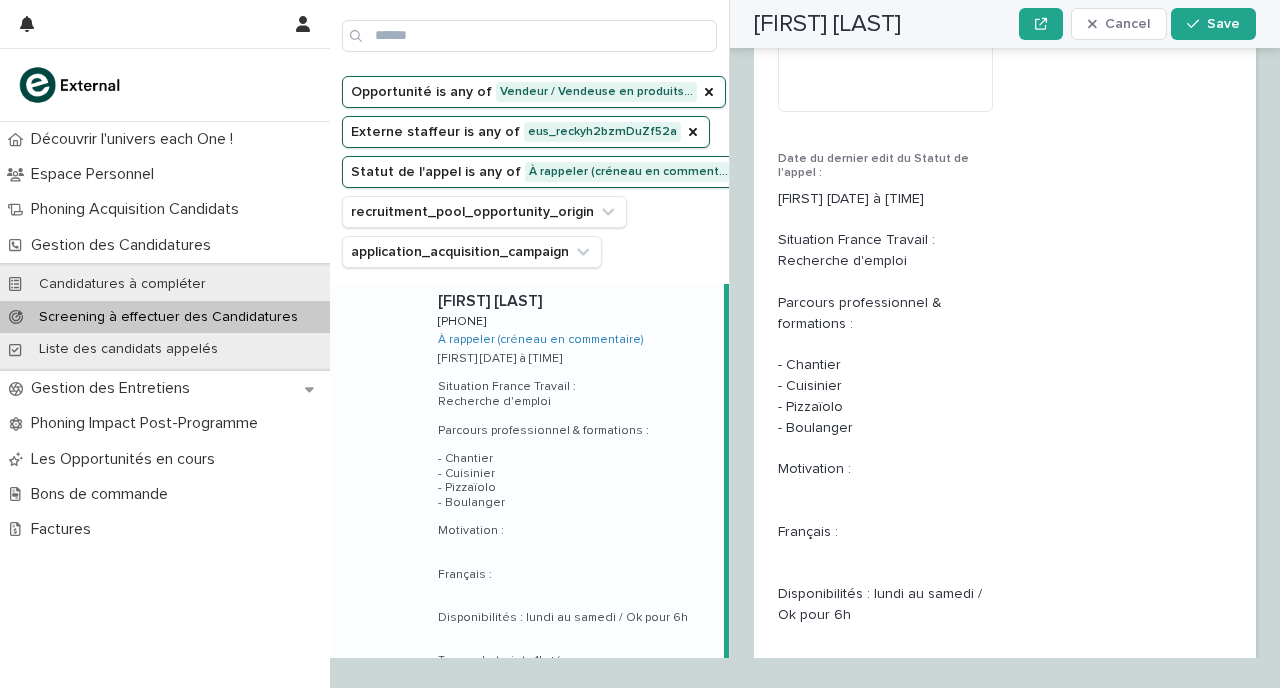 click on "Select..." at bounding box center [992, 1041] 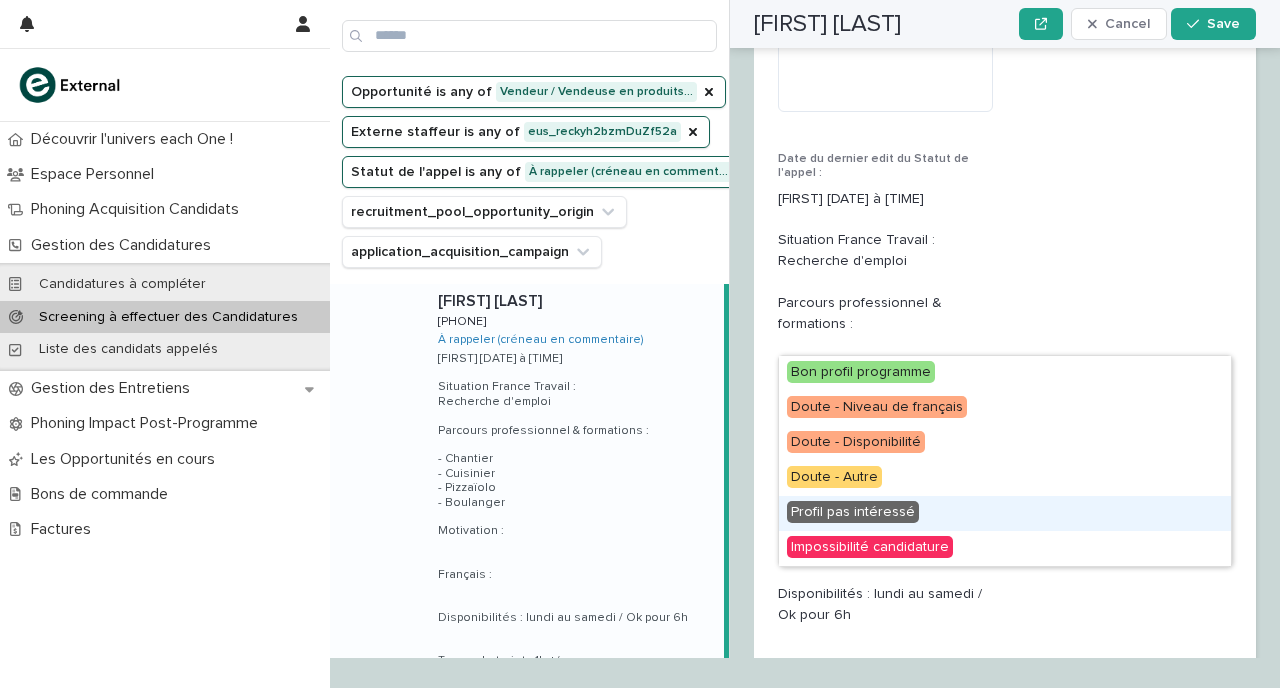 click on "Profil pas intéressé" at bounding box center [853, 512] 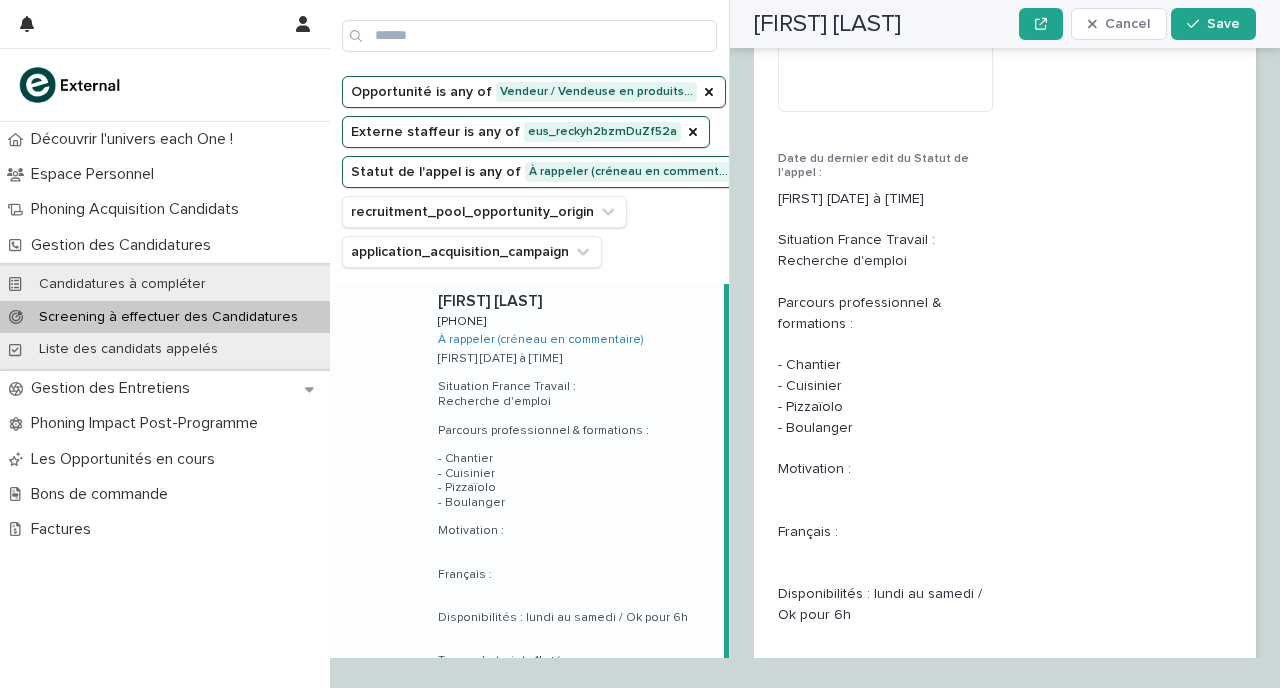 click on "Select..." at bounding box center (873, 1269) 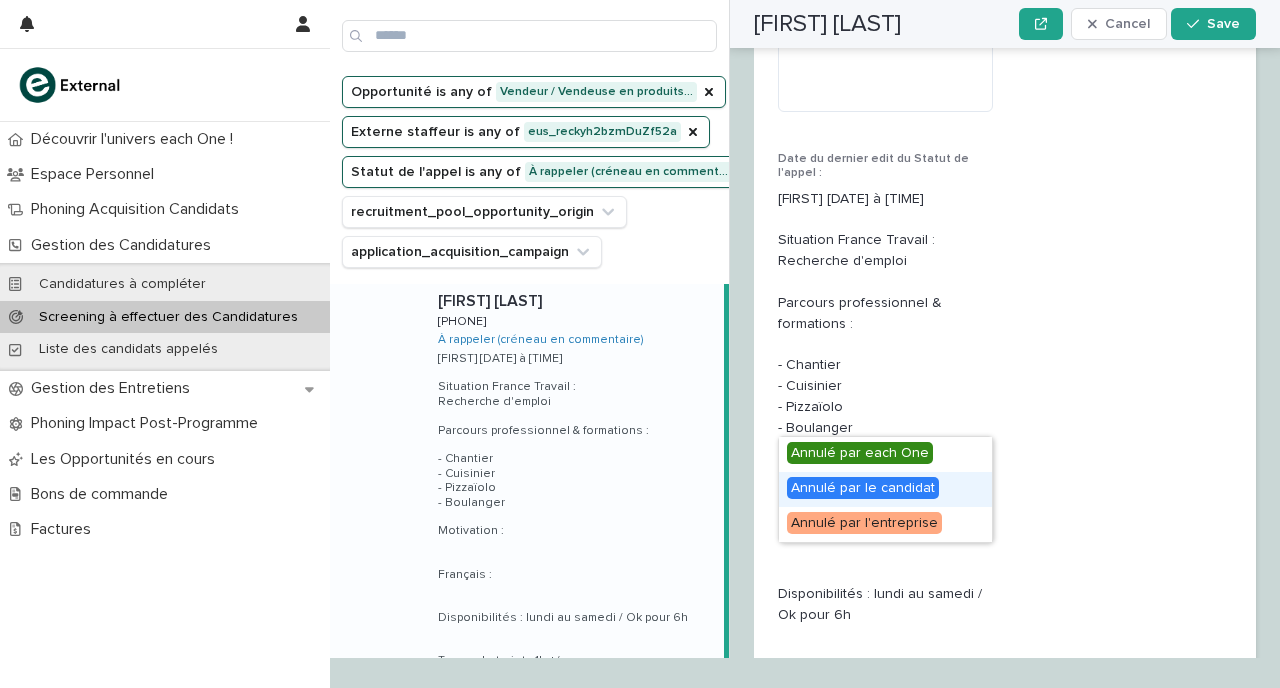 drag, startPoint x: 849, startPoint y: 458, endPoint x: 866, endPoint y: 488, distance: 34.48188 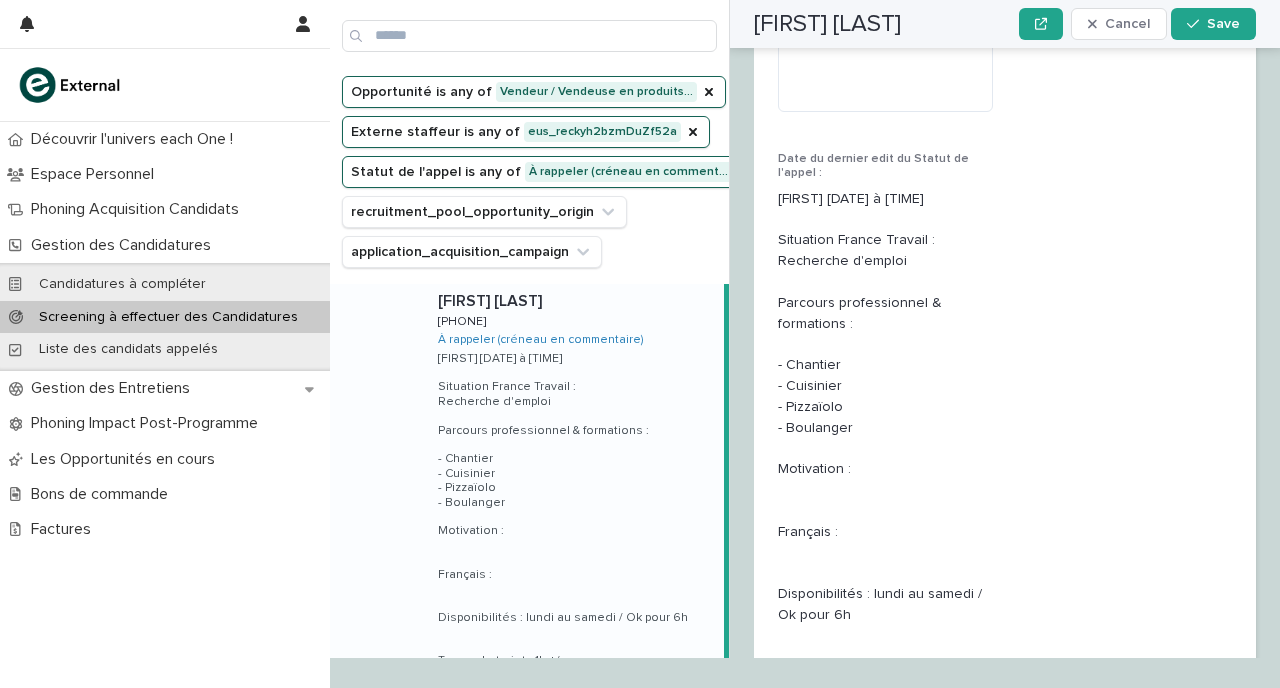 click on "Select..." at bounding box center [1112, 1283] 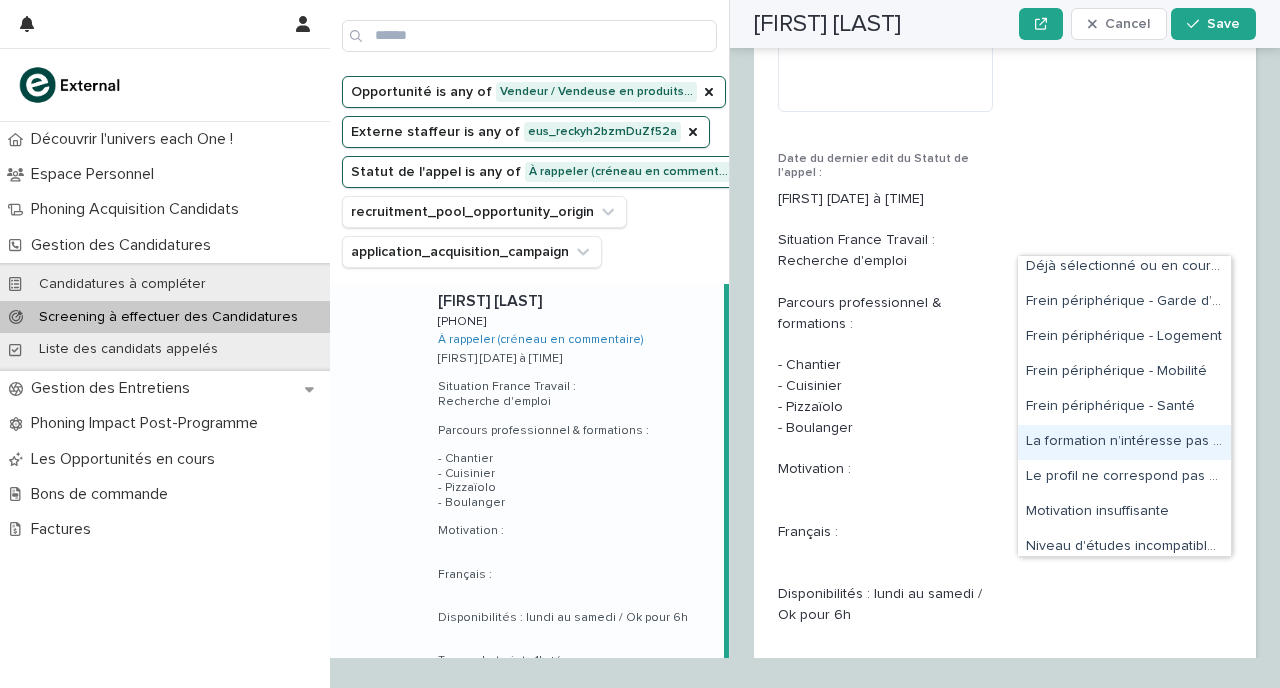 scroll, scrollTop: 323, scrollLeft: 0, axis: vertical 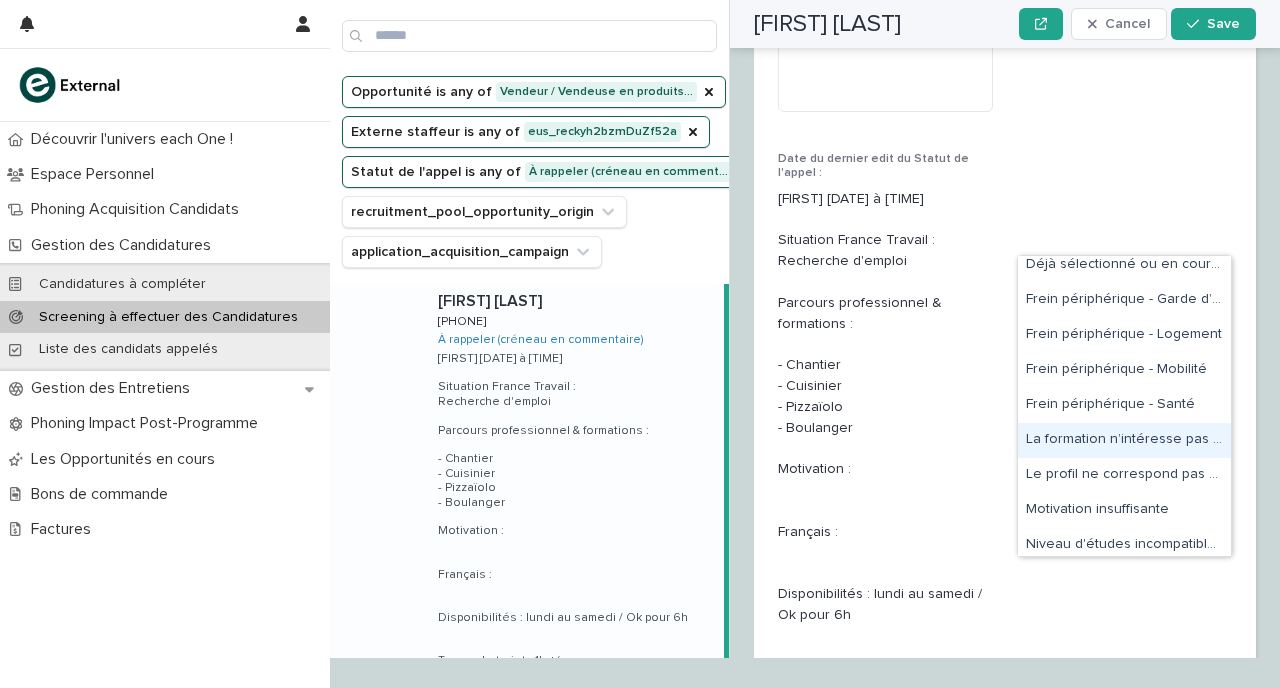 click on "La formation n’intéresse pas la personne" at bounding box center (1124, 440) 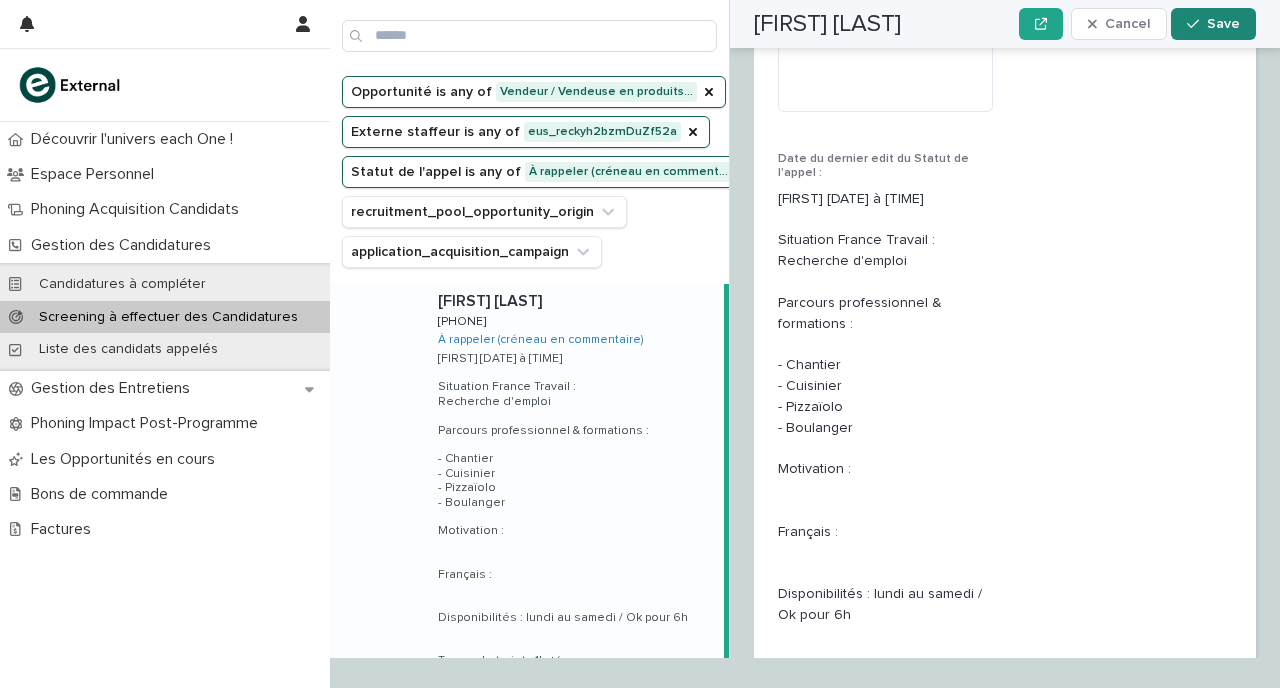 click on "Save" at bounding box center [1223, 24] 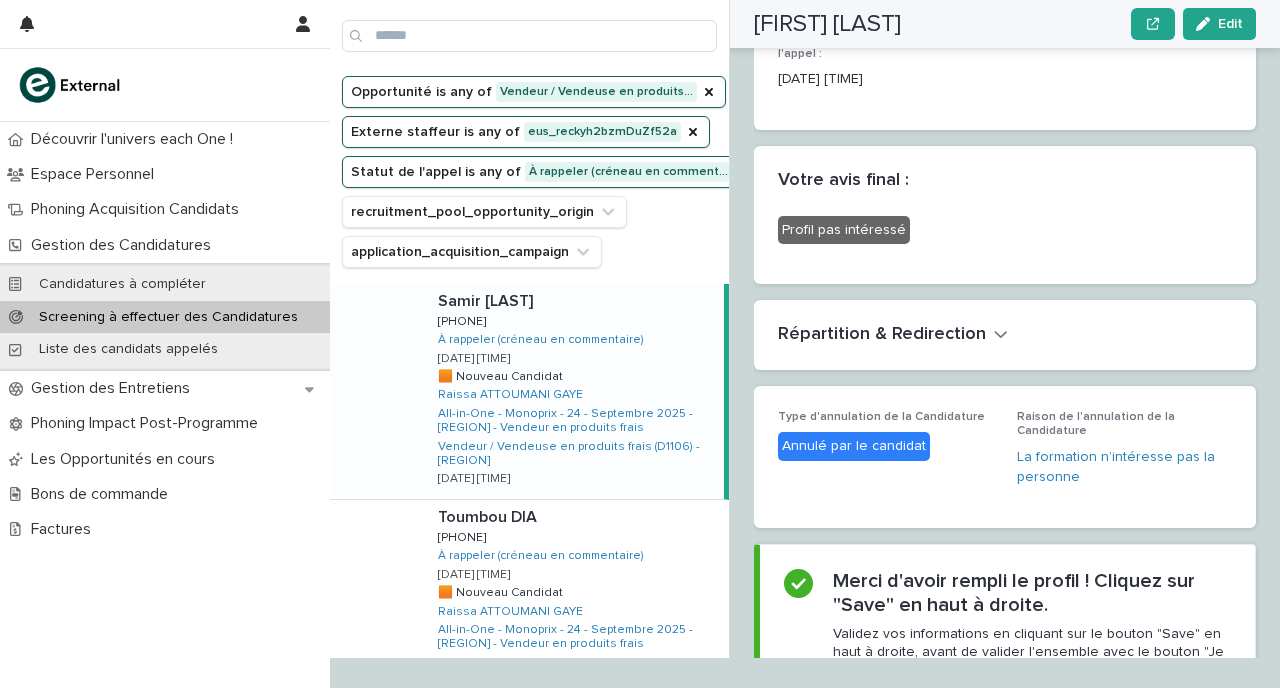 scroll, scrollTop: 2806, scrollLeft: 0, axis: vertical 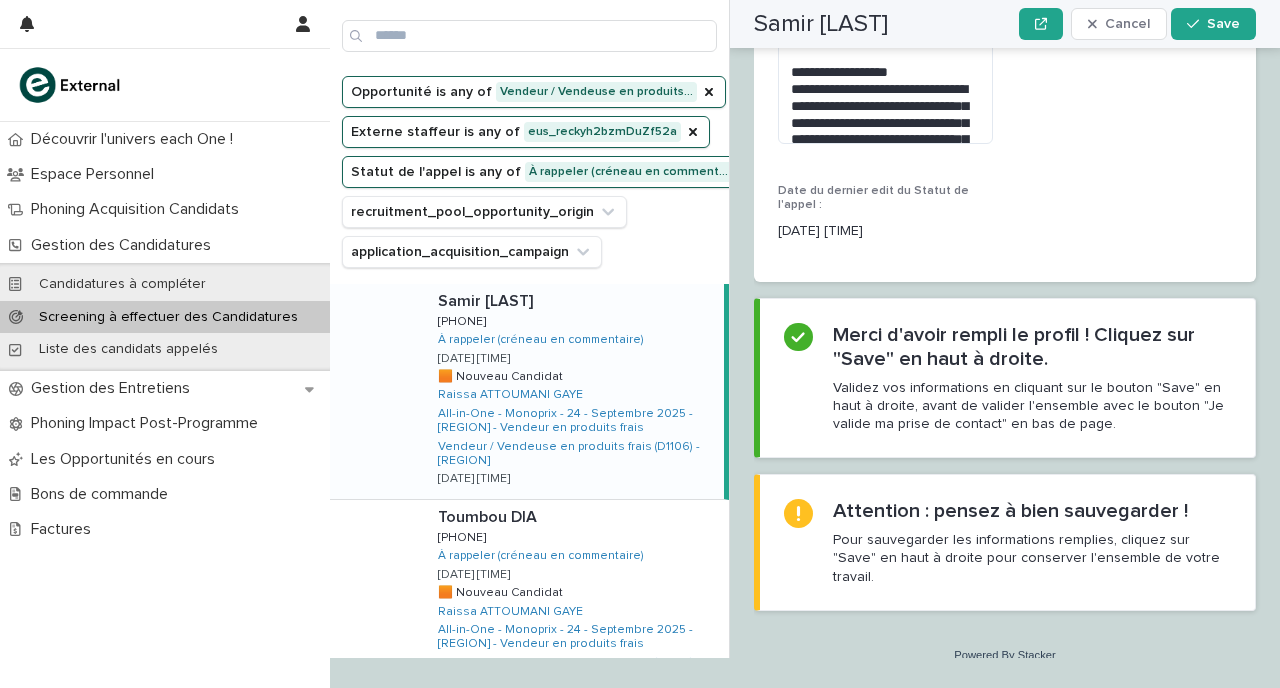 click at bounding box center (577, 301) 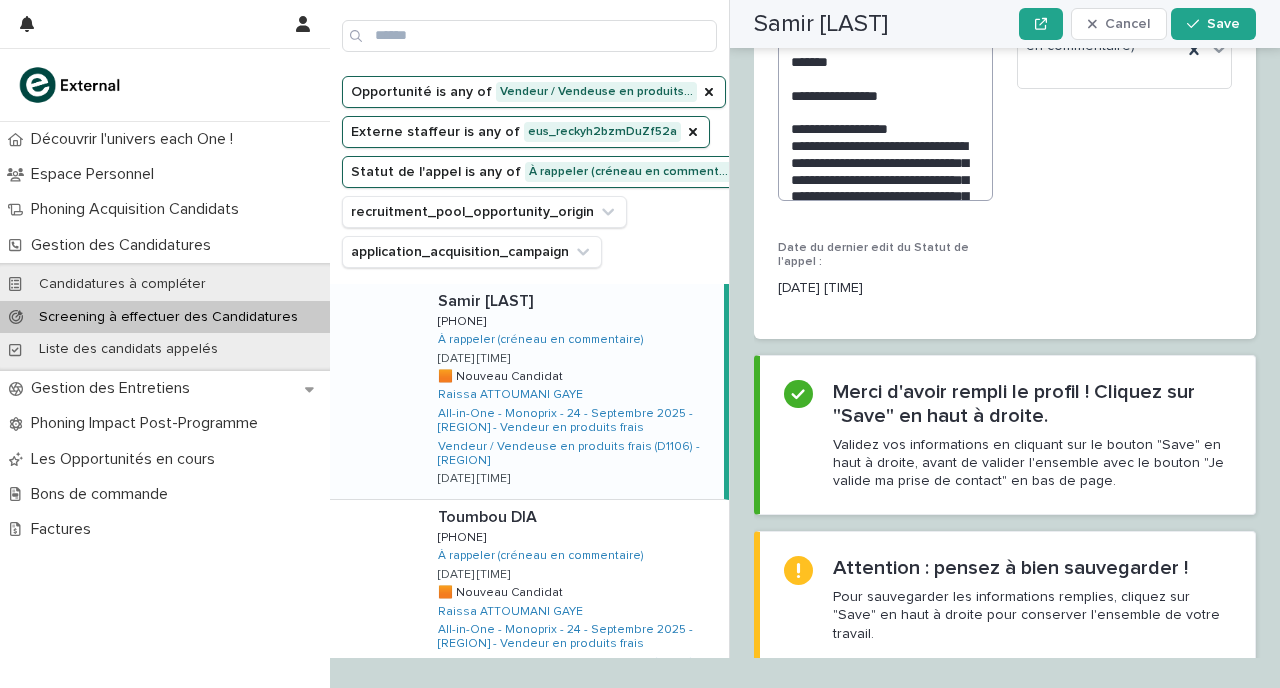 scroll, scrollTop: 2741, scrollLeft: 0, axis: vertical 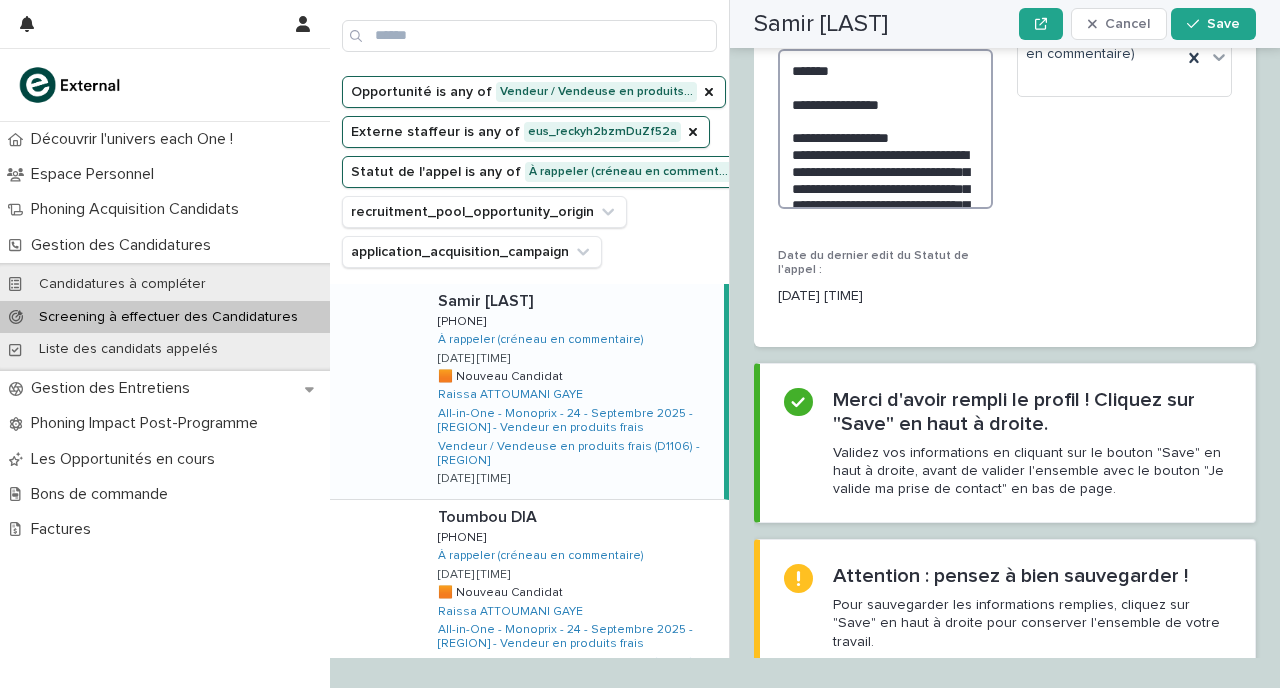 click on "**********" at bounding box center (885, 129) 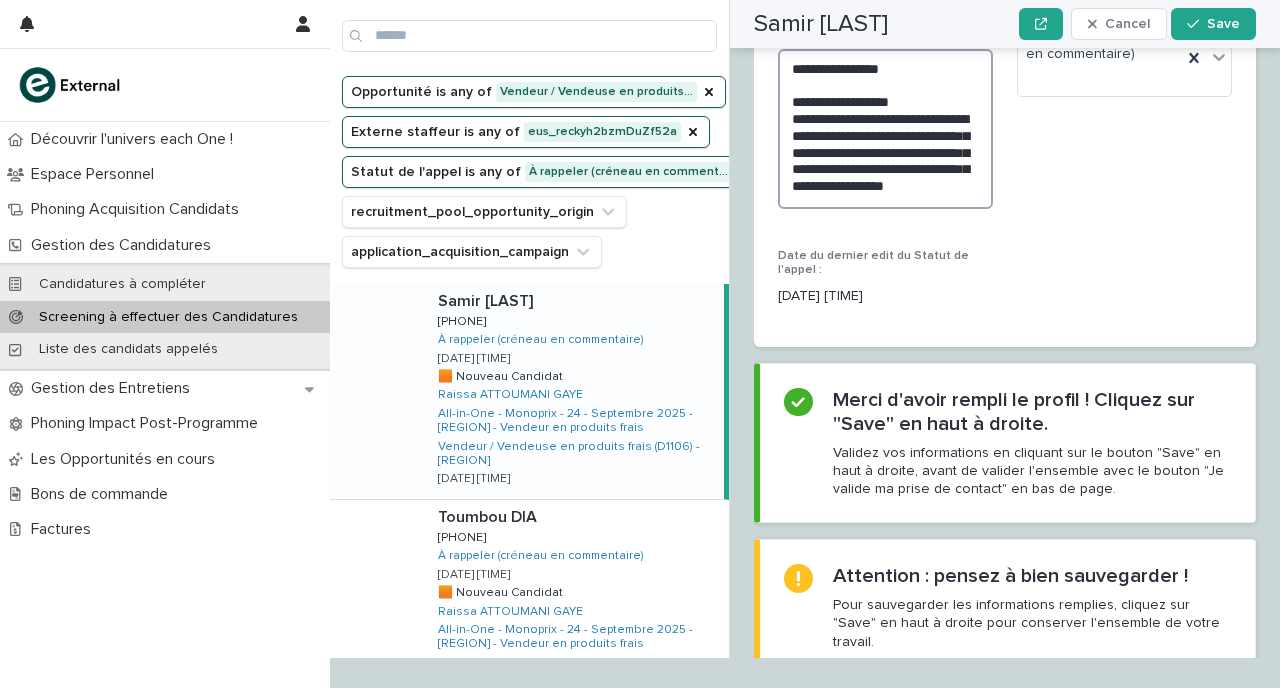 scroll, scrollTop: 1, scrollLeft: 0, axis: vertical 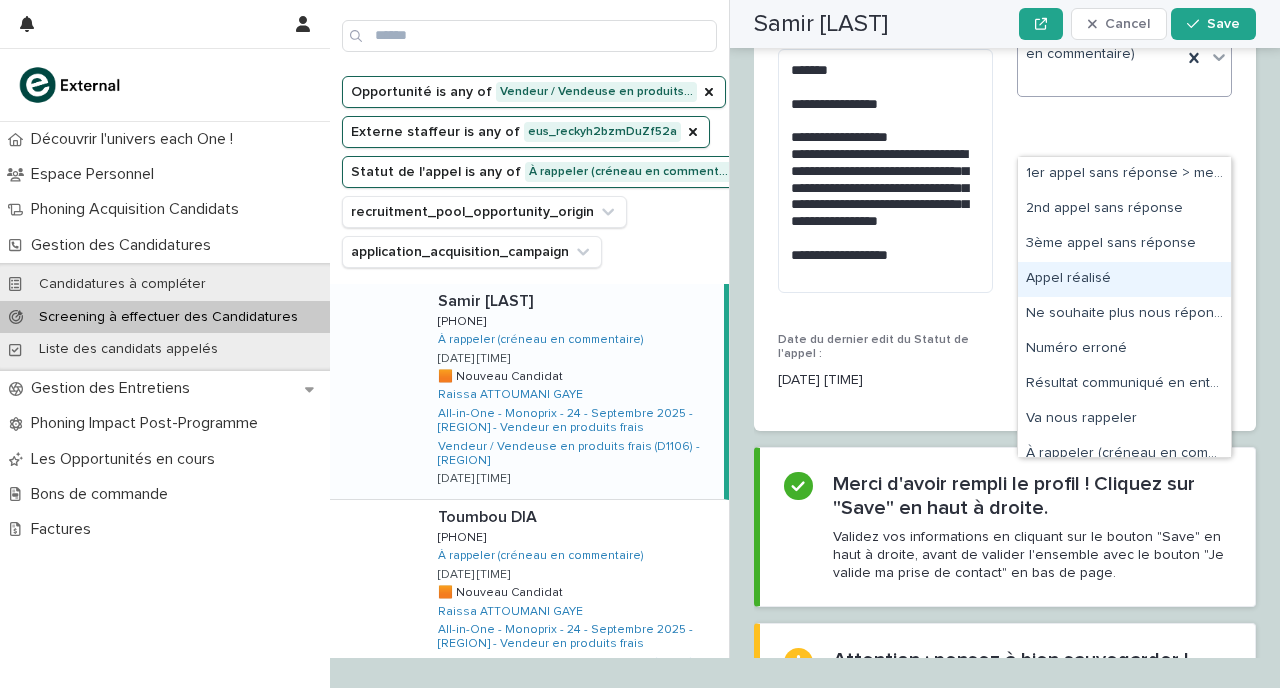 click on "Appel réalisé" at bounding box center (1124, 279) 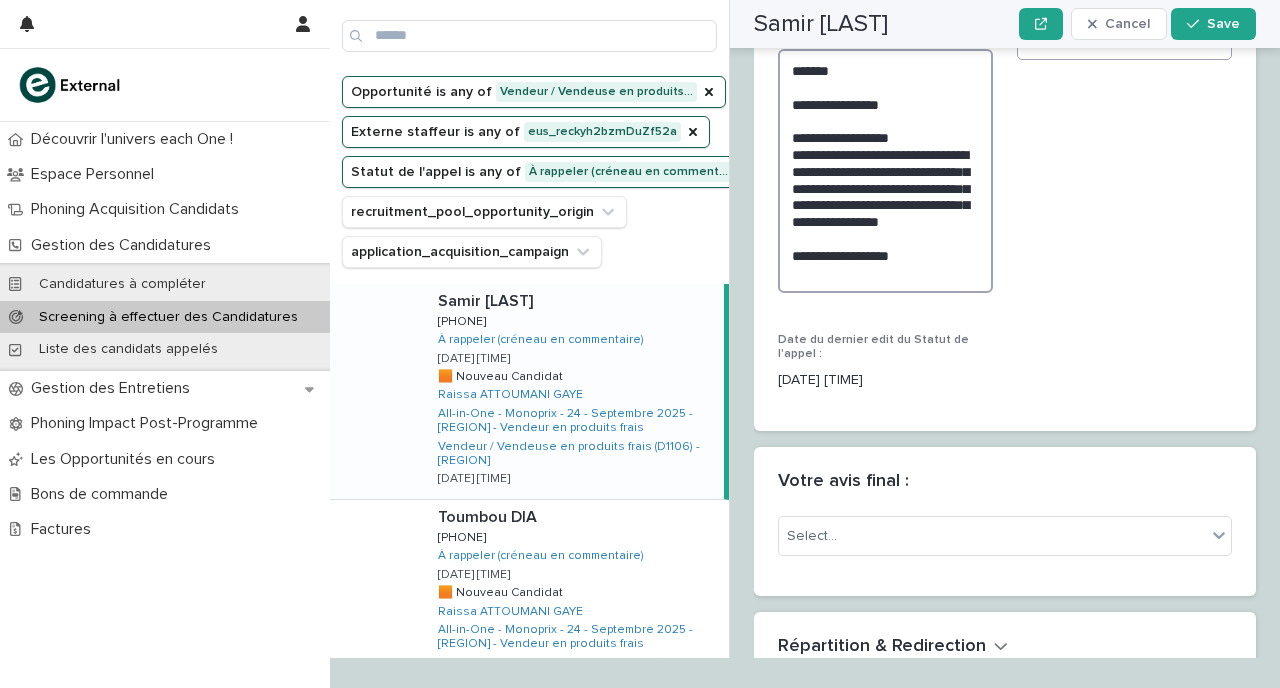 scroll, scrollTop: 1, scrollLeft: 0, axis: vertical 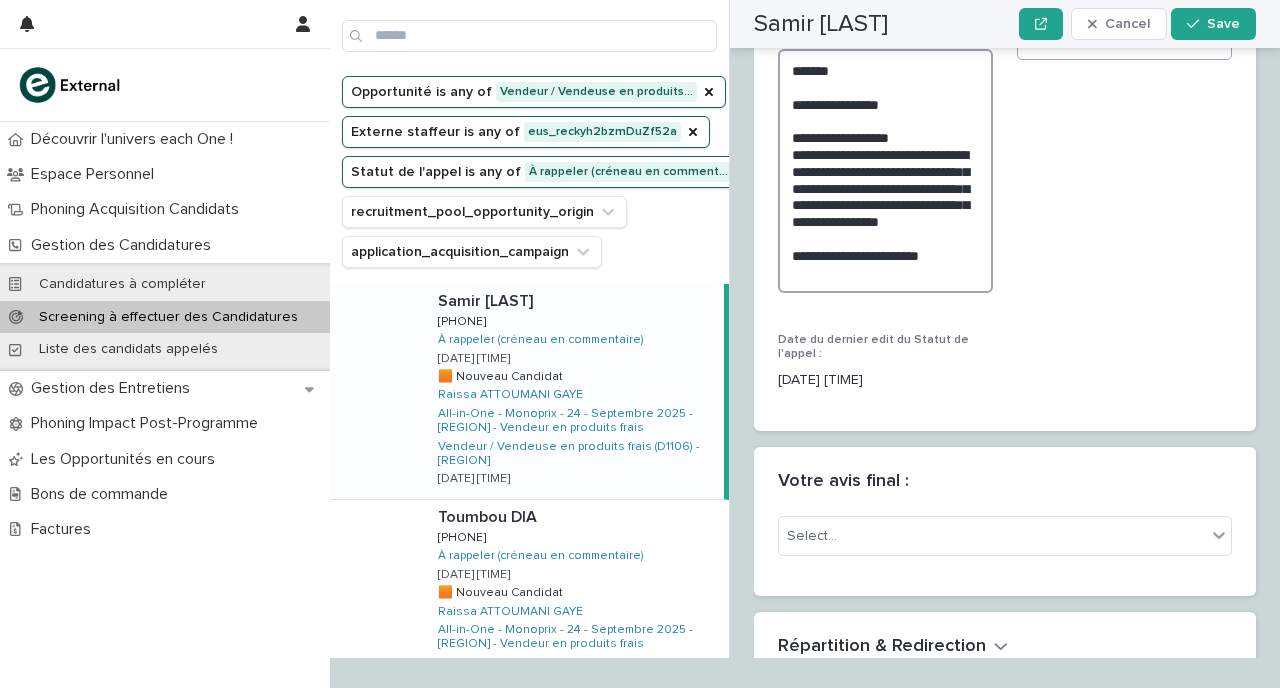 type on "**********" 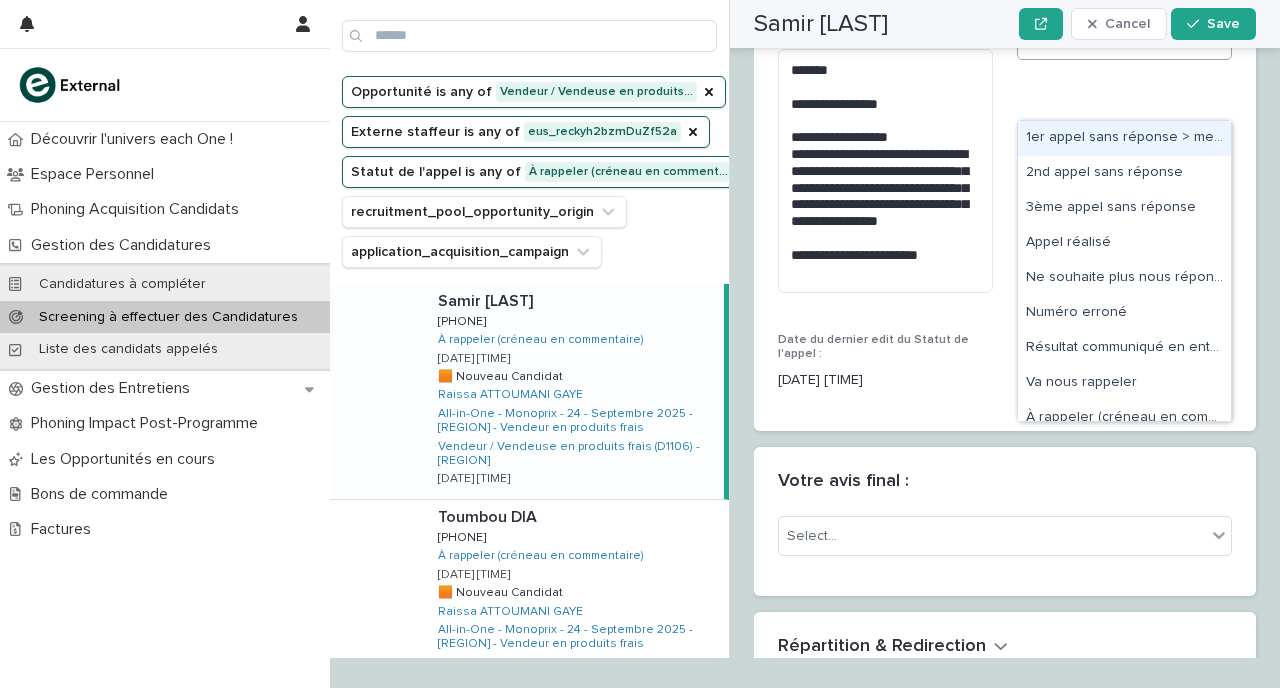 click on "Appel réalisé" at bounding box center (1100, 40) 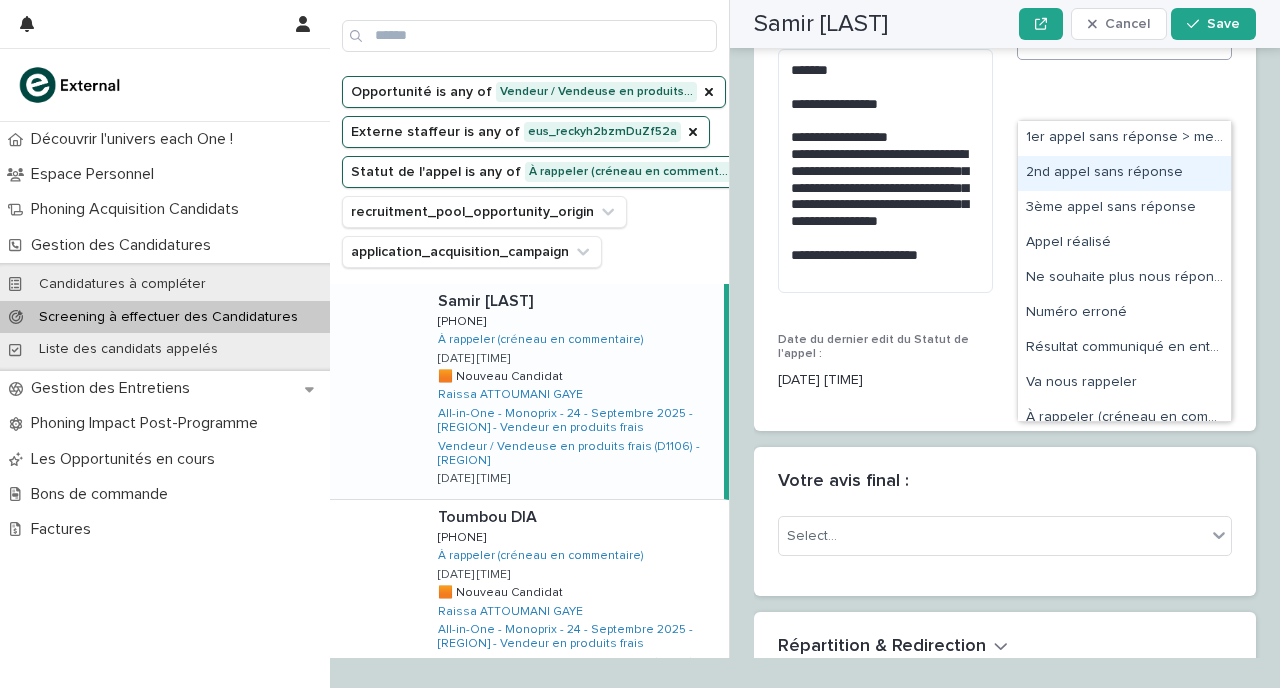click on "2nd appel sans réponse" at bounding box center (1124, 173) 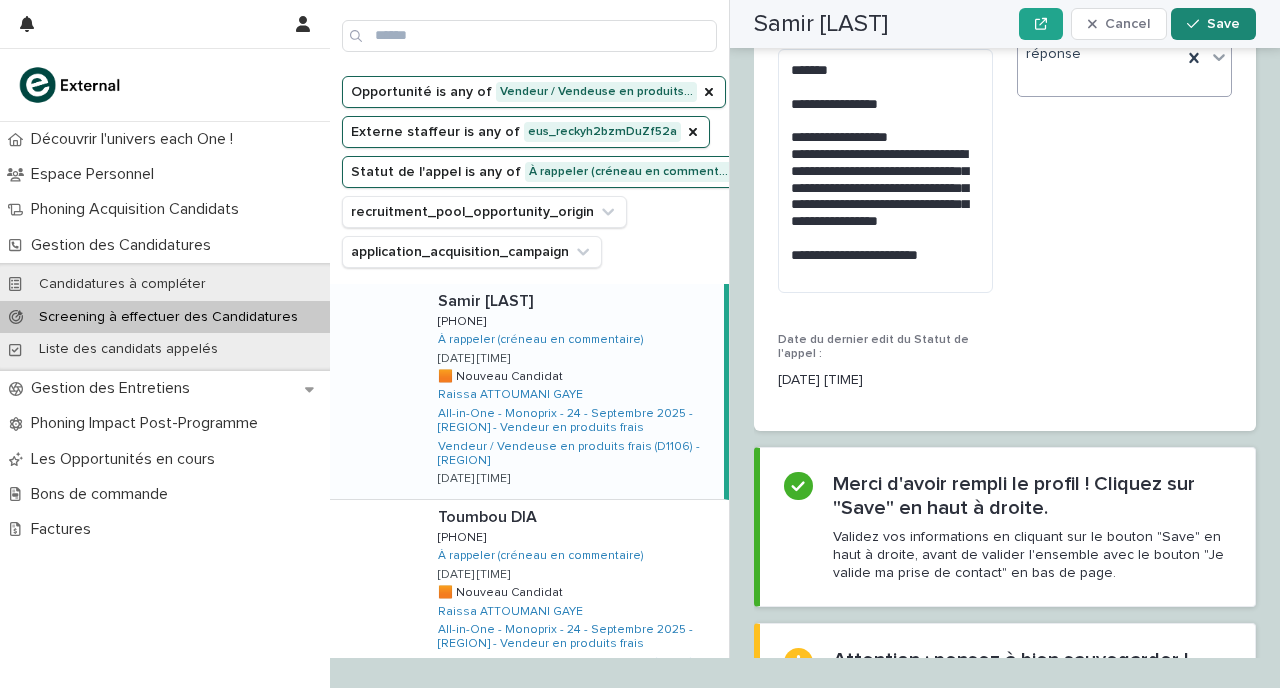 click at bounding box center [1197, 24] 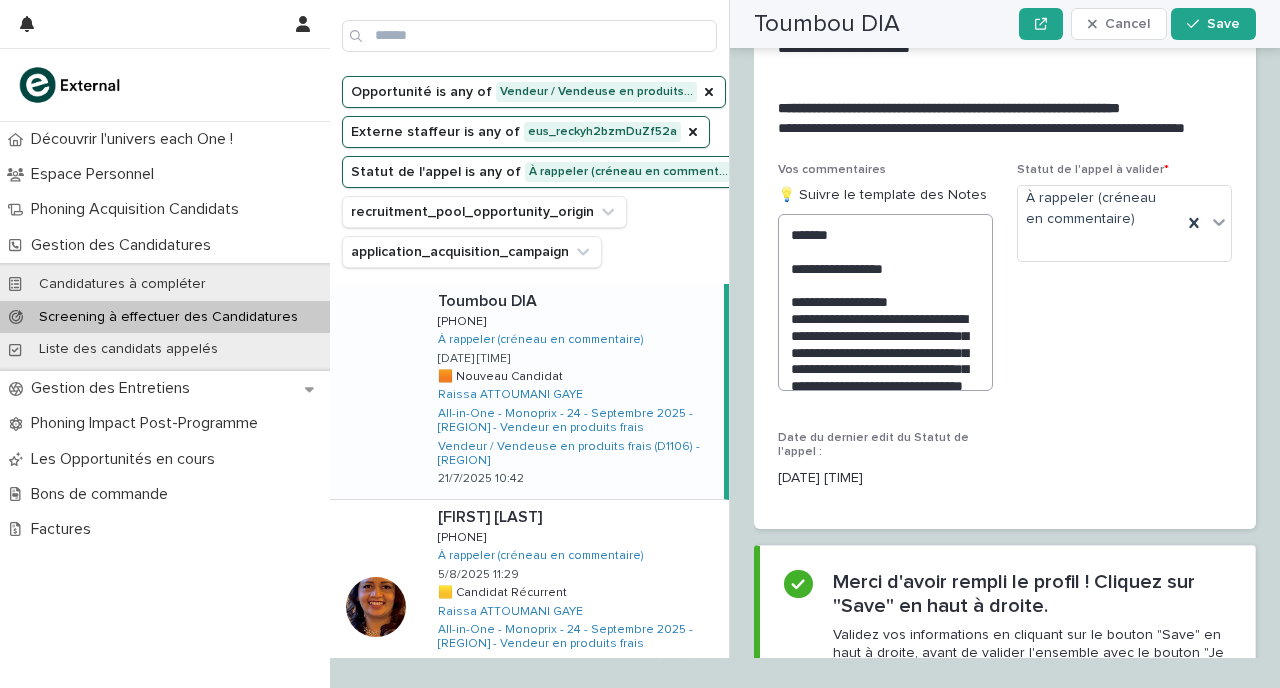 scroll, scrollTop: 2592, scrollLeft: 0, axis: vertical 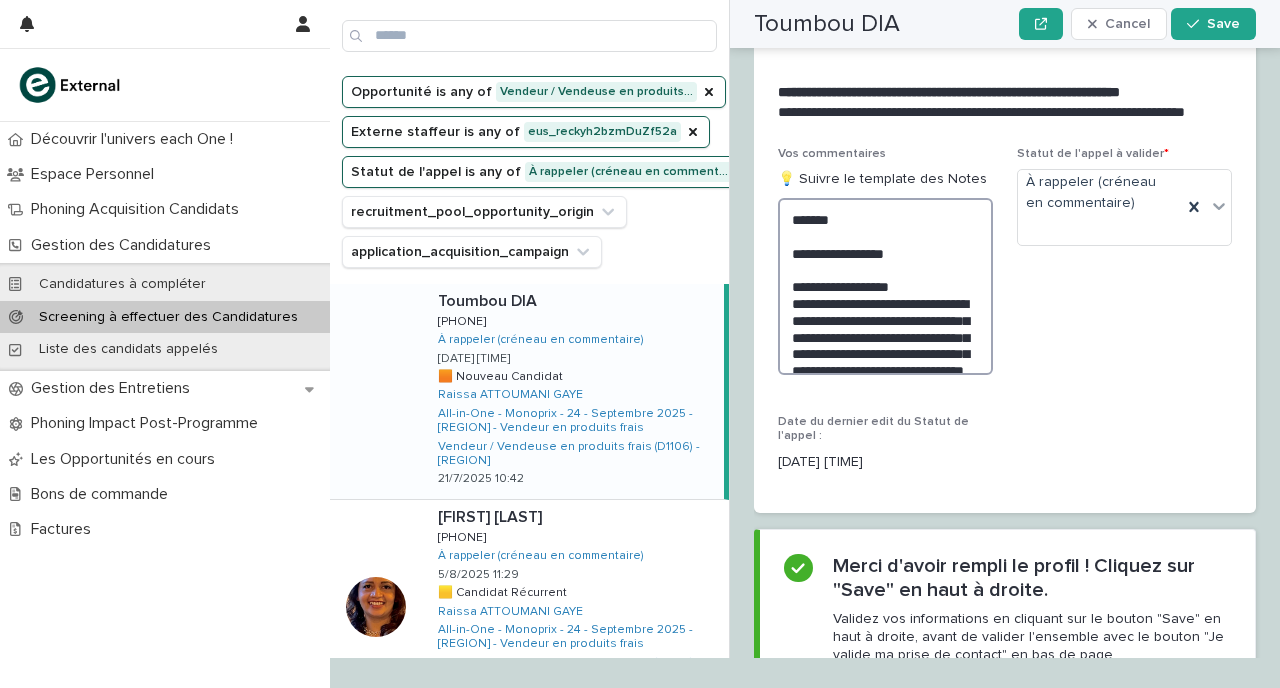 click on "**********" at bounding box center (885, 286) 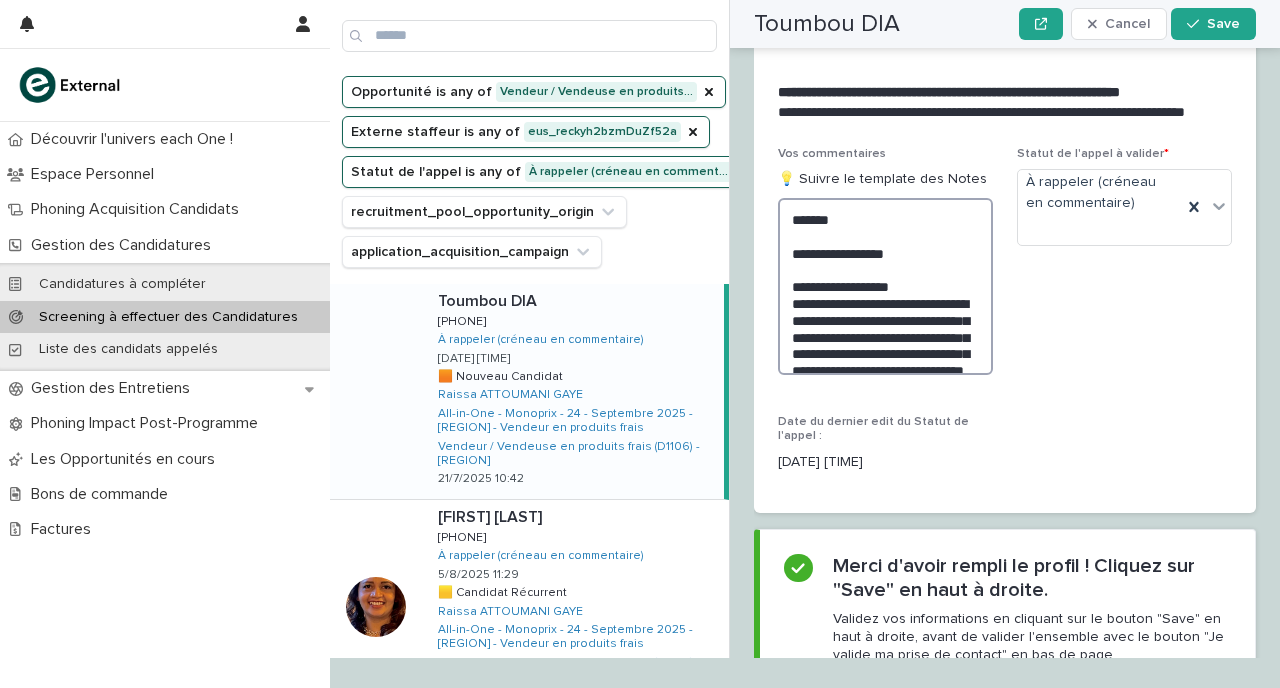 scroll, scrollTop: 69, scrollLeft: 0, axis: vertical 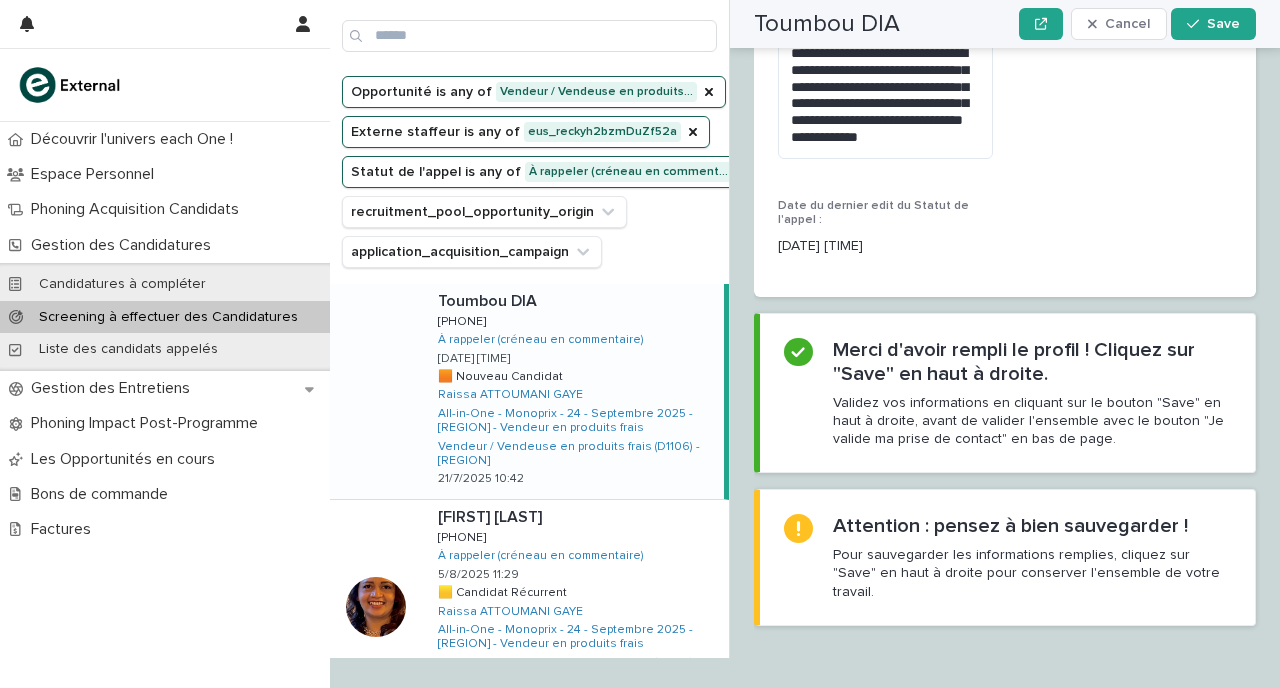 click on "Toumbou DIA Toumbou DIA   [PHONE] 0782860873   À rappeler (créneau en commentaire)   1/8/2025 16:16 🟧 Nouveau Candidat 🟧 Nouveau Candidat   Raissa ATTOUMANI GAYE   All-in-One - Monoprix - 24 - Septembre 2025 - [STATE] - Vendeur en produits frais   Vendeur / Vendeuse en produits frais (D1106) - [STATE]   21/7/2025 10:42" at bounding box center [573, 391] 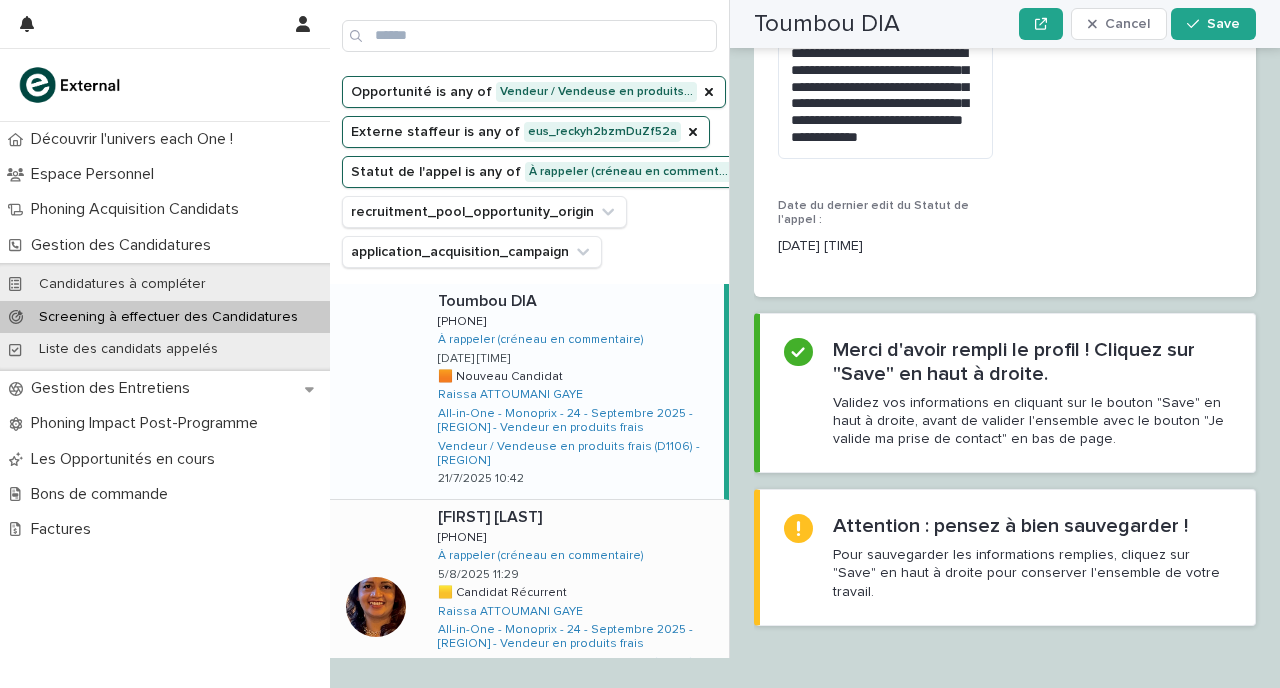 click on "[FIRST] [LAST] [FIRST] [LAST]   [PHONE] [PHONE]   À rappeler (créneau en commentaire)   [DATE] [TIME] 🟨 Candidat Récurrent 🟨 Candidat Récurrent   [FIRST] [LAST]   All-in-One - Monoprix - 24 - Septembre 2025 - [REGION] - Vendeur en produits frais   Vendeur / Vendeuse en produits frais (D1106) - [REGION]   [DATE] [TIME]" at bounding box center (575, 607) 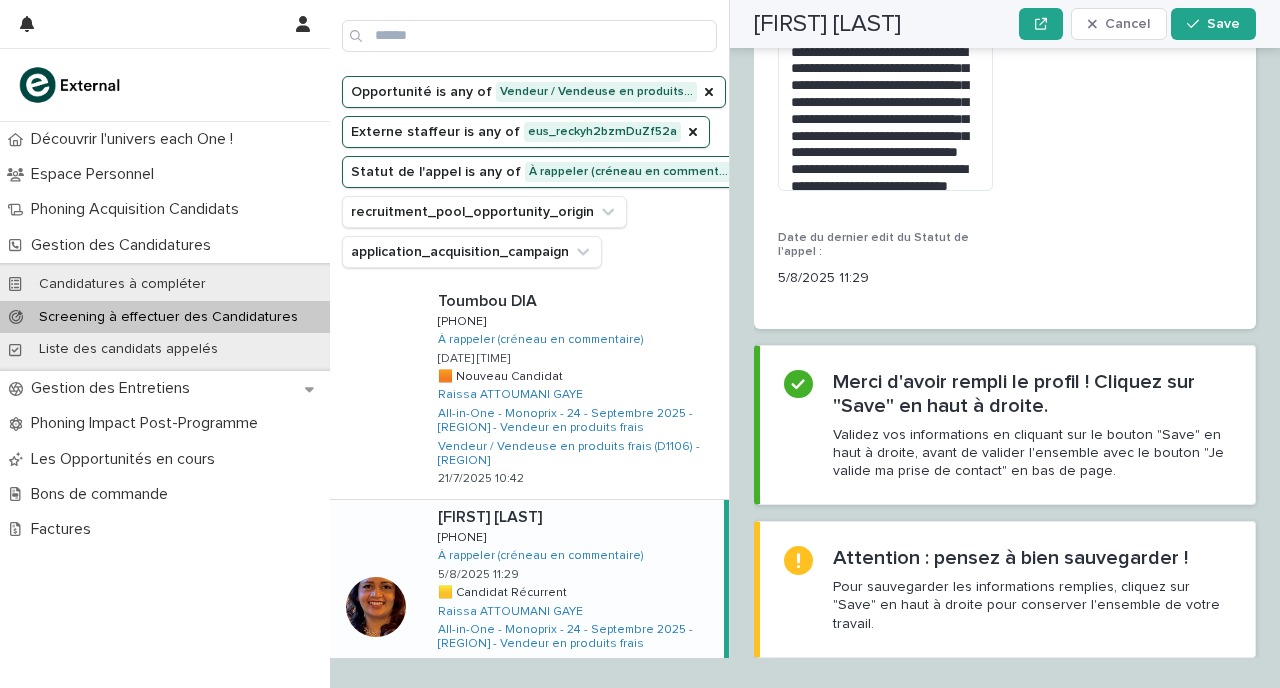 scroll, scrollTop: 3414, scrollLeft: 0, axis: vertical 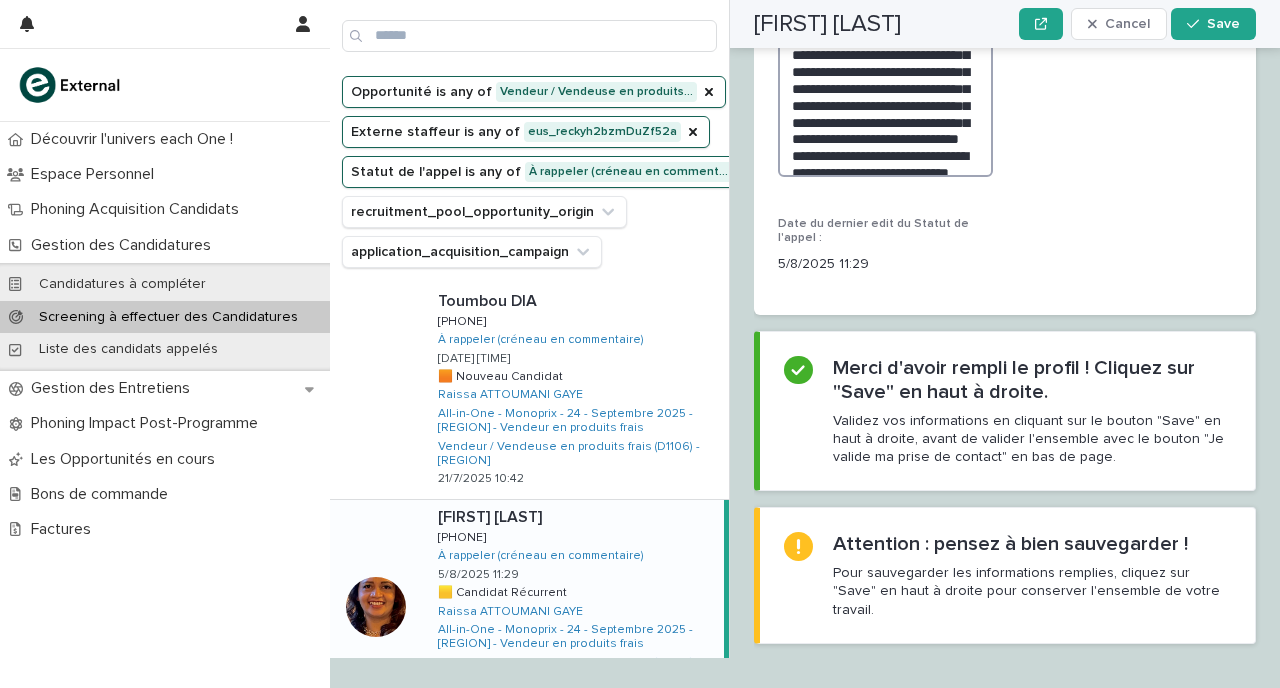 click on "**********" at bounding box center [885, 38] 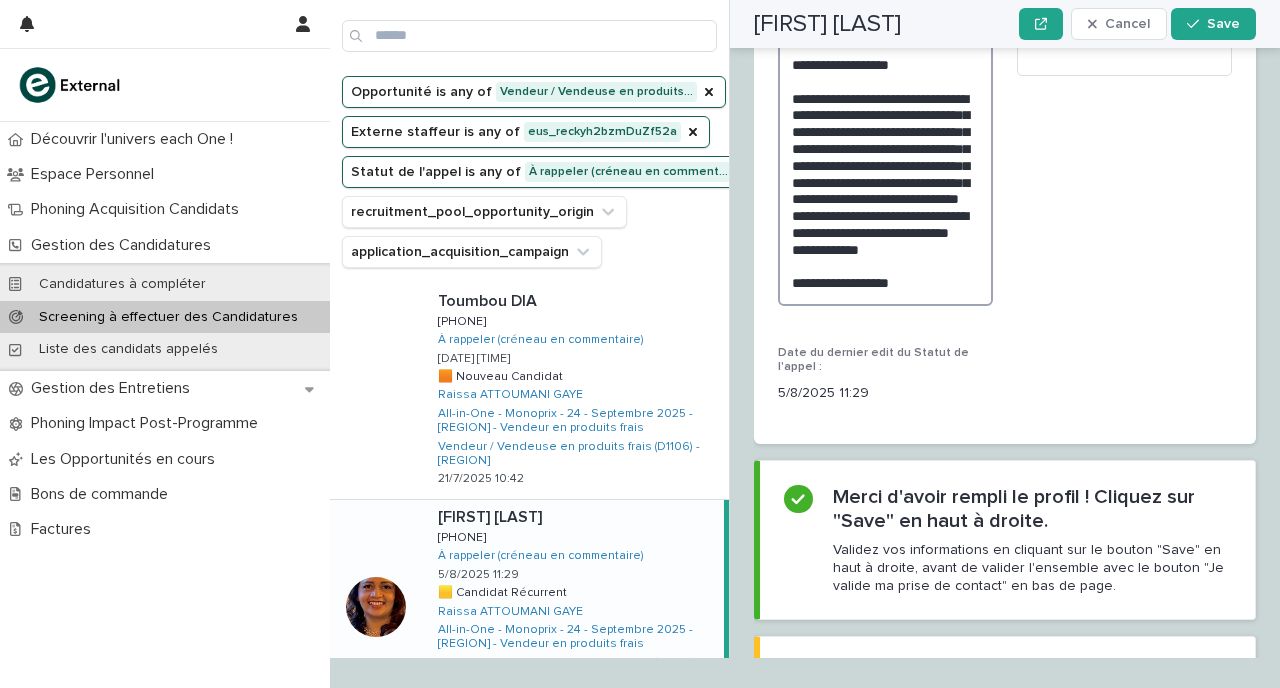scroll, scrollTop: 3258, scrollLeft: 0, axis: vertical 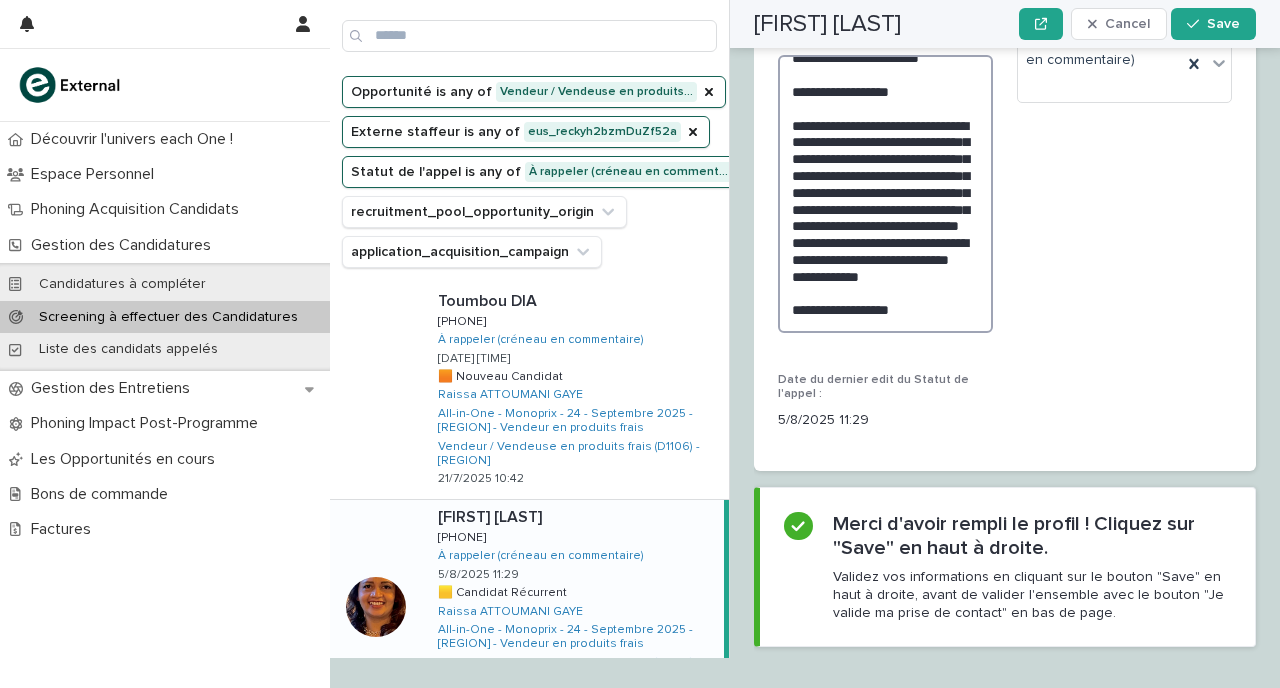 click on "**********" at bounding box center [885, 194] 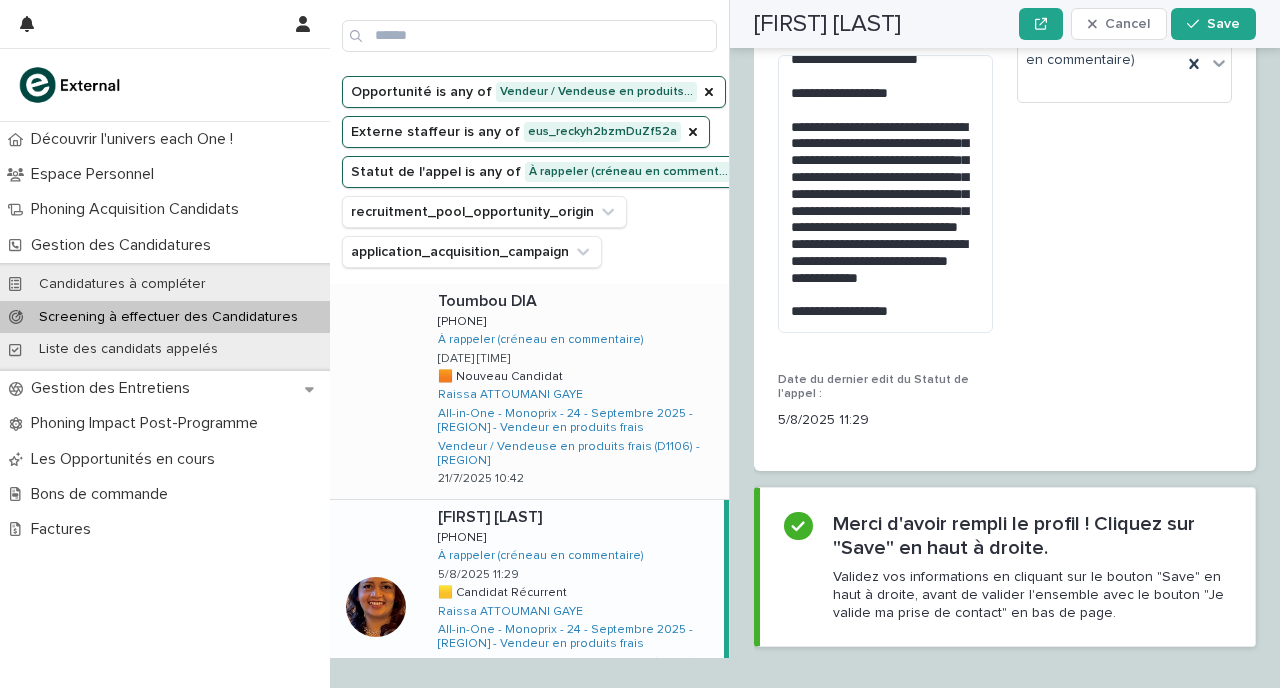 click on "Toumbou DIA Toumbou DIA   [PHONE] 0782860873   À rappeler (créneau en commentaire)   1/8/2025 16:16 🟧 Nouveau Candidat 🟧 Nouveau Candidat   Raissa ATTOUMANI GAYE   All-in-One - Monoprix - 24 - Septembre 2025 - [STATE] - Vendeur en produits frais   Vendeur / Vendeuse en produits frais (D1106) - [STATE]   21/7/2025 10:42" at bounding box center (575, 391) 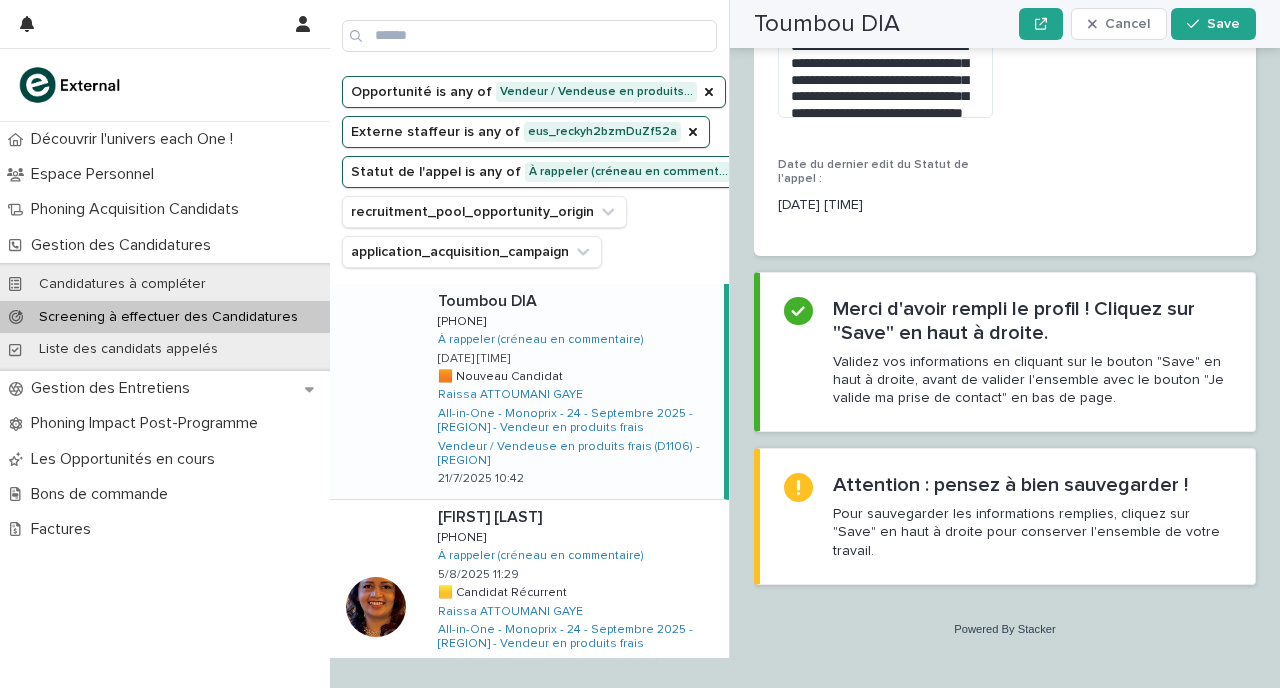 scroll, scrollTop: 2808, scrollLeft: 0, axis: vertical 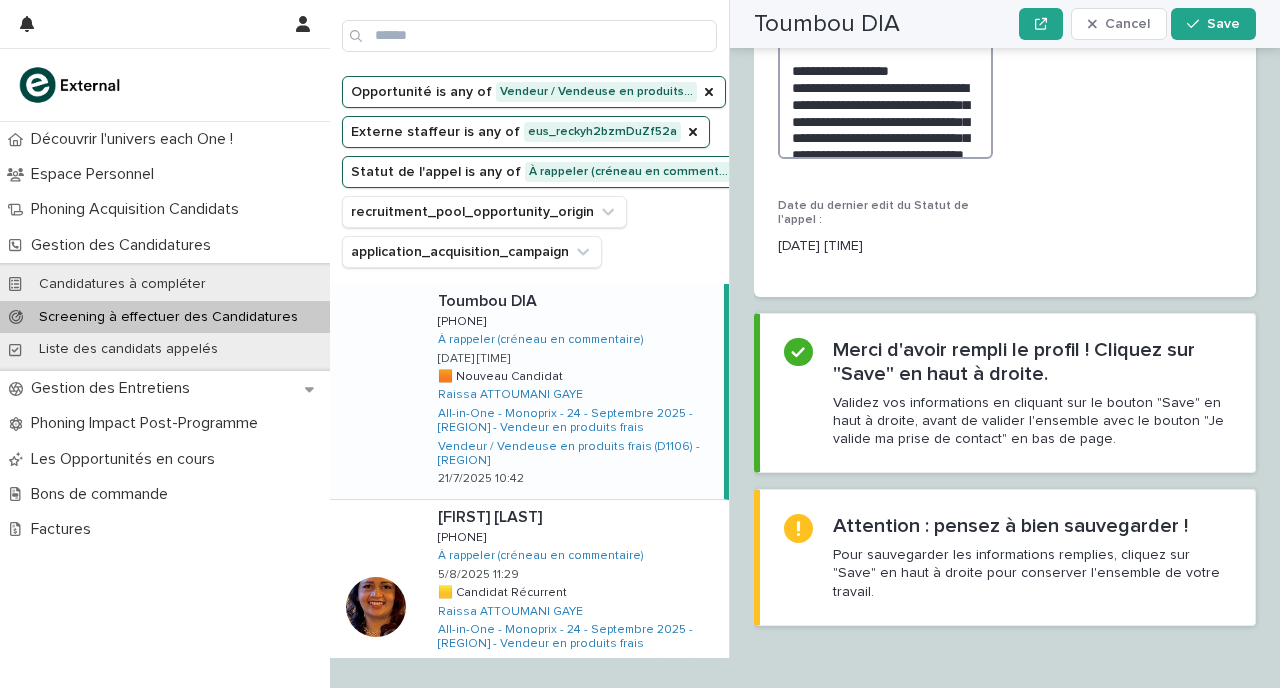 click on "**********" at bounding box center [885, 70] 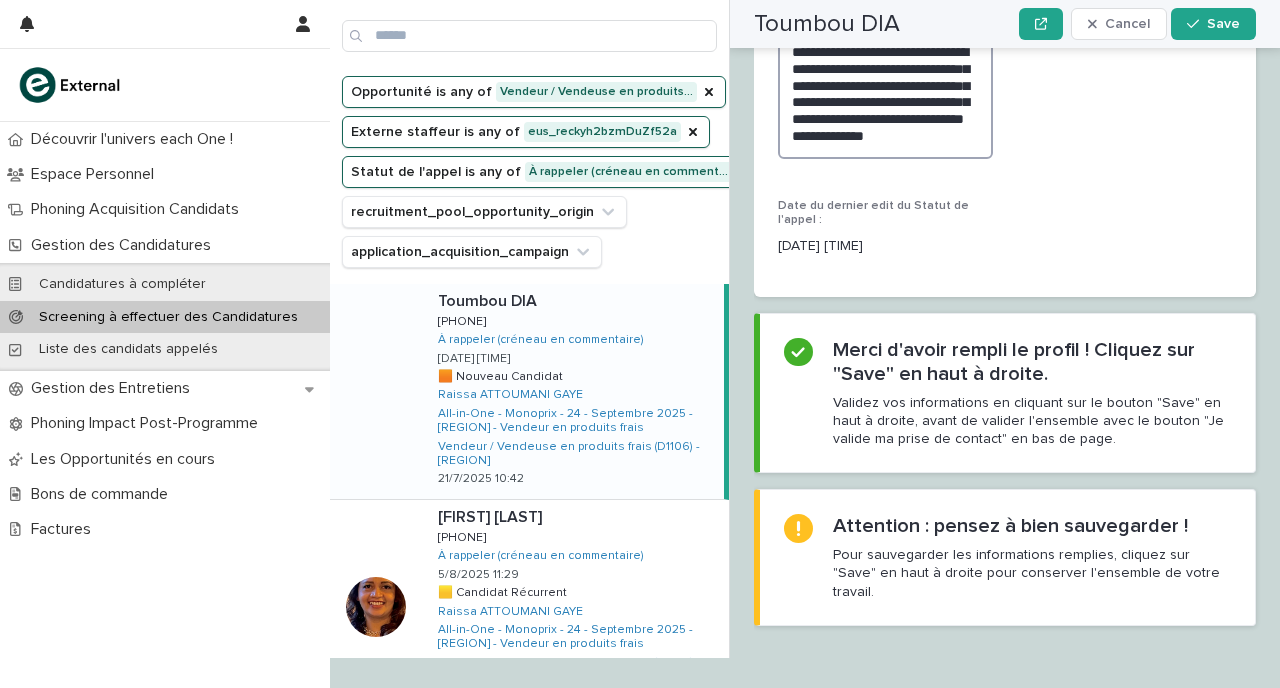 scroll, scrollTop: 2, scrollLeft: 0, axis: vertical 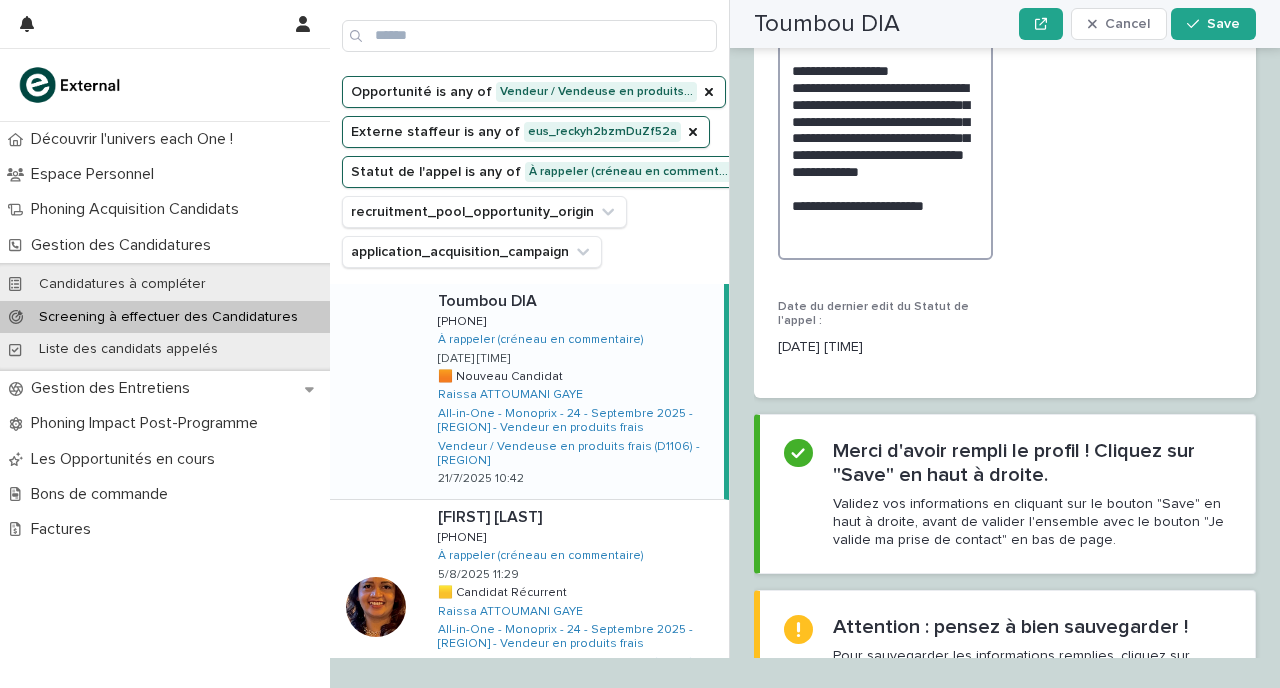 click on "**********" at bounding box center [885, 121] 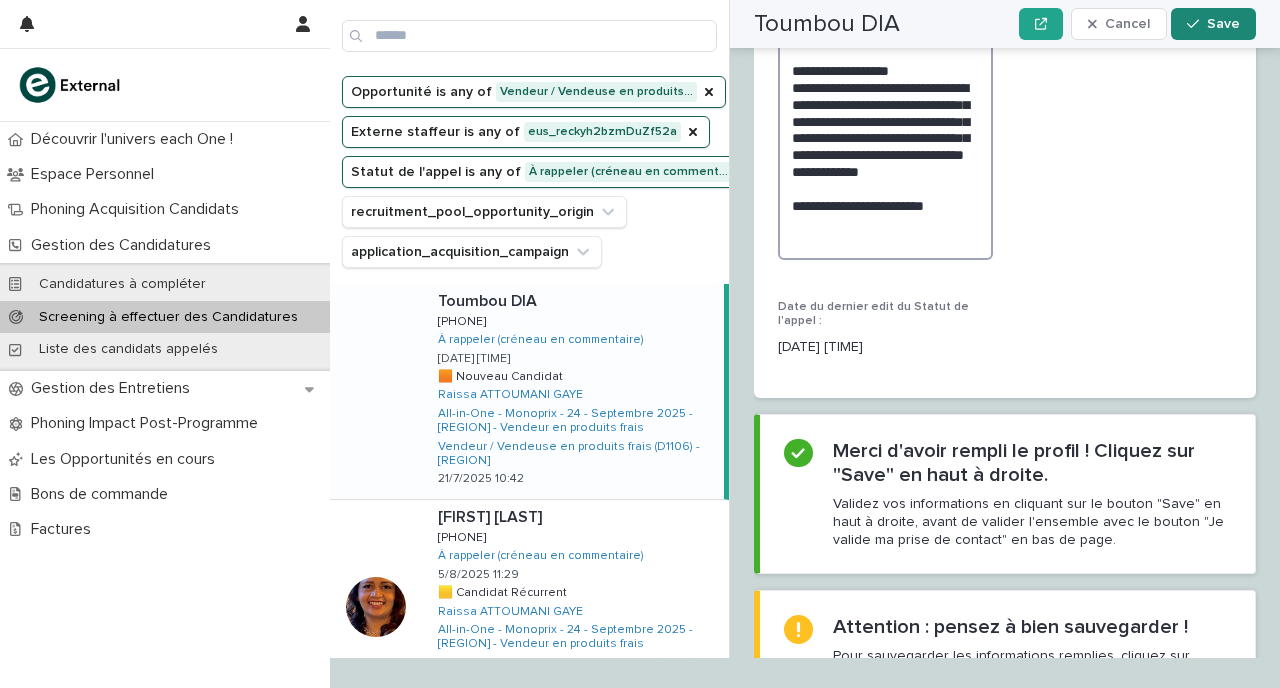 type on "**********" 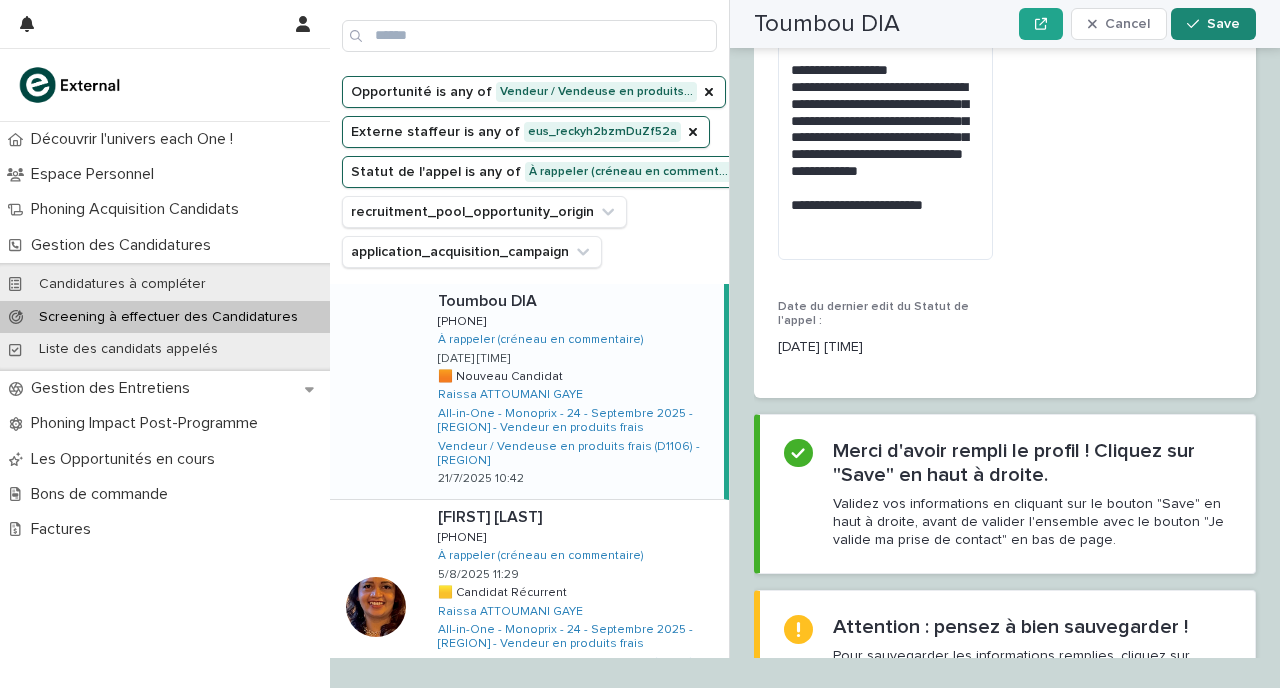 click on "Save" at bounding box center [1223, 24] 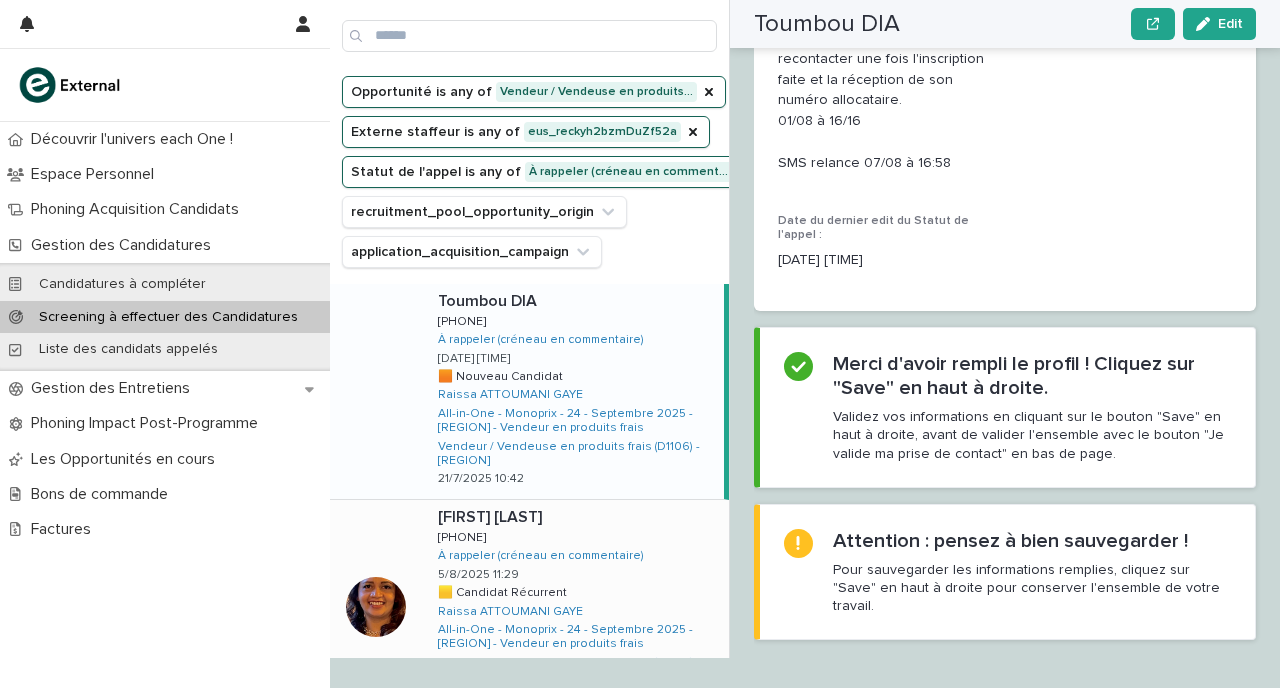 scroll, scrollTop: 2708, scrollLeft: 0, axis: vertical 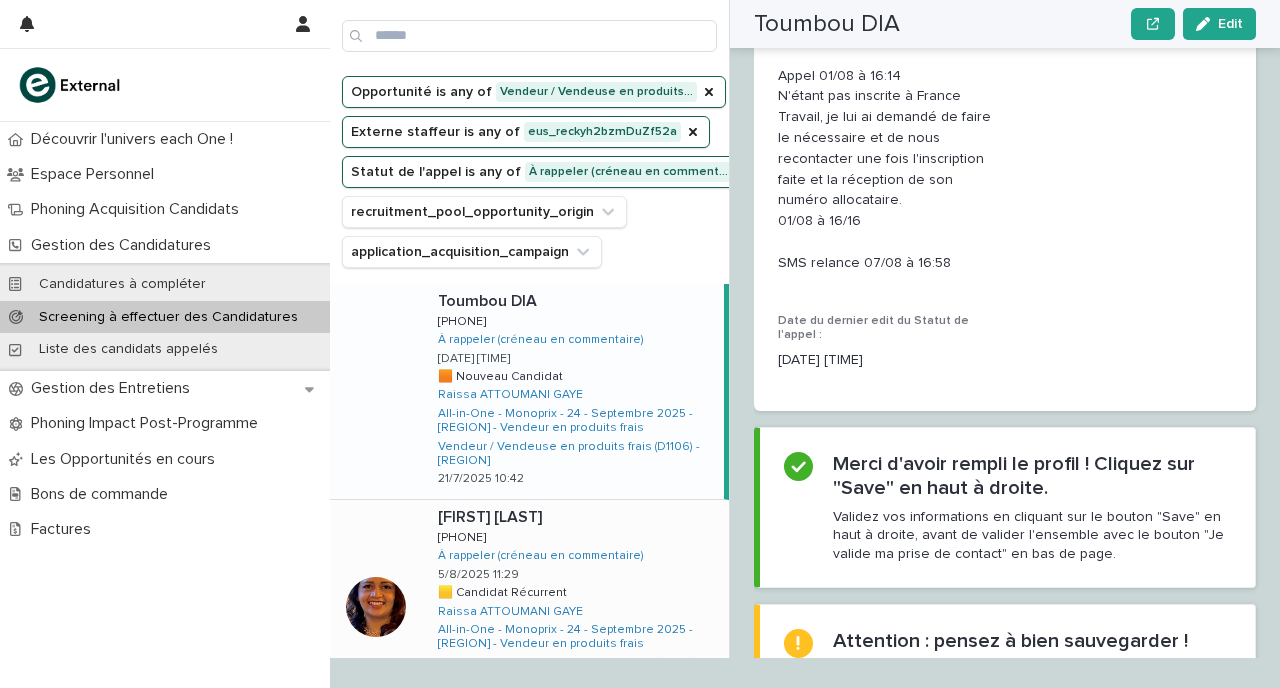 click on "[FIRST] [LAST] [FIRST] [LAST]   [PHONE] [PHONE]   À rappeler (créneau en commentaire)   [DATE] [TIME] 🟨 Candidat Récurrent 🟨 Candidat Récurrent   [FIRST] [LAST]   All-in-One - Monoprix - 24 - Septembre 2025 - [REGION] - Vendeur en produits frais   Vendeur / Vendeuse en produits frais (D1106) - [REGION]   [DATE] [TIME]" at bounding box center [575, 607] 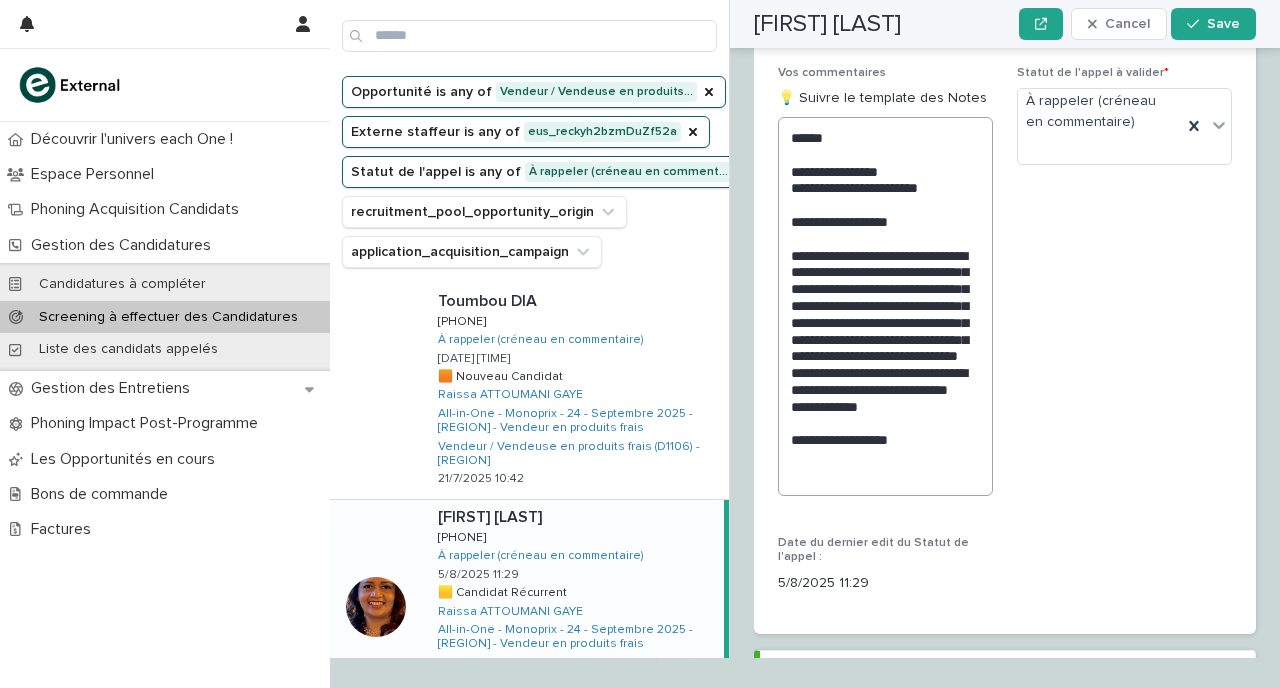 scroll, scrollTop: 3197, scrollLeft: 0, axis: vertical 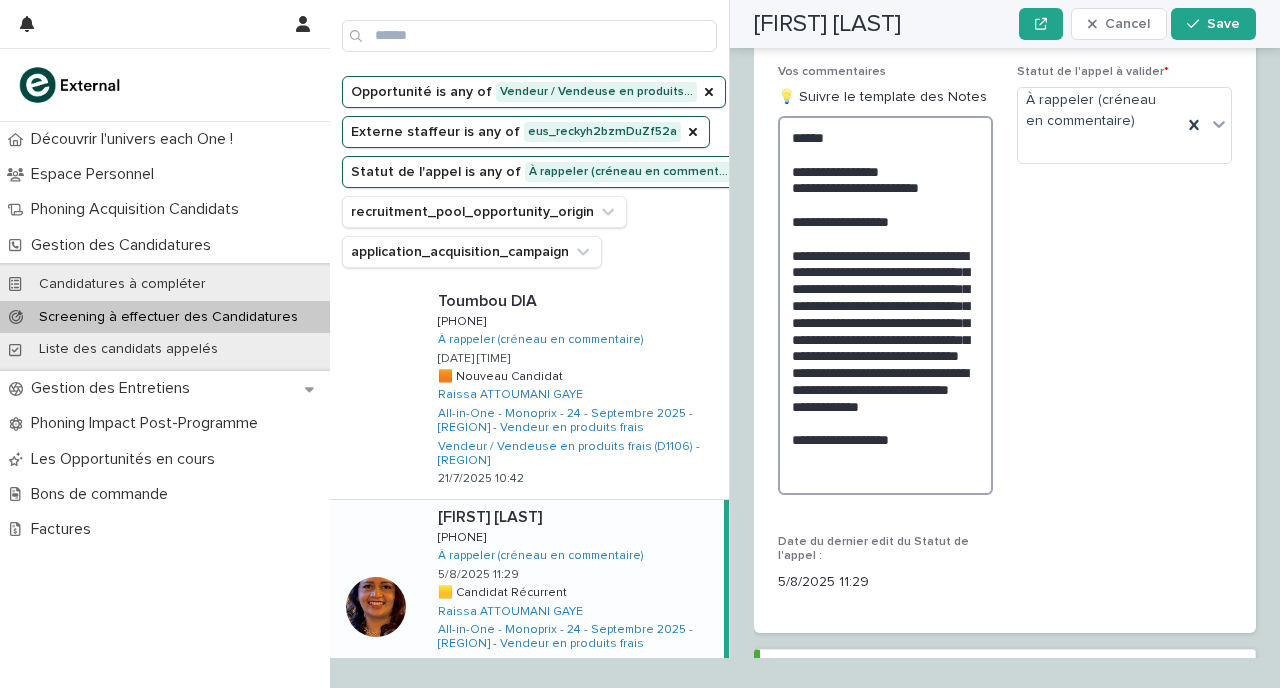 click on "**********" at bounding box center [885, 305] 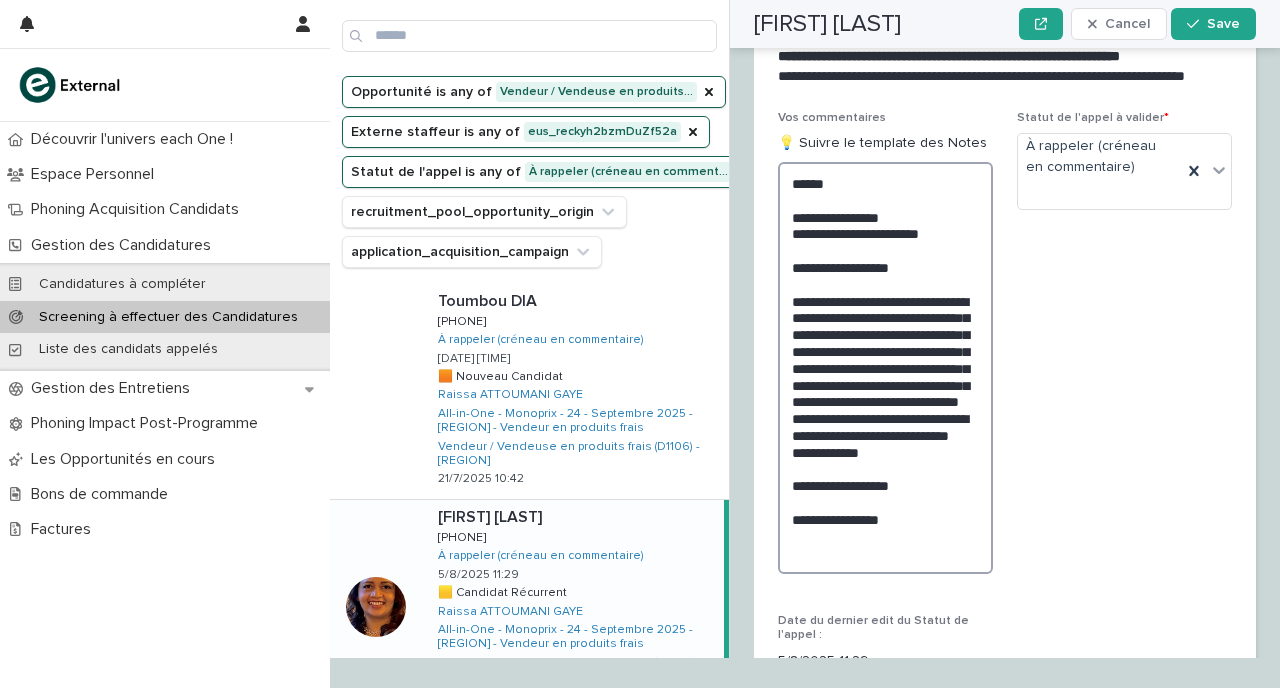 scroll, scrollTop: 3167, scrollLeft: 0, axis: vertical 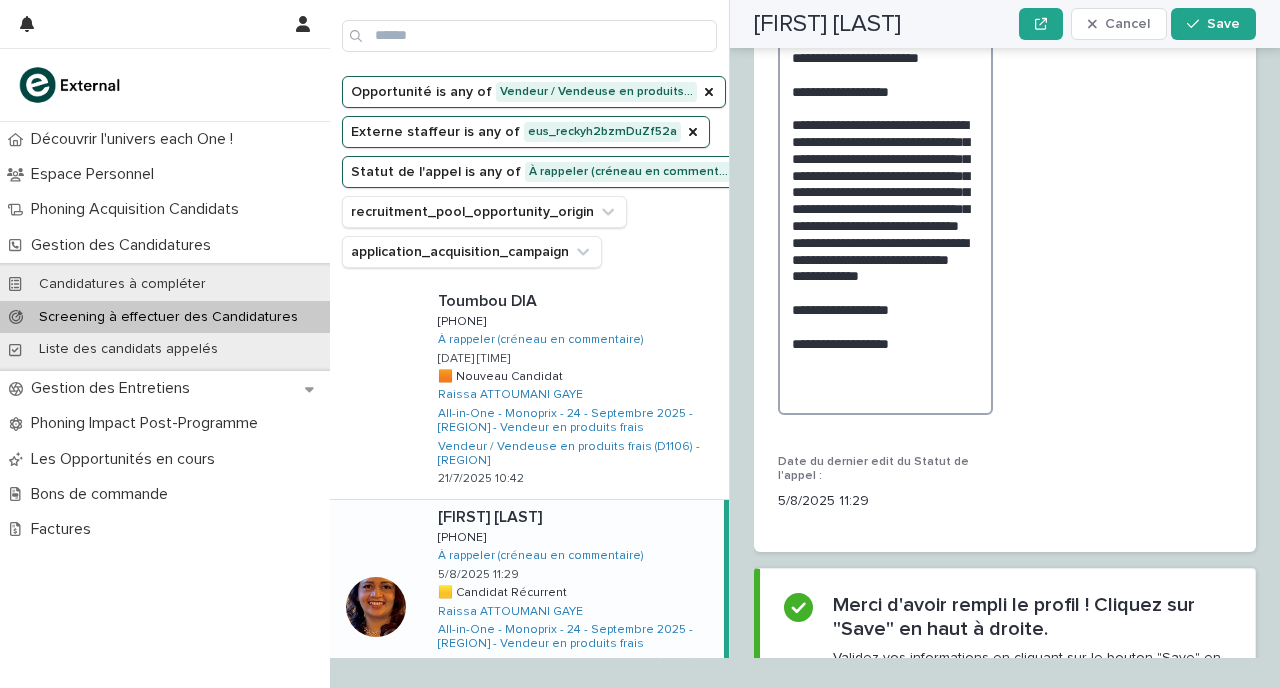 click on "**********" at bounding box center (885, 200) 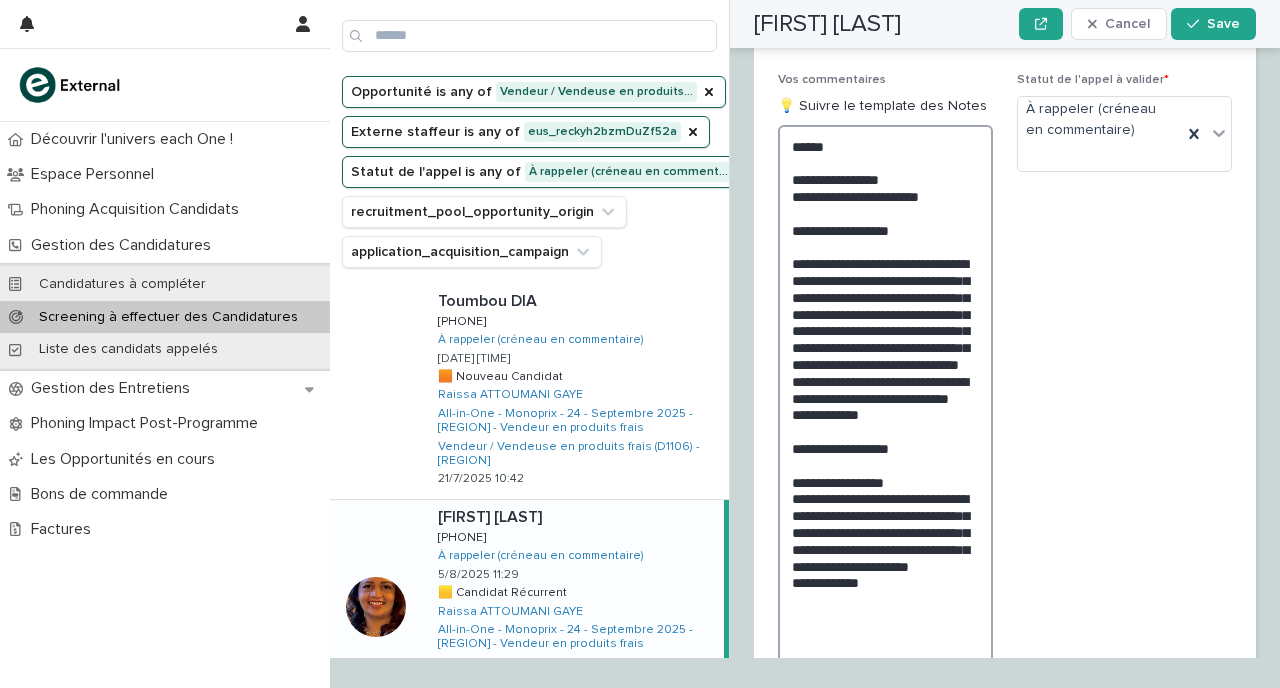 scroll, scrollTop: 3309, scrollLeft: 0, axis: vertical 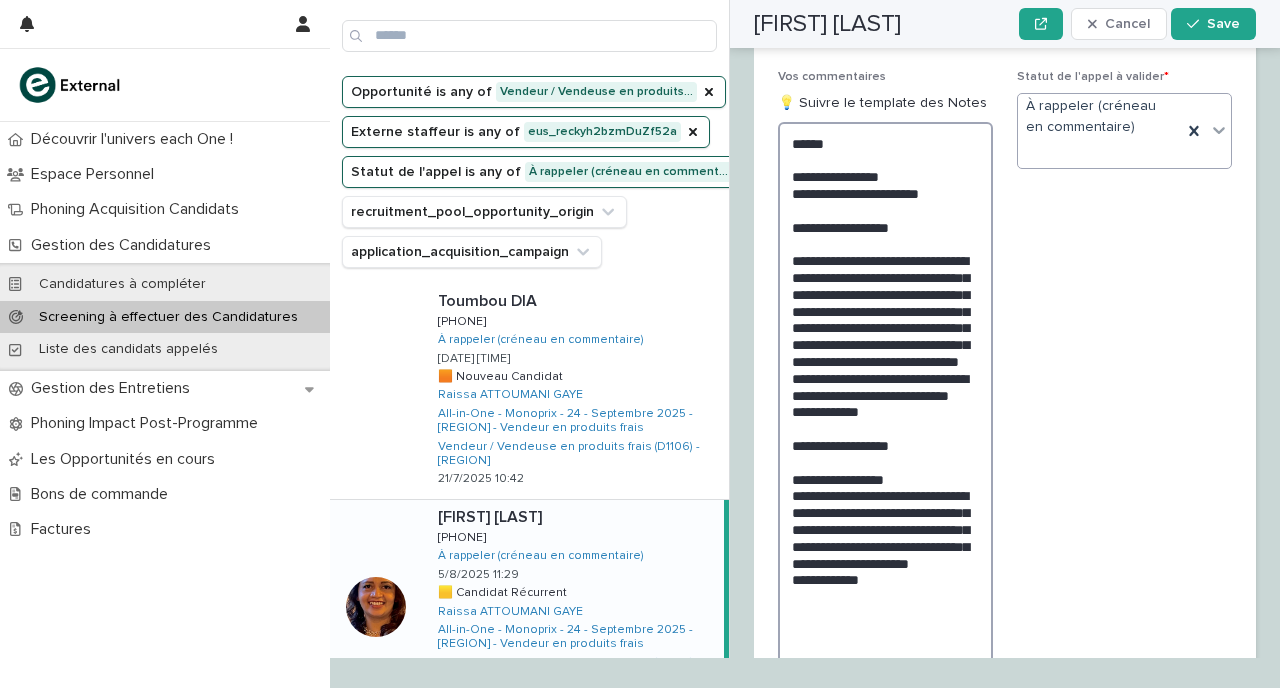 type on "**********" 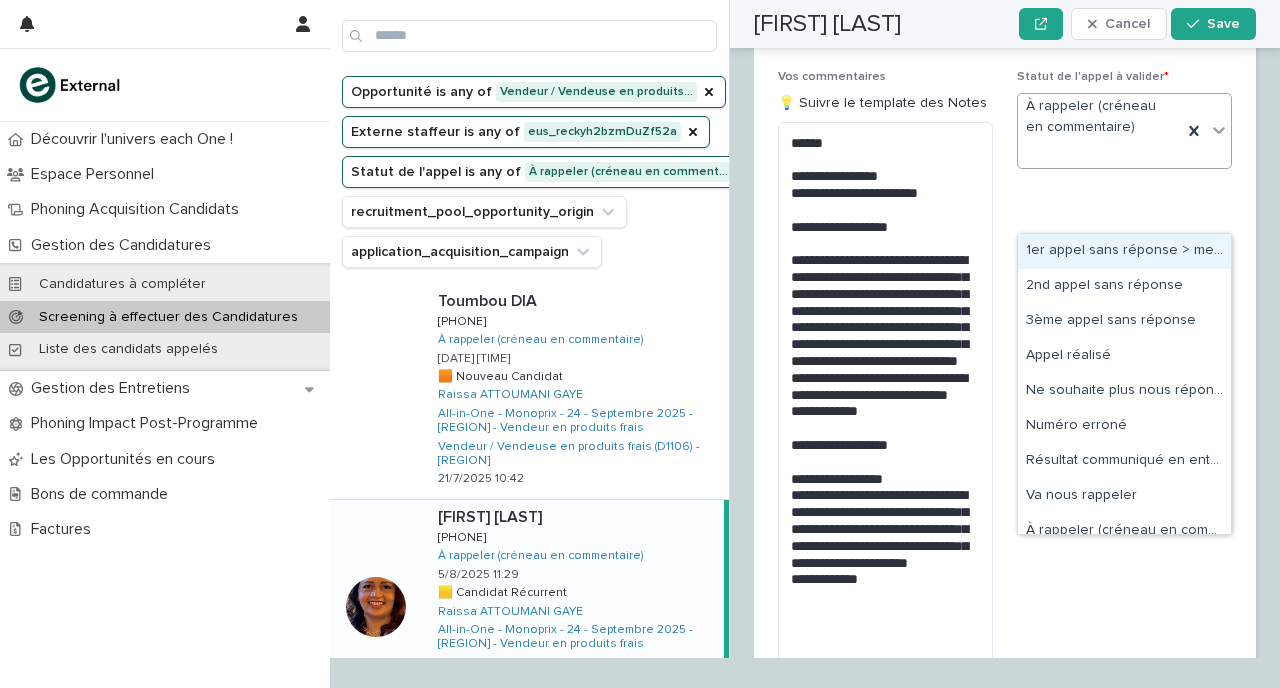 click on "À rappeler (créneau en commentaire)" at bounding box center [1100, 131] 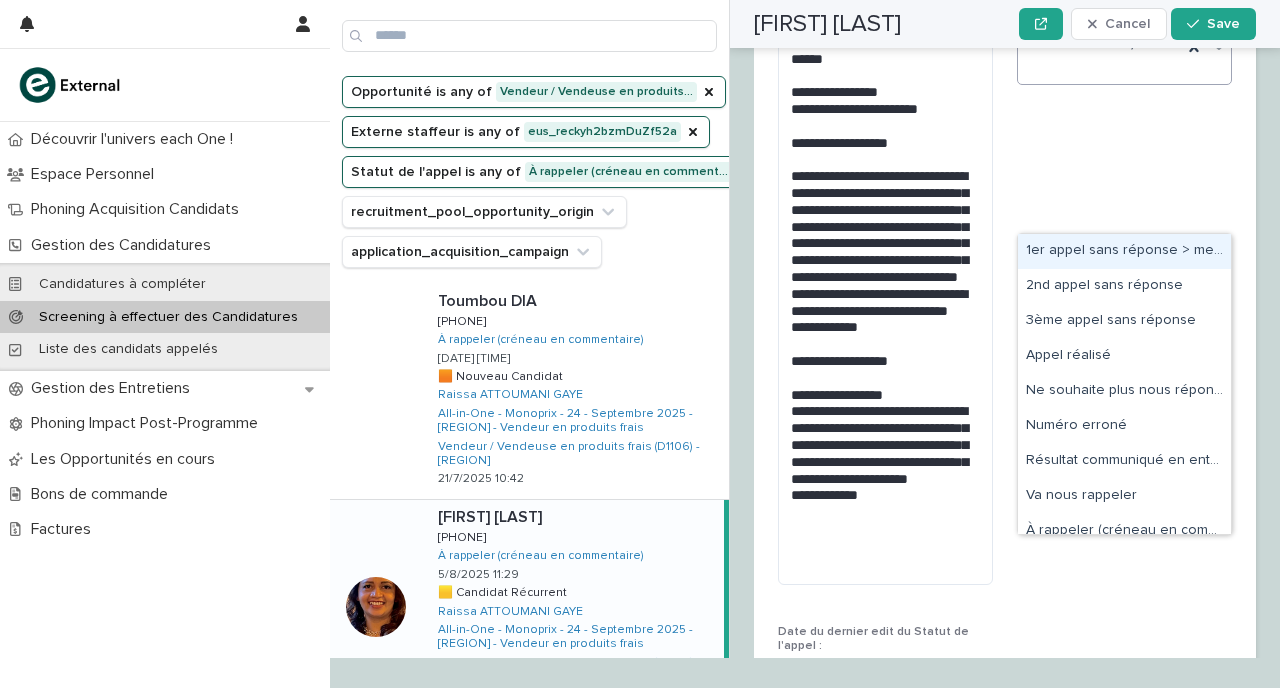 scroll, scrollTop: 3444, scrollLeft: 0, axis: vertical 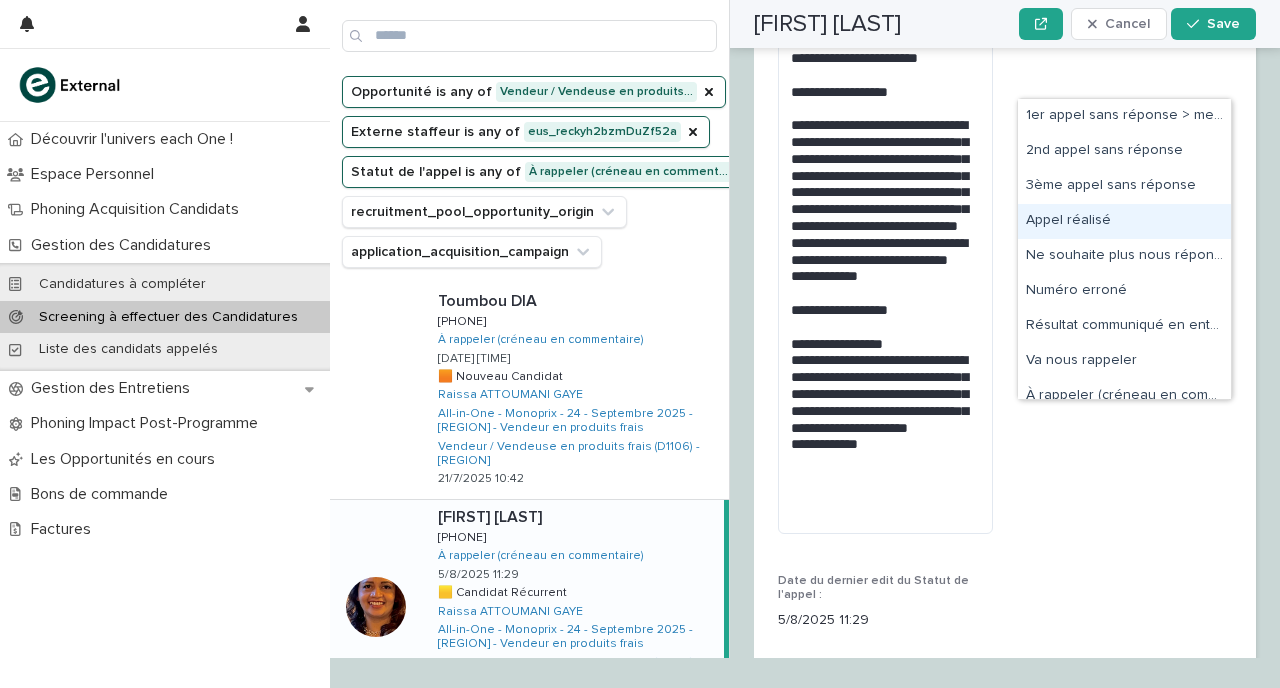 click on "Appel réalisé" at bounding box center (1124, 221) 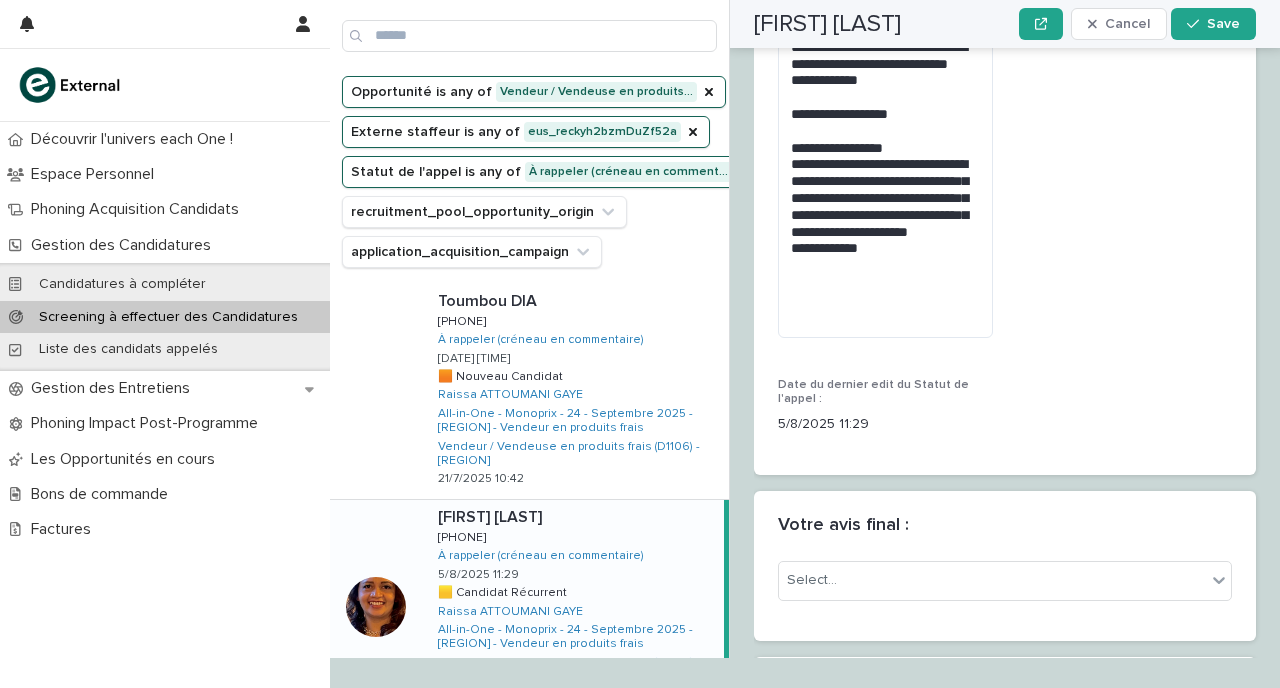 scroll, scrollTop: 3786, scrollLeft: 0, axis: vertical 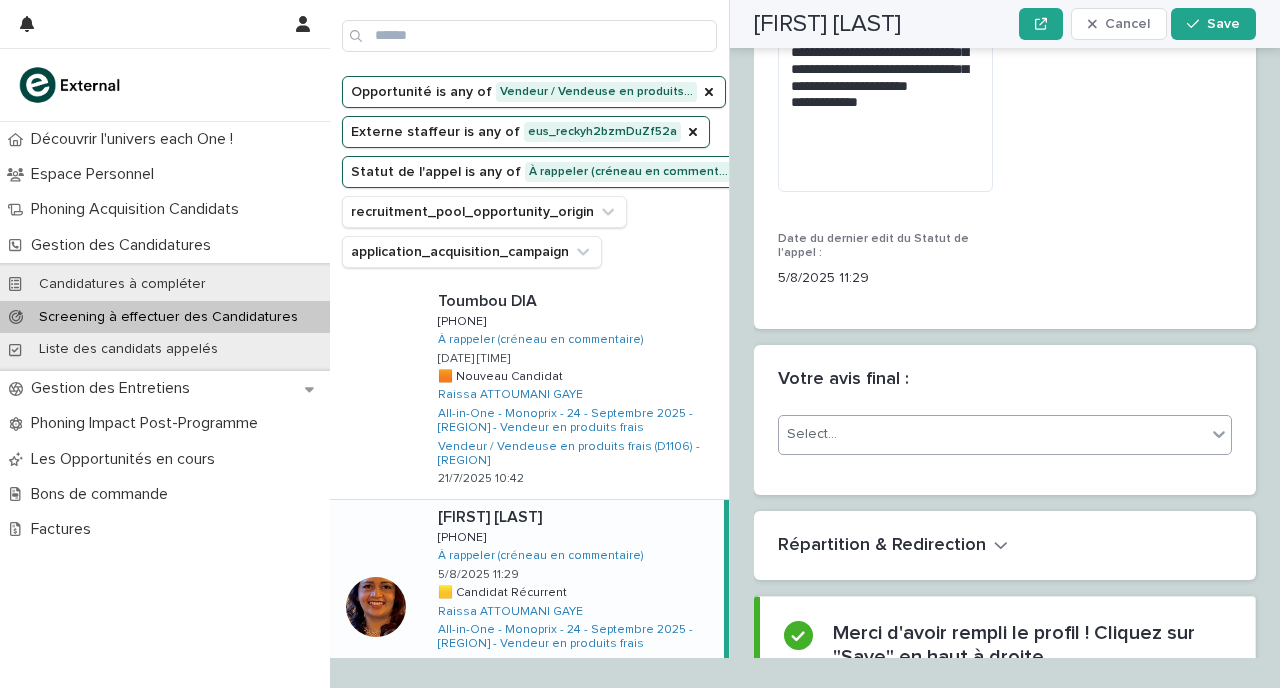 click on "Select..." at bounding box center [992, 434] 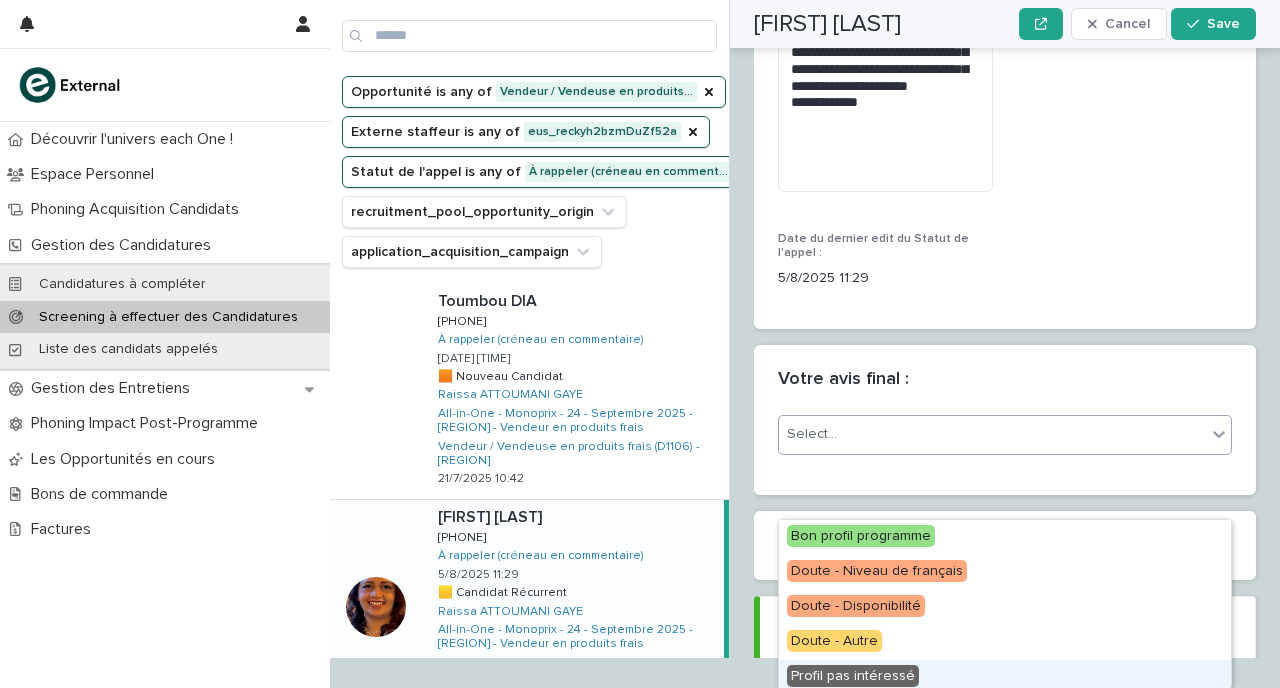 scroll, scrollTop: 41, scrollLeft: 0, axis: vertical 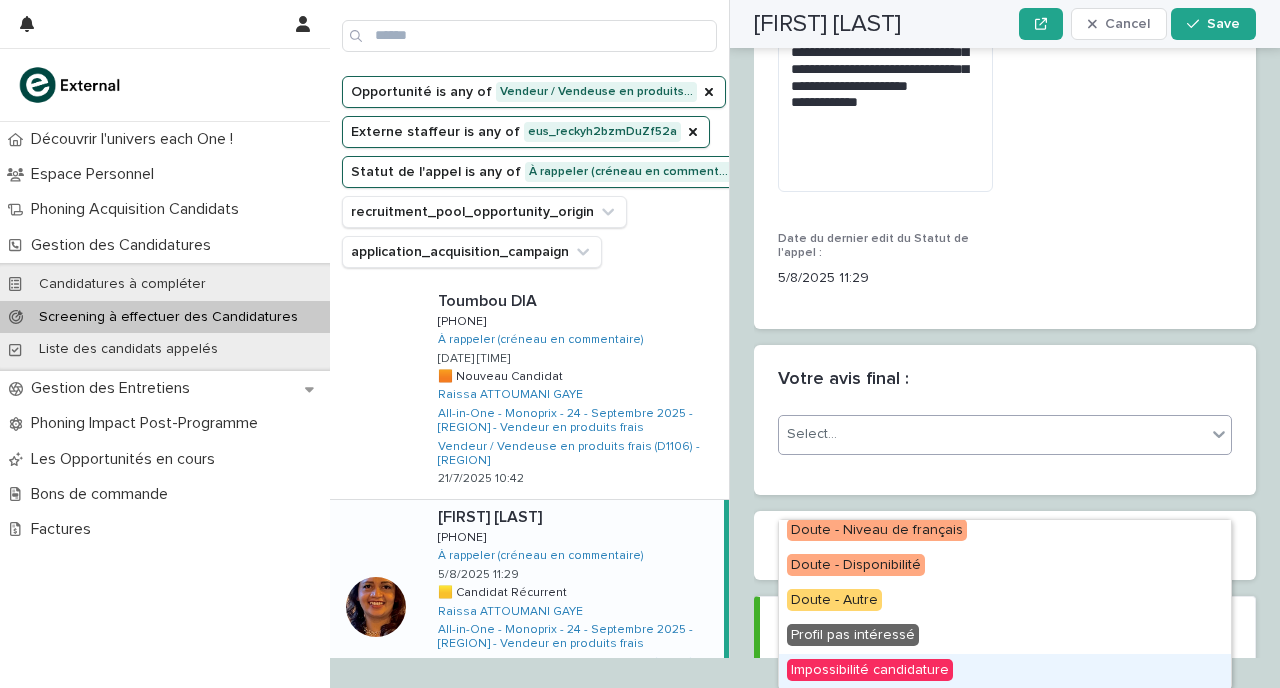 click on "Impossibilité candidature" at bounding box center (870, 670) 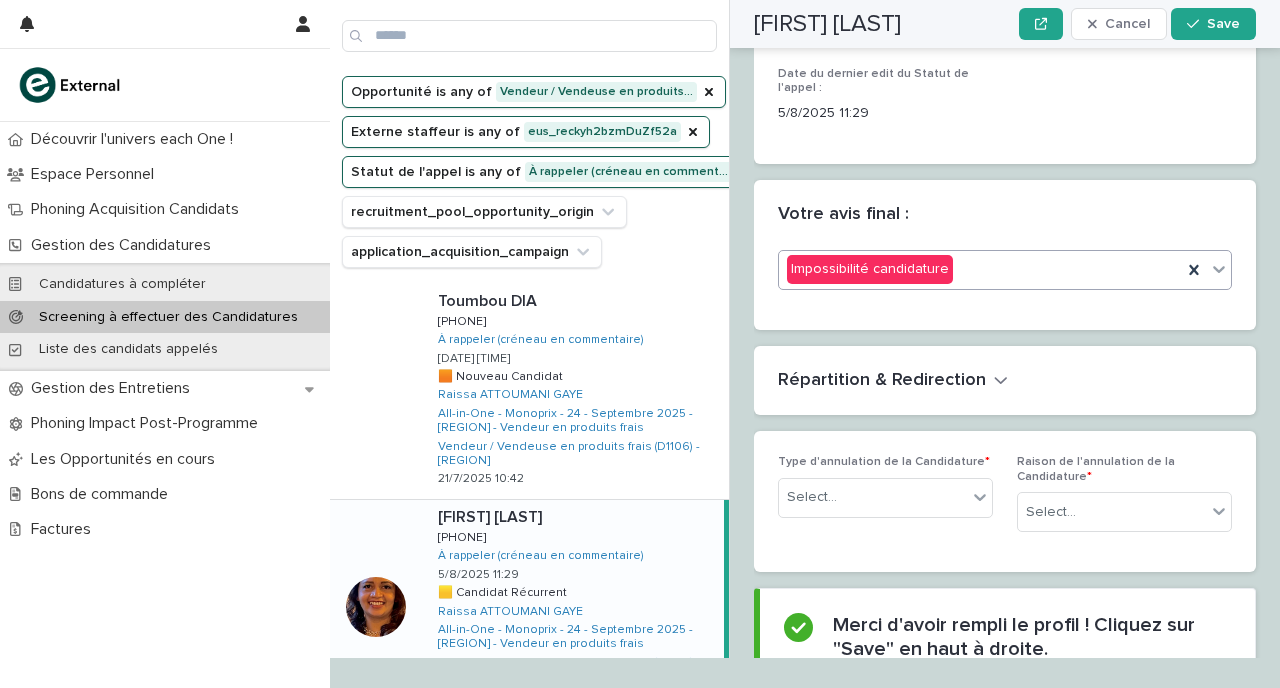 scroll, scrollTop: 4097, scrollLeft: 0, axis: vertical 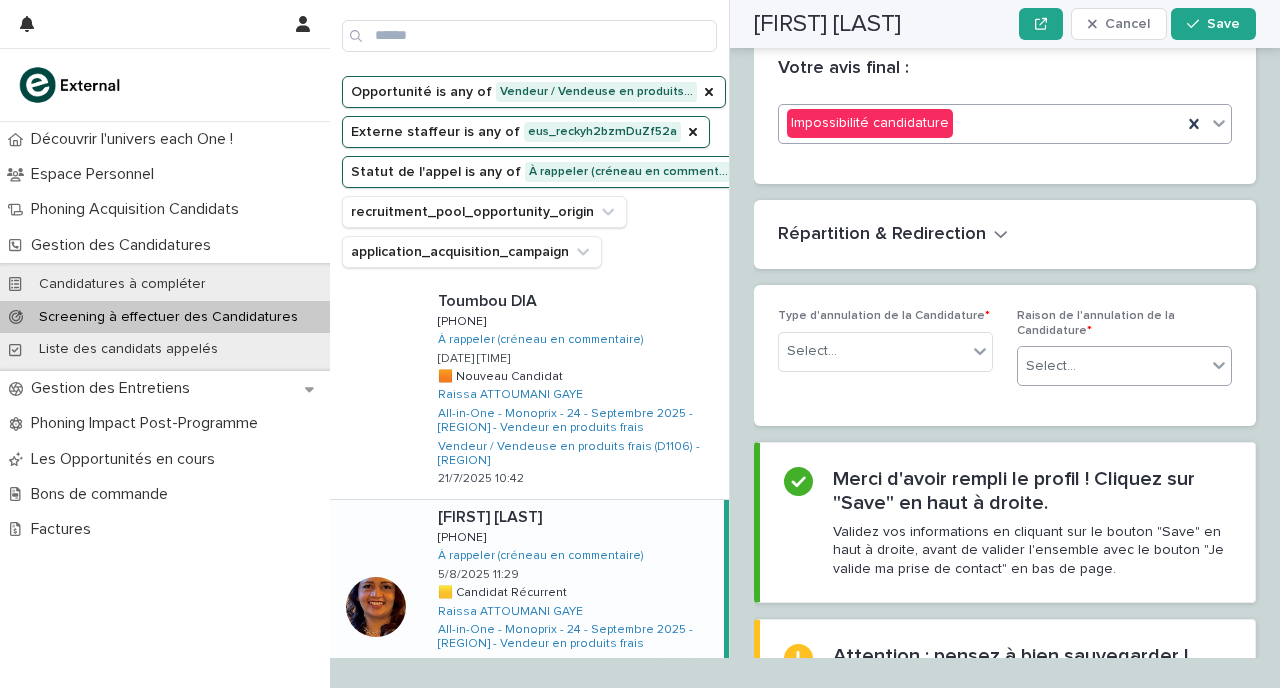 click on "Select..." at bounding box center (1112, 366) 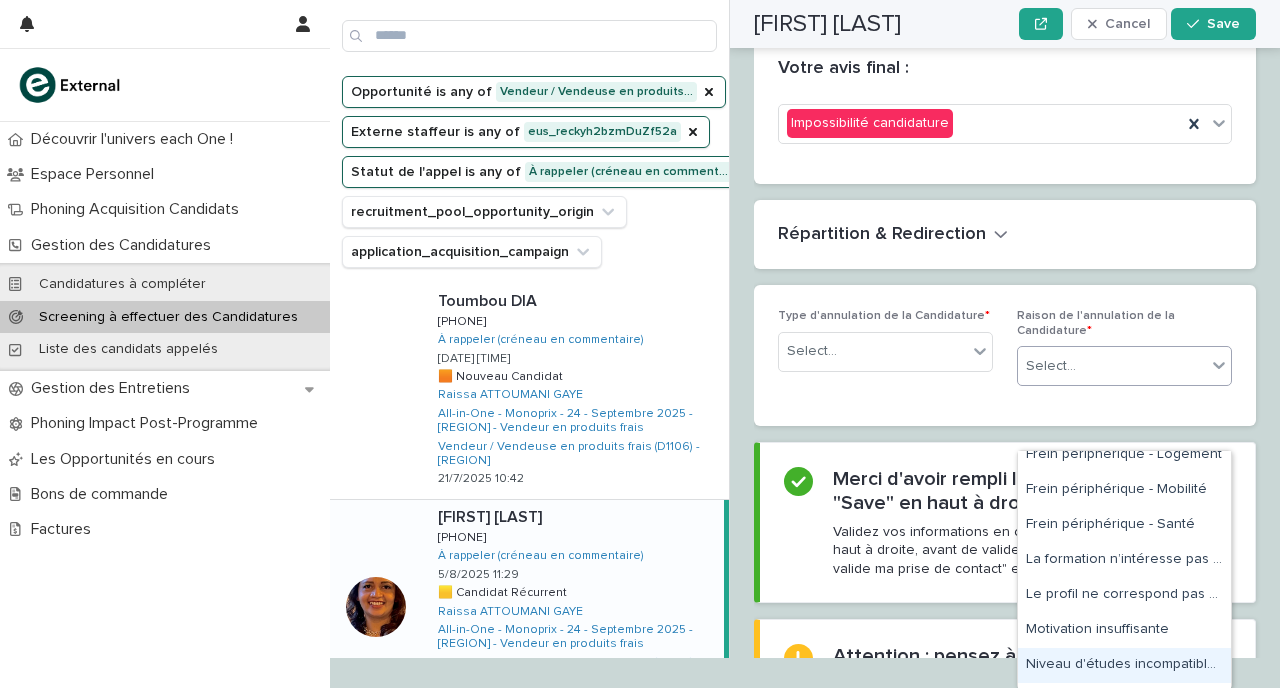 scroll, scrollTop: 458, scrollLeft: 0, axis: vertical 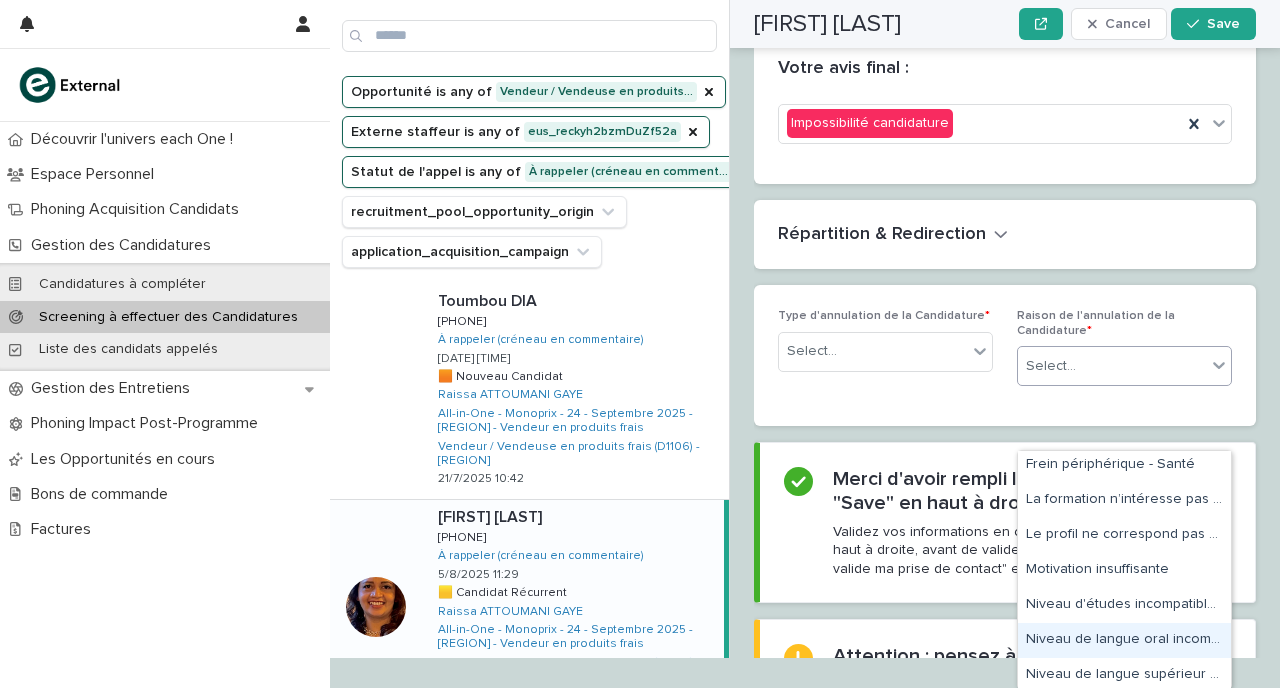 click on "Niveau de langue oral incompatible avec la formation" at bounding box center [1124, 640] 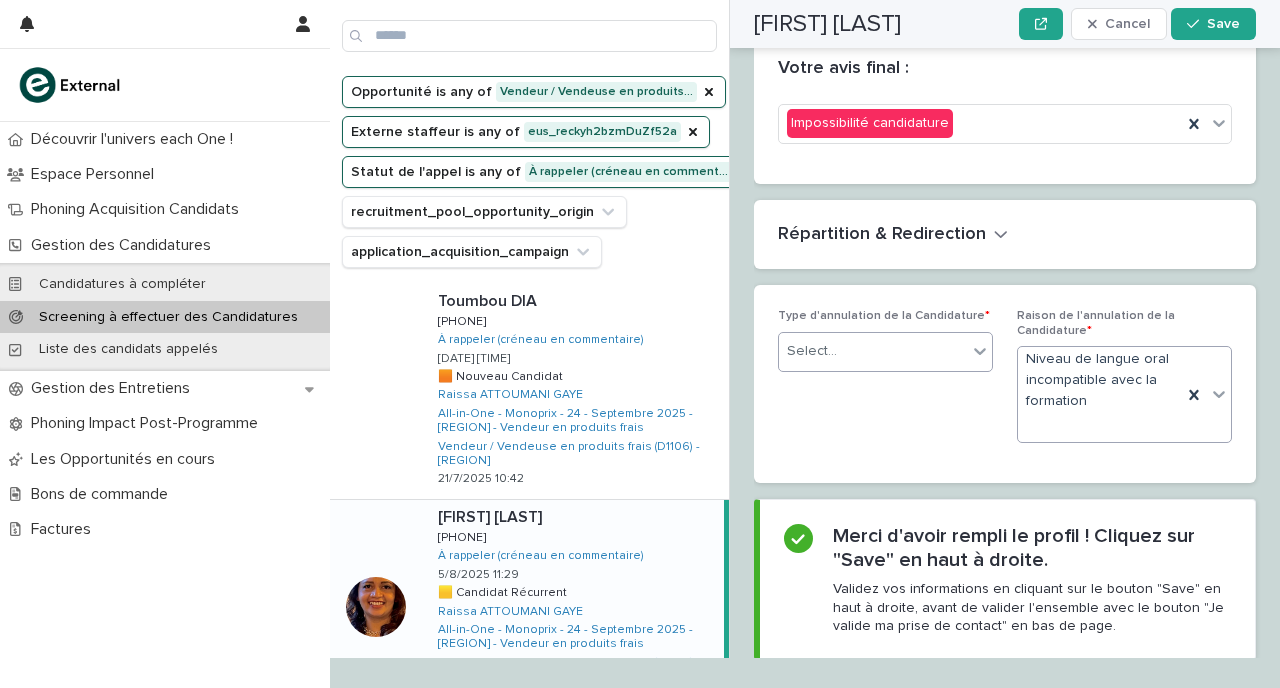 click on "Select..." at bounding box center (873, 351) 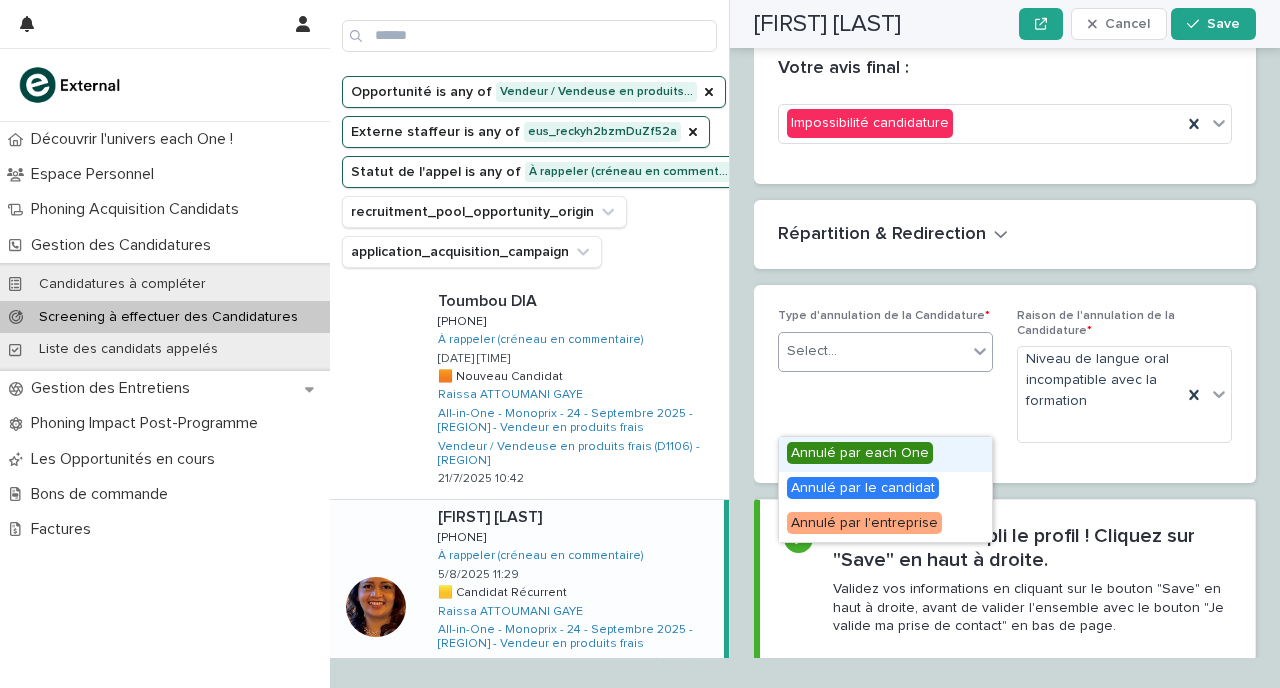 click on "Annulé par each One" at bounding box center (860, 453) 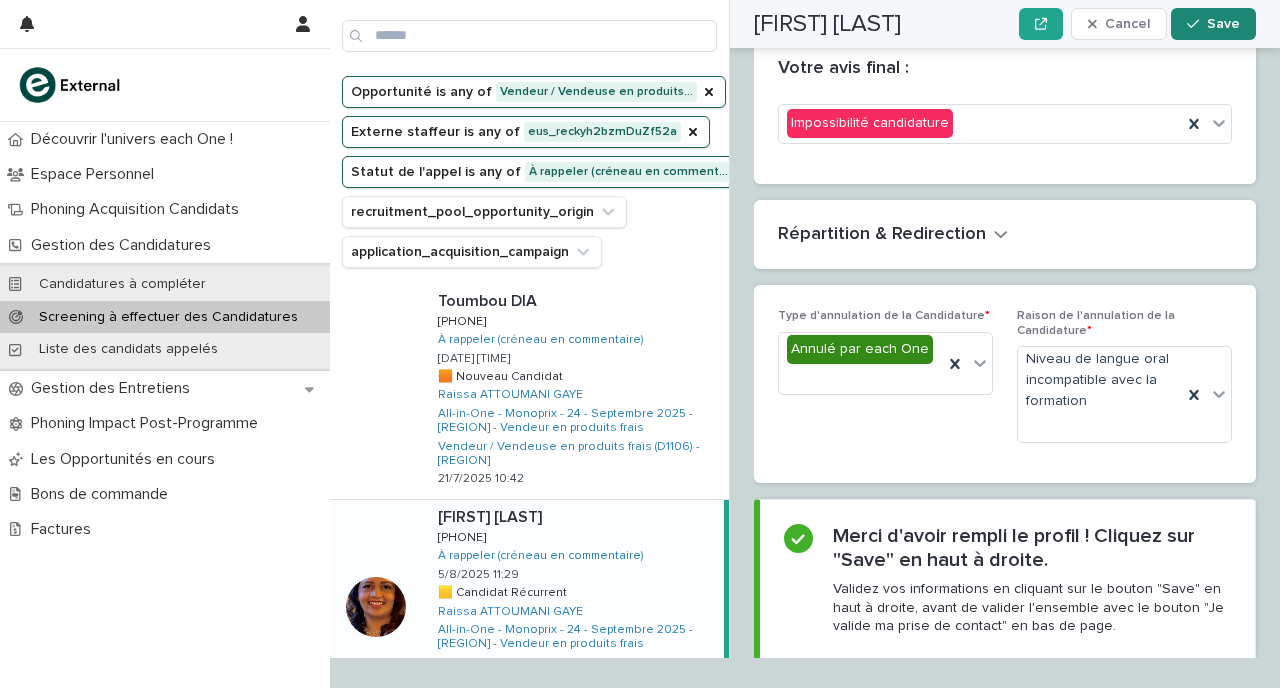 click on "Save" at bounding box center (1213, 24) 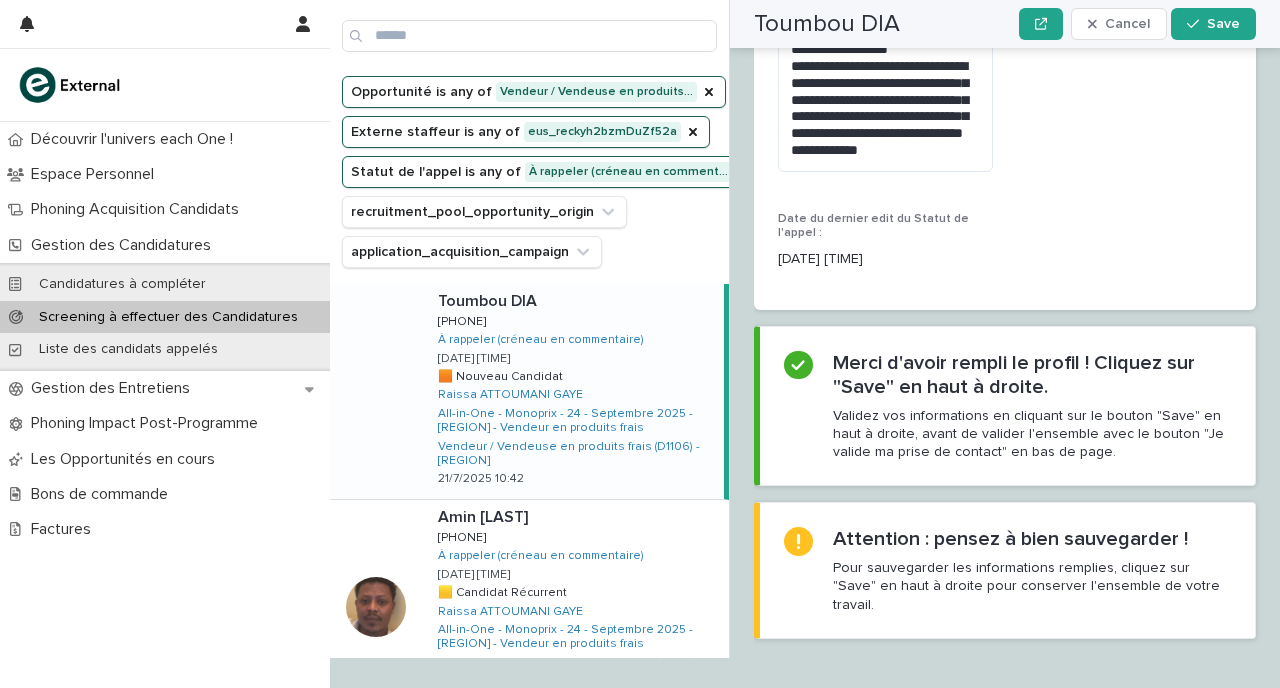 scroll, scrollTop: 2842, scrollLeft: 0, axis: vertical 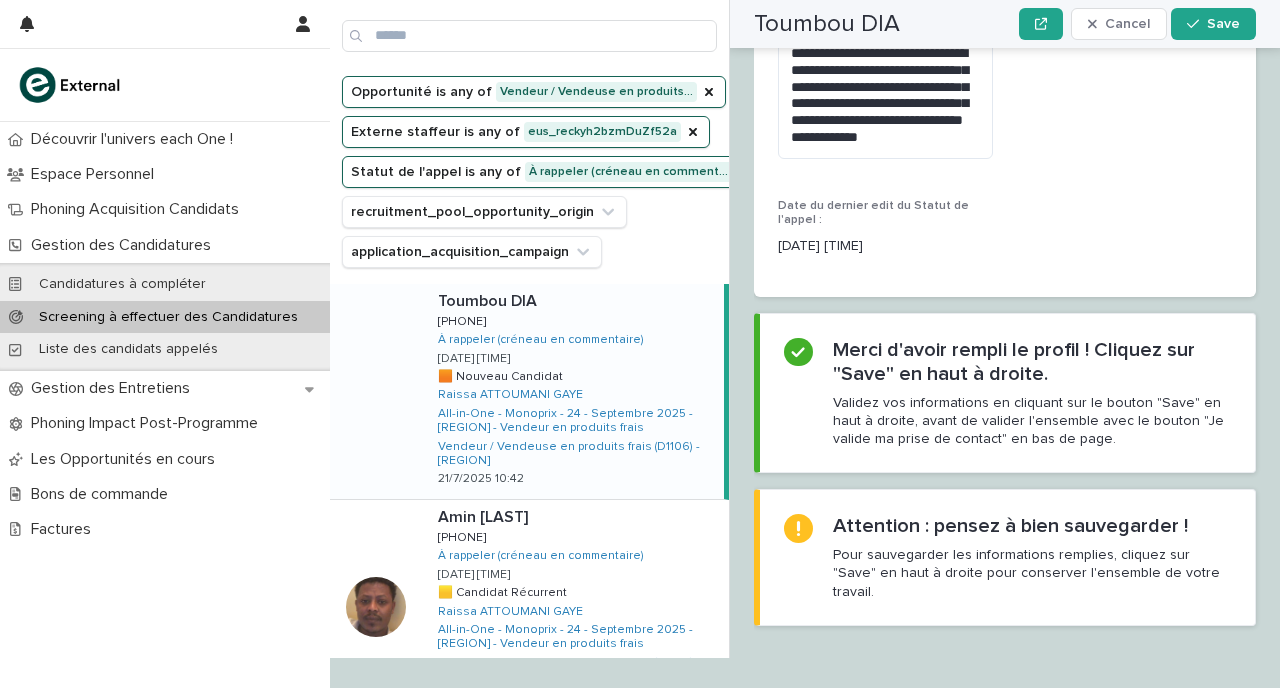 click 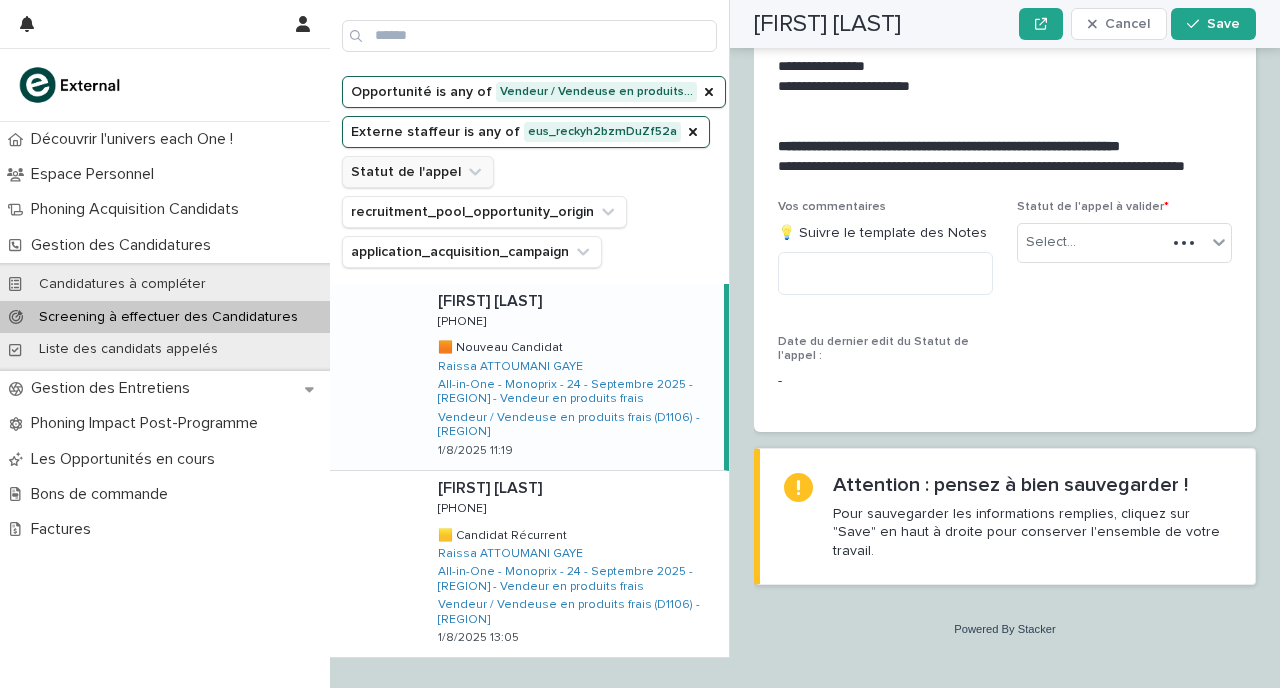 scroll, scrollTop: 2368, scrollLeft: 0, axis: vertical 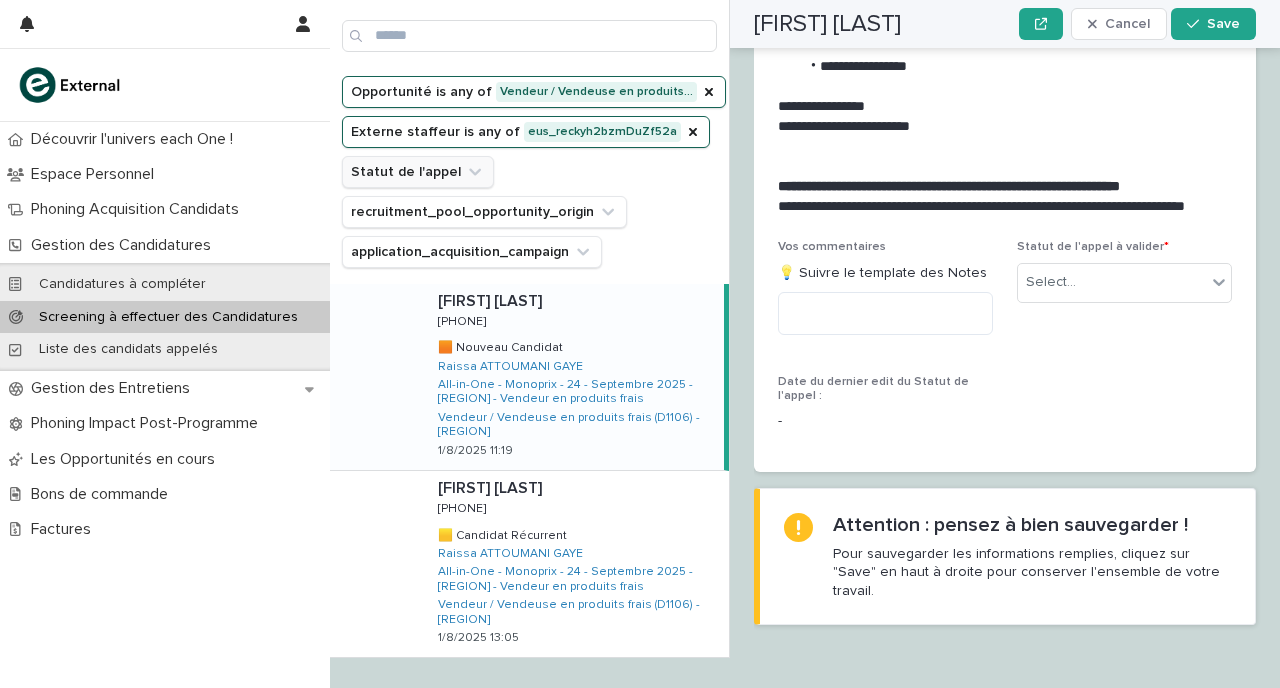 click on "Sayed MOSAWI Sayed MOSAWI   [PHONE] 0635909694   🟧 Nouveau Candidat 🟧 Nouveau Candidat   Raissa ATTOUMANI GAYE   All-in-One - Monoprix - 24 - Septembre 2025 - [STATE] - Vendeur en produits frais   Vendeur / Vendeuse en produits frais (D1106) - [STATE]   1/8/2025 11:19" at bounding box center [573, 377] 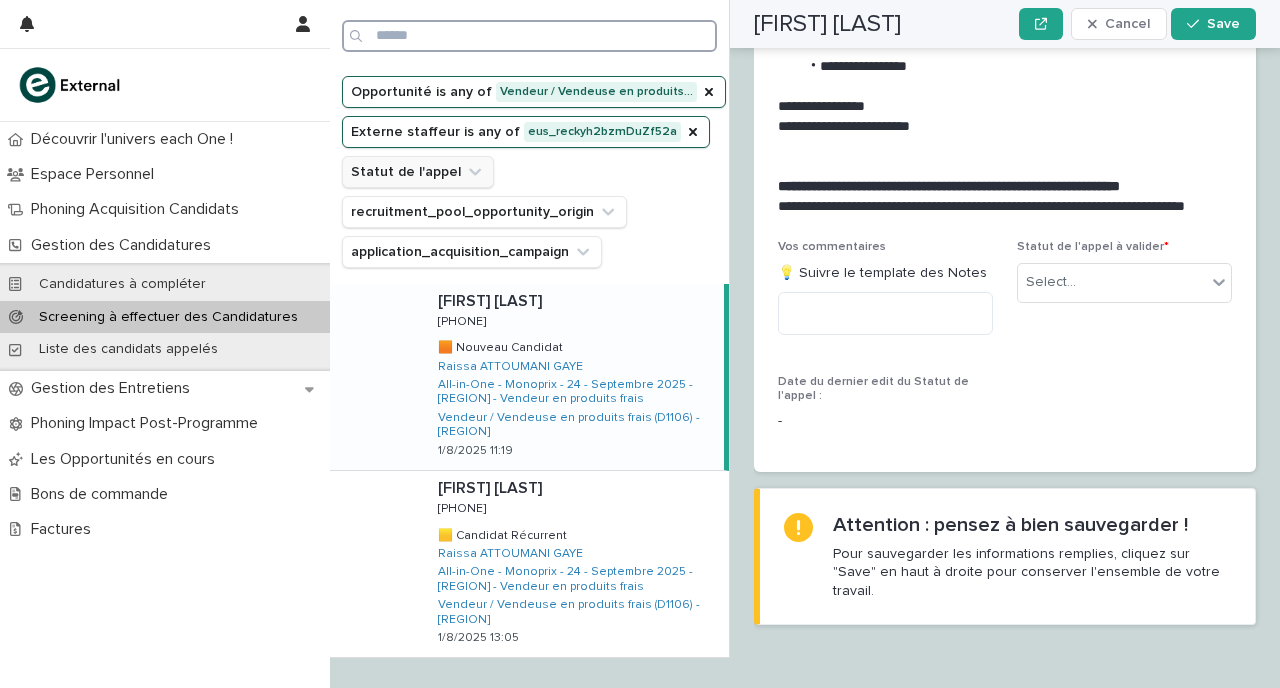 click at bounding box center (529, 36) 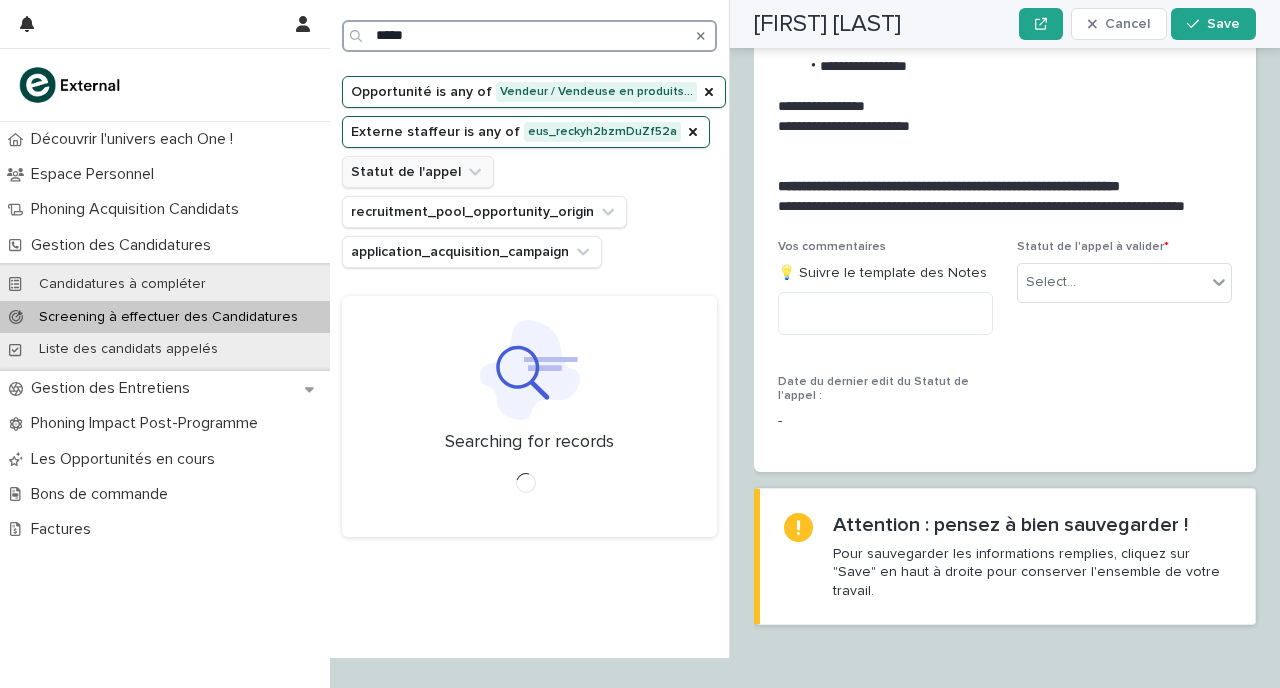 type on "******" 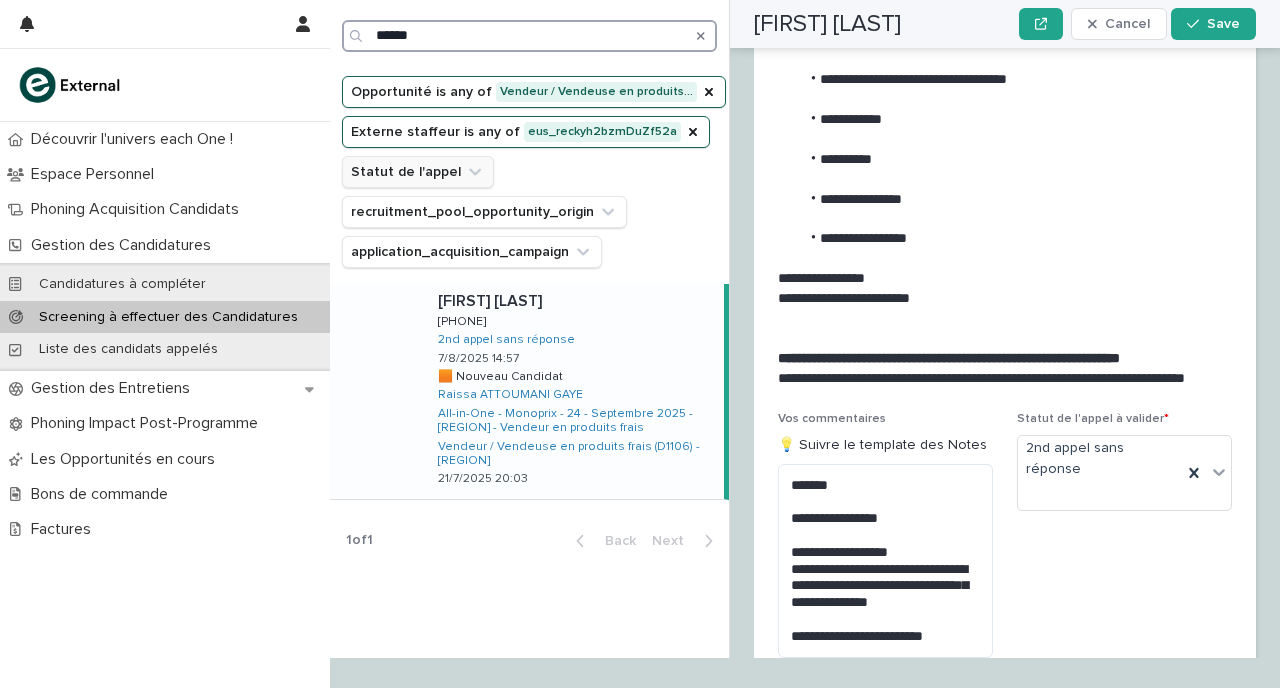 click on "******" at bounding box center [529, 36] 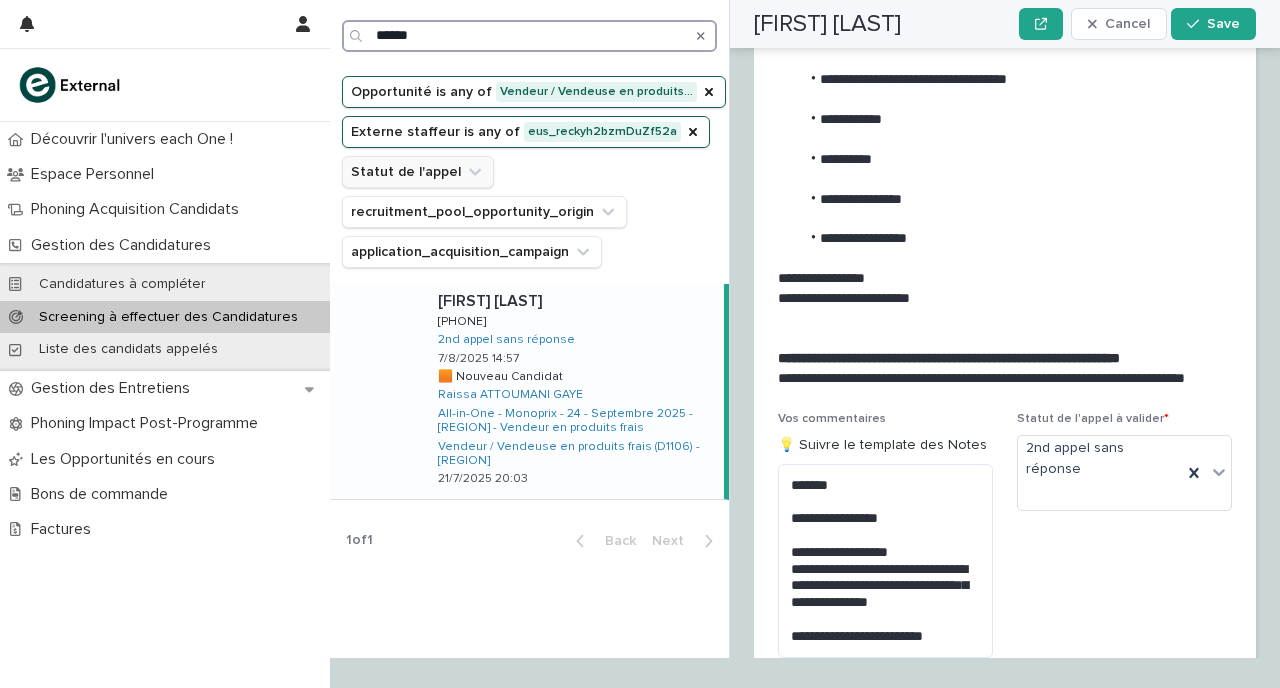 type 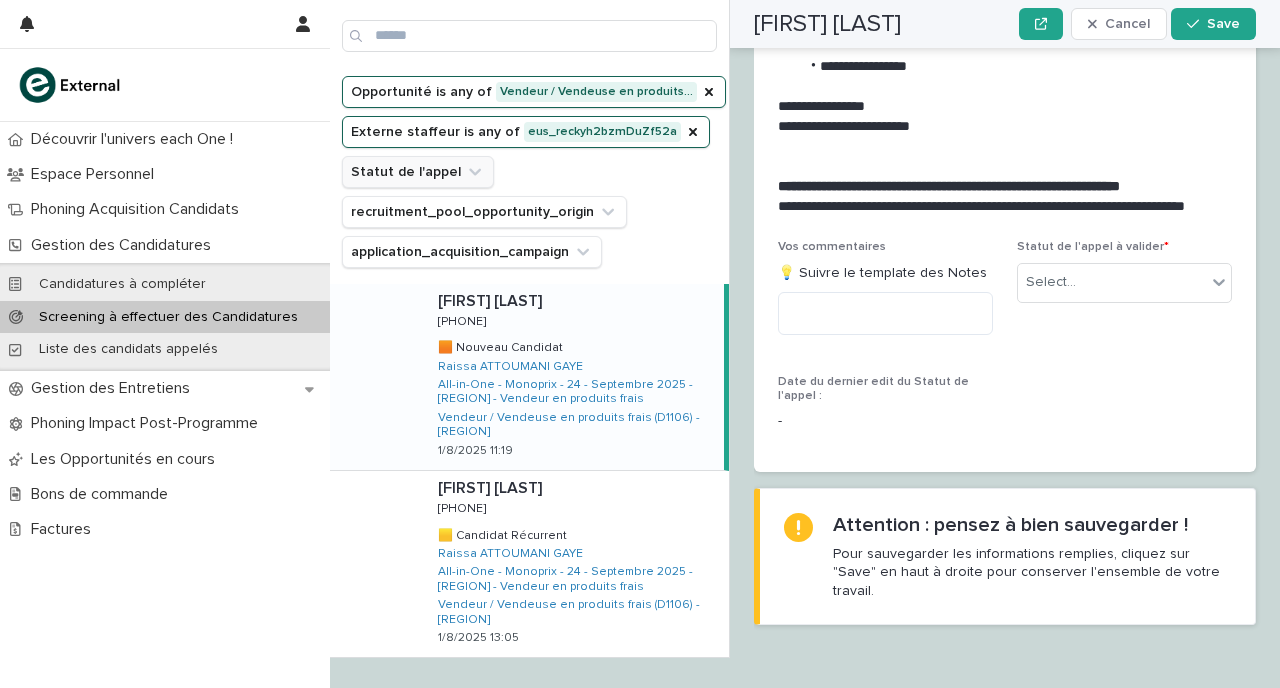 click on "Sayed MOSAWI Sayed MOSAWI   [PHONE] 0635909694   🟧 Nouveau Candidat 🟧 Nouveau Candidat   Raissa ATTOUMANI GAYE   All-in-One - Monoprix - 24 - Septembre 2025 - [STATE] - Vendeur en produits frais   Vendeur / Vendeuse en produits frais (D1106) - [STATE]   1/8/2025 11:19" at bounding box center [573, 377] 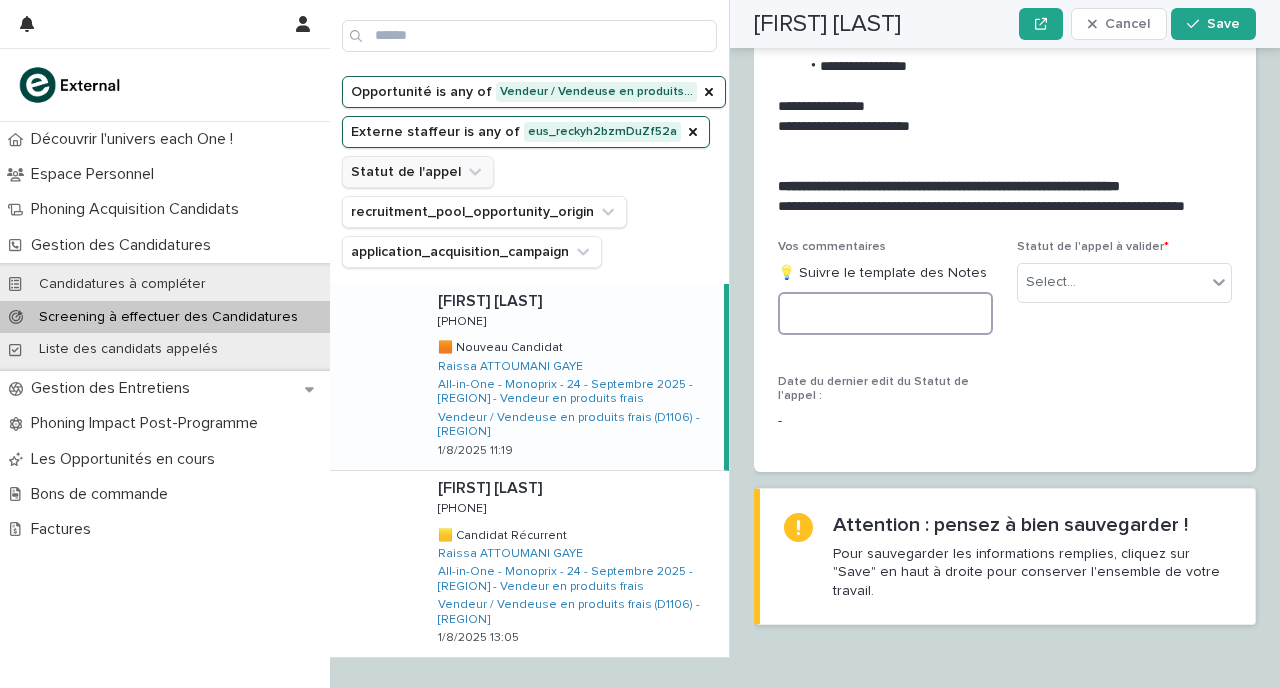 click at bounding box center (885, 313) 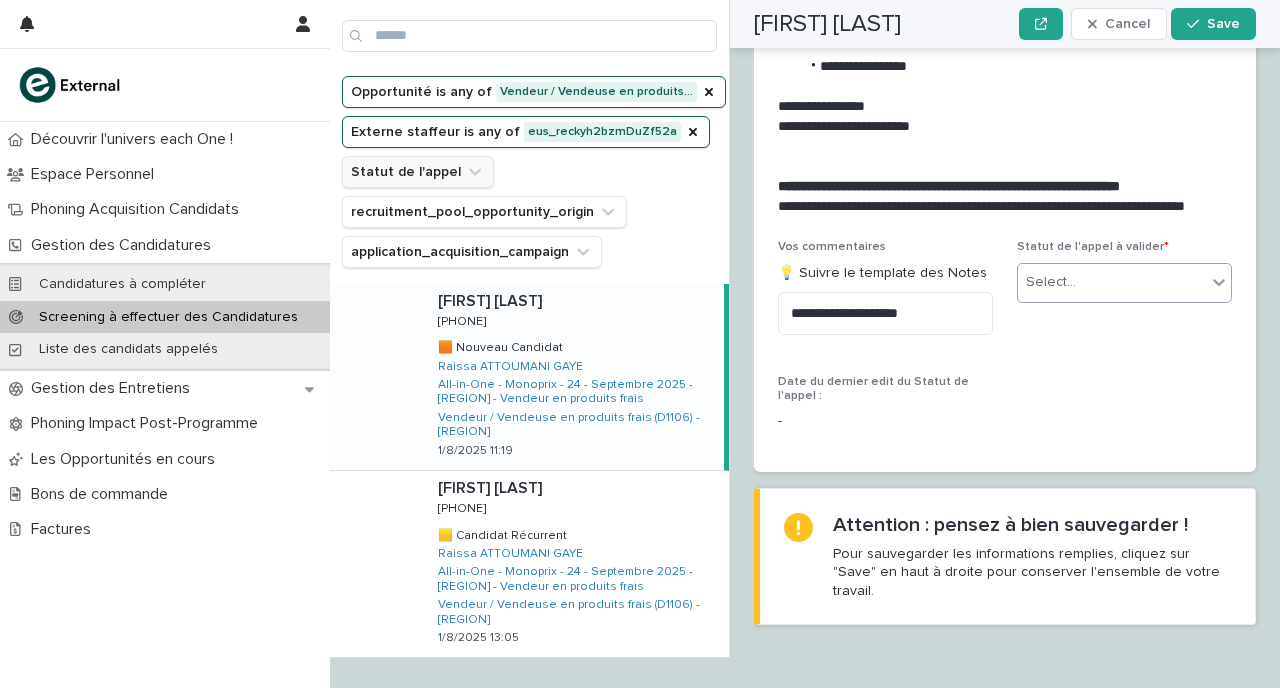 click on "Select..." at bounding box center (1051, 282) 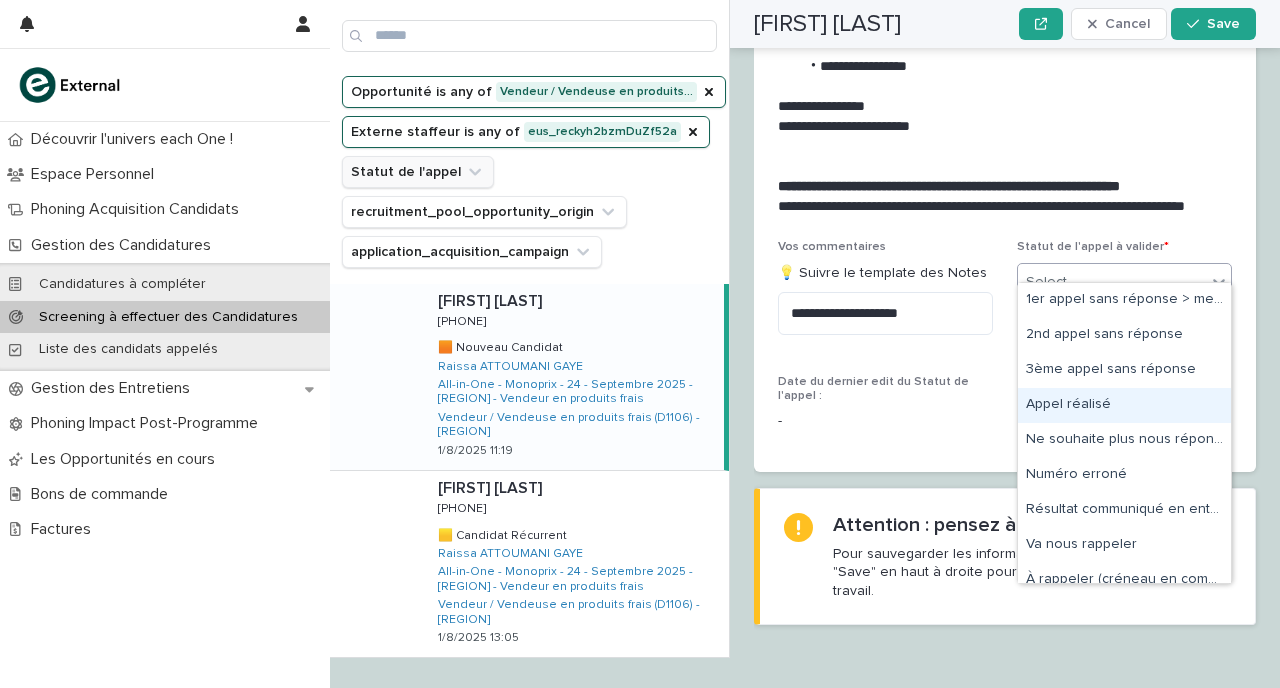 click on "Appel réalisé" at bounding box center (1124, 405) 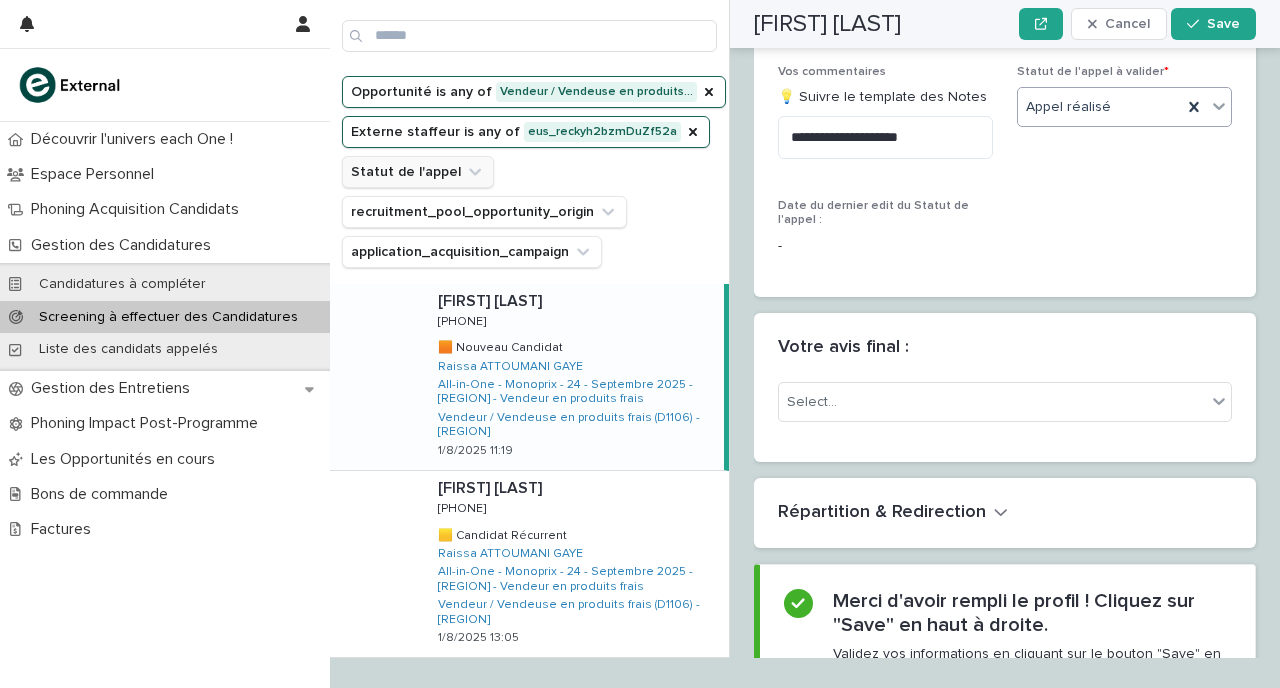 scroll, scrollTop: 2617, scrollLeft: 0, axis: vertical 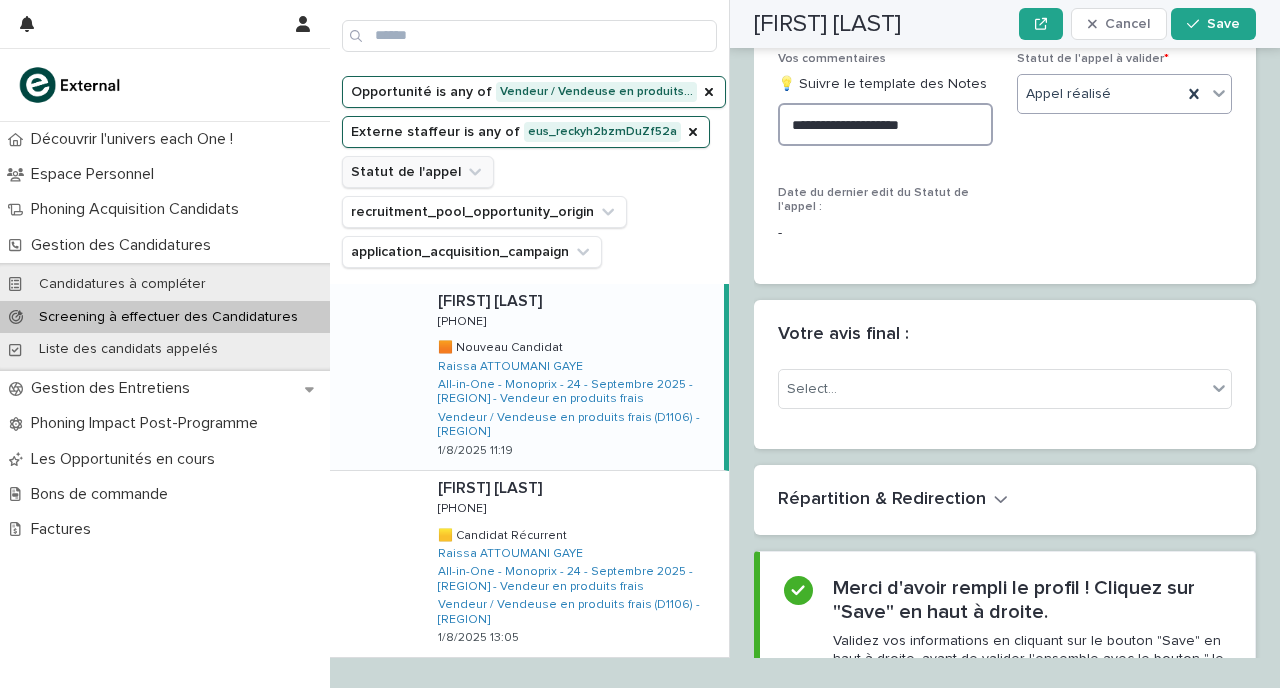 click on "**********" at bounding box center [885, 124] 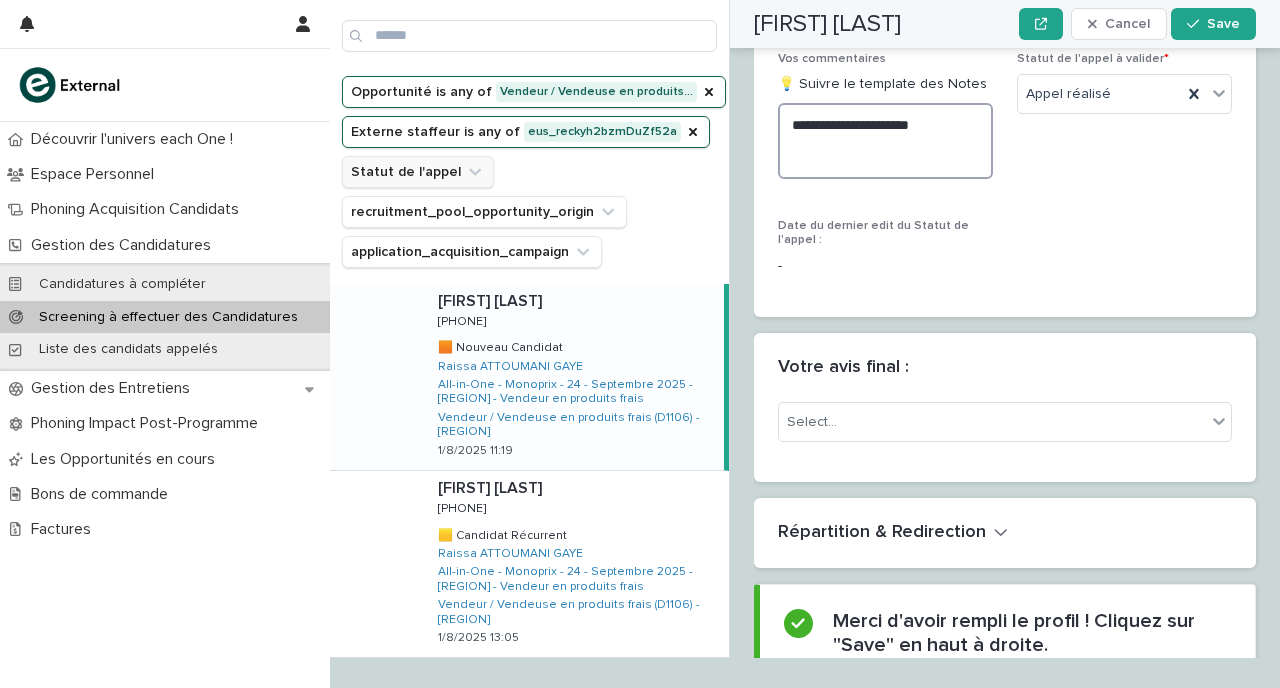 paste on "**********" 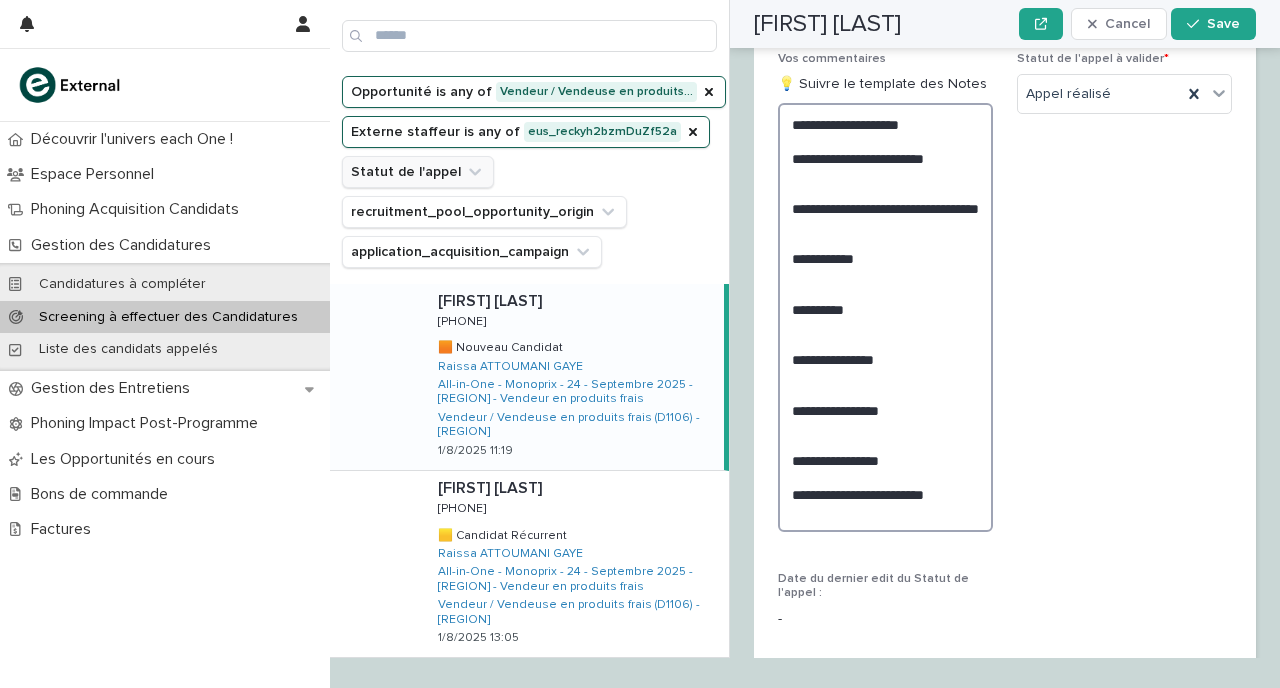 drag, startPoint x: 950, startPoint y: 493, endPoint x: 738, endPoint y: 138, distance: 413.48398 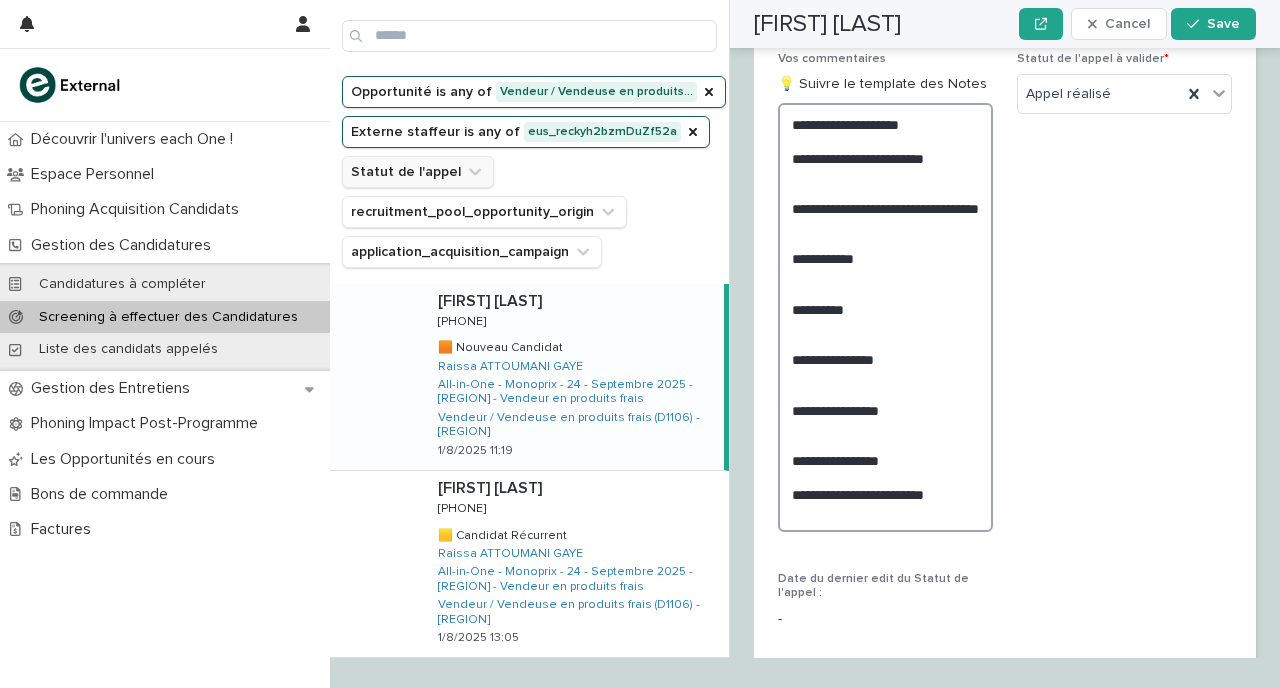 click on "Screening téléphonique     Opportunité is any of Vendeur / Vendeuse en produits… Externe staffeur is any of eus_reckyh2bzmDuZf52a Statut de l'appel recruitment_pool_opportunity_origin application_acquisition_campaign Clear all filters [FIRST] [LAST] [FIRST] [LAST]   [PHONE] [PHONE]   🟧 Nouveau Candidat 🟧 Nouveau Candidat   [FIRST] [LAST]   All-in-One - Monoprix - 24 - Septembre 2025 - [REGION] - Vendeur en produits frais   Vendeur / Vendeuse en produits frais (D1106) - [REGION]   [DATE] [TIME] [FIRST] [LAST] [FIRST] [LAST]   [PHONE] [PHONE]   🟨 Candidat Récurrent 🟨 Candidat Récurrent   [FIRST] [LAST]   All-in-One - Monoprix - 24 - Septembre 2025 - [REGION] - Vendeur en produits frais   Vendeur / Vendeuse en produits frais (D1106) - [REGION]   [DATE] [TIME] [FIRST] [LAST] [FIRST] [LAST]   [PHONE] [PHONE]   🟨 Candidat Récurrent 🟨 Candidat Récurrent   [FIRST] [LAST]       [DATE] [TIME] [FIRST] [LAST]" at bounding box center [805, 314] 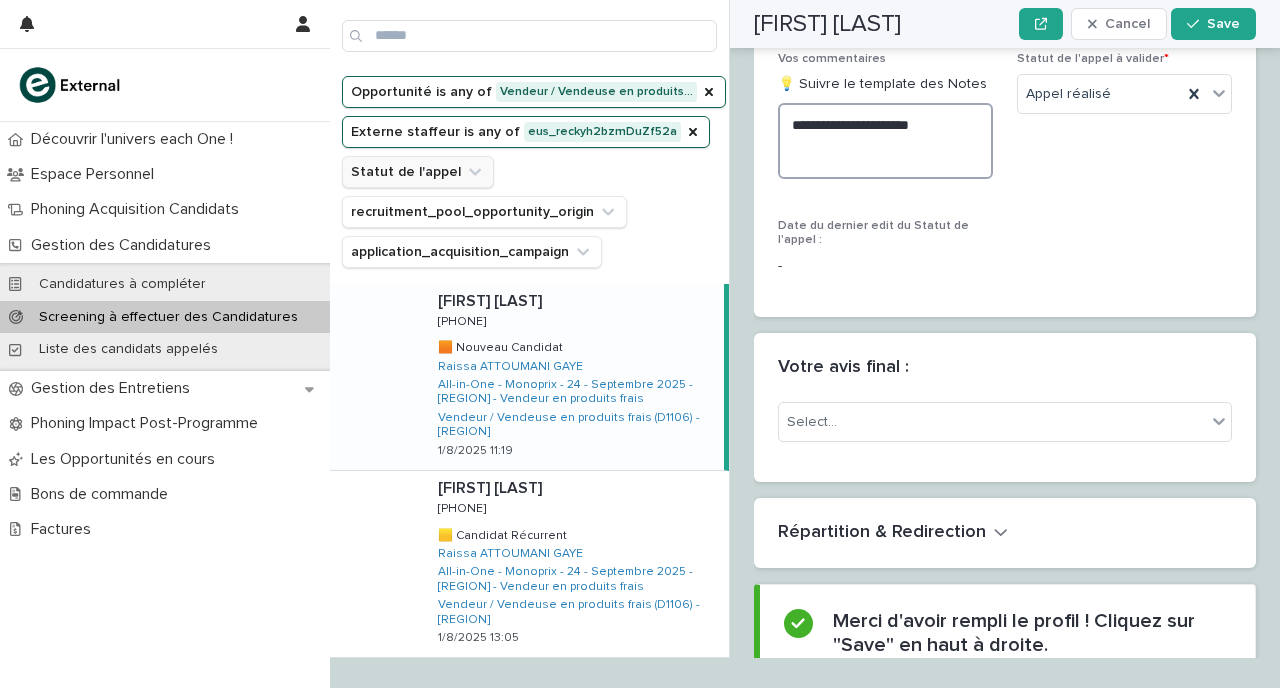 drag, startPoint x: 926, startPoint y: 104, endPoint x: 840, endPoint y: 102, distance: 86.023254 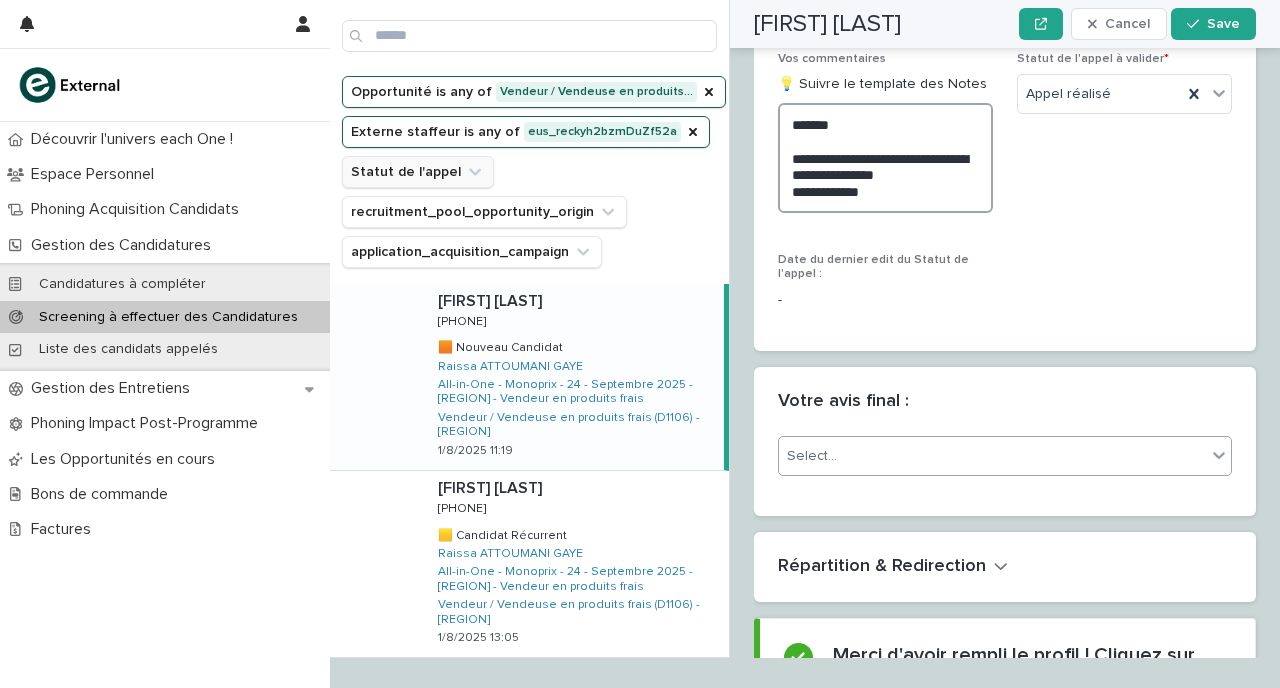 type on "**********" 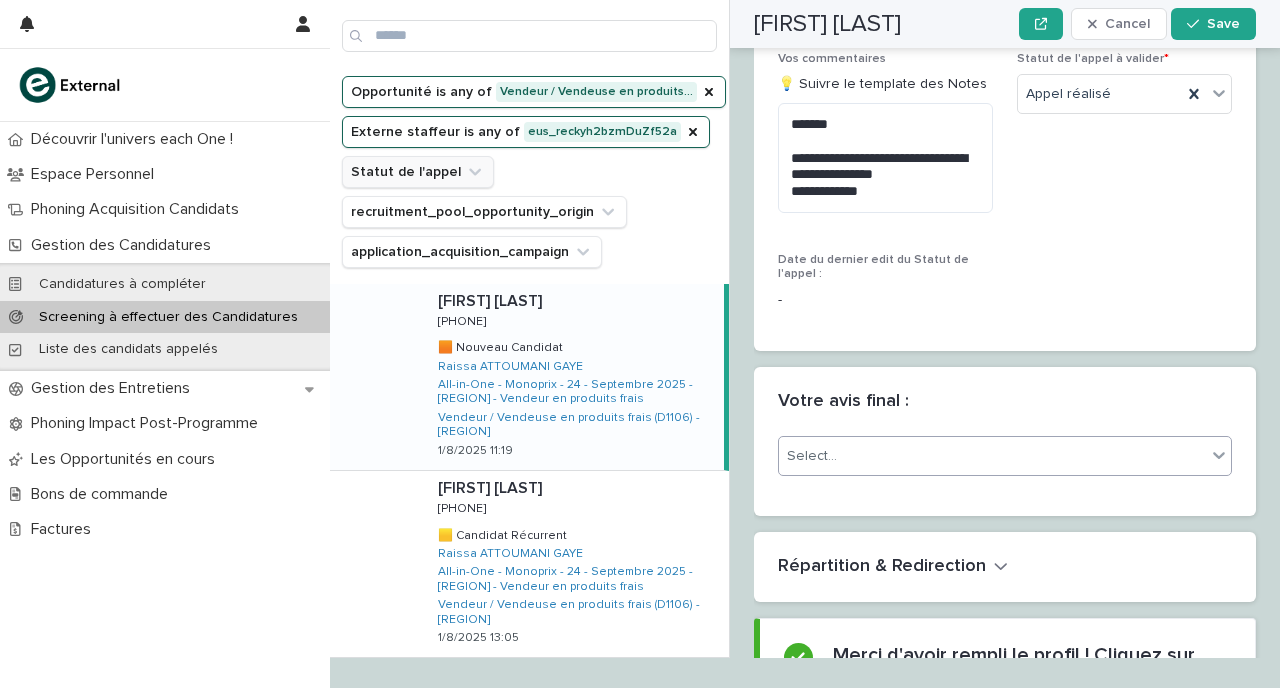 click on "Select..." at bounding box center (992, 456) 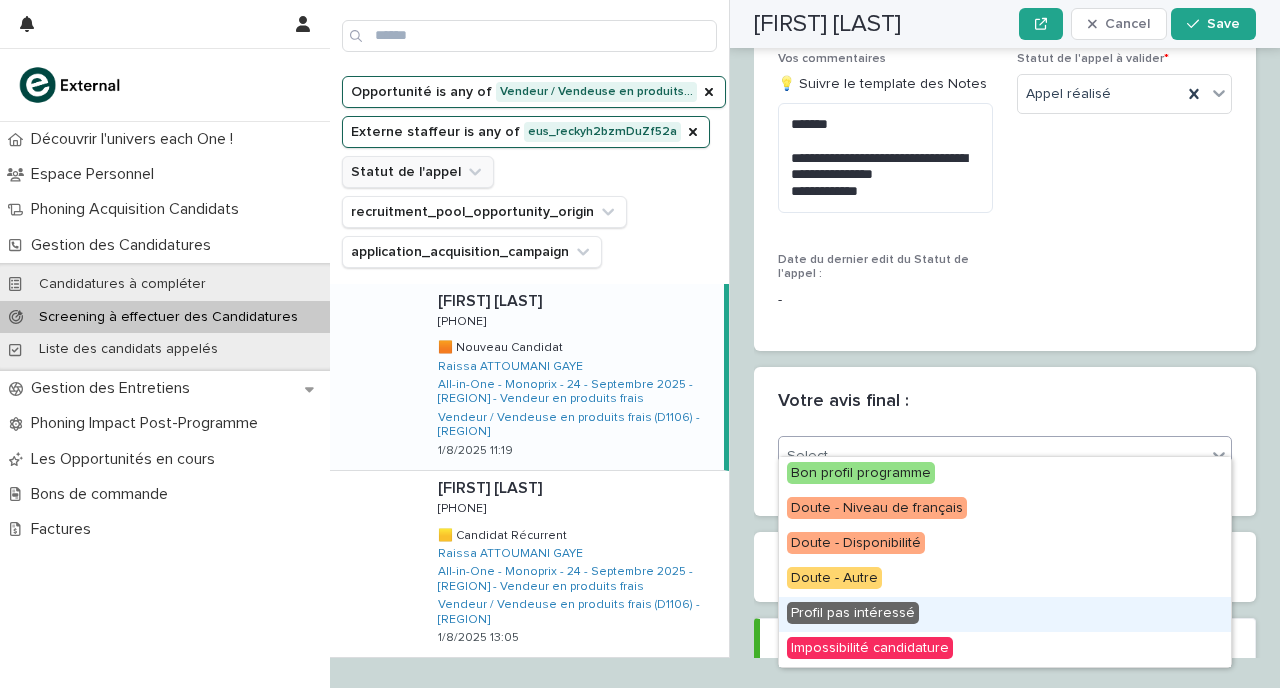 click on "Profil pas intéressé" at bounding box center (1005, 614) 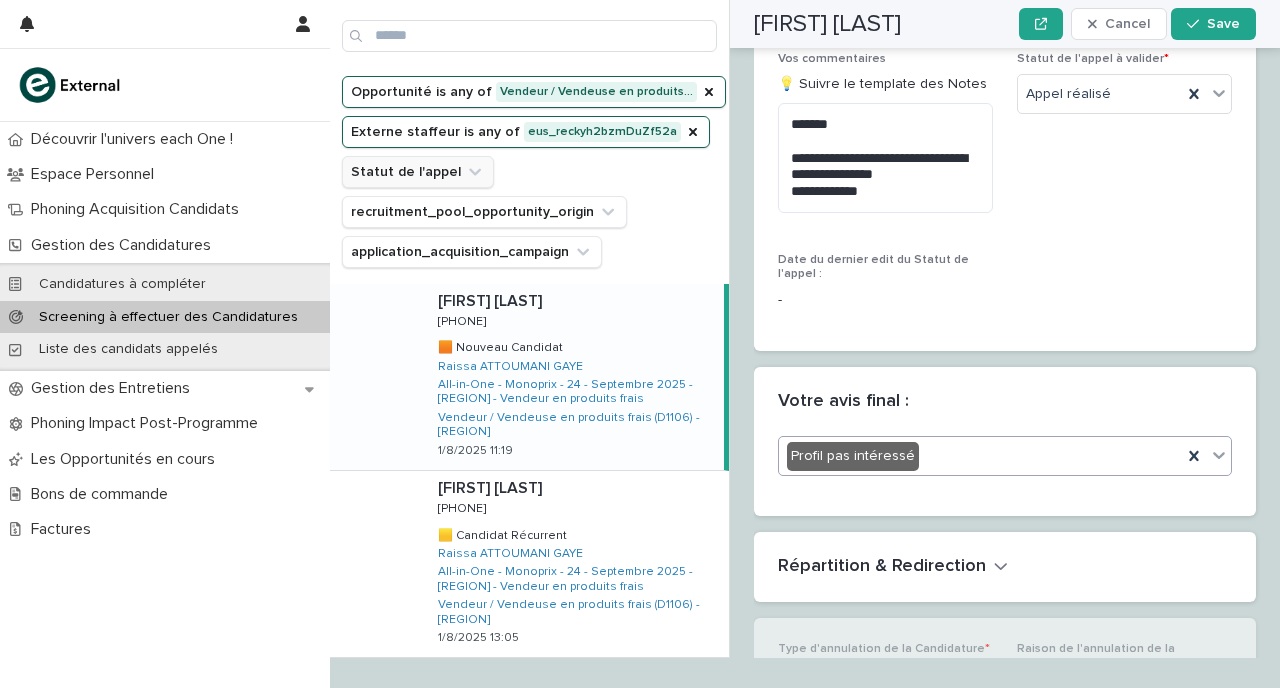 scroll, scrollTop: 2810, scrollLeft: 0, axis: vertical 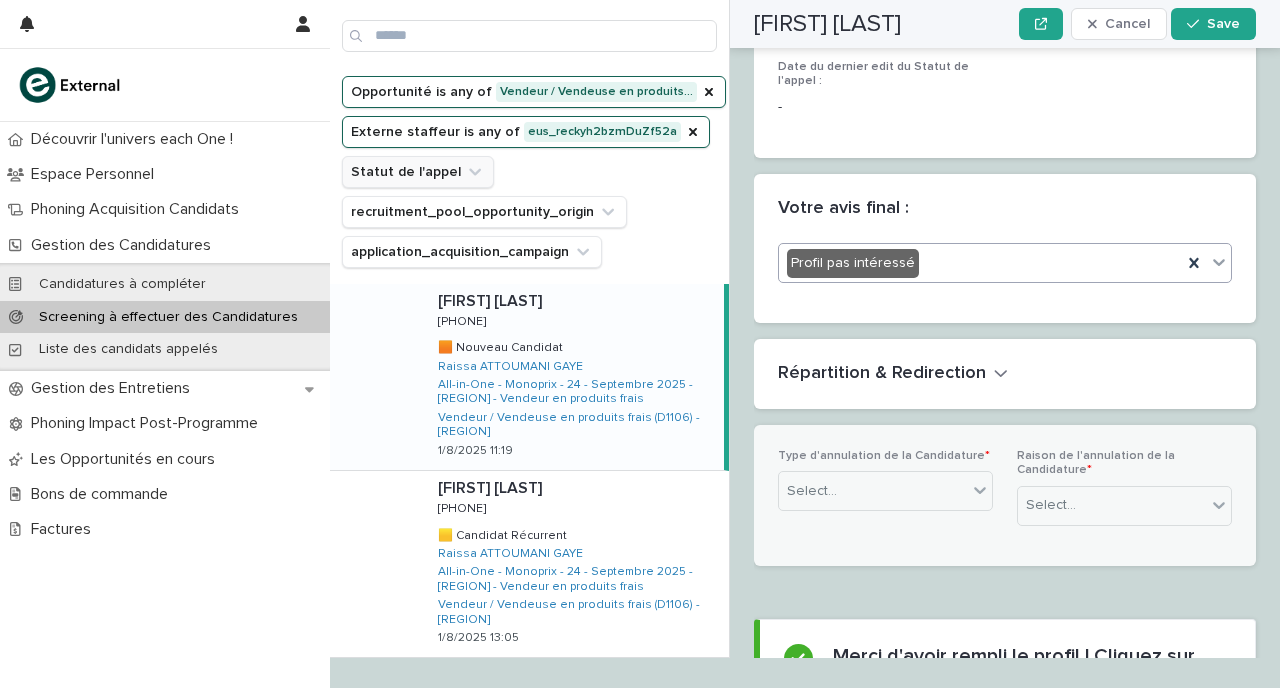 click on "Loading... Saving… Votre avis final :   option Profil pas intéressé, selected.     0 results available. Select is focused ,type to refine list, press Down to open the menu,  Profil pas intéressé" at bounding box center (1005, 257) 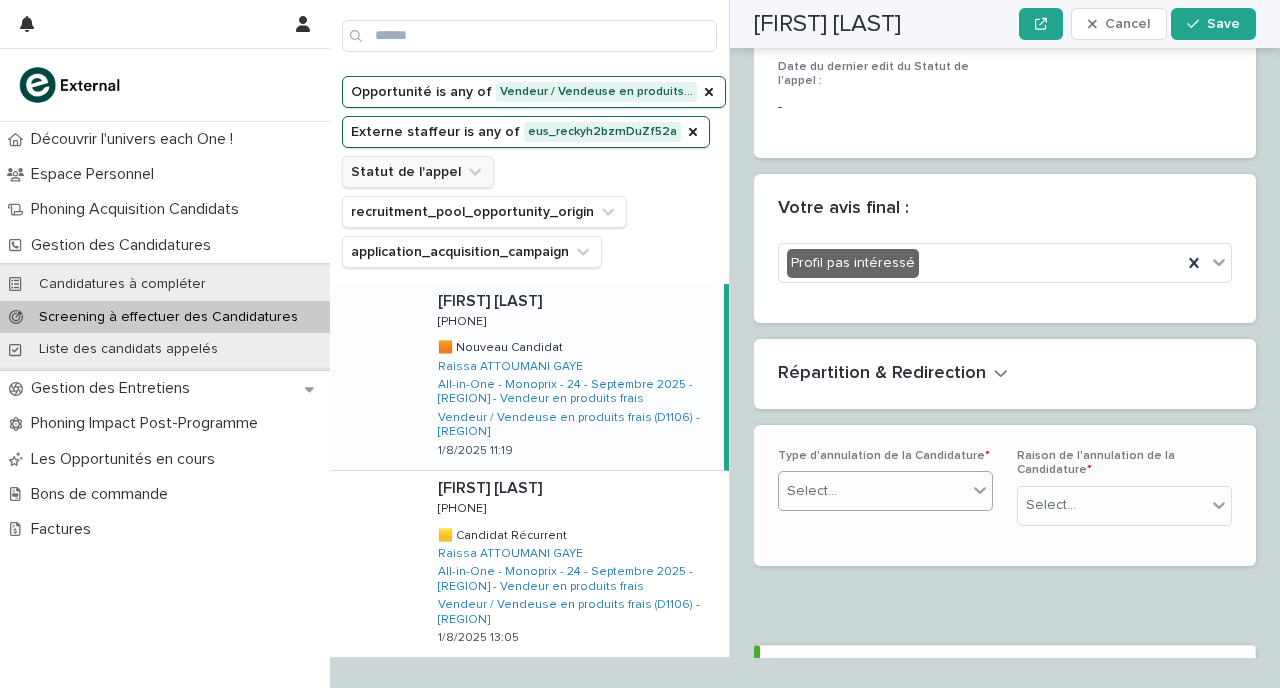 scroll, scrollTop: 2995, scrollLeft: 0, axis: vertical 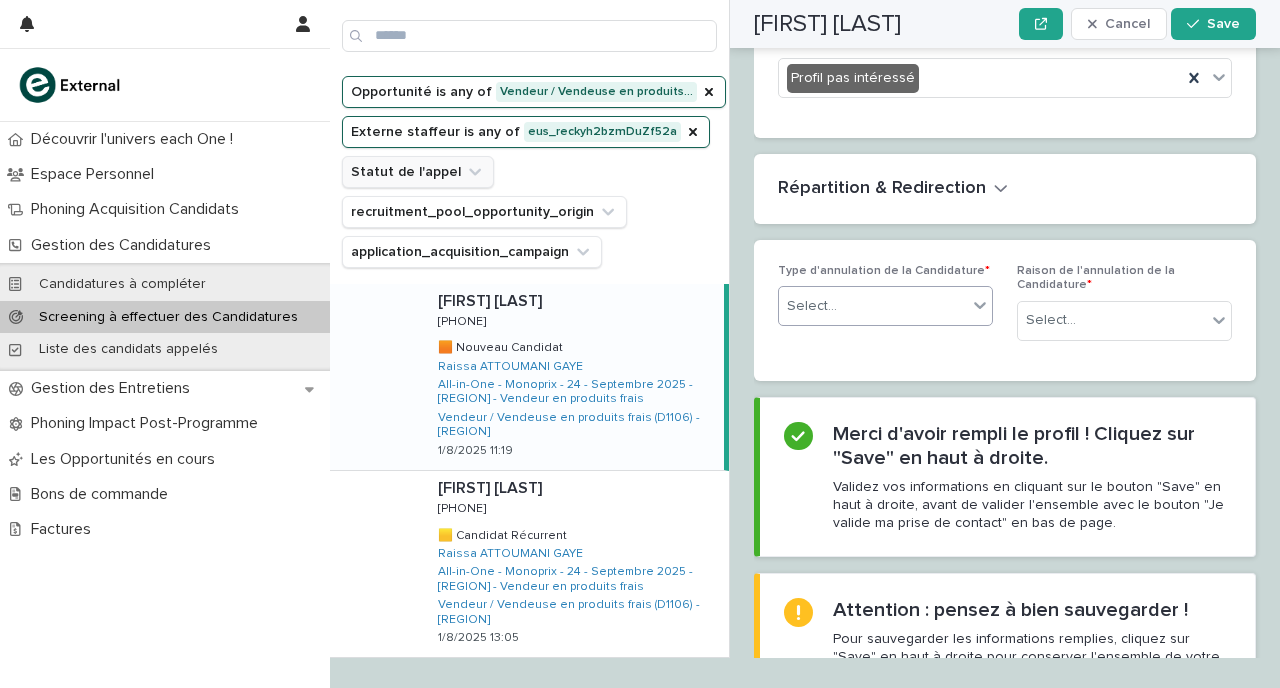 click on "Select..." at bounding box center (873, 306) 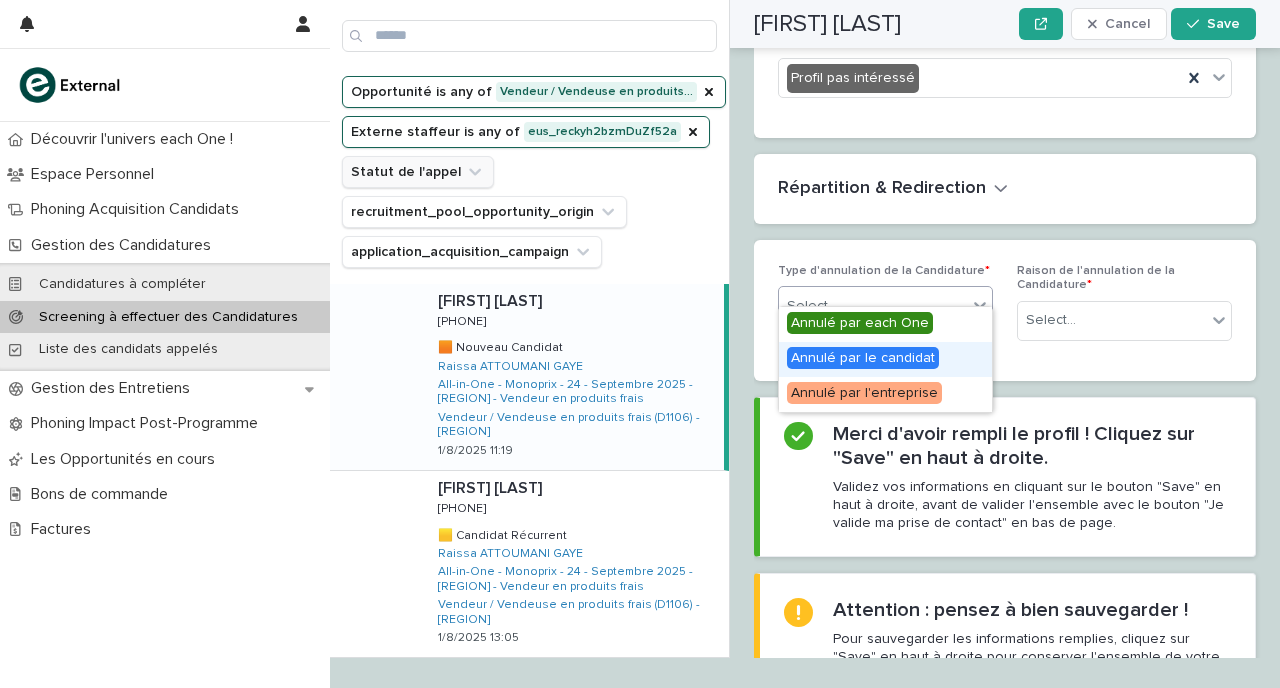 click on "Annulé par le candidat" at bounding box center (863, 358) 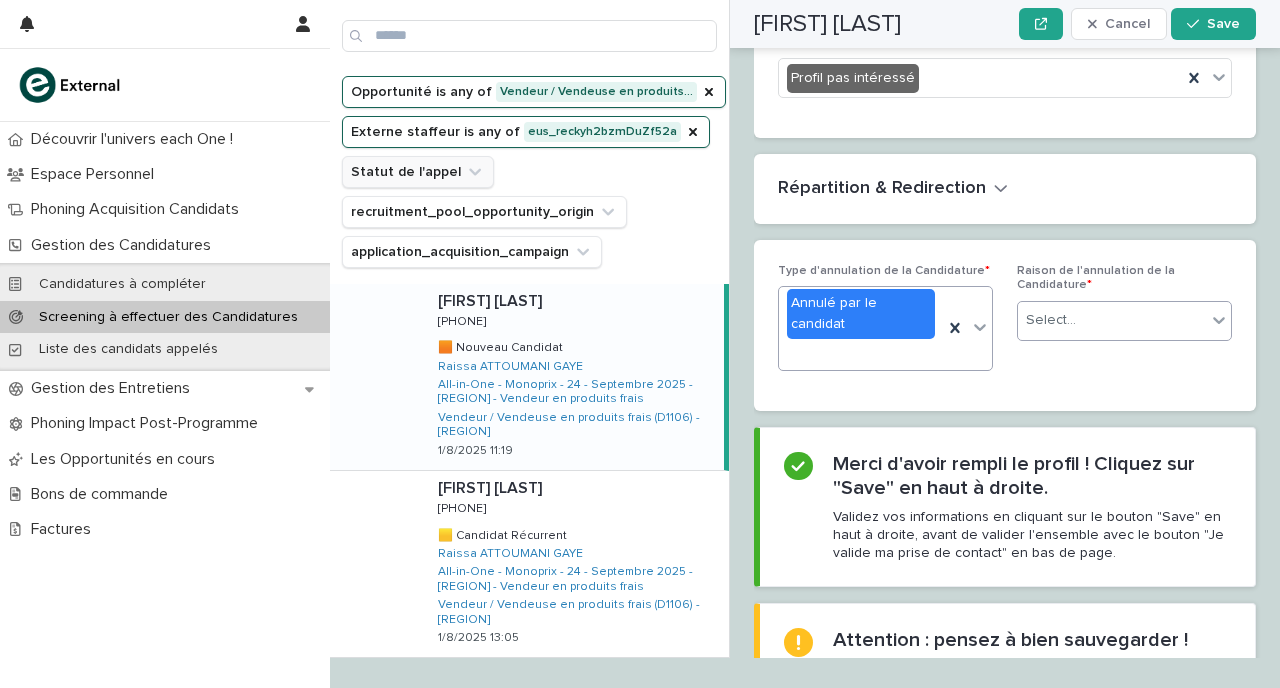 click on "Select..." at bounding box center (1112, 320) 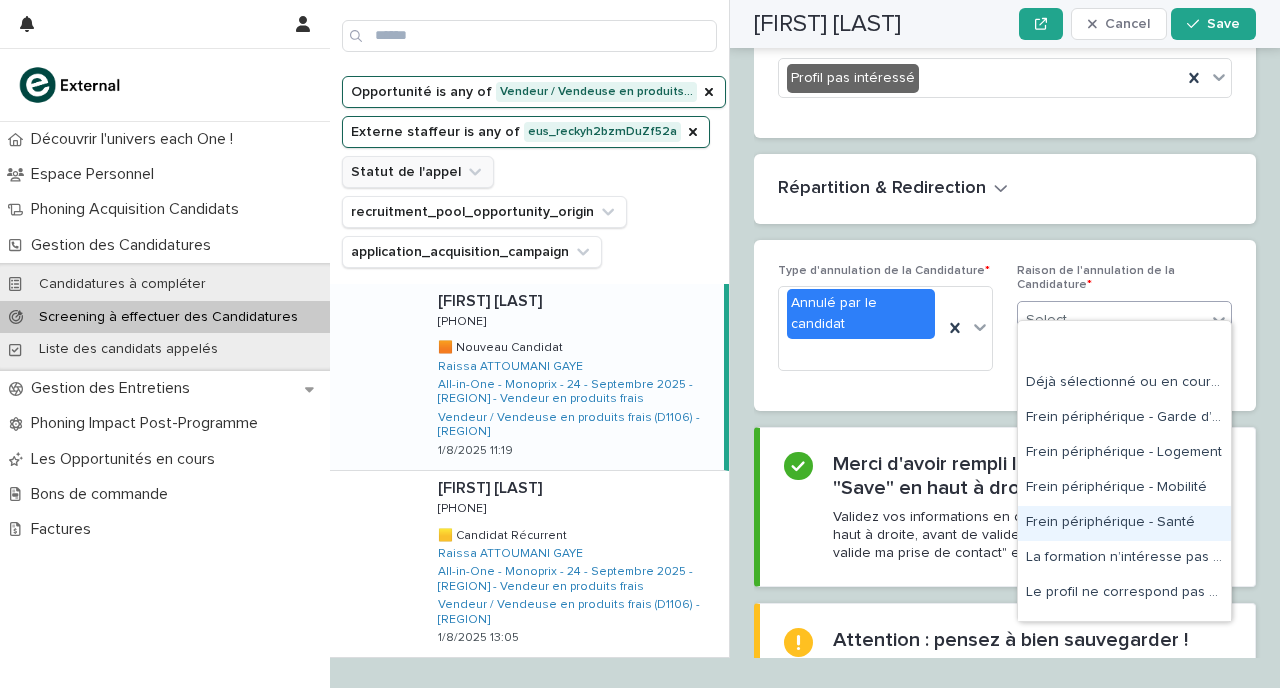 scroll, scrollTop: 361, scrollLeft: 0, axis: vertical 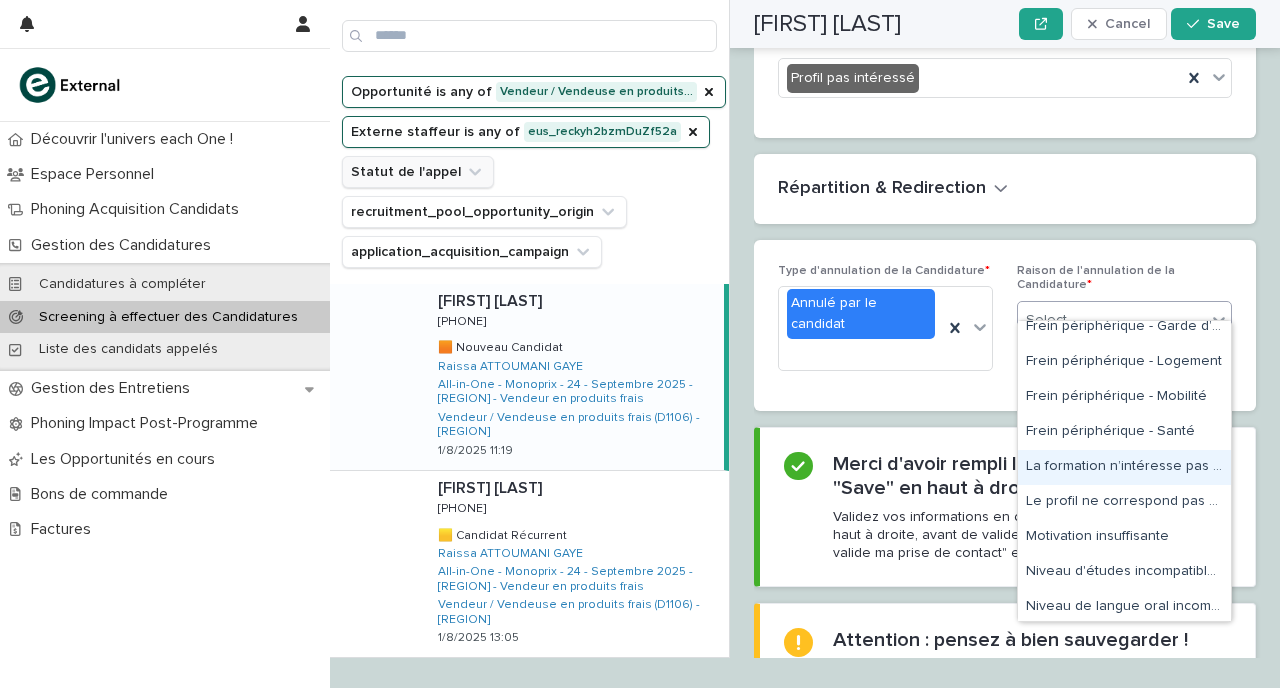 click on "La formation n’intéresse pas la personne" at bounding box center (1124, 467) 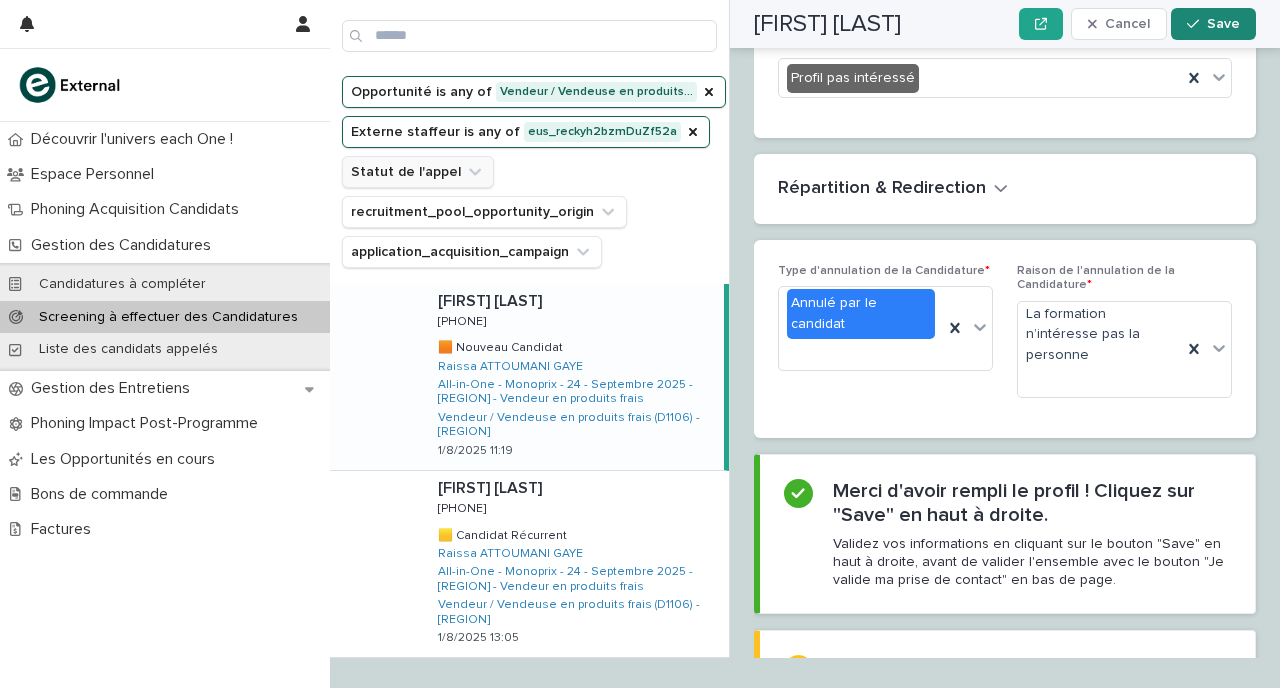 click on "Save" at bounding box center [1213, 24] 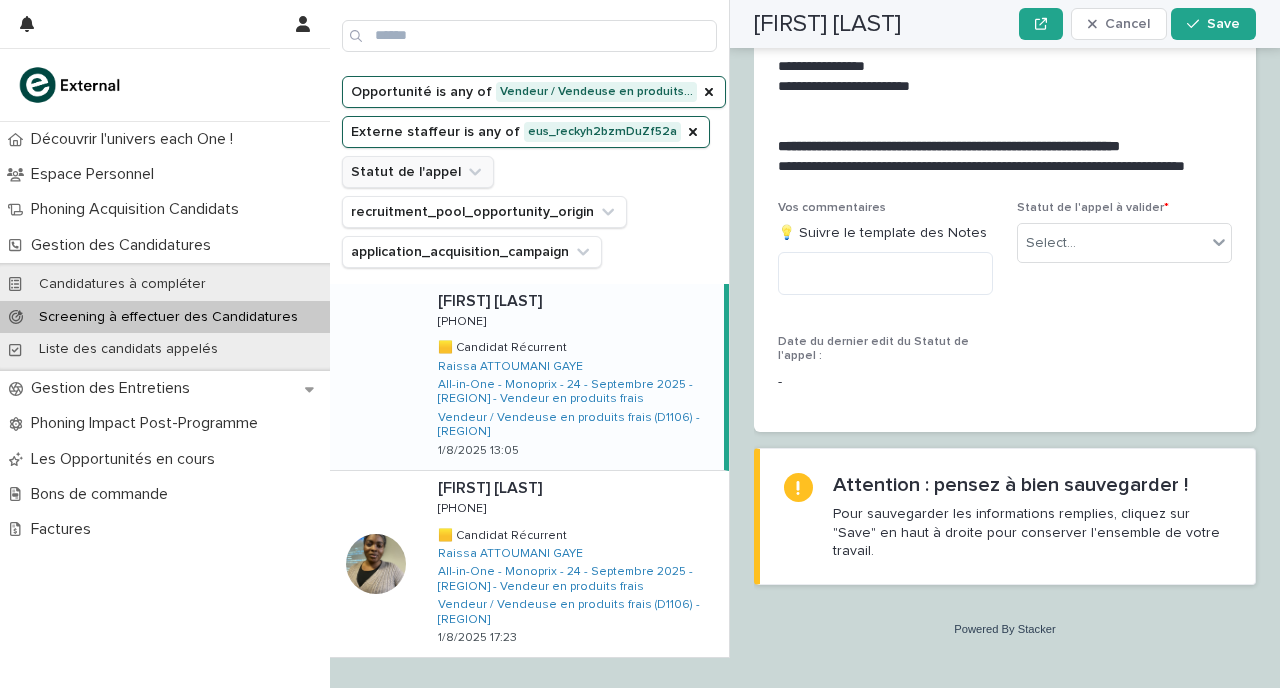 scroll, scrollTop: 2404, scrollLeft: 0, axis: vertical 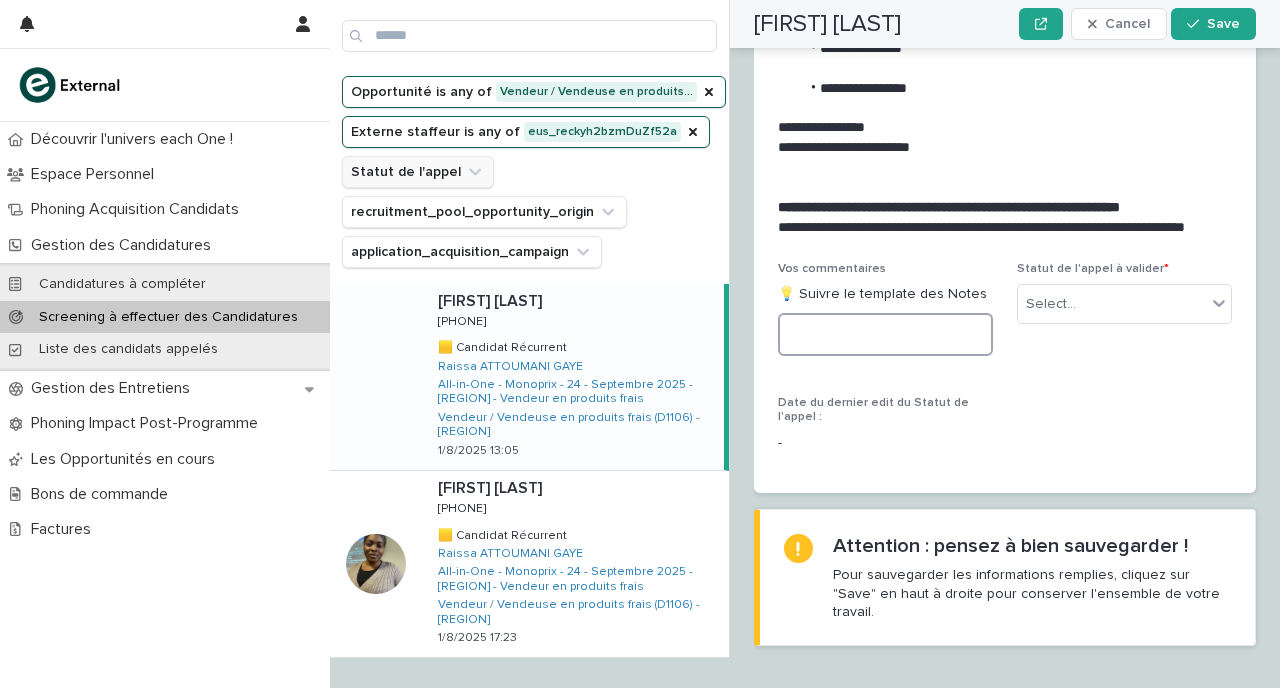 click at bounding box center [885, 334] 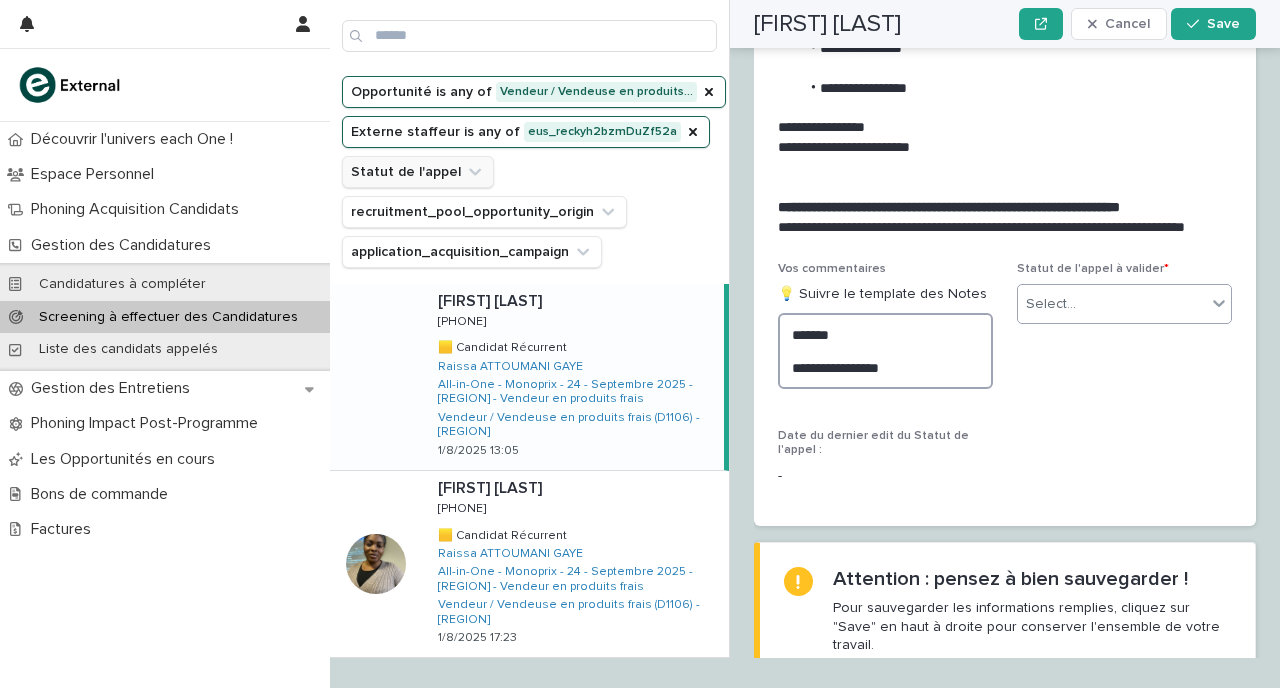 type on "**********" 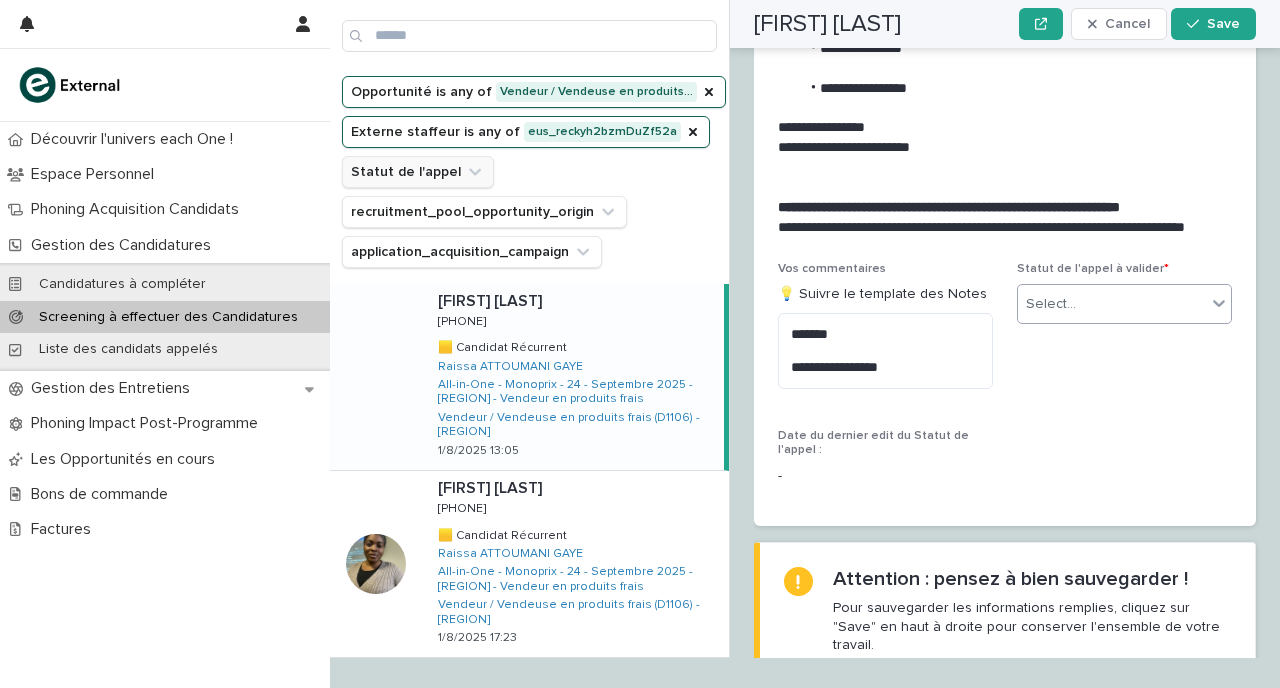 click on "Select..." at bounding box center (1112, 304) 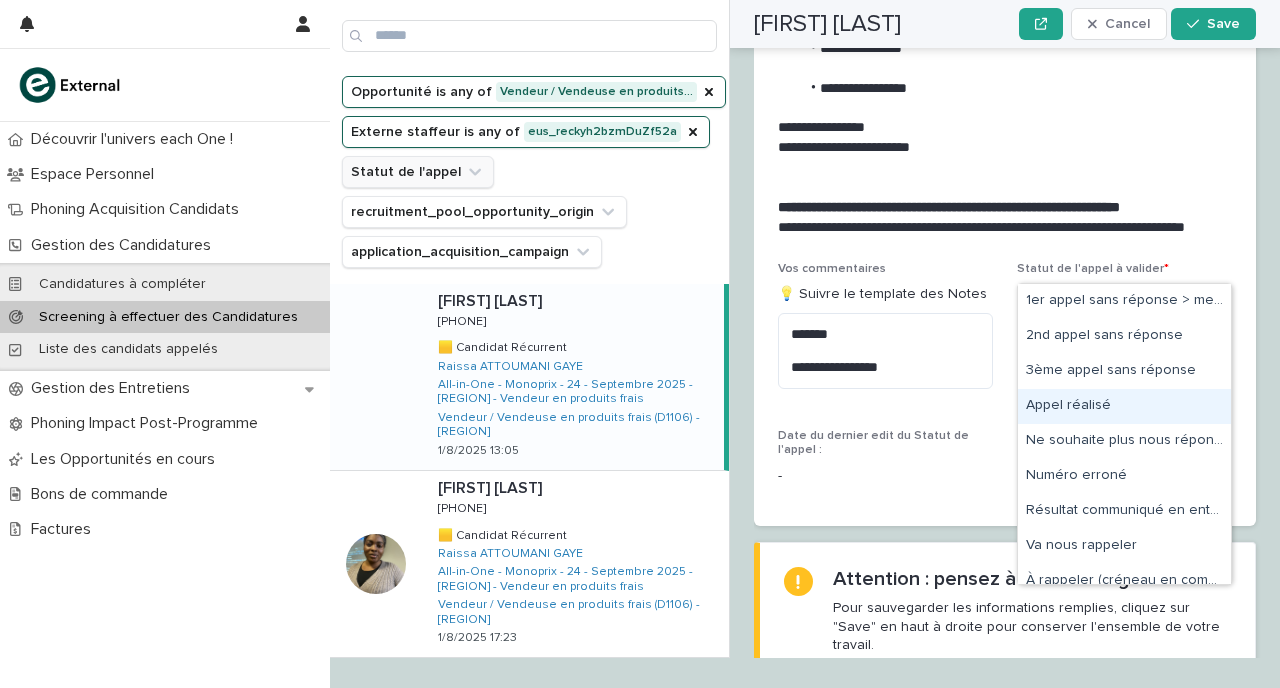 click on "Appel réalisé" at bounding box center (1124, 406) 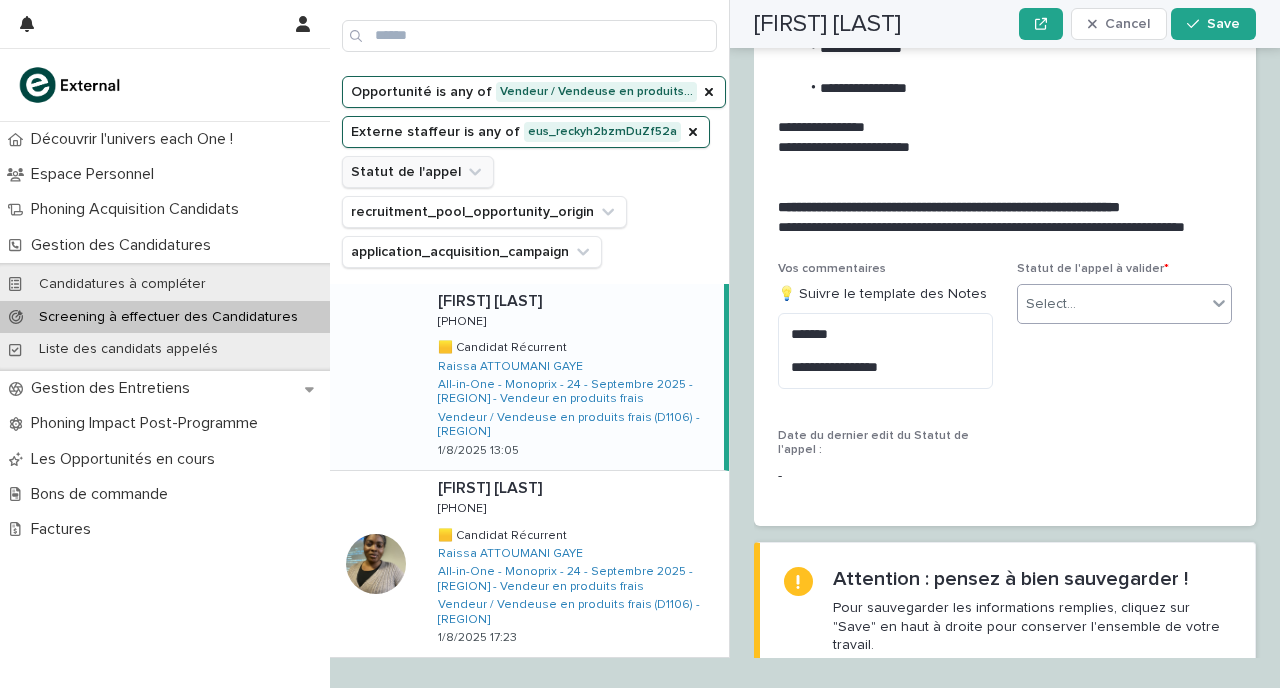 click on "**********" at bounding box center [1005, 18] 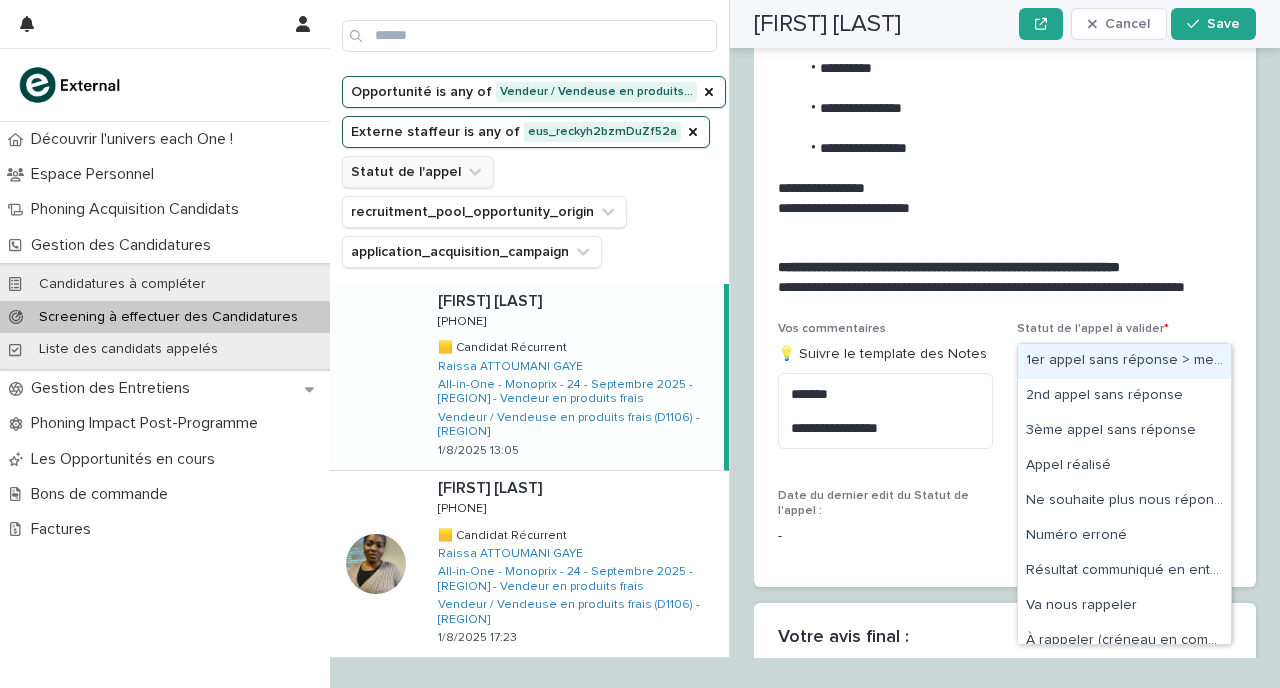 click on "1er appel sans réponse > message laissé" at bounding box center [1124, 361] 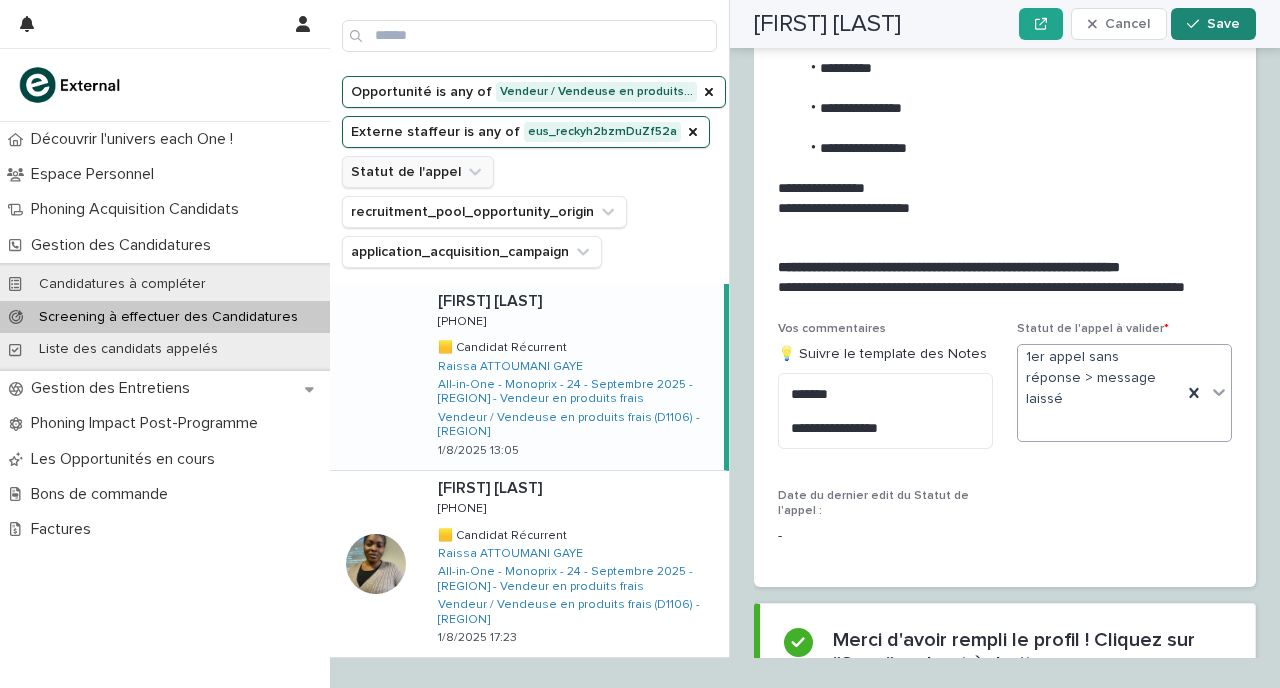 click on "Save" at bounding box center (1223, 24) 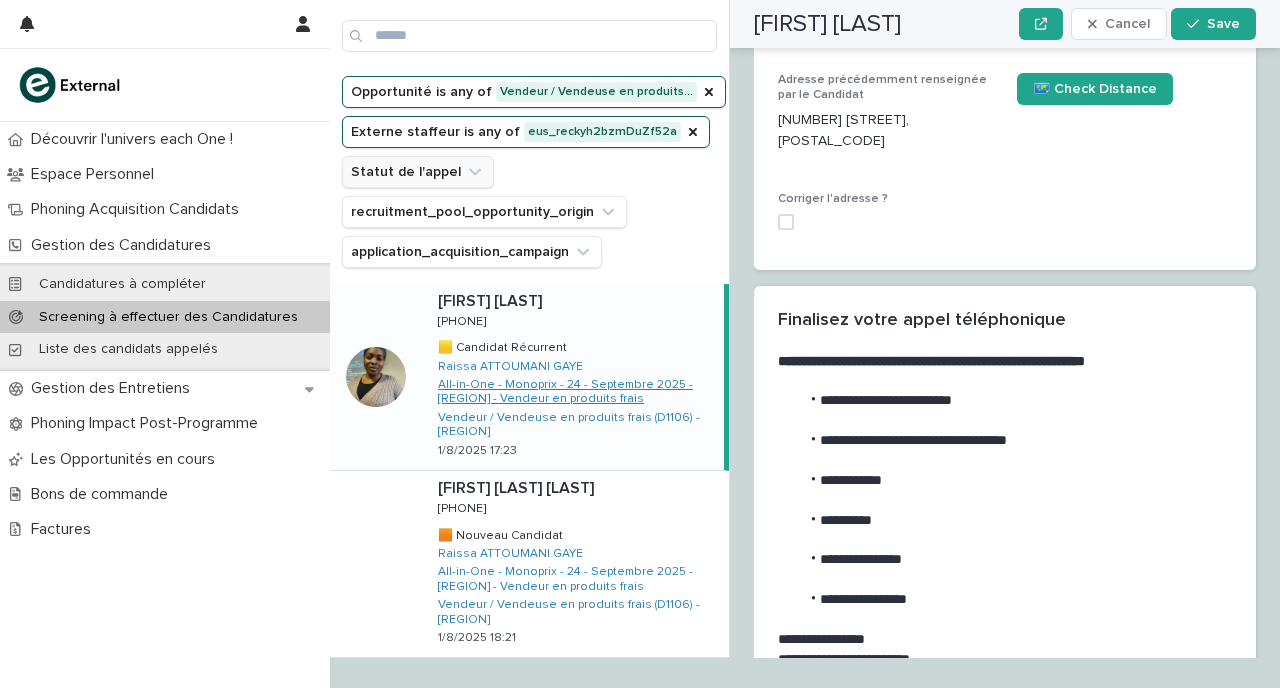 scroll, scrollTop: 2304, scrollLeft: 0, axis: vertical 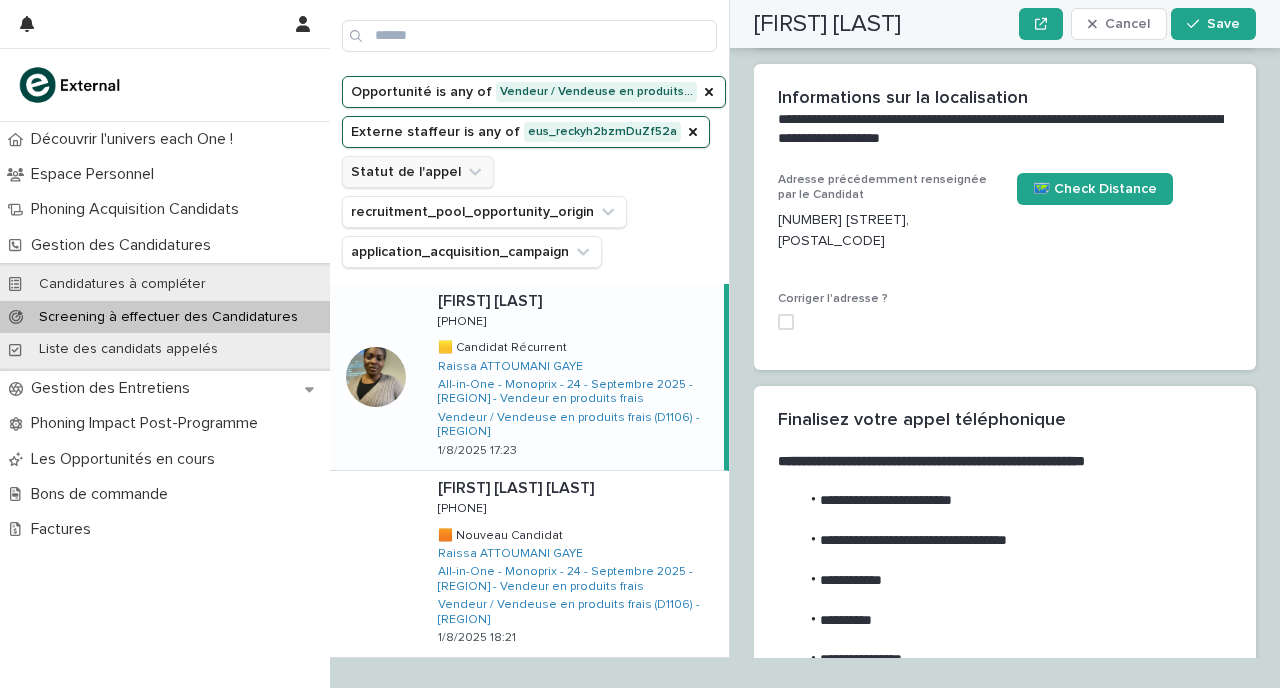 click on "[FIRST] [LAST] [FIRST] [LAST]   [PHONE] [PHONE]   🟨 Candidat Récurrent 🟨 Candidat Récurrent   [FIRST] [LAST]   All-in-One - Monoprix - 24 - Septembre 2025 - [REGION] - Vendeur en produits frais   Vendeur / Vendeuse en produits frais (D1106) - [REGION]   [DATE] [TIME]" at bounding box center (573, 377) 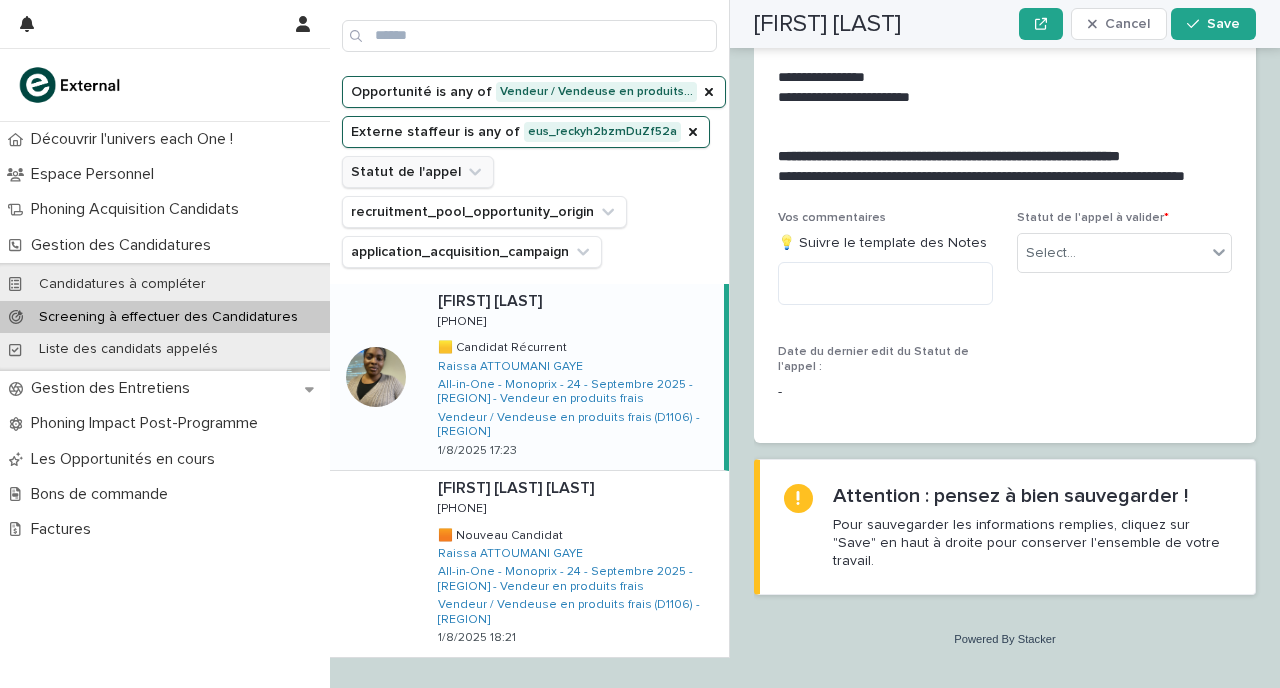 scroll, scrollTop: 2974, scrollLeft: 0, axis: vertical 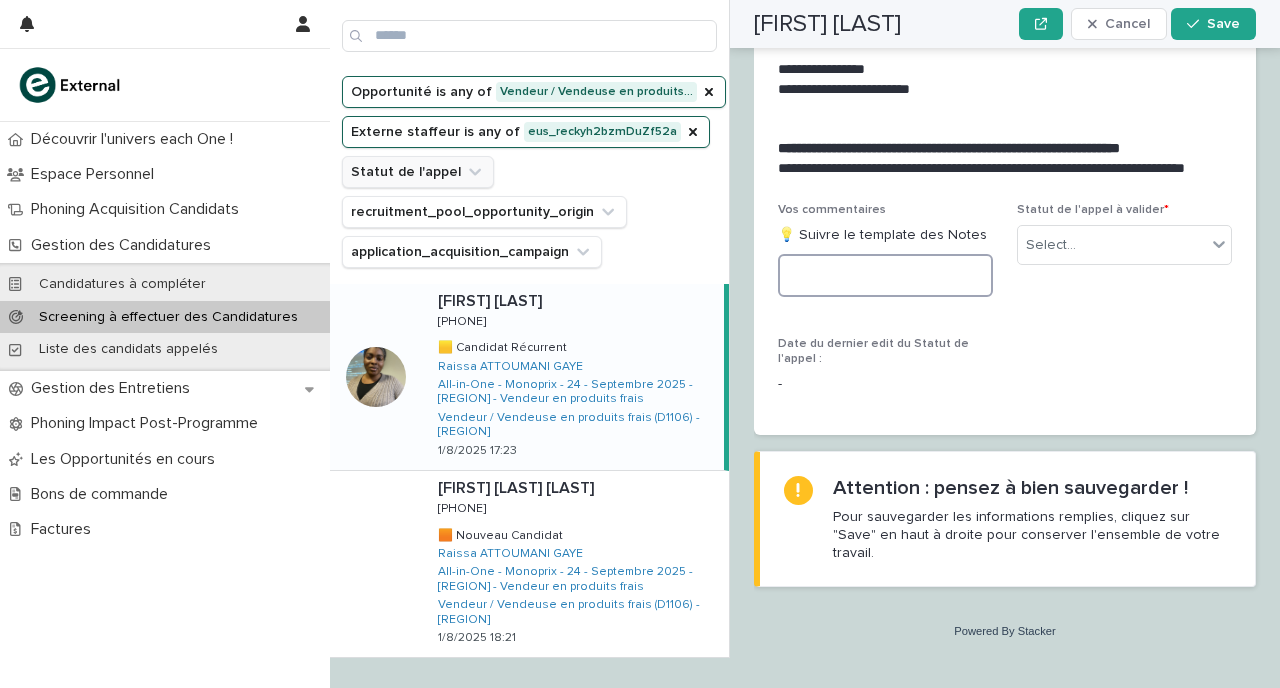 click at bounding box center [885, 275] 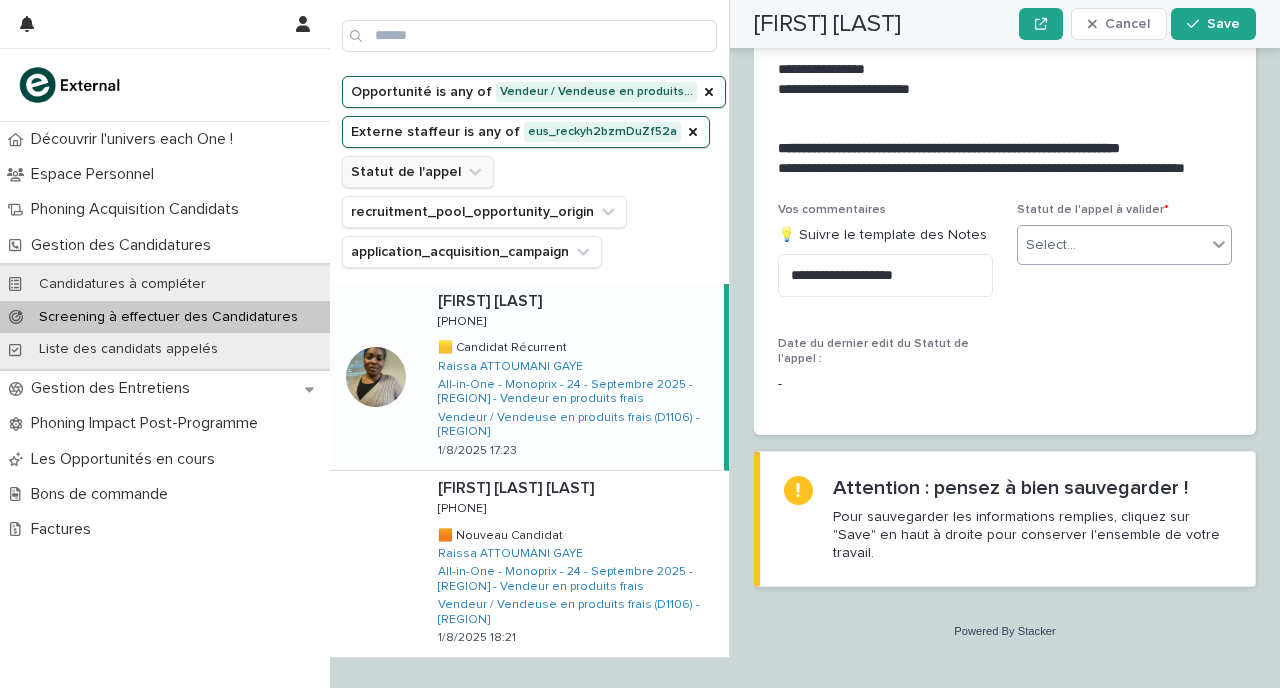 click on "Select..." at bounding box center [1112, 245] 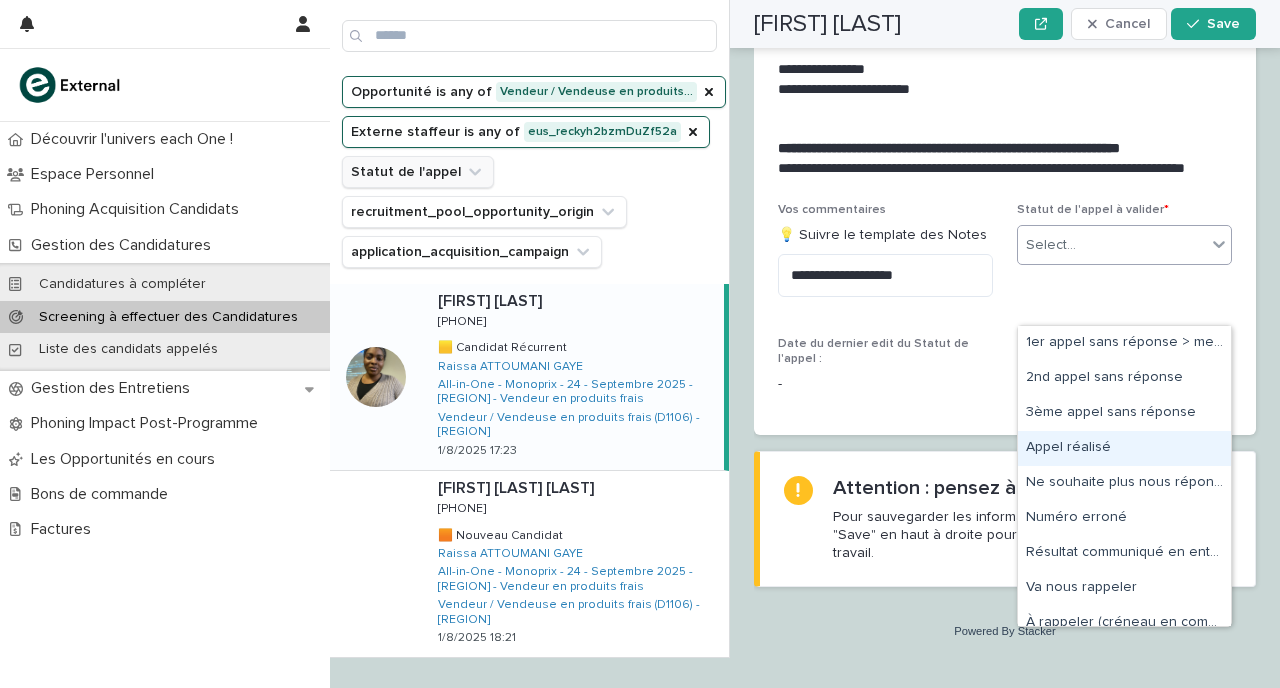 click on "Appel réalisé" at bounding box center [1124, 448] 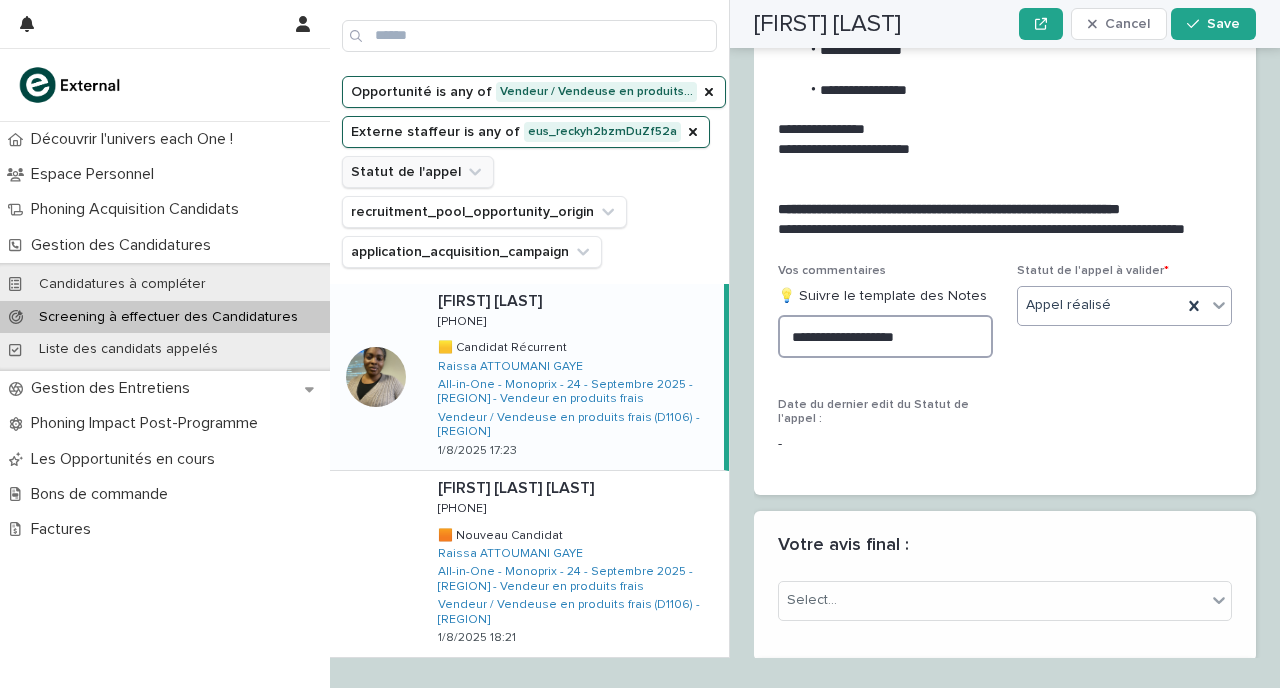 click on "**********" at bounding box center [885, 336] 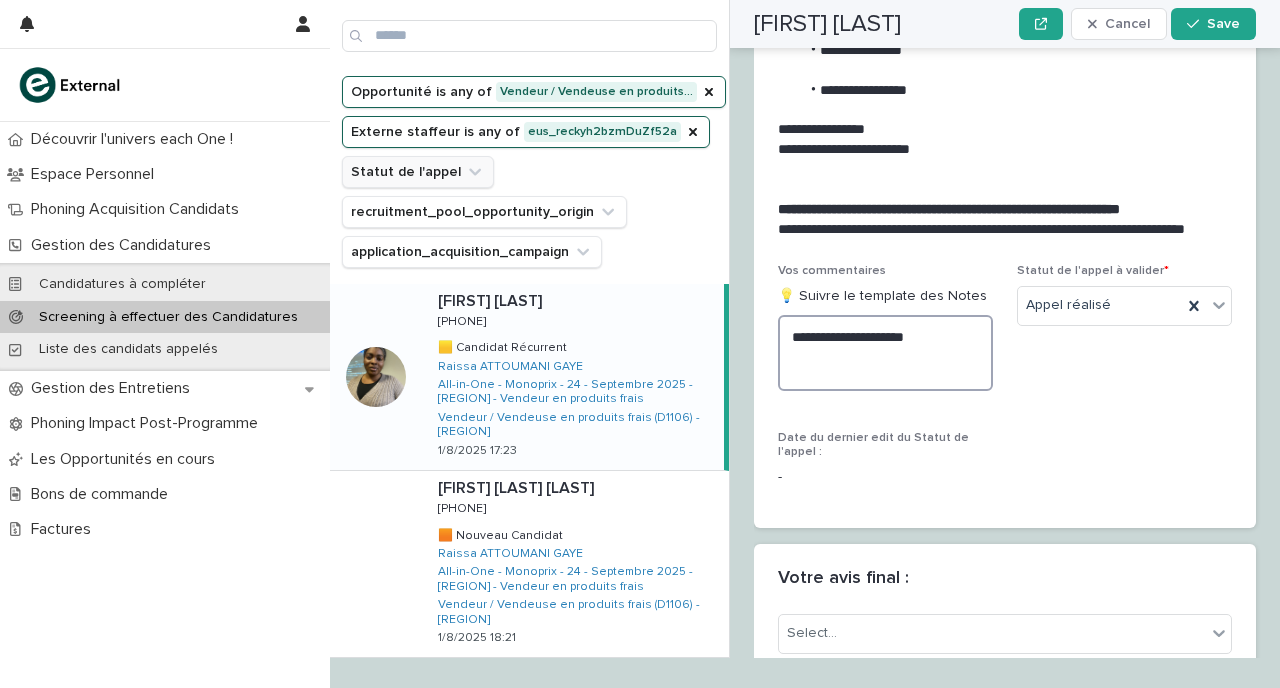 paste on "**********" 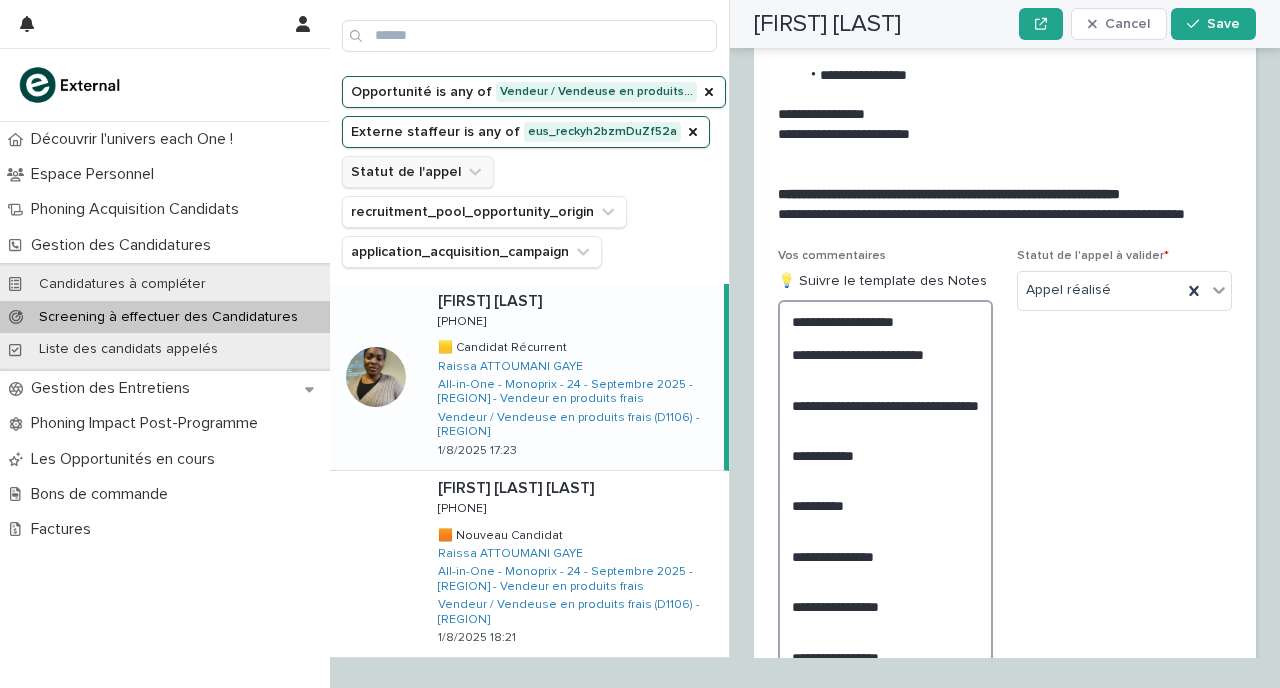 scroll, scrollTop: 3011, scrollLeft: 0, axis: vertical 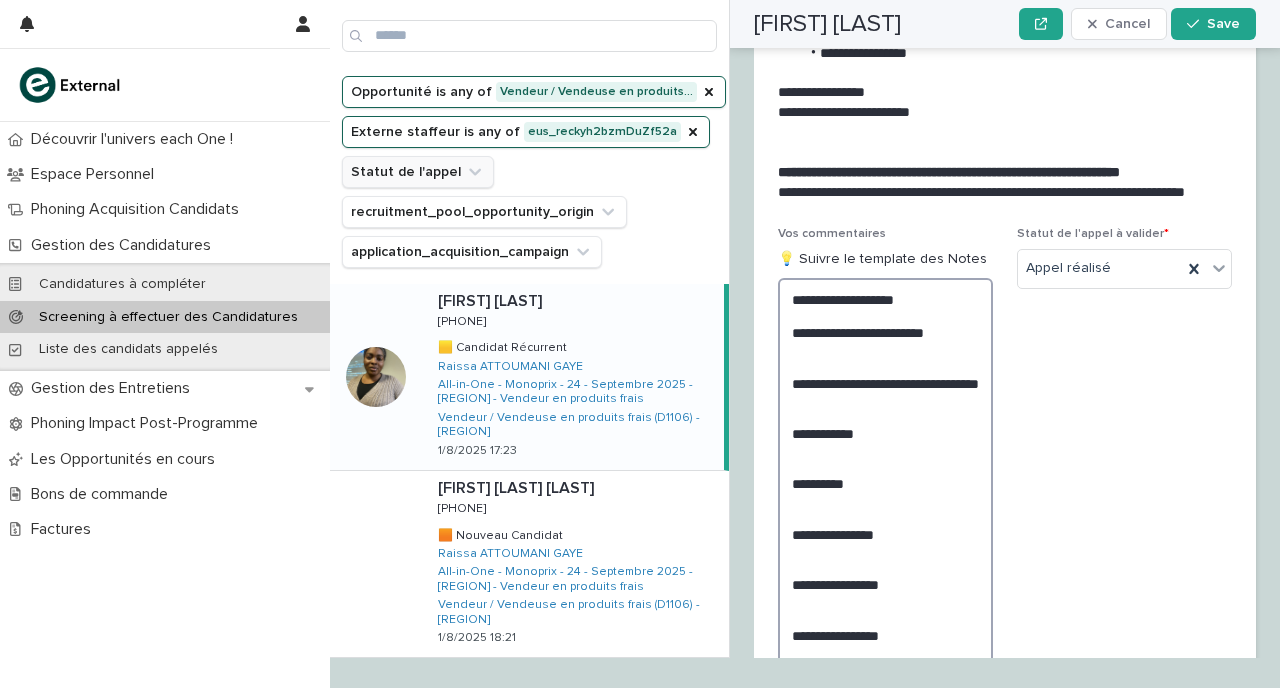 click on "**********" at bounding box center (885, 492) 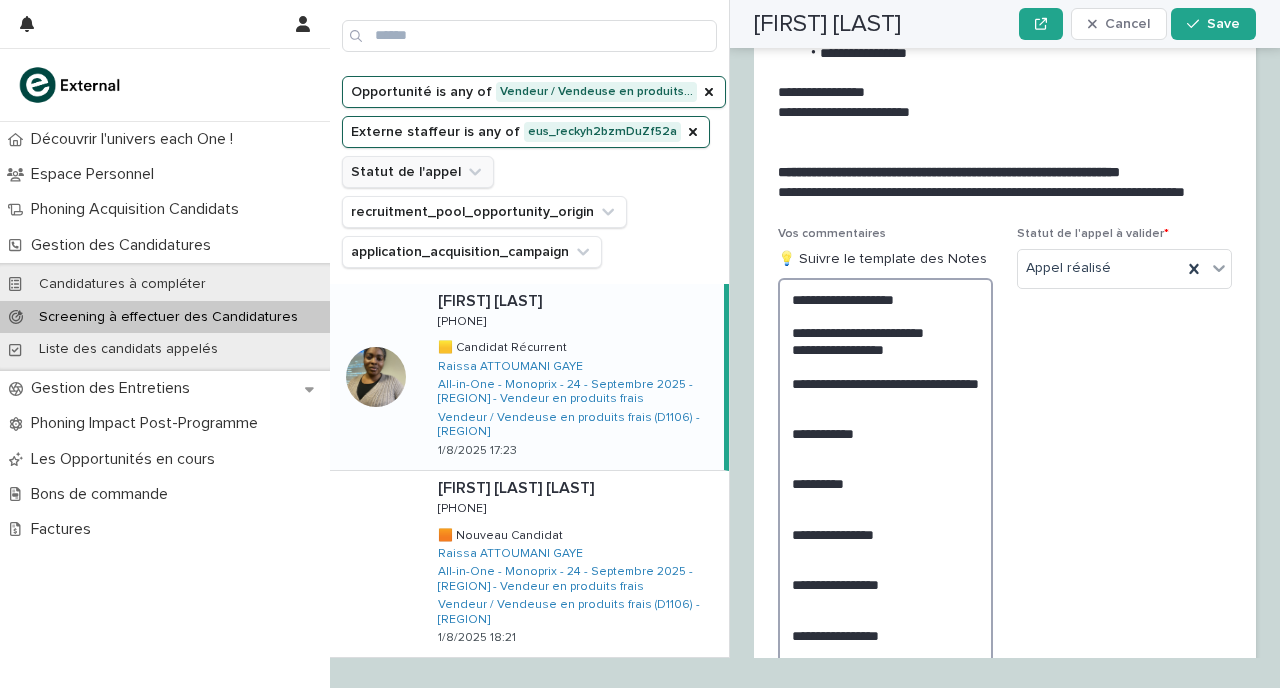 click on "**********" at bounding box center [885, 492] 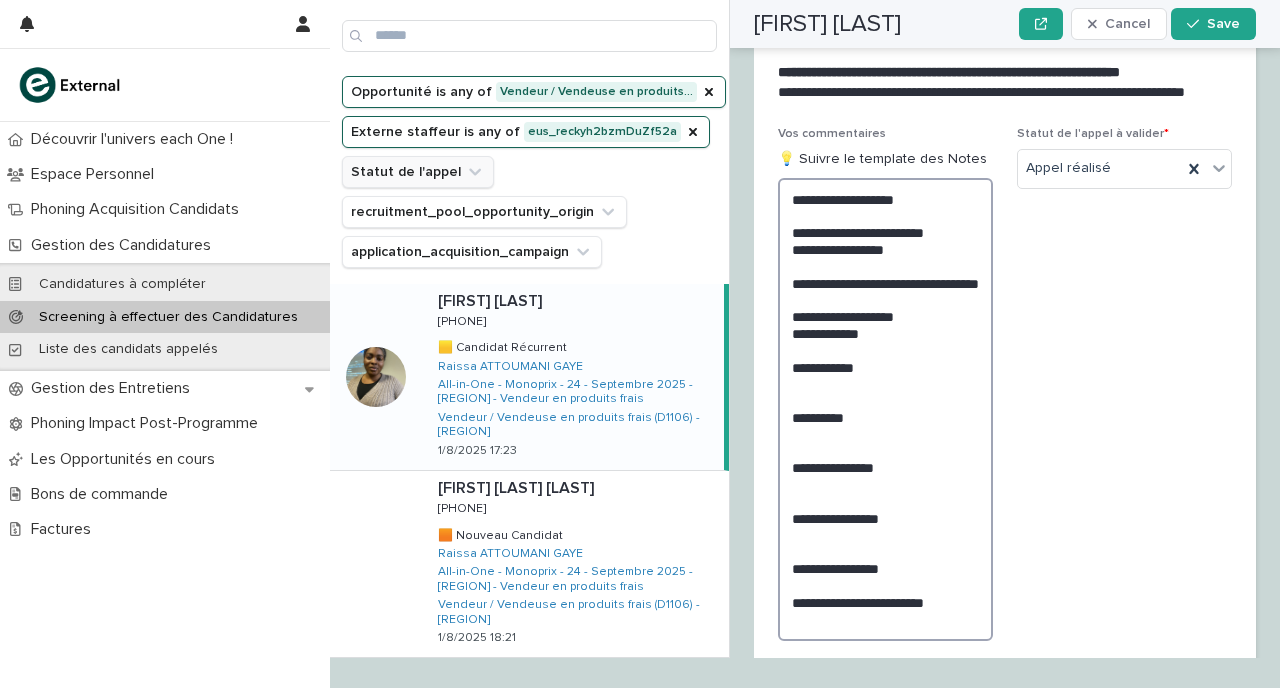 scroll, scrollTop: 3129, scrollLeft: 0, axis: vertical 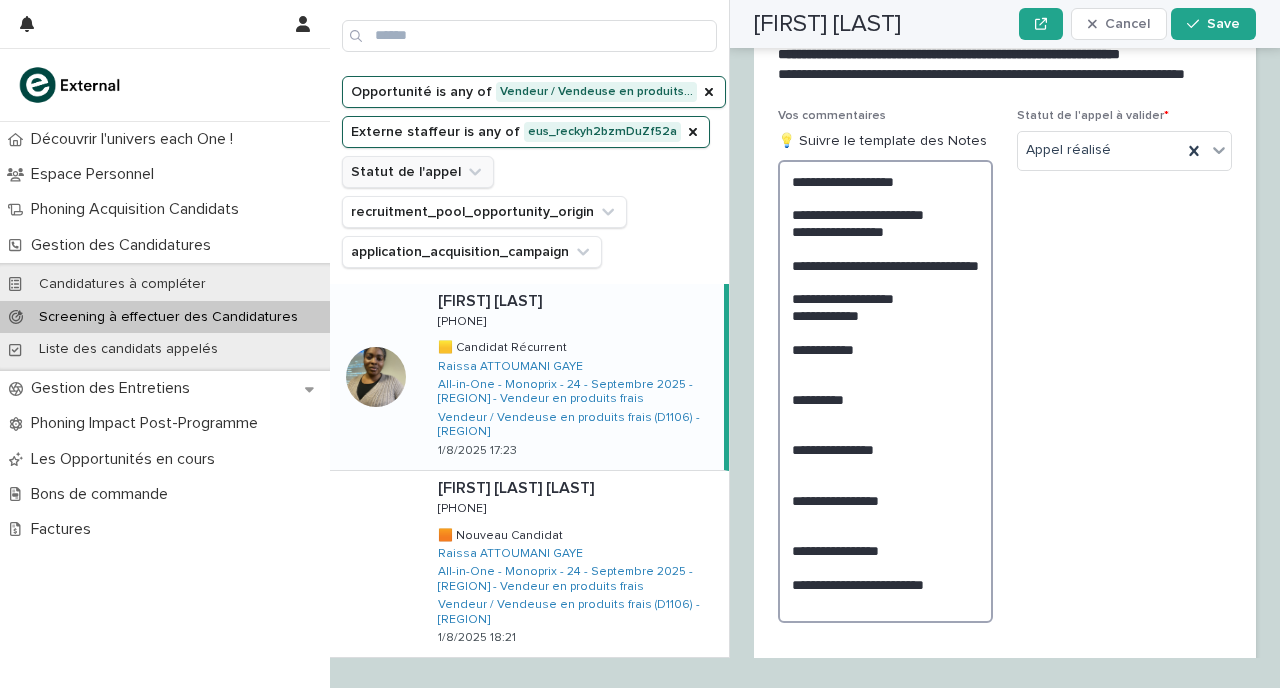 click on "**********" at bounding box center (885, 391) 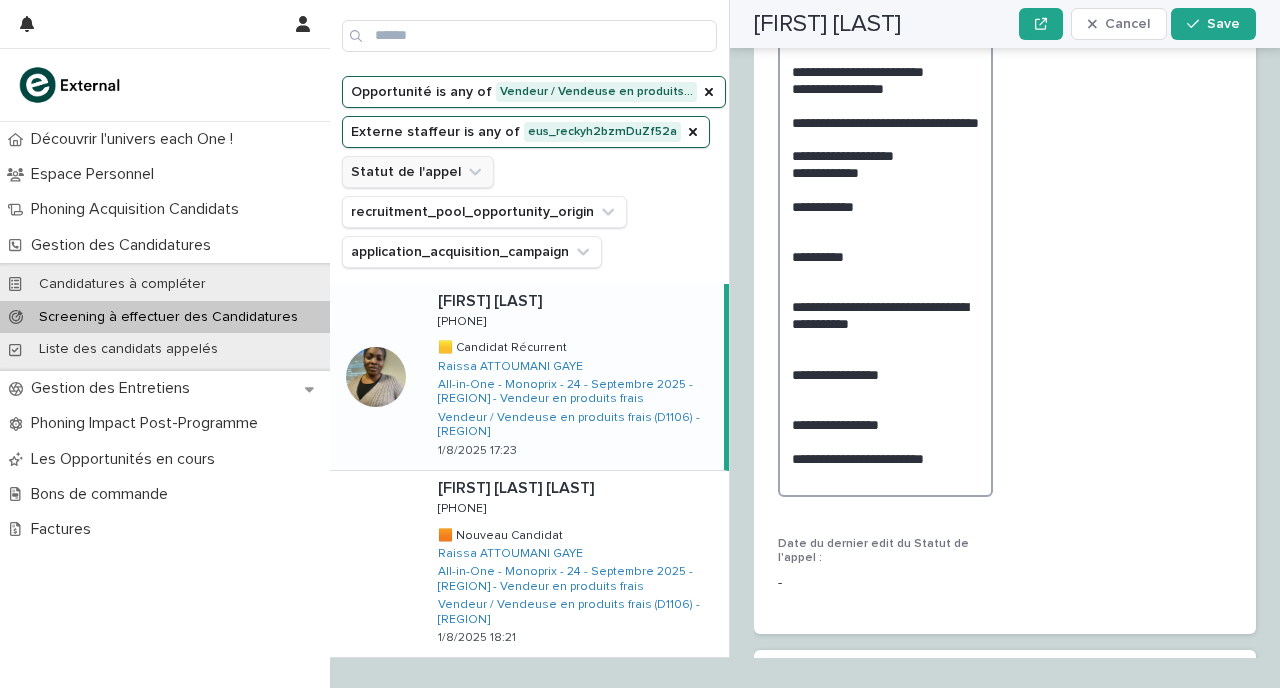 scroll, scrollTop: 3269, scrollLeft: 0, axis: vertical 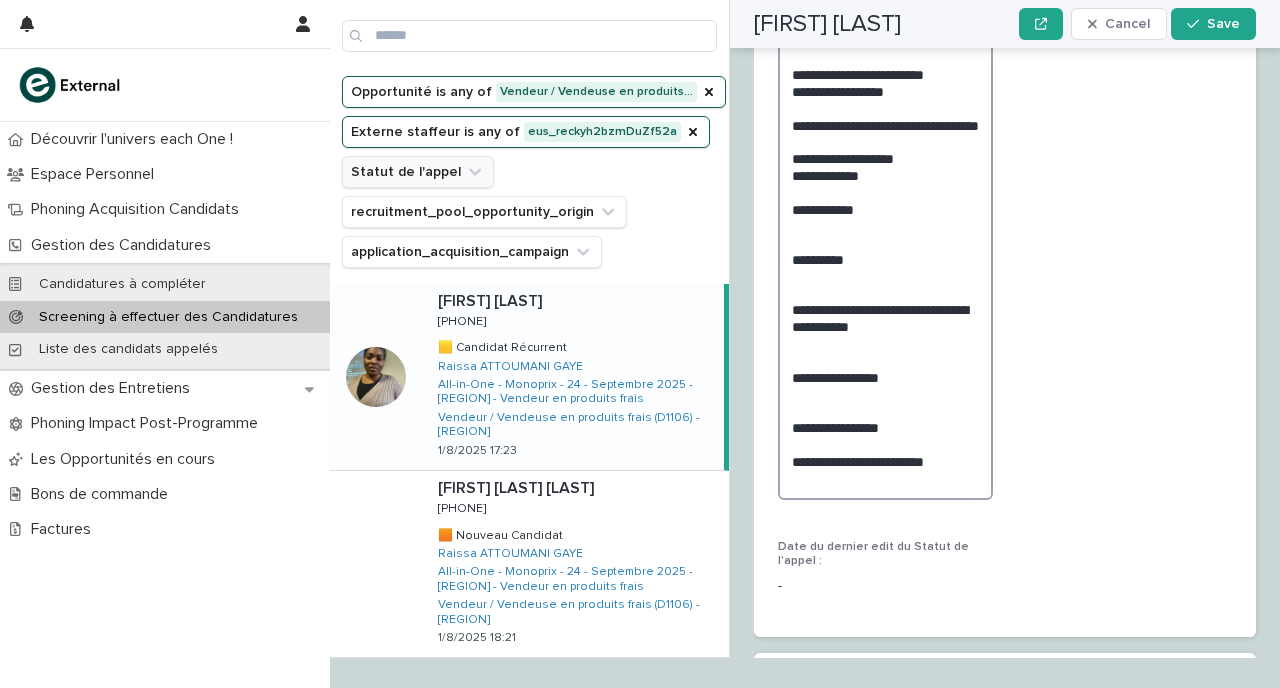 drag, startPoint x: 925, startPoint y: 409, endPoint x: 850, endPoint y: 402, distance: 75.32596 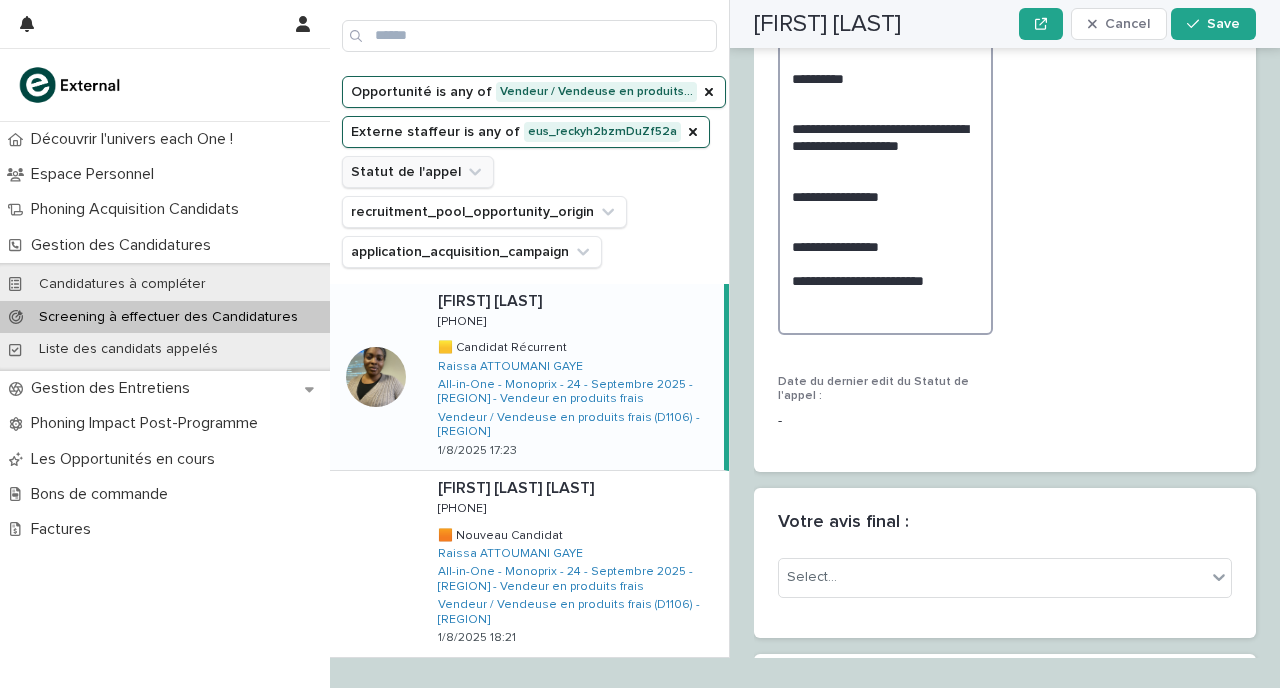 scroll, scrollTop: 3454, scrollLeft: 0, axis: vertical 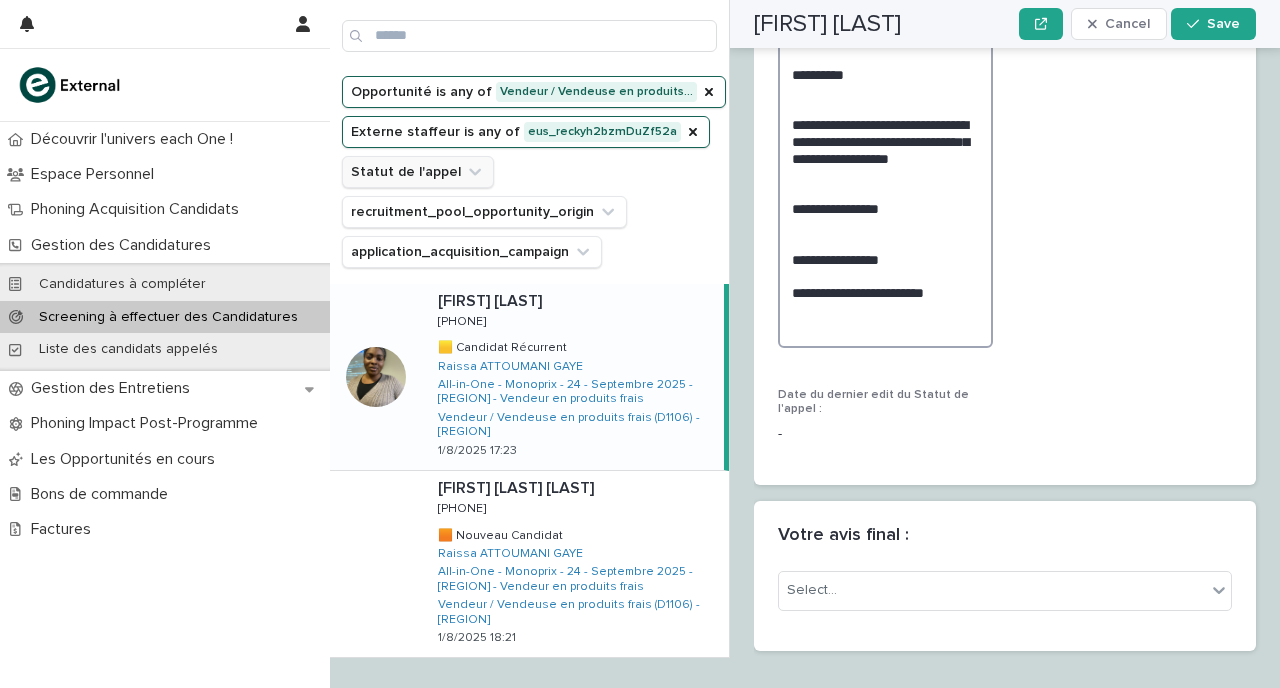 drag, startPoint x: 868, startPoint y: 252, endPoint x: 850, endPoint y: 218, distance: 38.470768 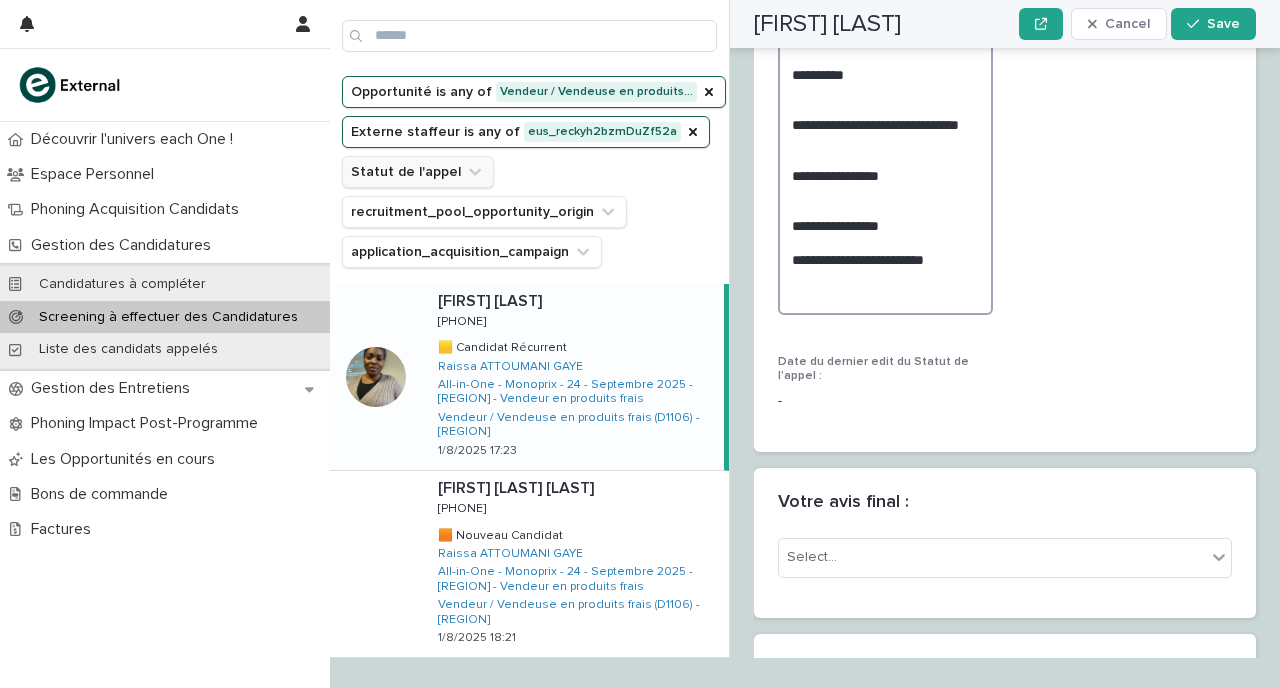 click on "**********" at bounding box center (885, 75) 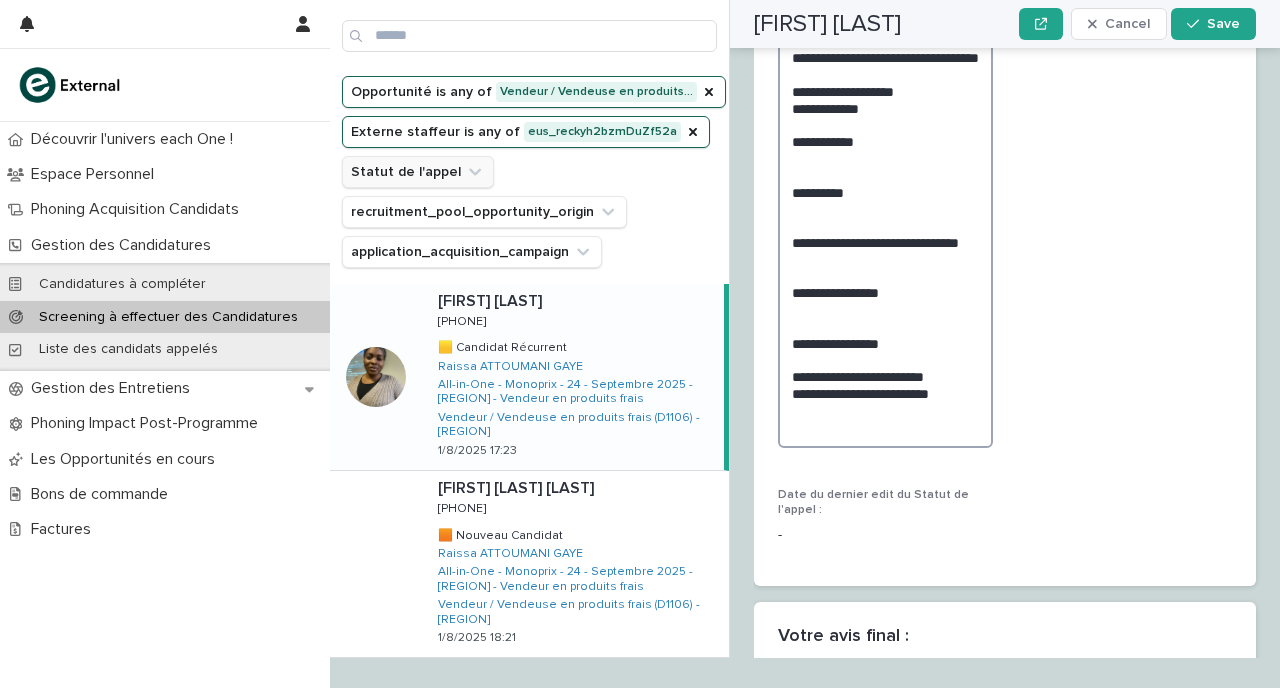 scroll, scrollTop: 3554, scrollLeft: 0, axis: vertical 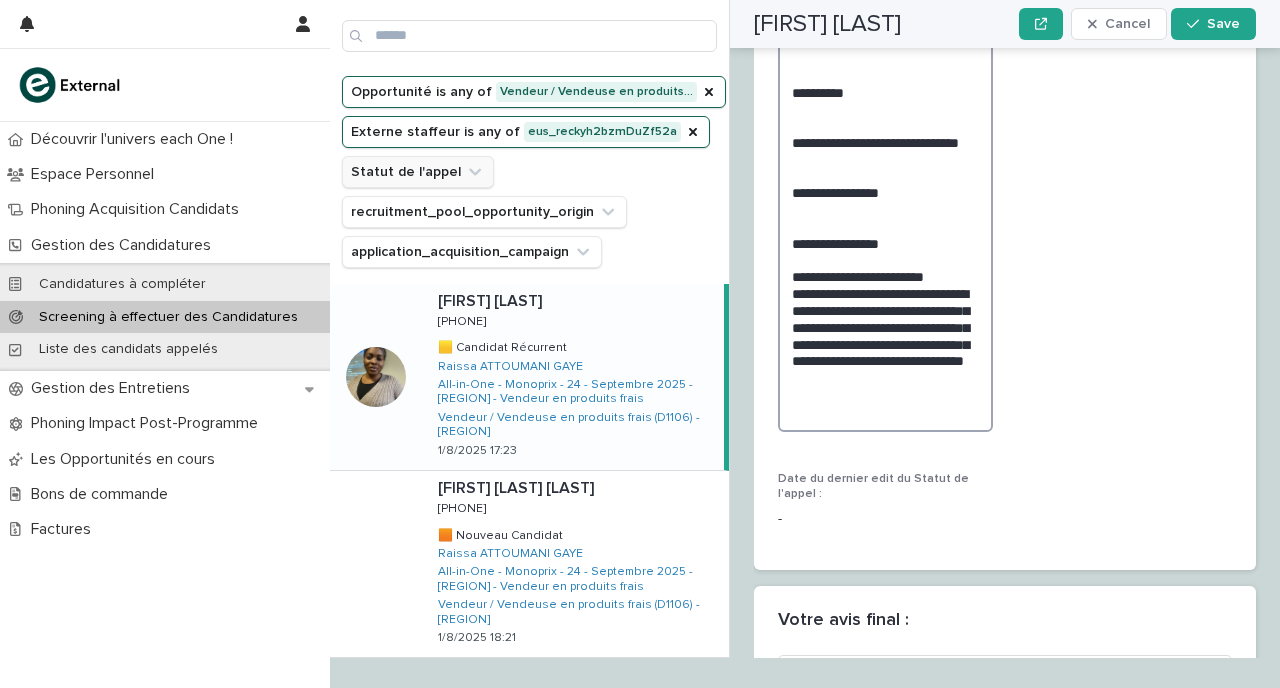 click on "**********" at bounding box center (885, 142) 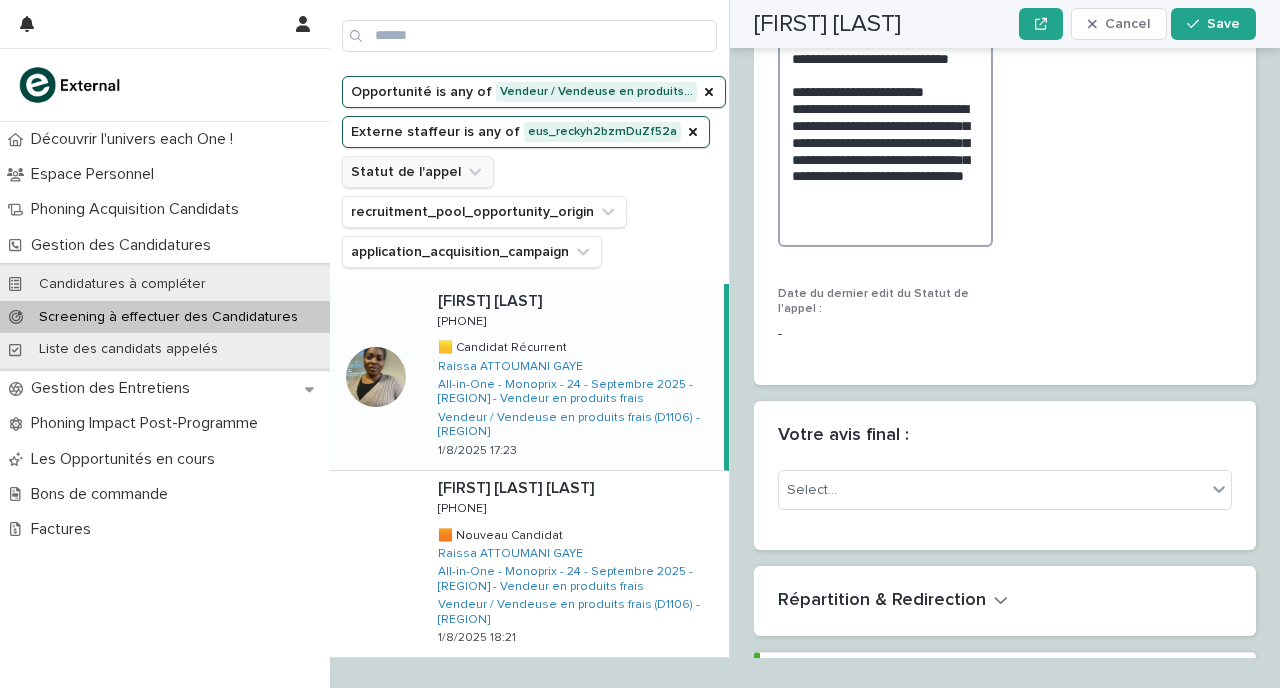 scroll, scrollTop: 3813, scrollLeft: 0, axis: vertical 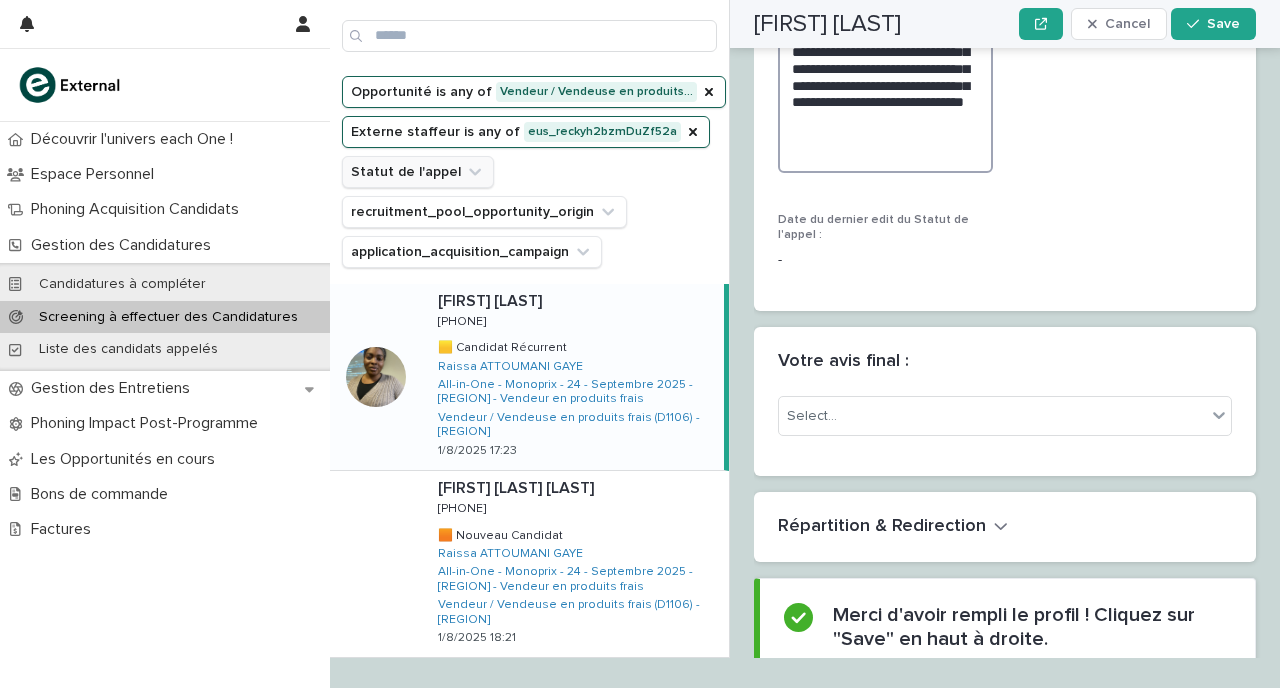 click on "**********" at bounding box center [885, -117] 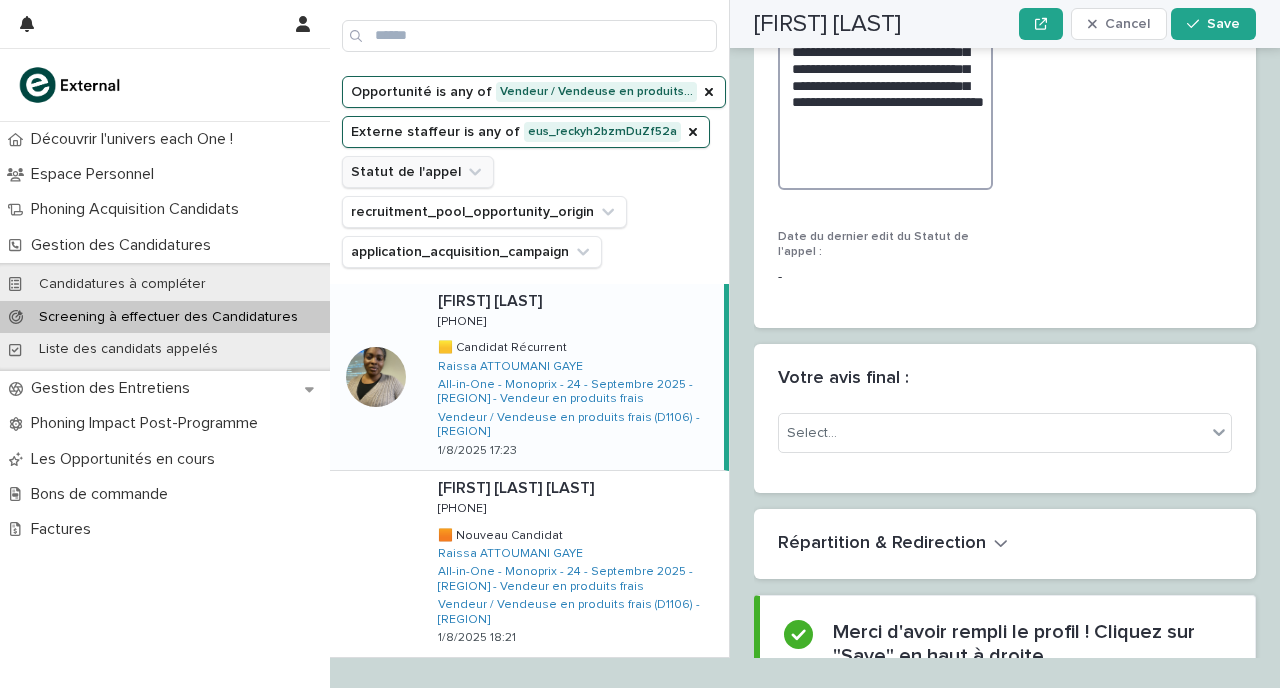 scroll, scrollTop: 3833, scrollLeft: 0, axis: vertical 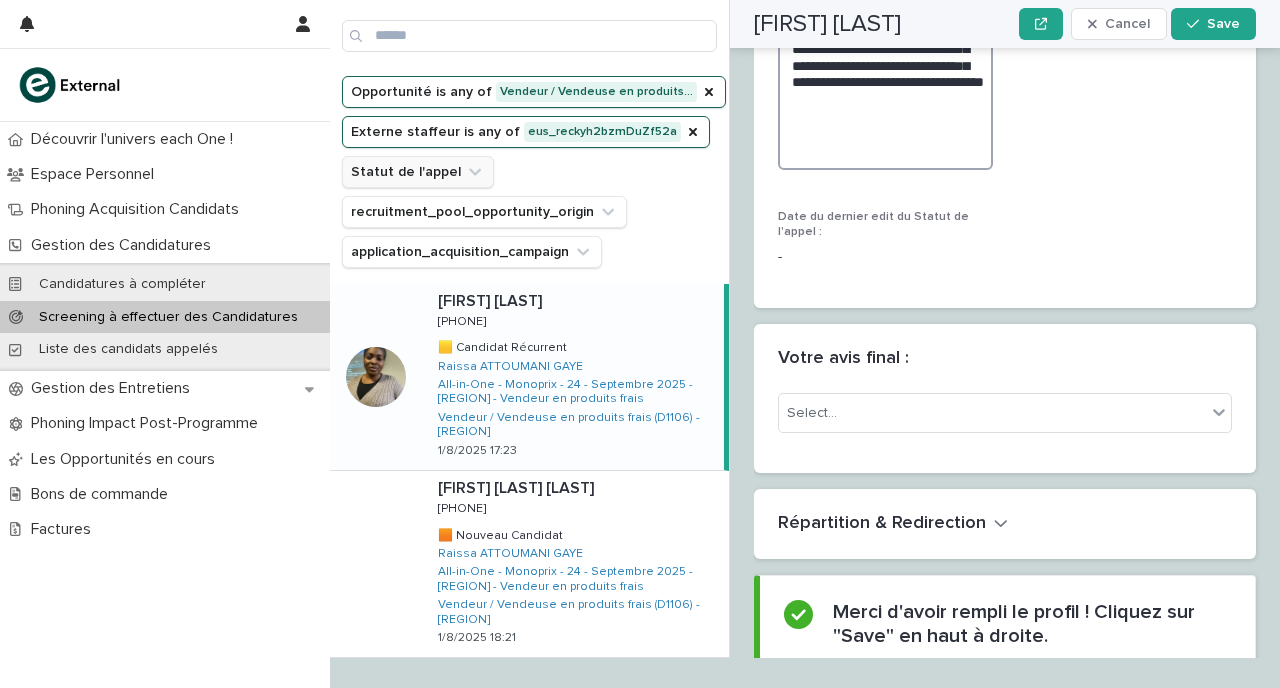 type on "**********" 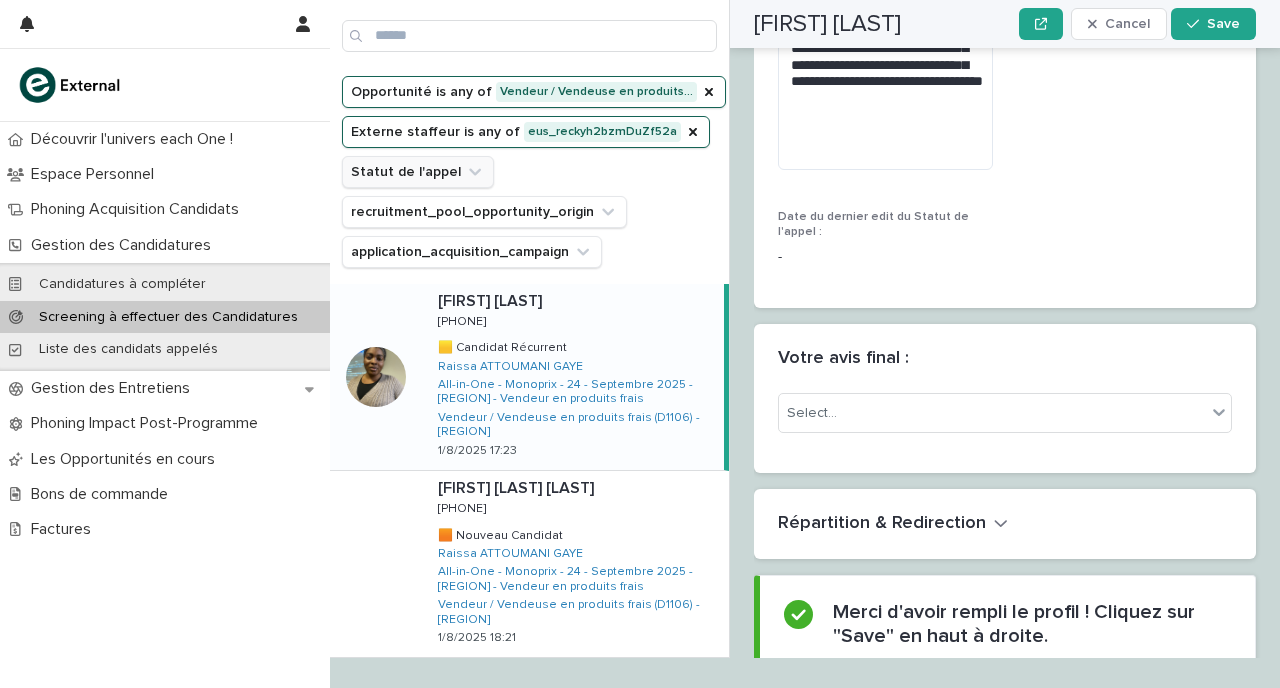 click on "Votre avis final :" at bounding box center [1001, 359] 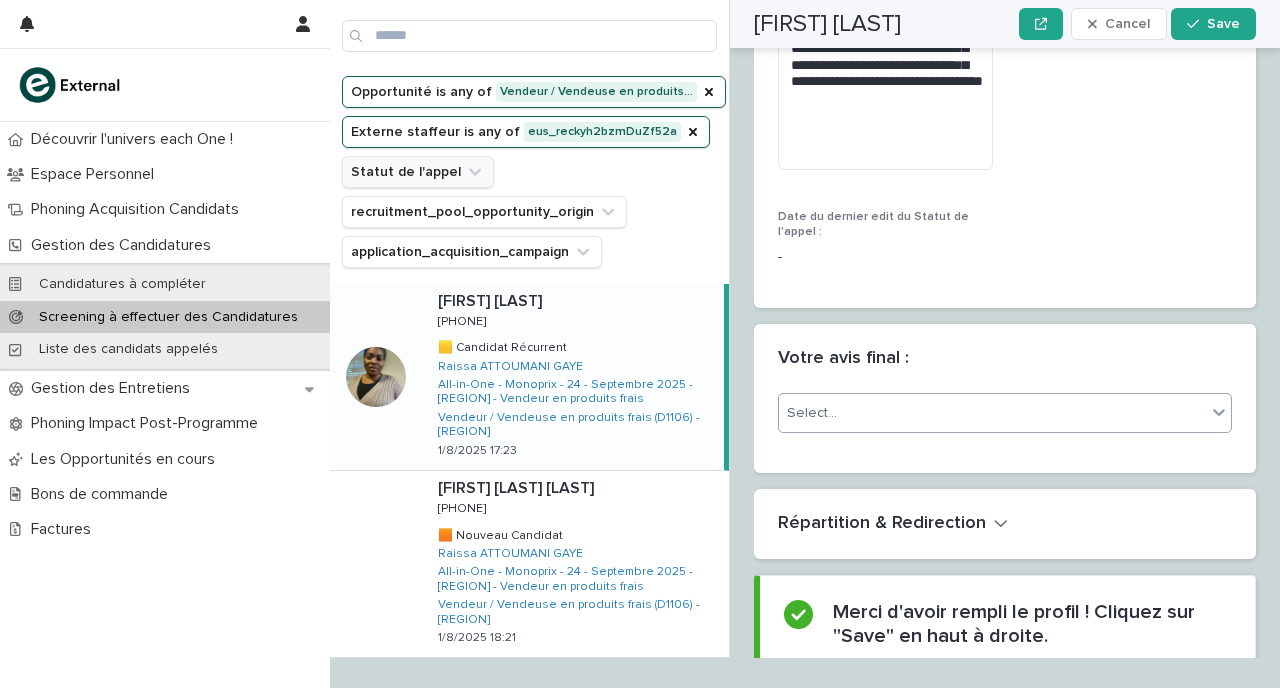 scroll, scrollTop: 3923, scrollLeft: 0, axis: vertical 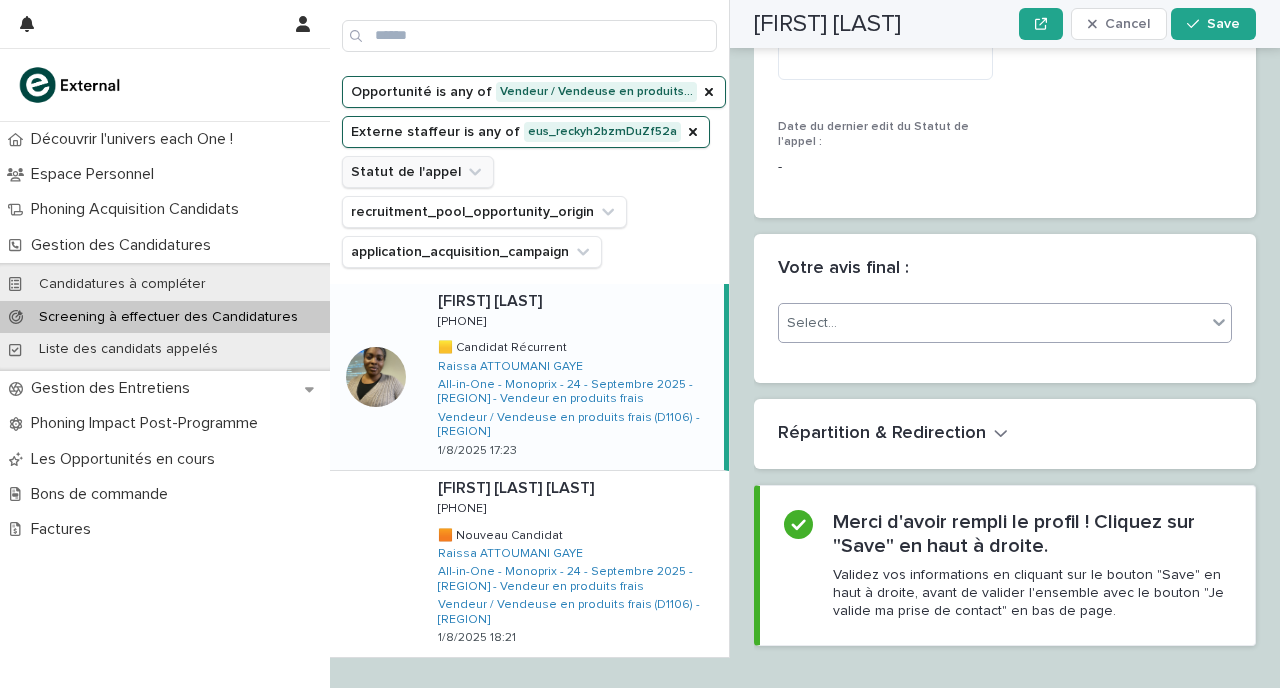 click on "Select..." at bounding box center (992, 323) 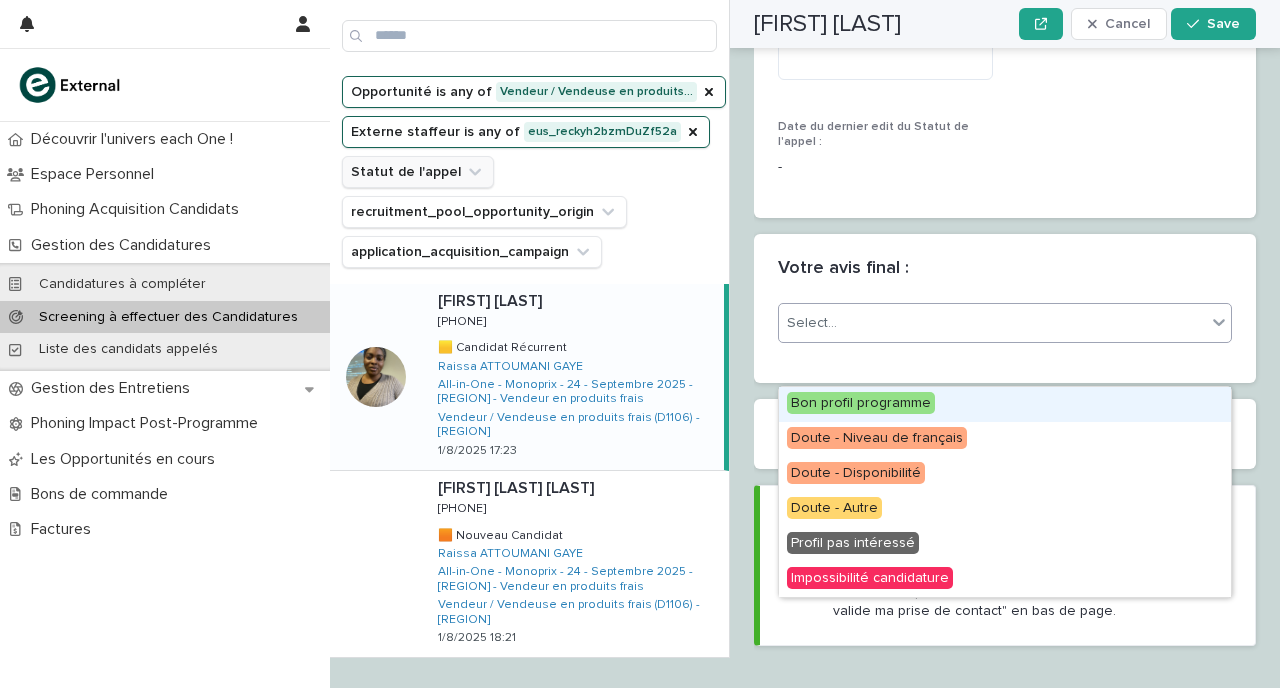 click on "Bon profil programme" at bounding box center (861, 403) 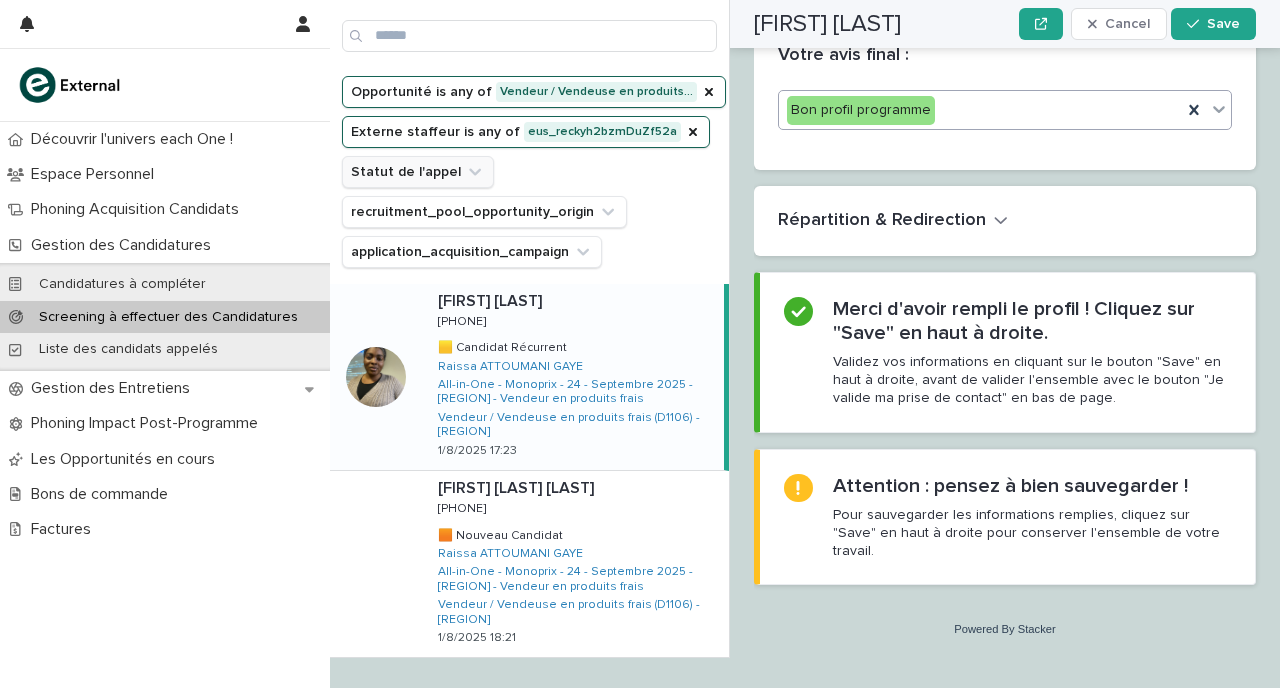 scroll, scrollTop: 4158, scrollLeft: 0, axis: vertical 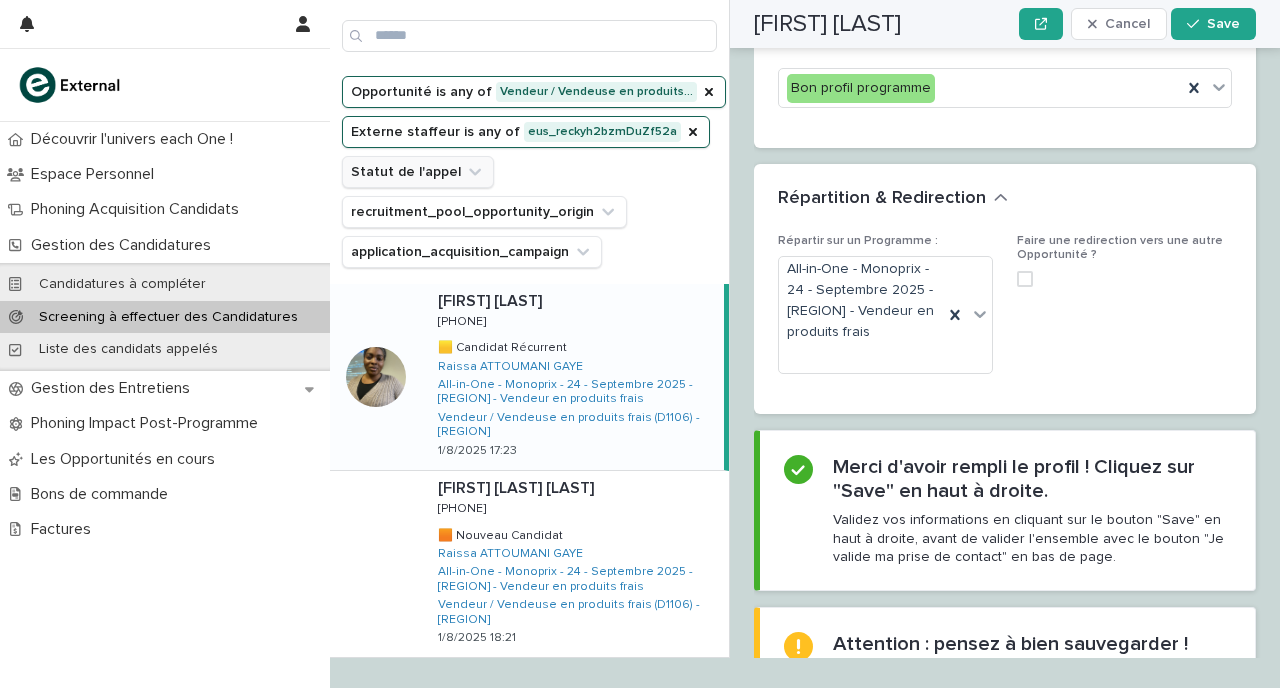 click at bounding box center (1025, 279) 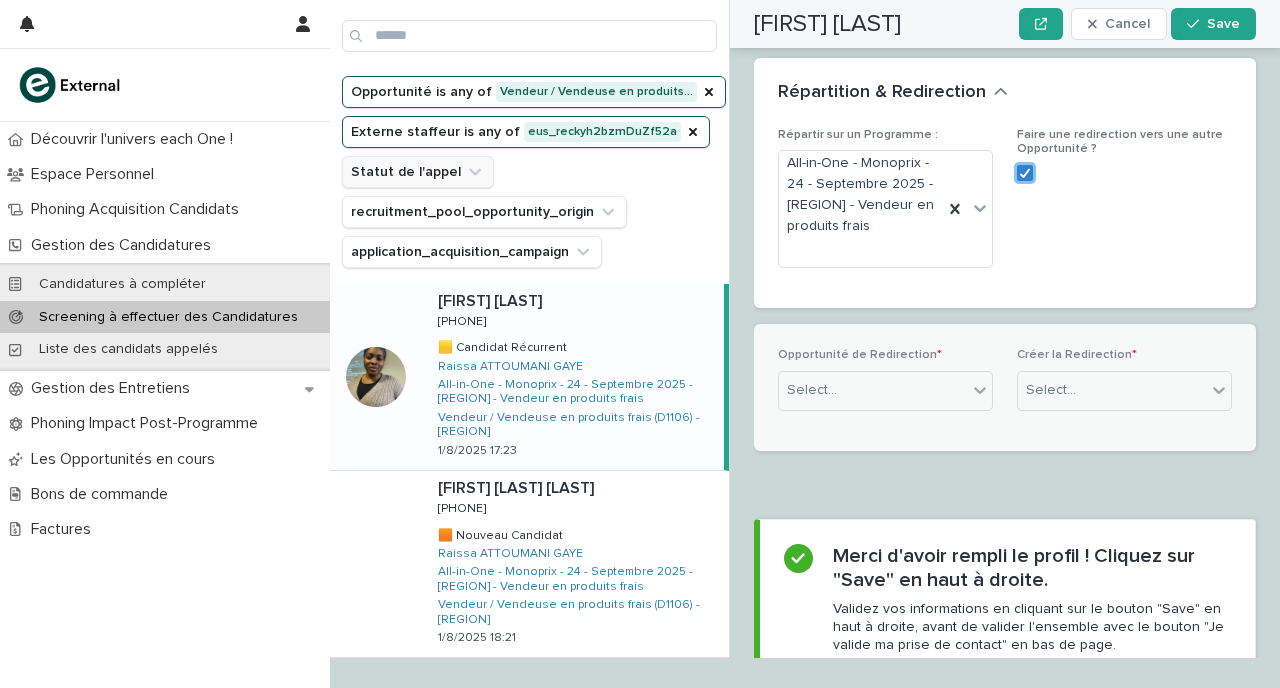 scroll, scrollTop: 4348, scrollLeft: 0, axis: vertical 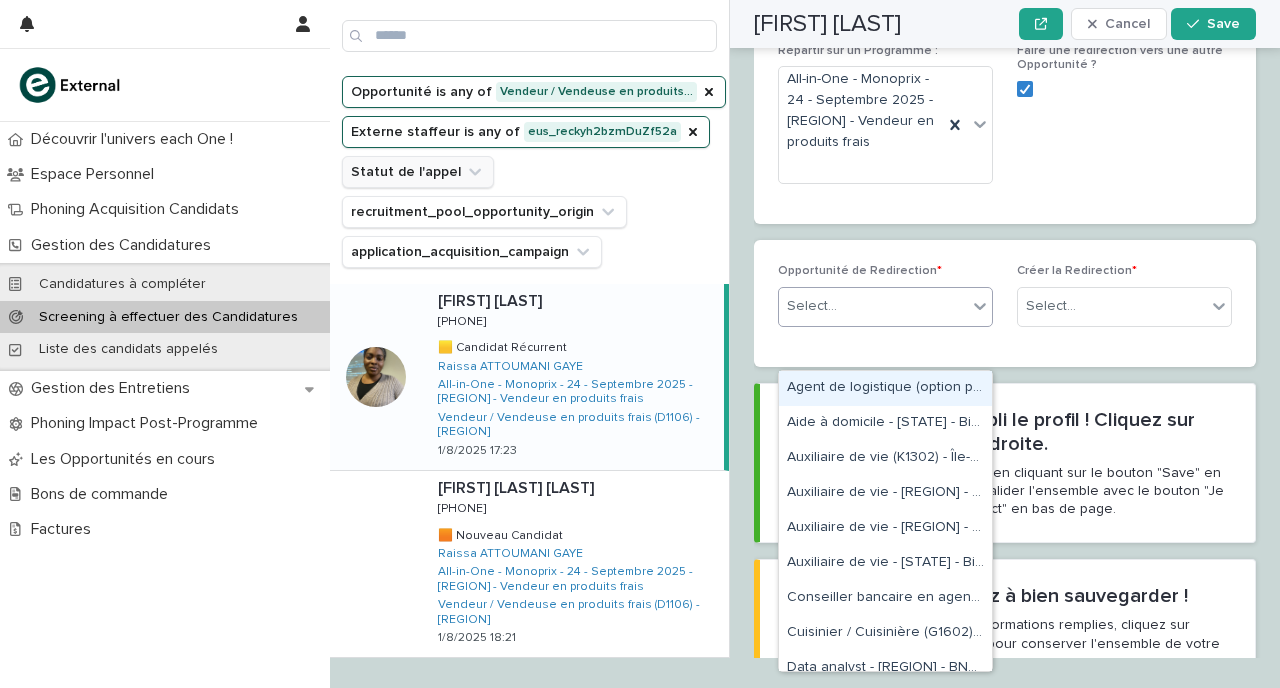 click on "Select..." at bounding box center (873, 306) 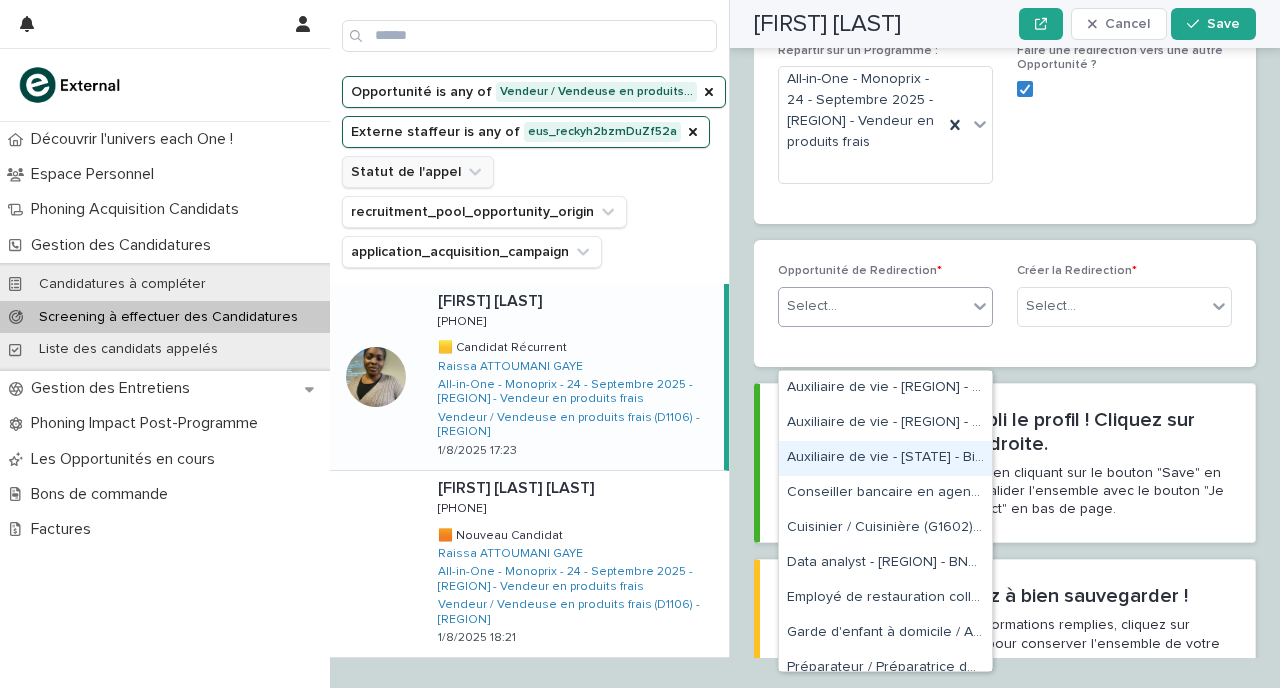 scroll, scrollTop: 117, scrollLeft: 0, axis: vertical 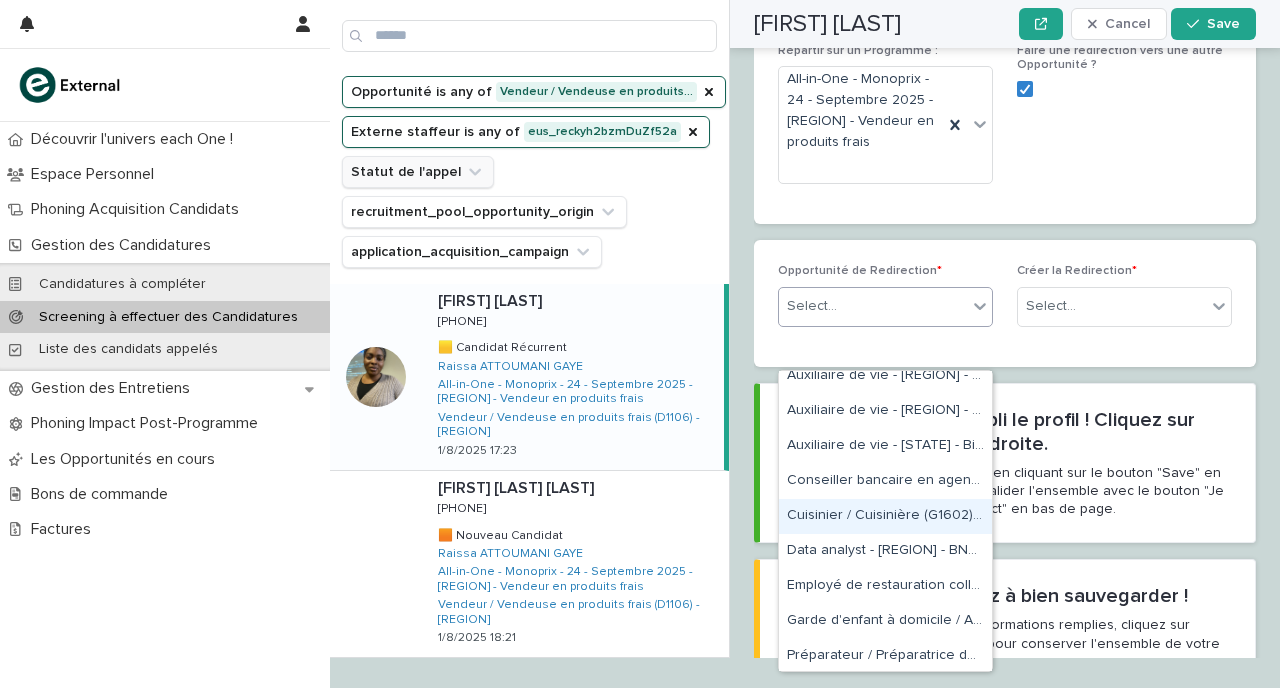 click on "Cuisinier / Cuisinière (G1602) - [STATE]" at bounding box center (885, 516) 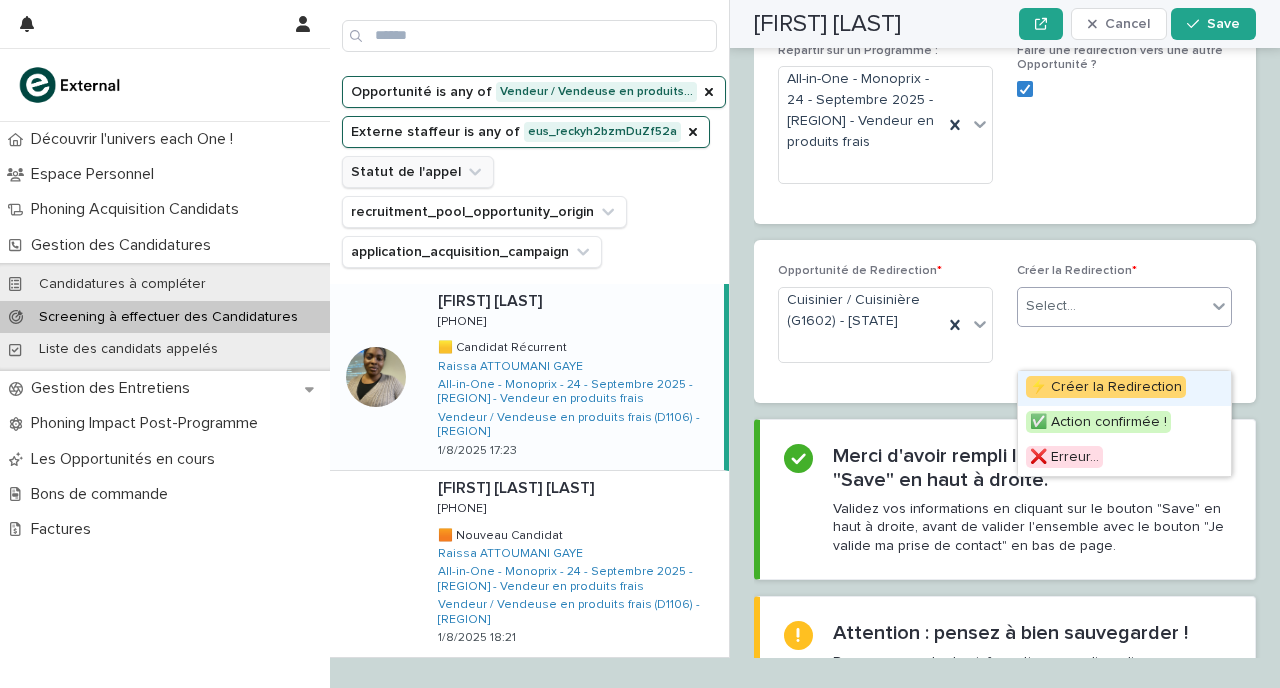 click on "Select..." at bounding box center [1112, 306] 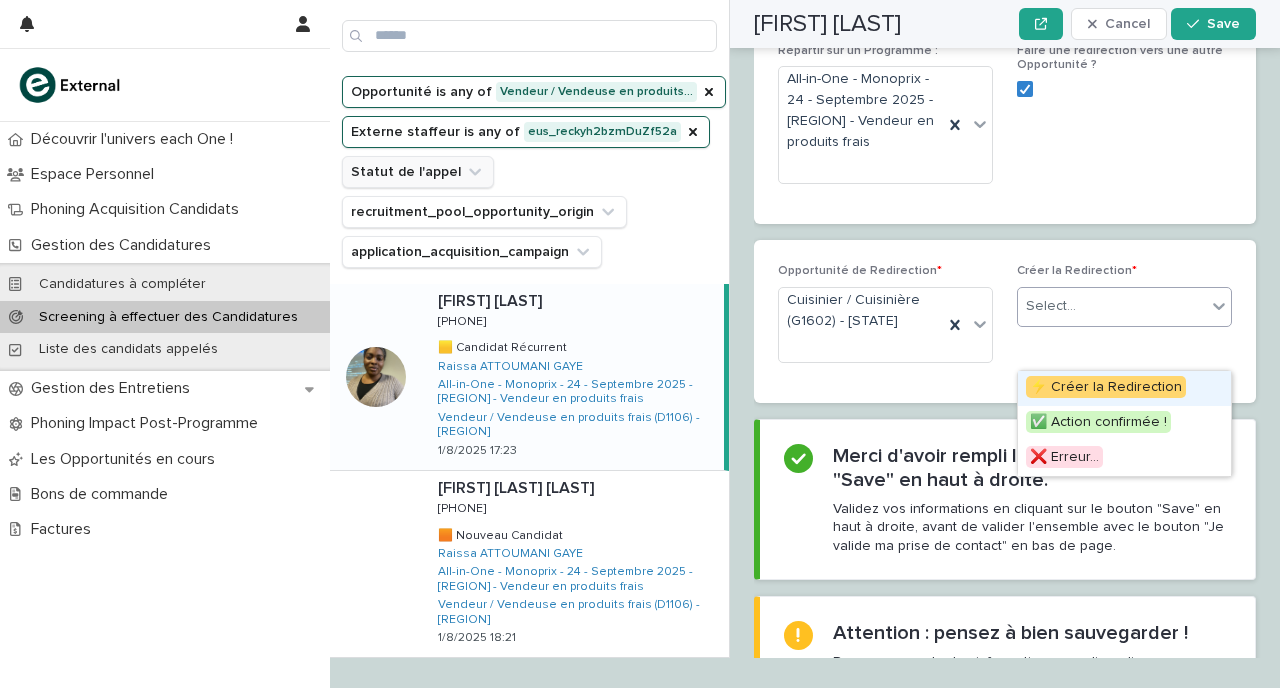click on "⚡ Créer la Redirection" at bounding box center [1106, 387] 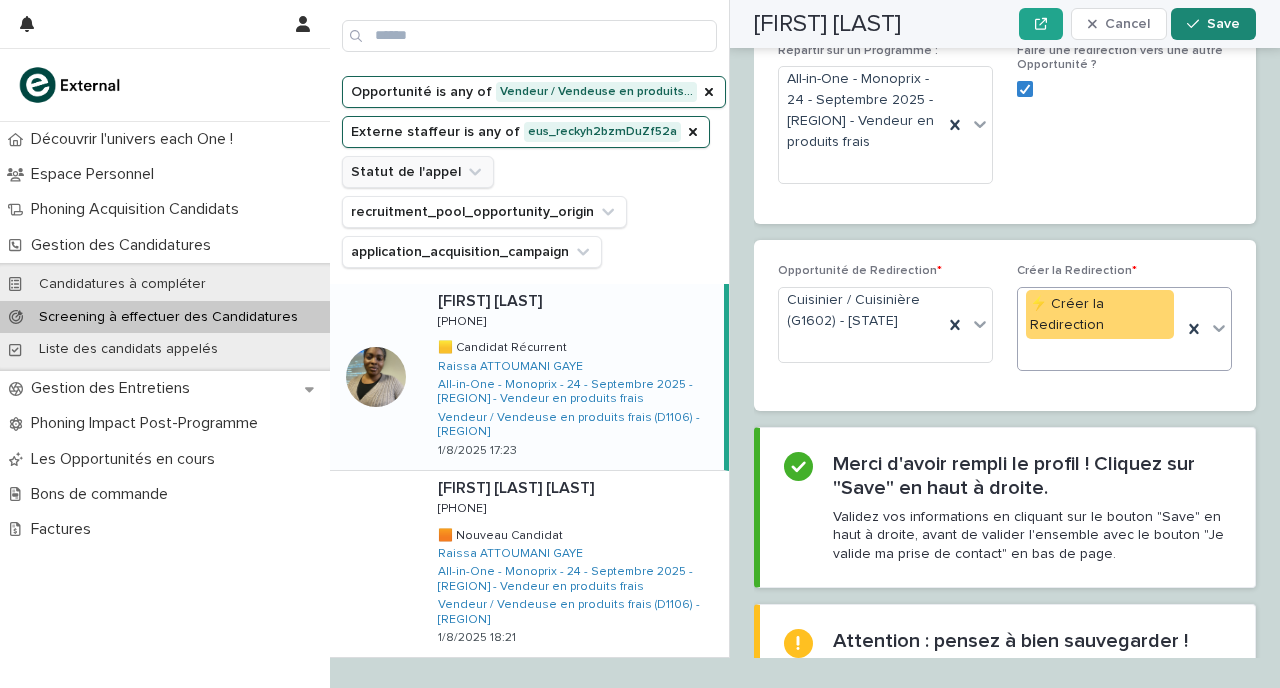 click on "Save" at bounding box center [1223, 24] 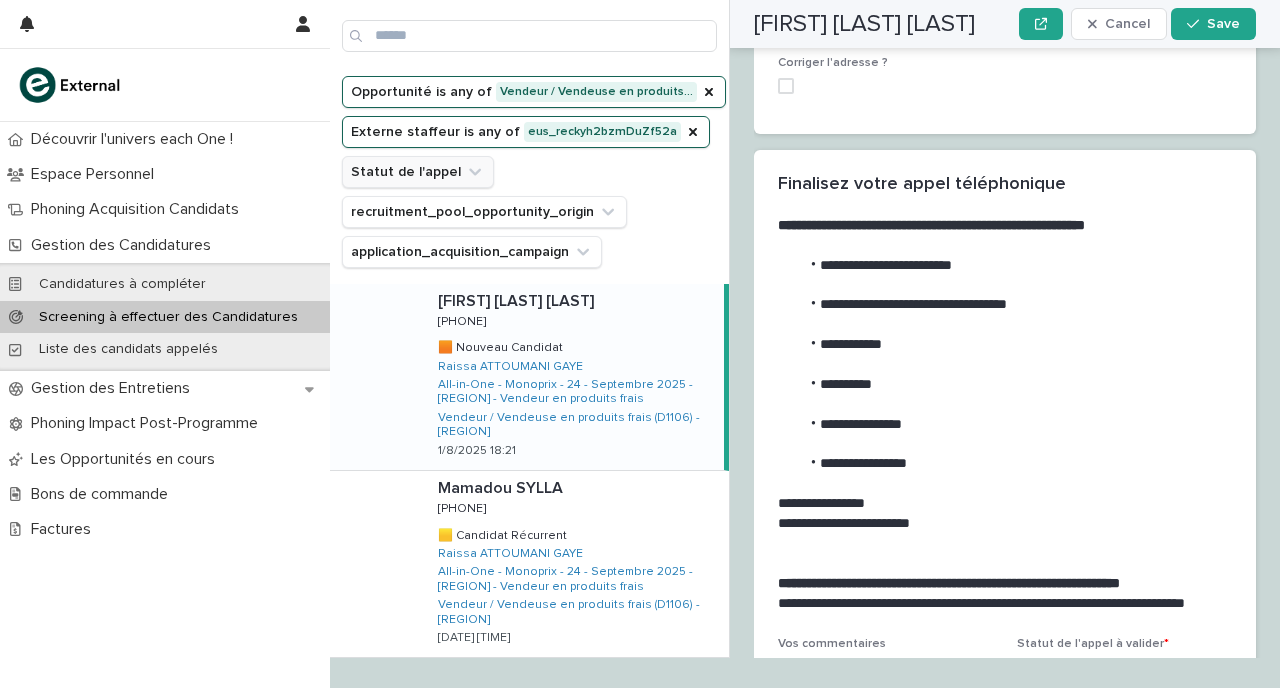 scroll, scrollTop: 2157, scrollLeft: 0, axis: vertical 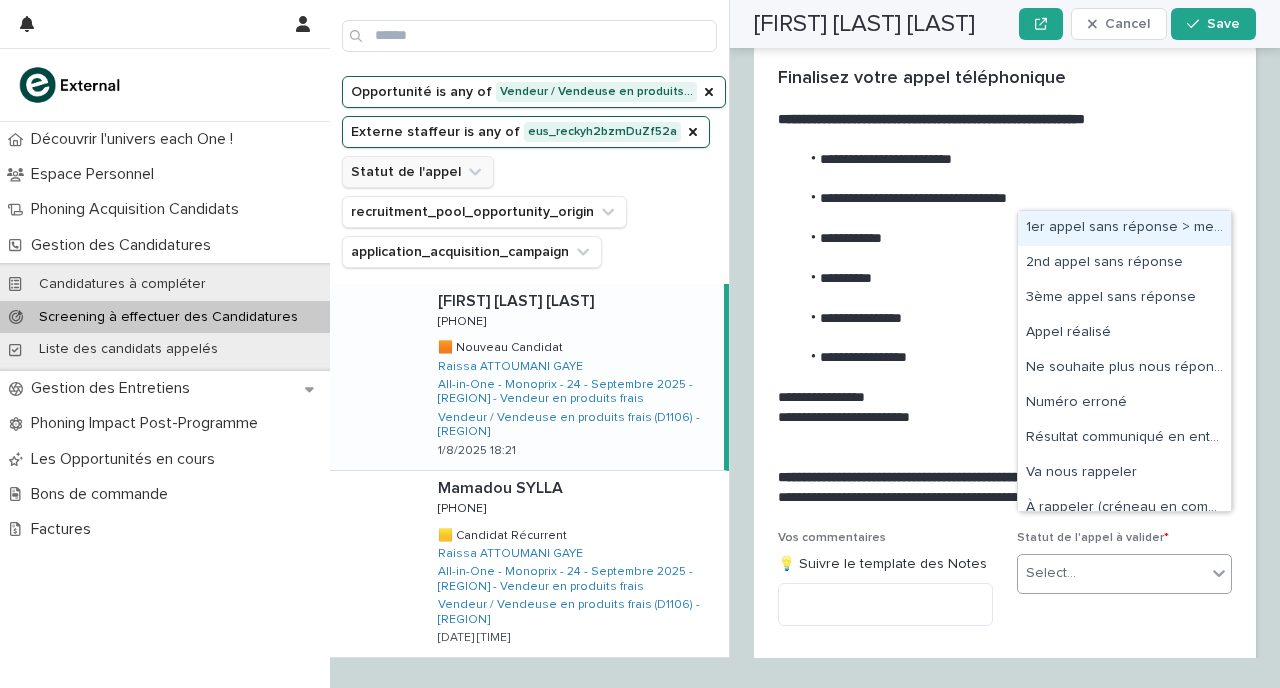 click on "Select..." at bounding box center (1112, 573) 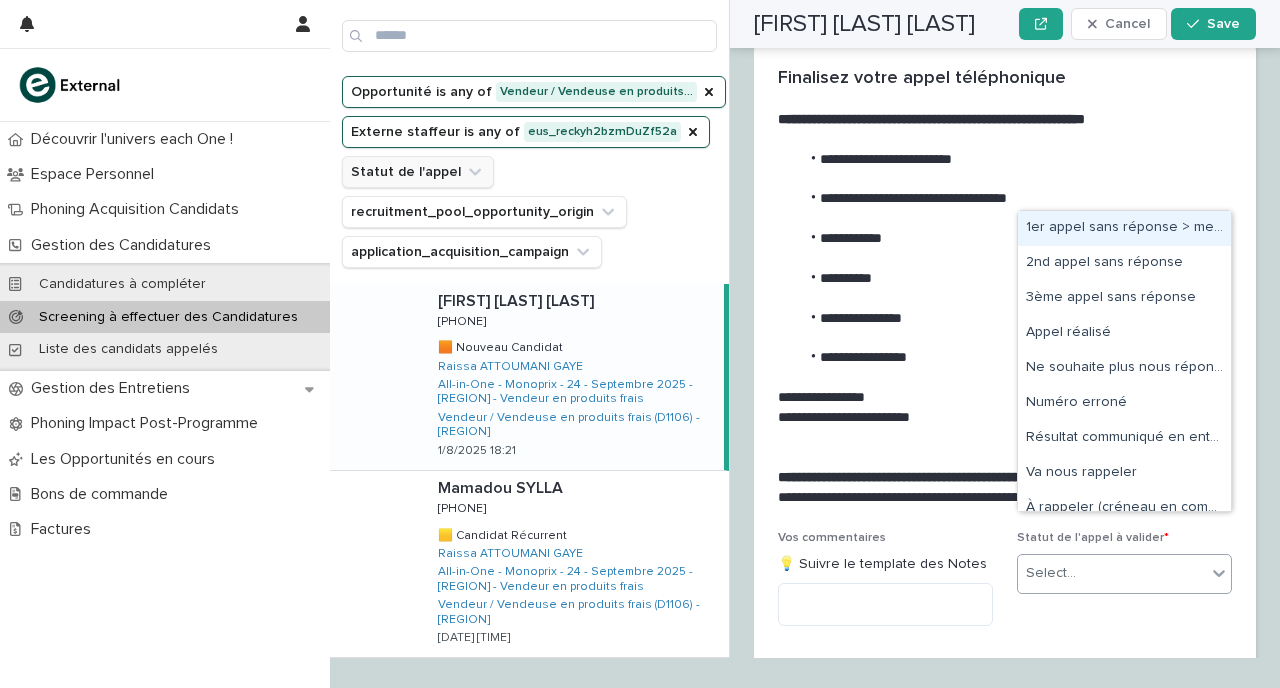 click on "Select..." at bounding box center (1112, 573) 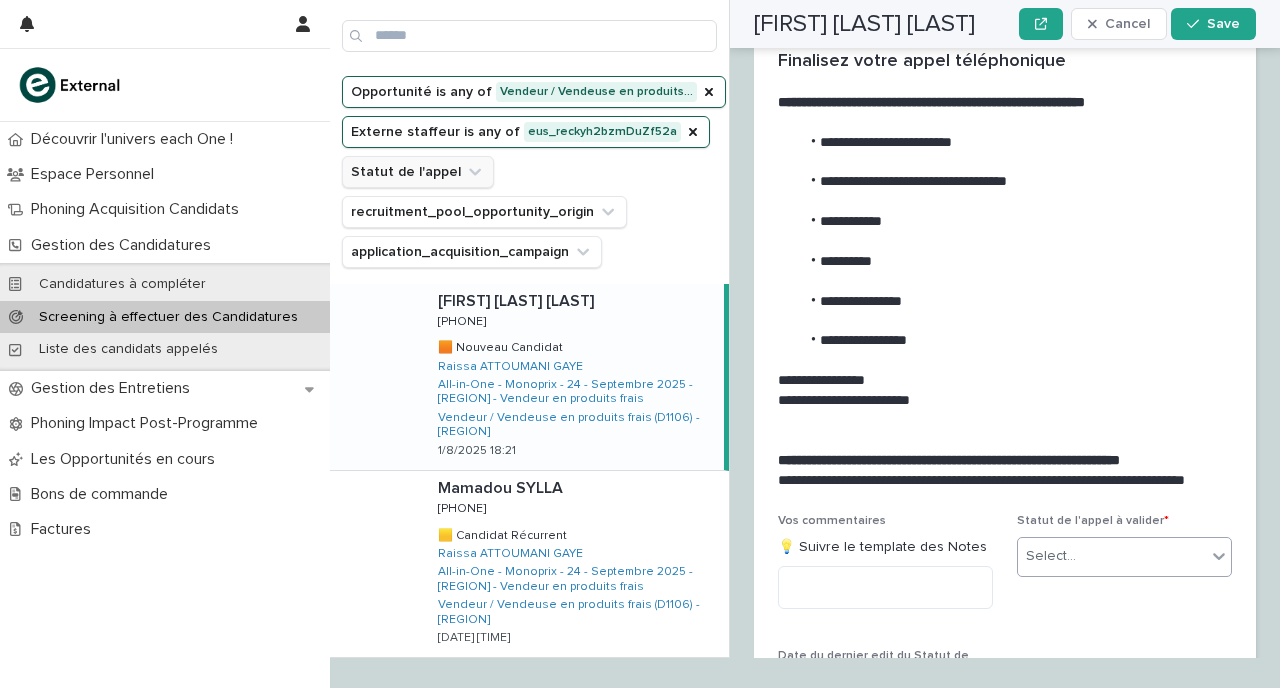 scroll, scrollTop: 2376, scrollLeft: 0, axis: vertical 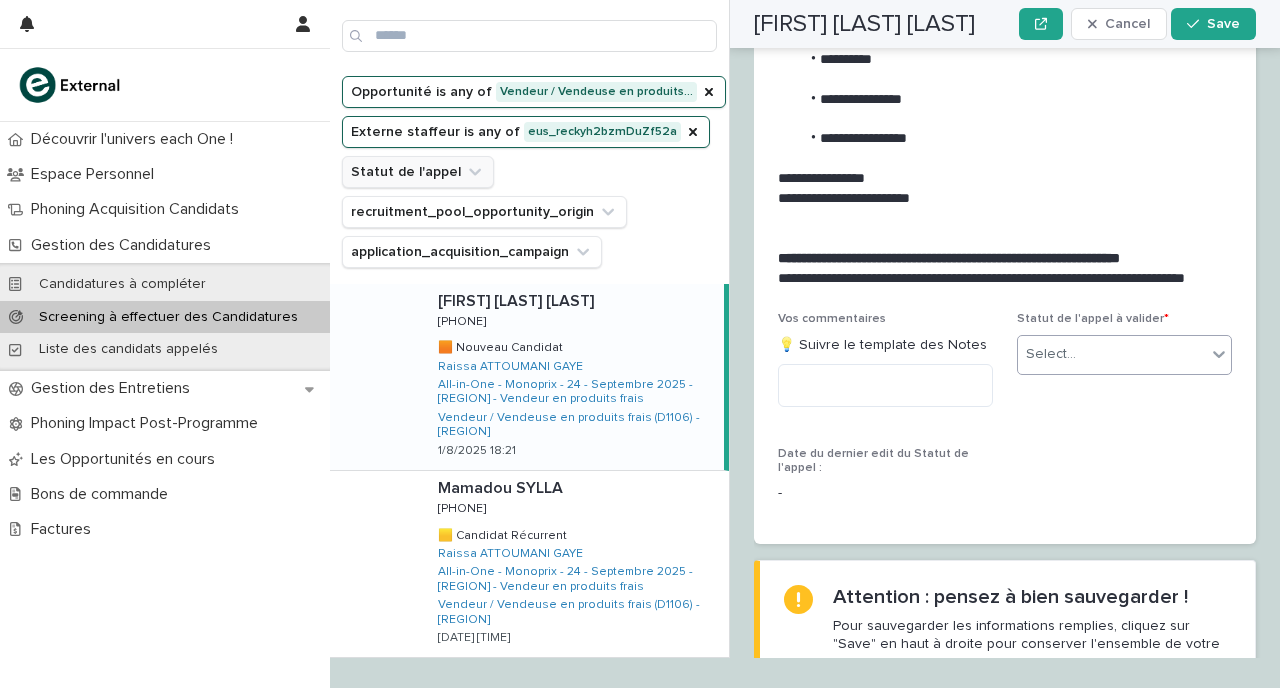 click on "Select..." at bounding box center (1051, 354) 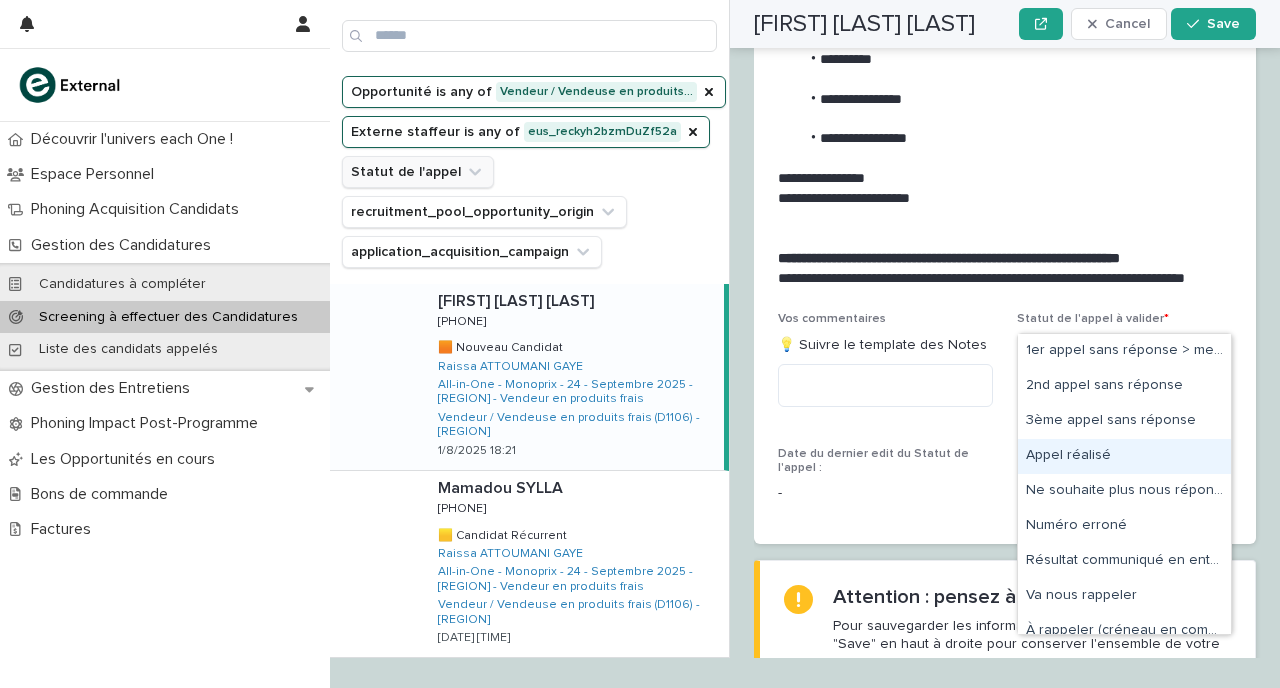 click on "Appel réalisé" at bounding box center [1124, 456] 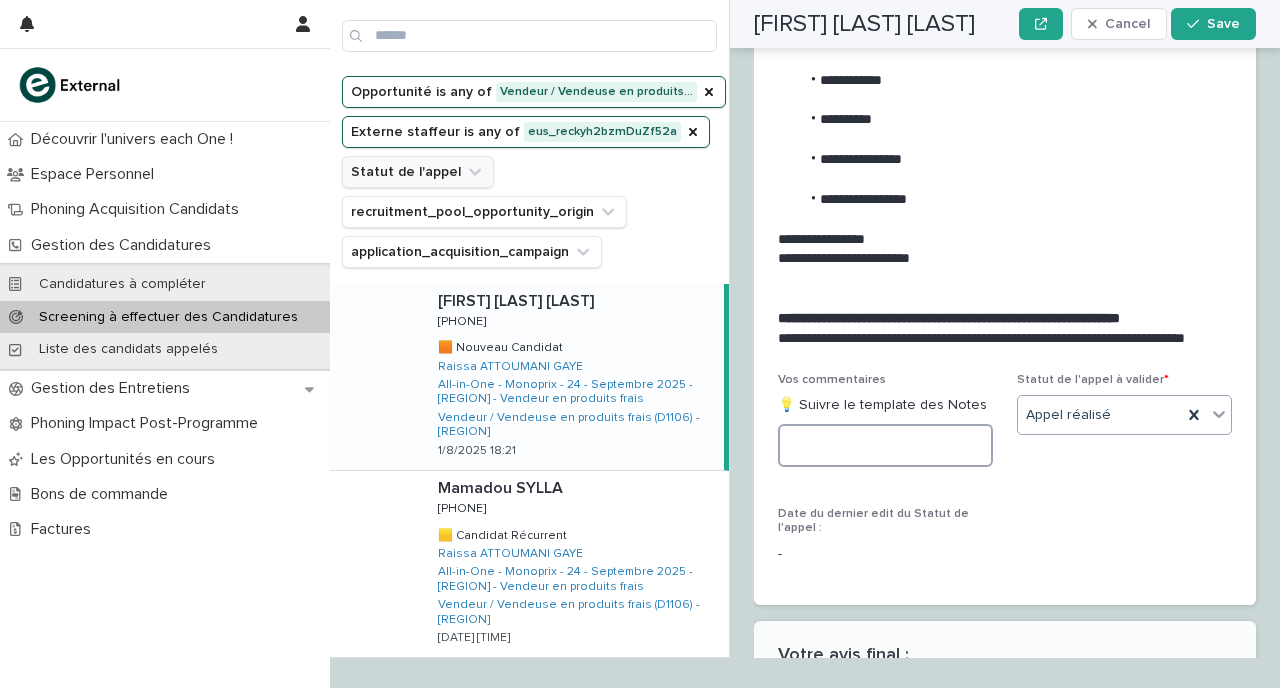 click at bounding box center (885, 445) 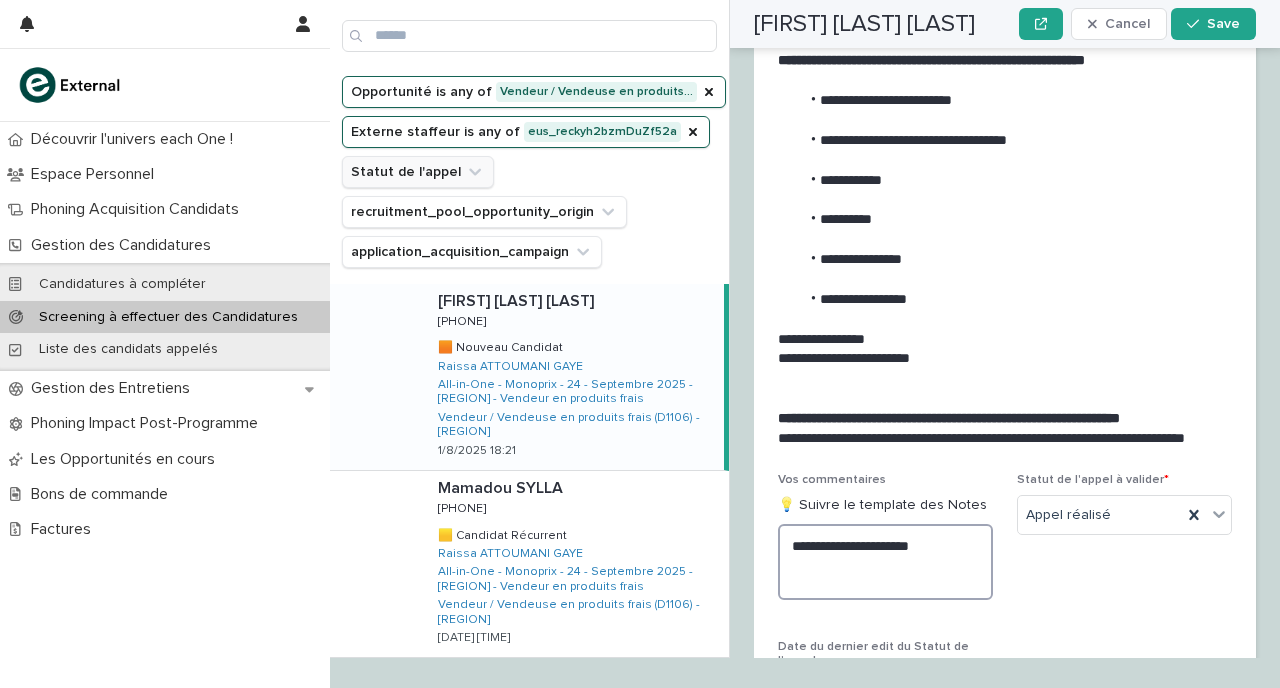scroll, scrollTop: 2269, scrollLeft: 0, axis: vertical 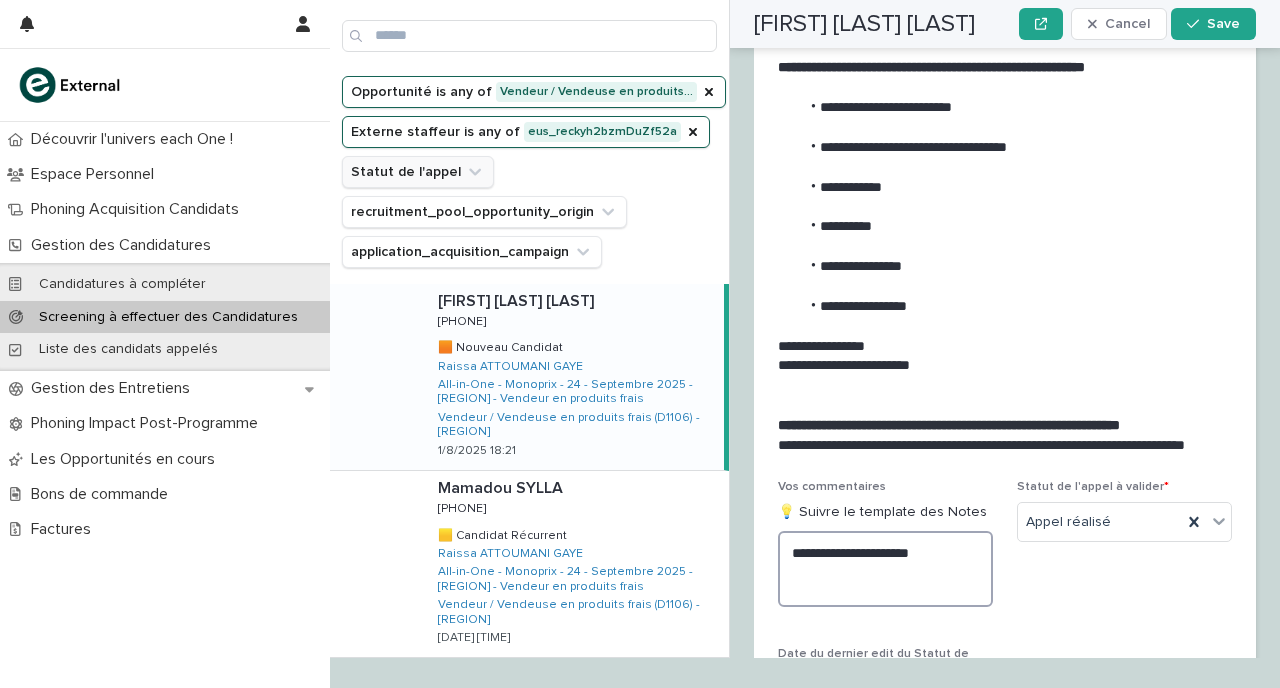 paste on "**********" 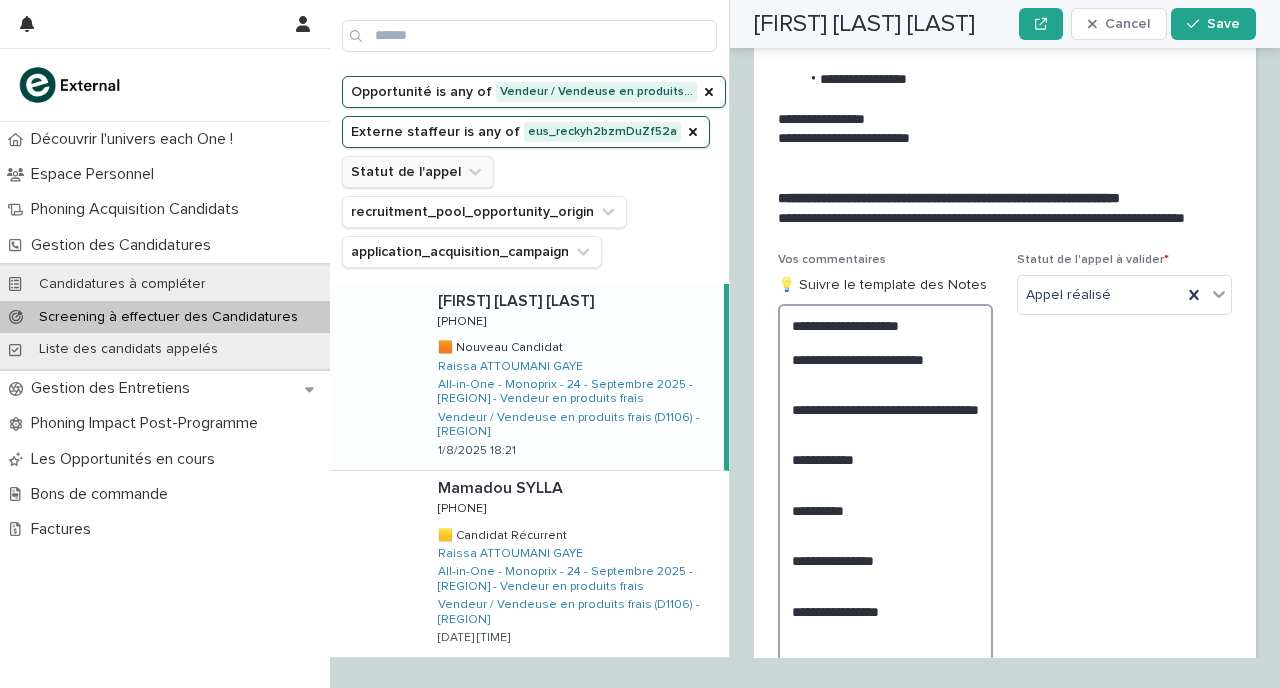 scroll, scrollTop: 2555, scrollLeft: 0, axis: vertical 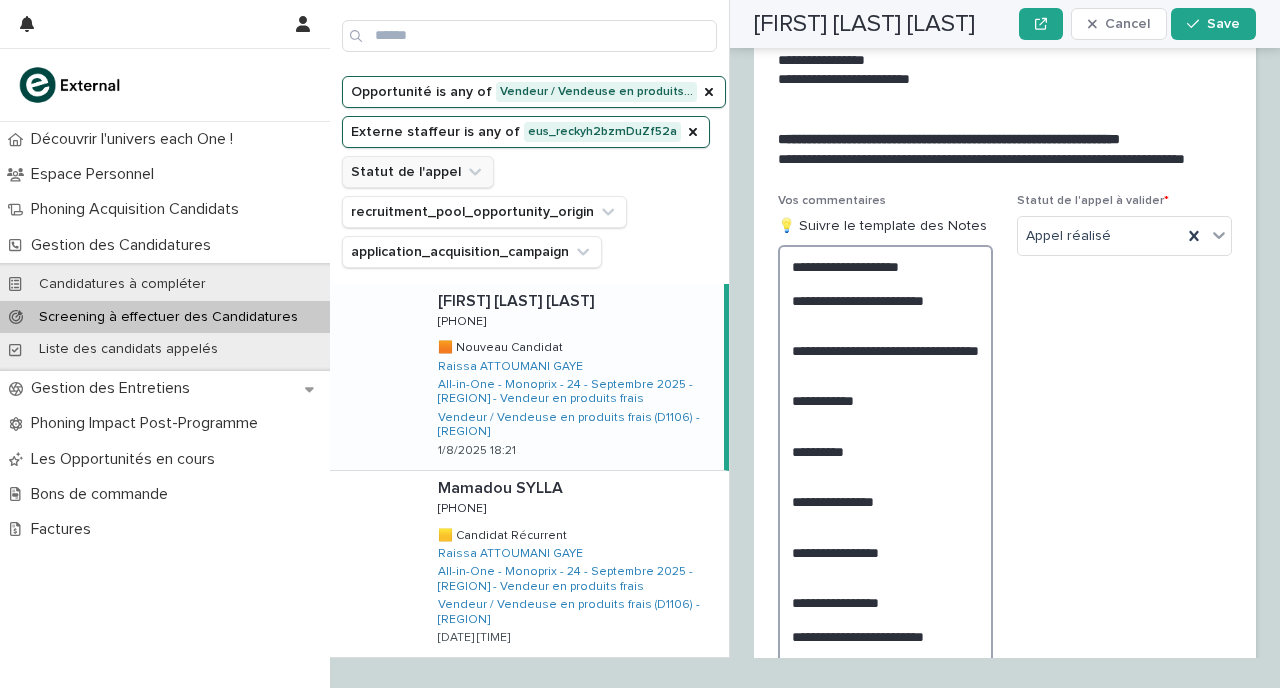 click on "**********" at bounding box center [885, 459] 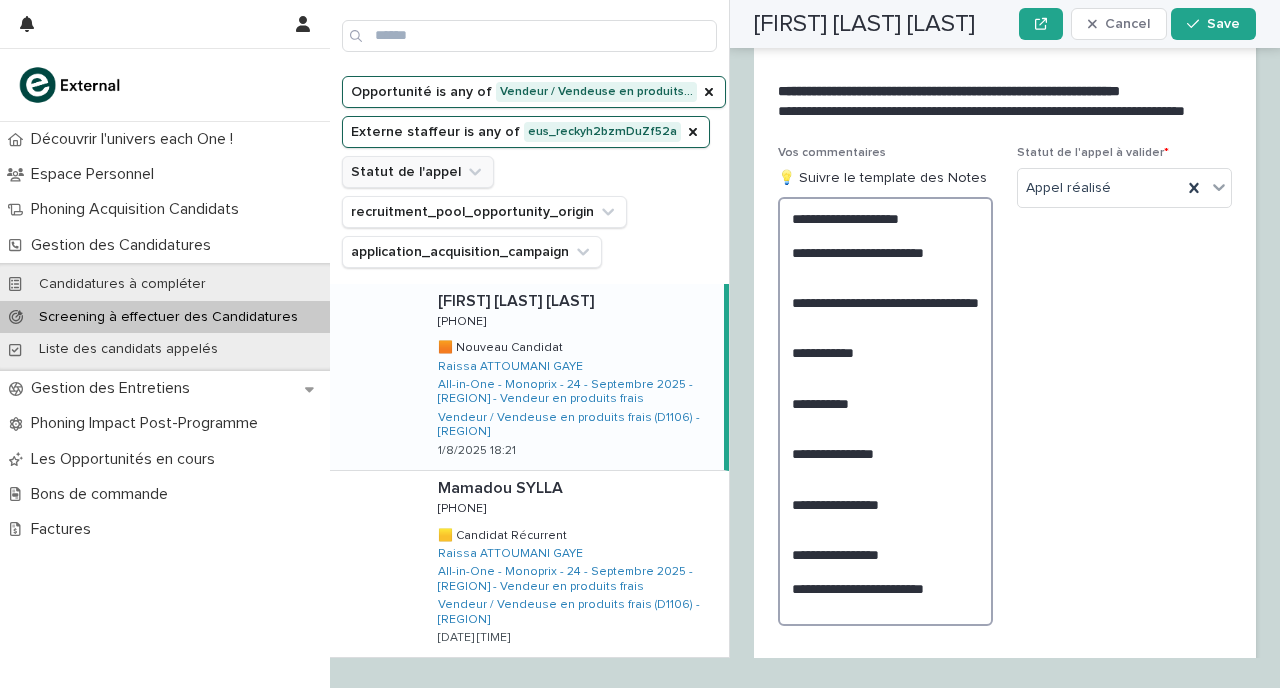 scroll, scrollTop: 2608, scrollLeft: 0, axis: vertical 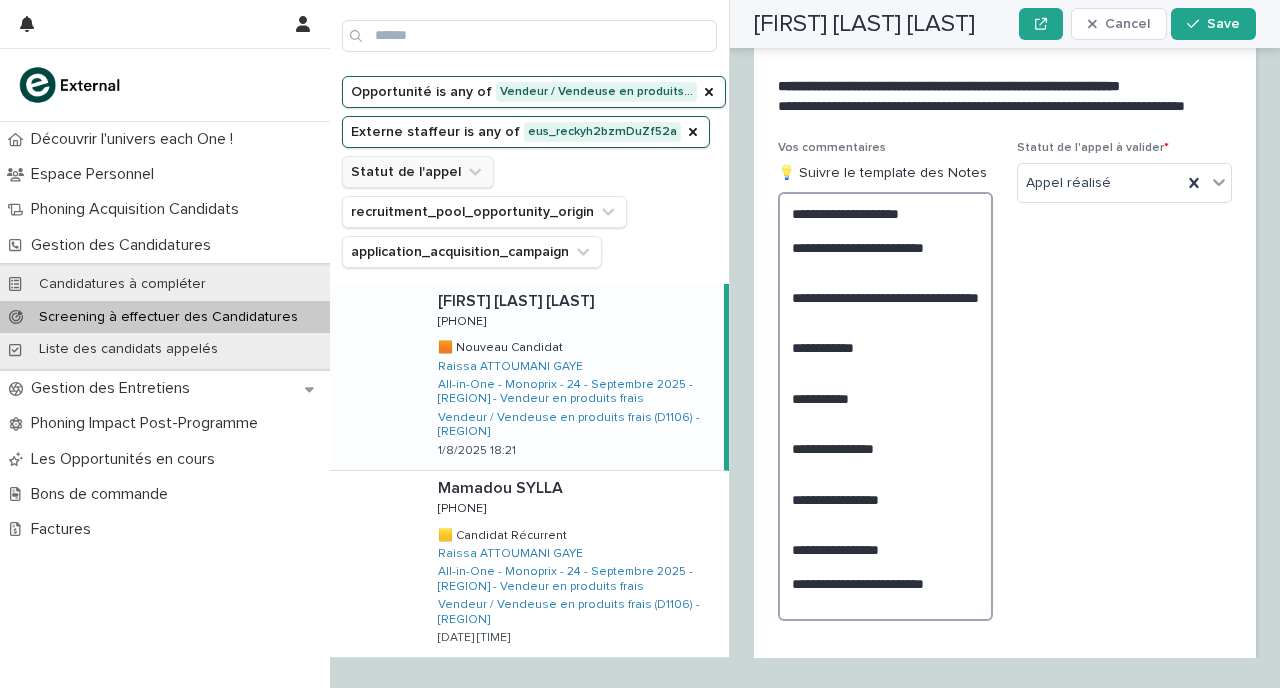 click on "**********" at bounding box center (885, 406) 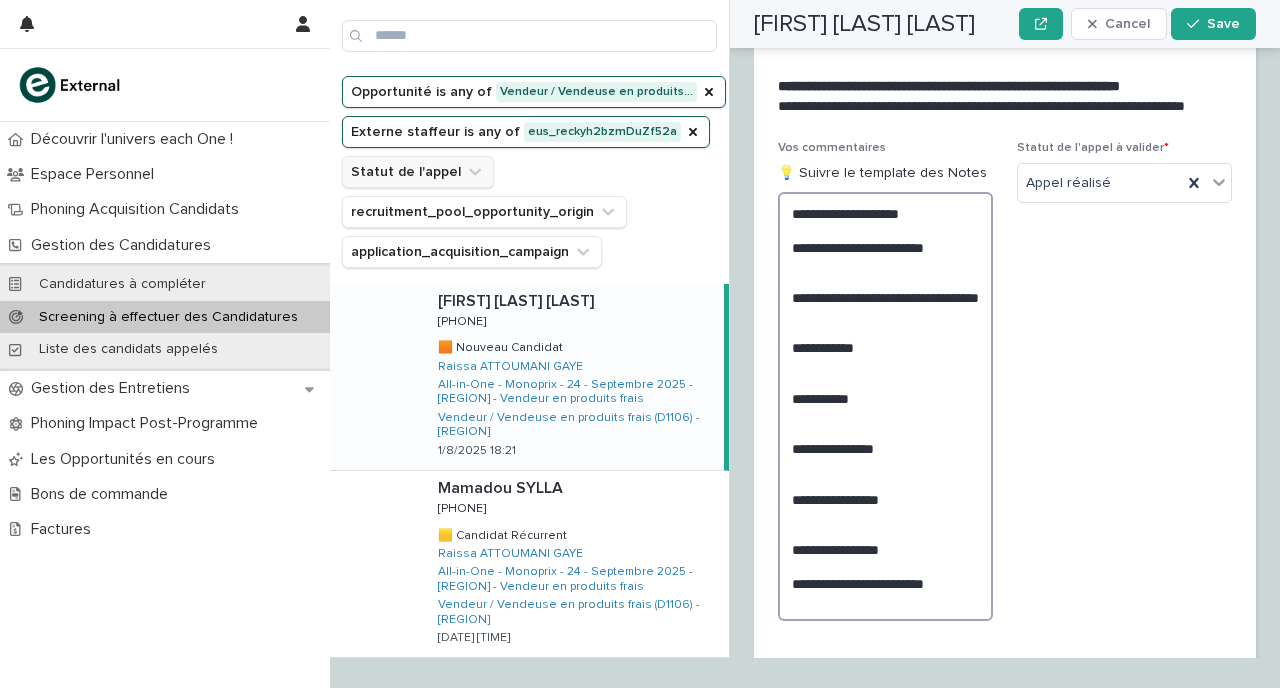 drag, startPoint x: 951, startPoint y: 560, endPoint x: 783, endPoint y: 206, distance: 391.8418 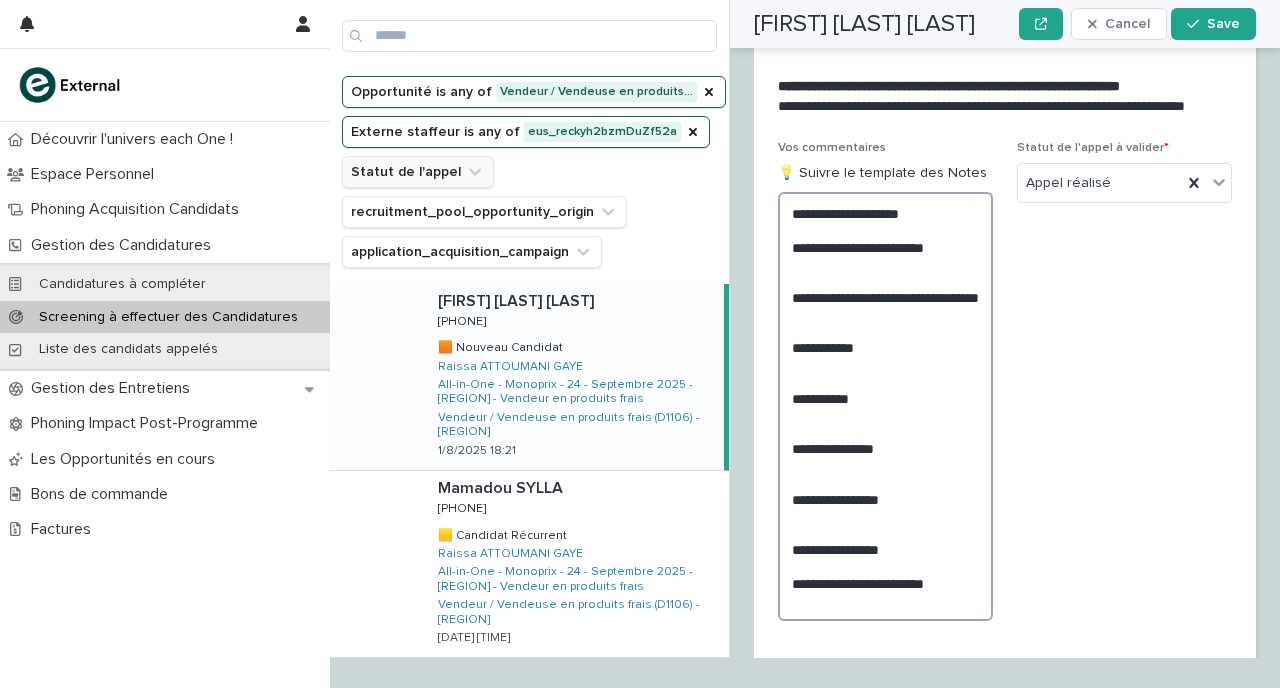 click on "**********" at bounding box center [885, 406] 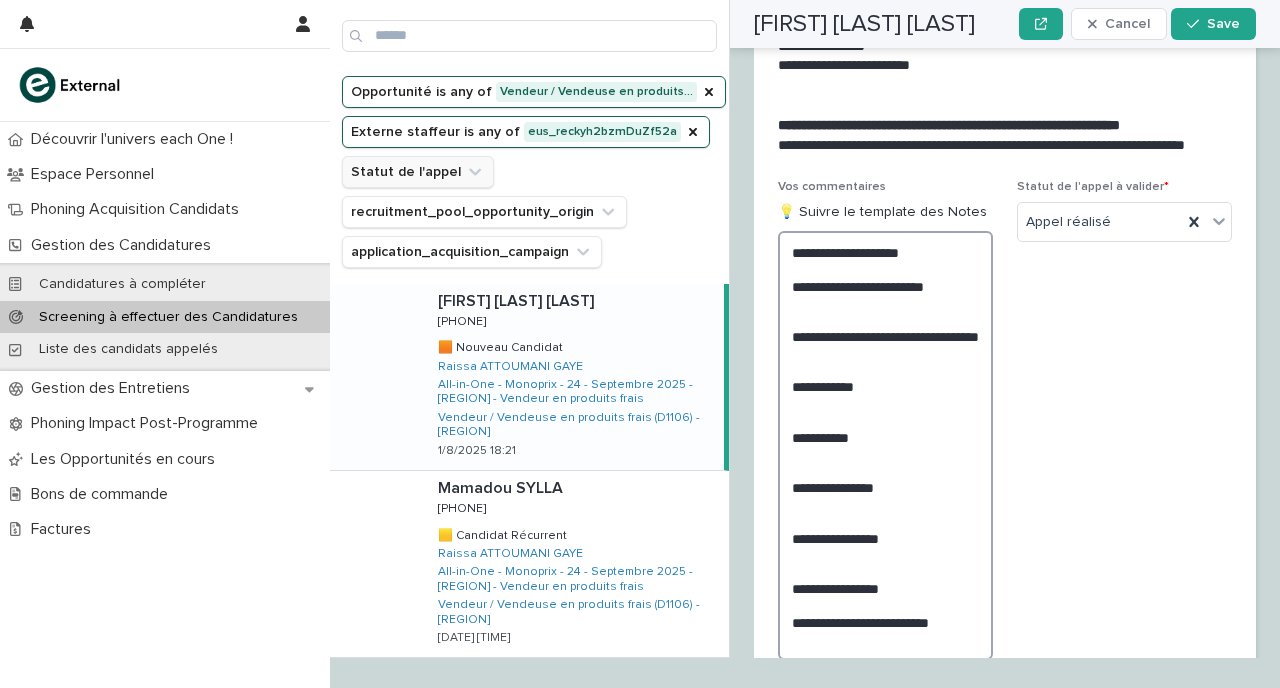 scroll, scrollTop: 2579, scrollLeft: 0, axis: vertical 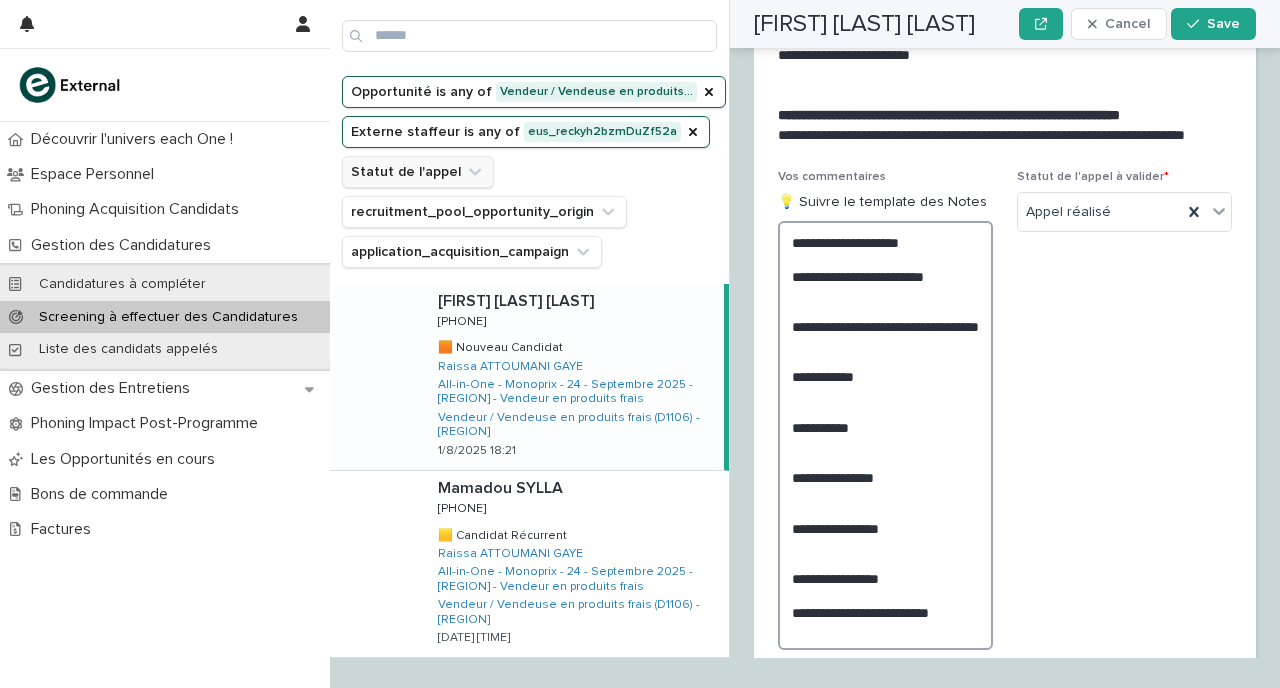 click on "**********" at bounding box center [885, 435] 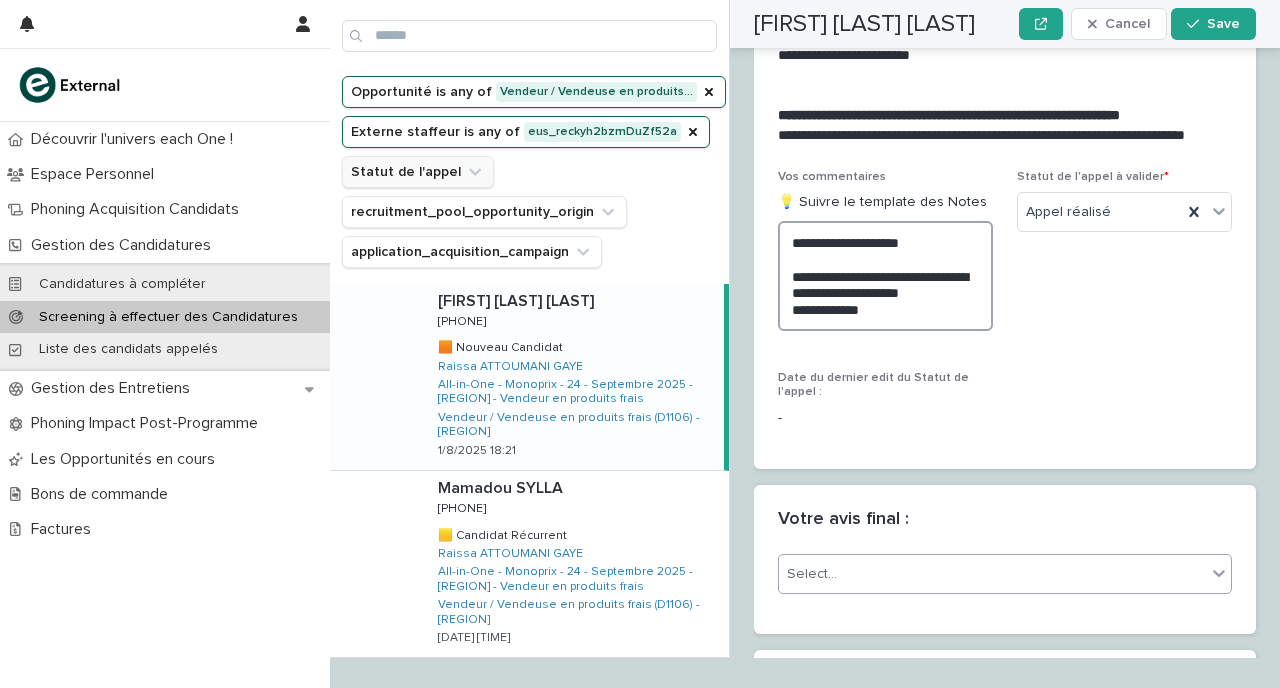 type on "**********" 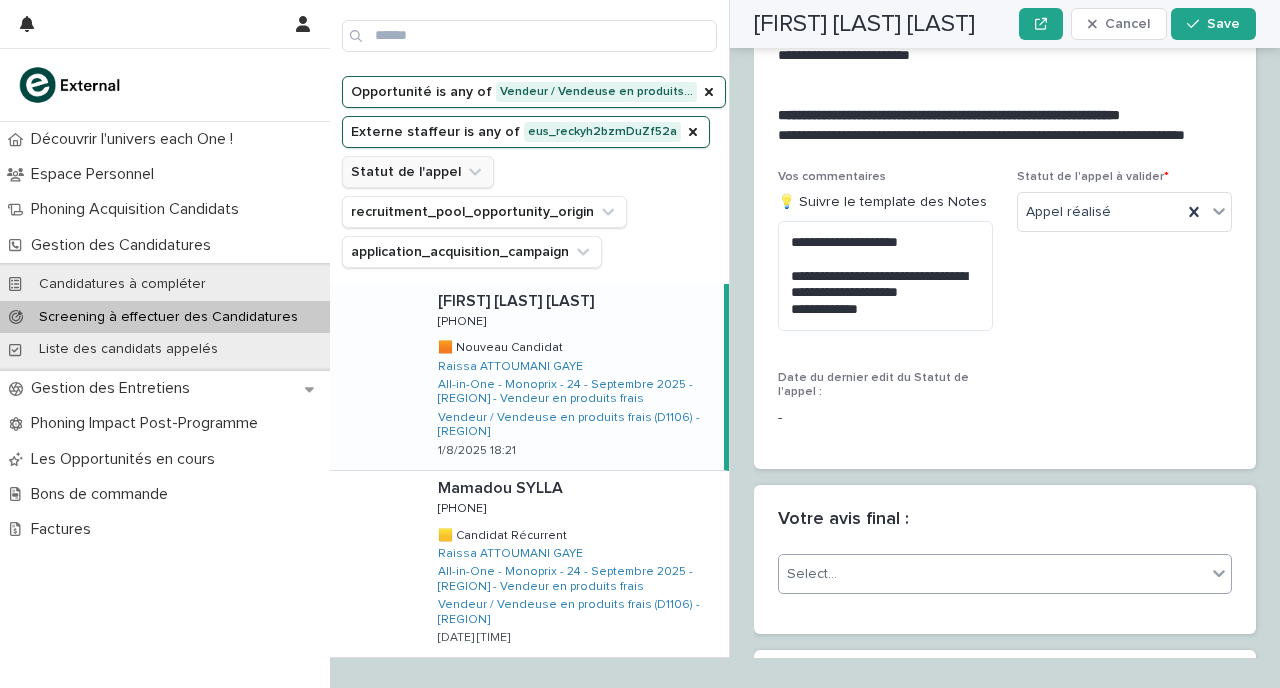 click on "Select..." at bounding box center (992, 574) 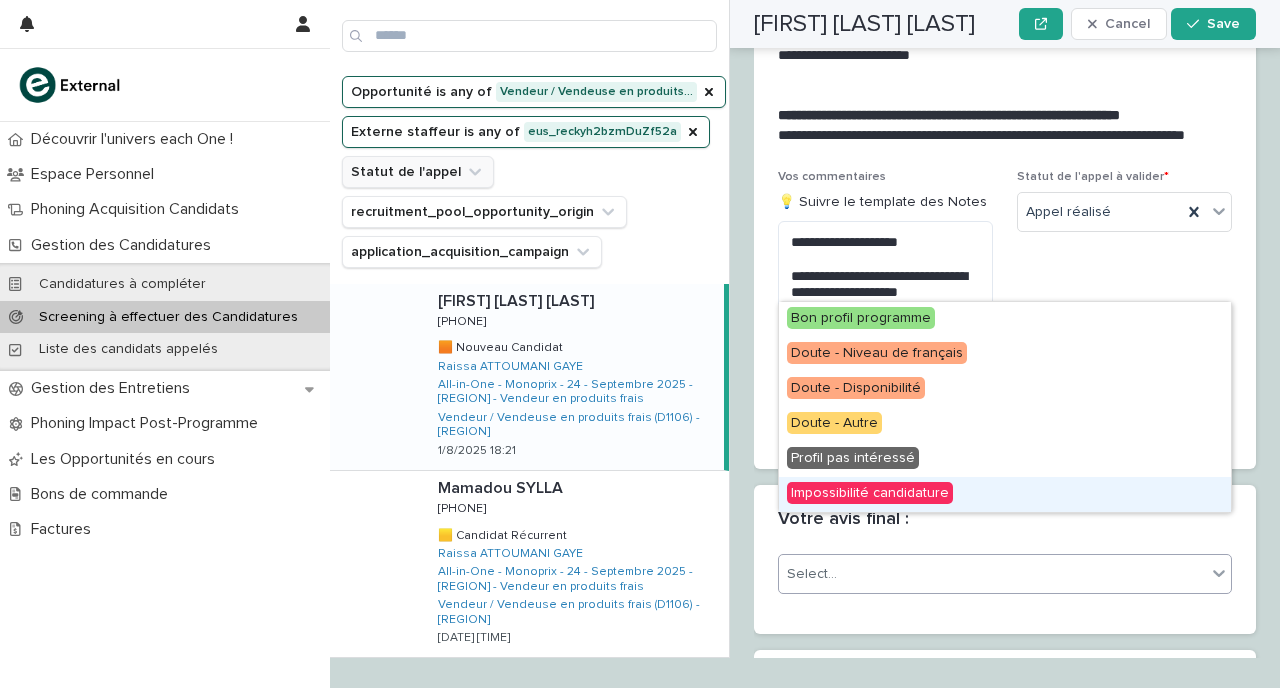 drag, startPoint x: 911, startPoint y: 473, endPoint x: 914, endPoint y: 488, distance: 15.297058 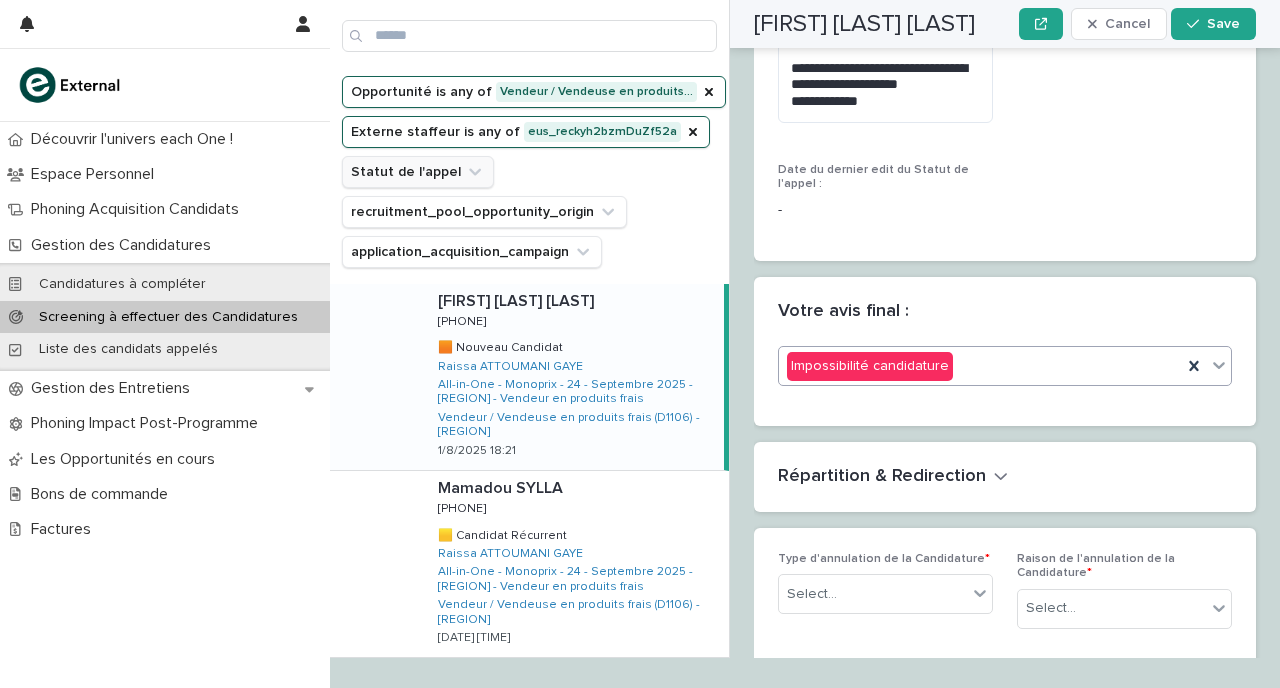 scroll, scrollTop: 2814, scrollLeft: 0, axis: vertical 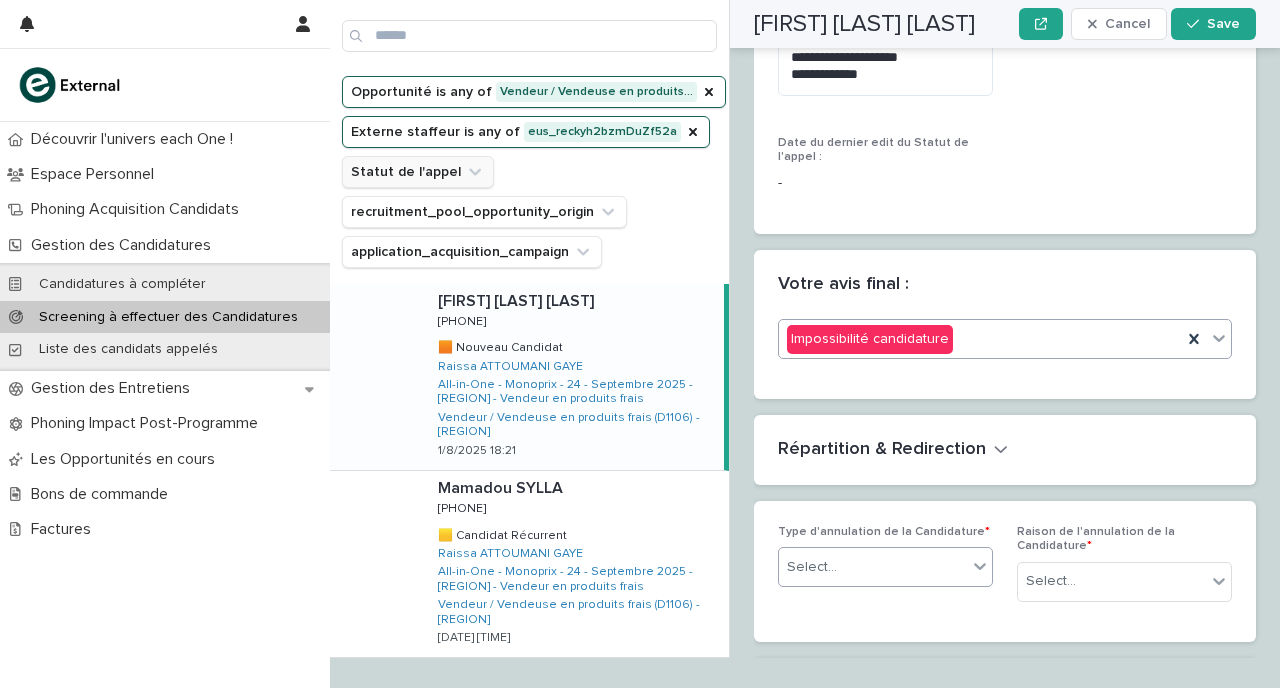 click on "Select..." at bounding box center [873, 567] 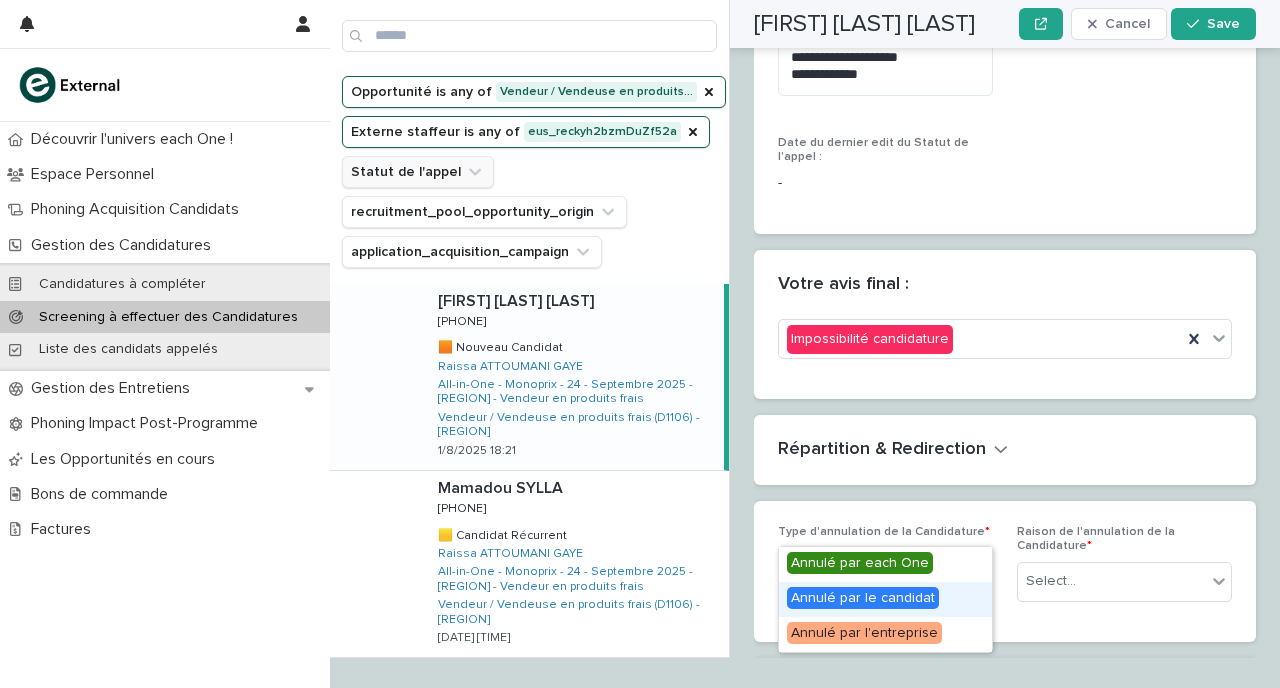 click on "Annulé par le candidat" at bounding box center [863, 598] 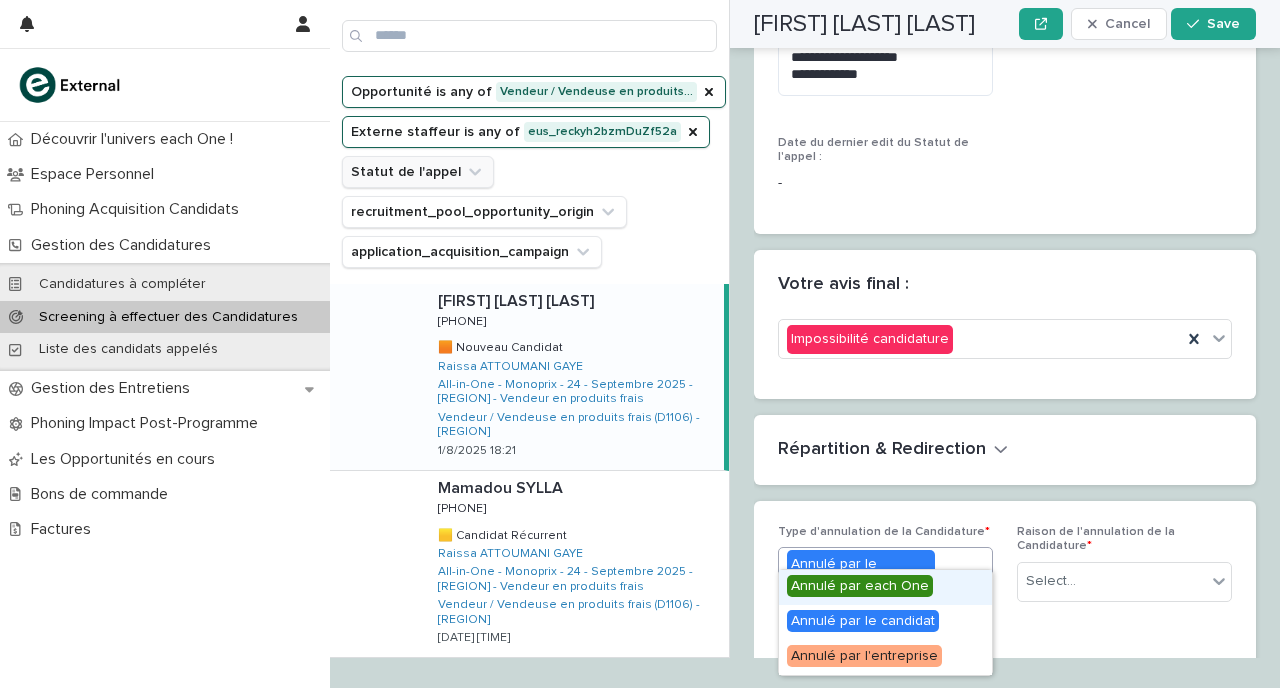 click on "Annulé par le candidat" at bounding box center [861, 589] 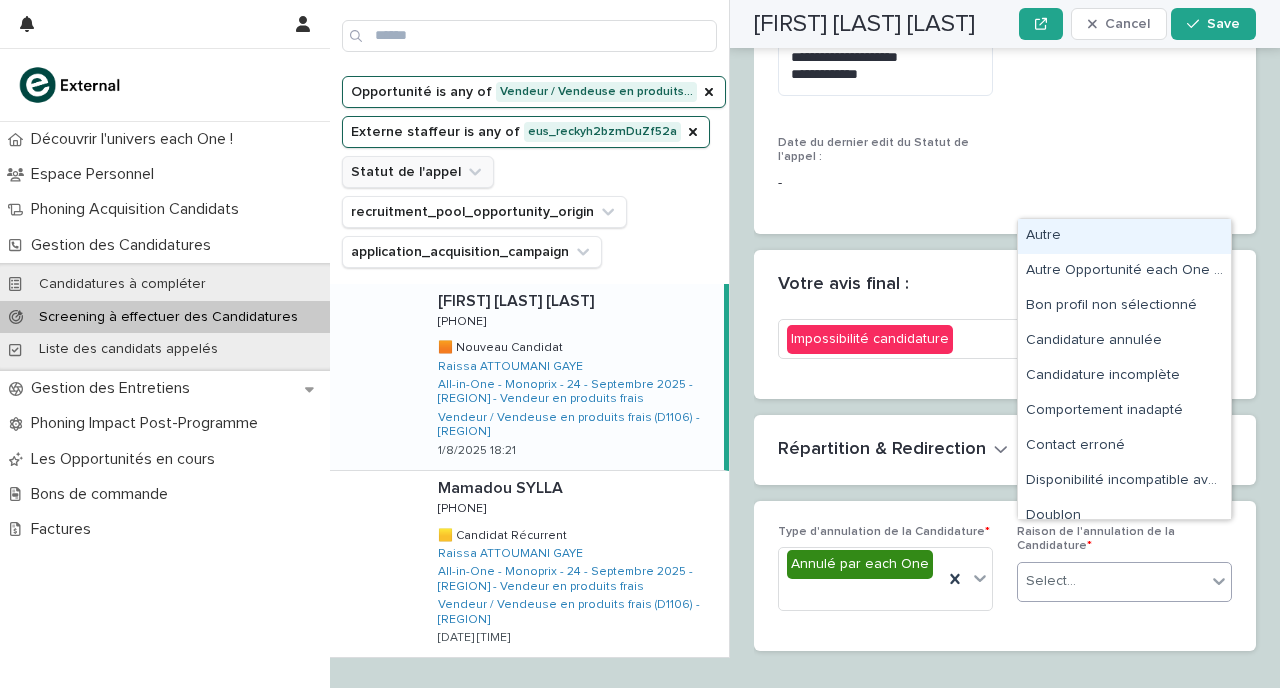click on "Select..." at bounding box center [1112, 581] 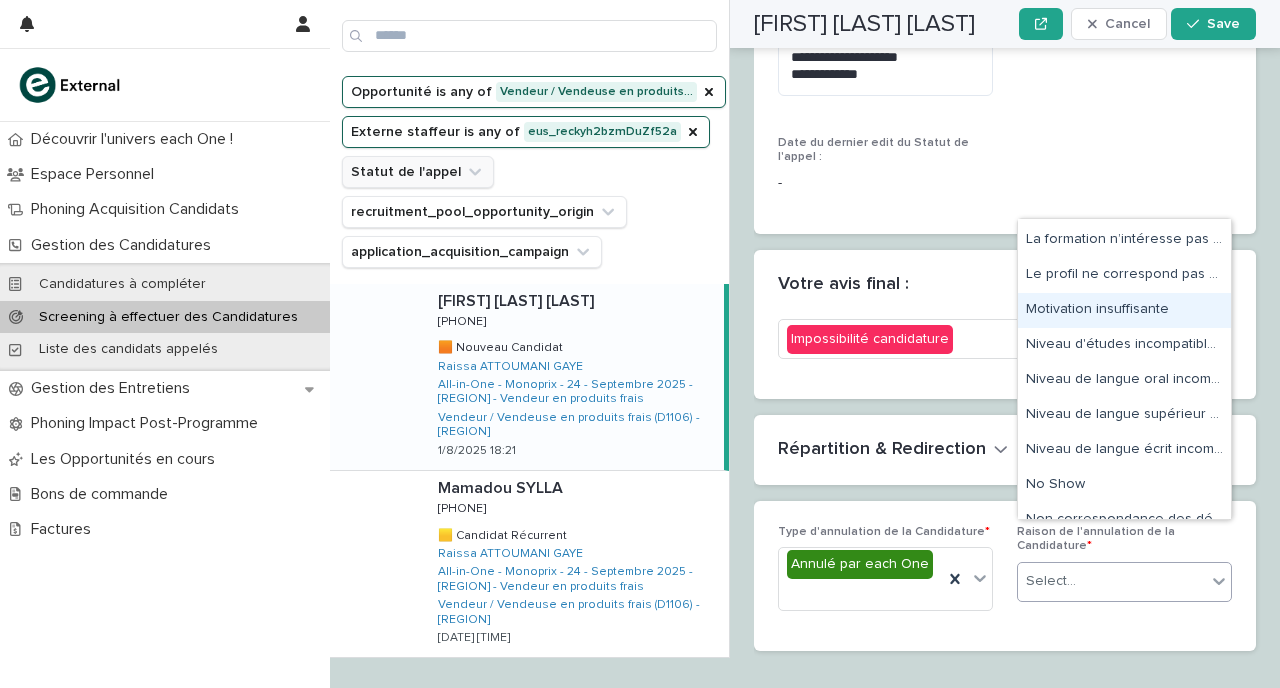 scroll, scrollTop: 500, scrollLeft: 0, axis: vertical 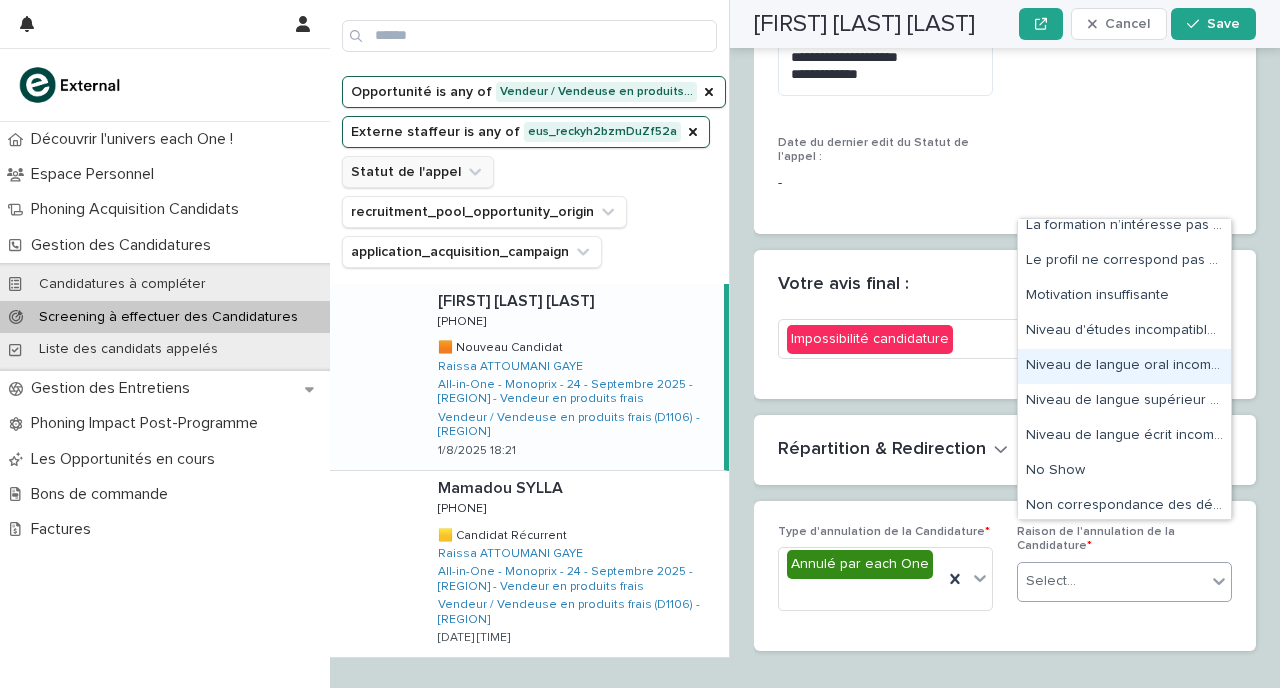 click on "Niveau de langue oral incompatible avec la formation" at bounding box center (1124, 366) 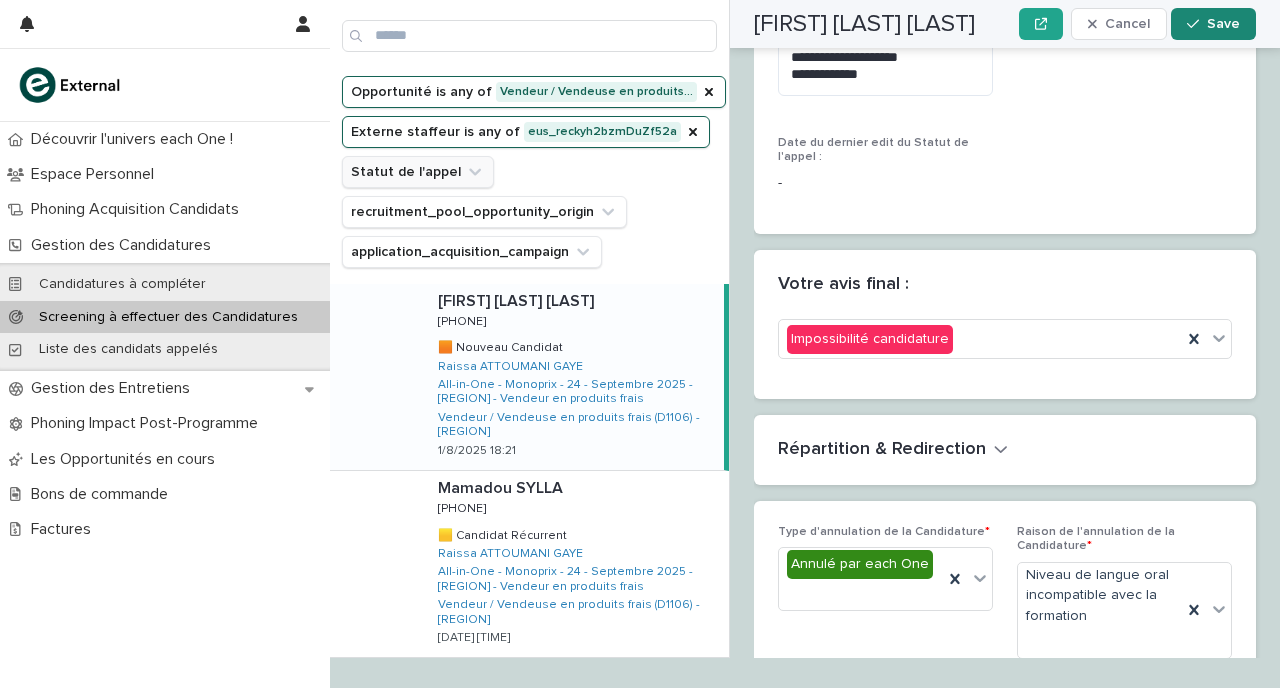 click on "Save" at bounding box center (1213, 24) 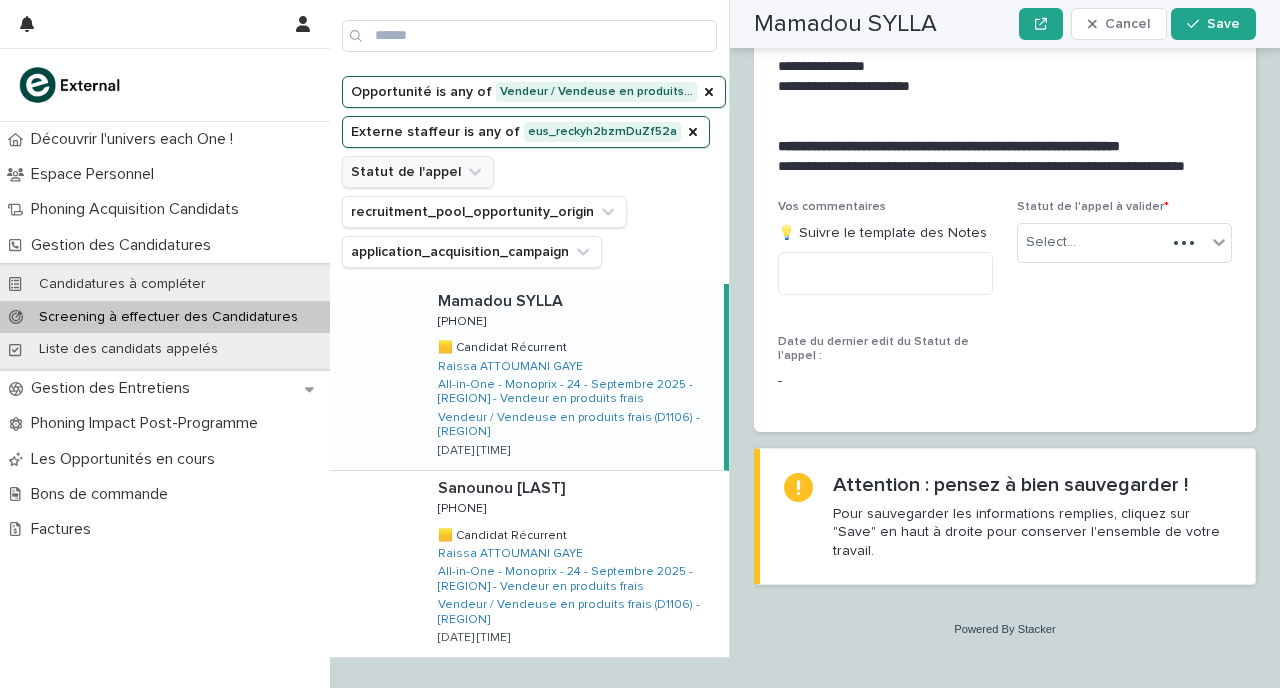 scroll, scrollTop: 2427, scrollLeft: 0, axis: vertical 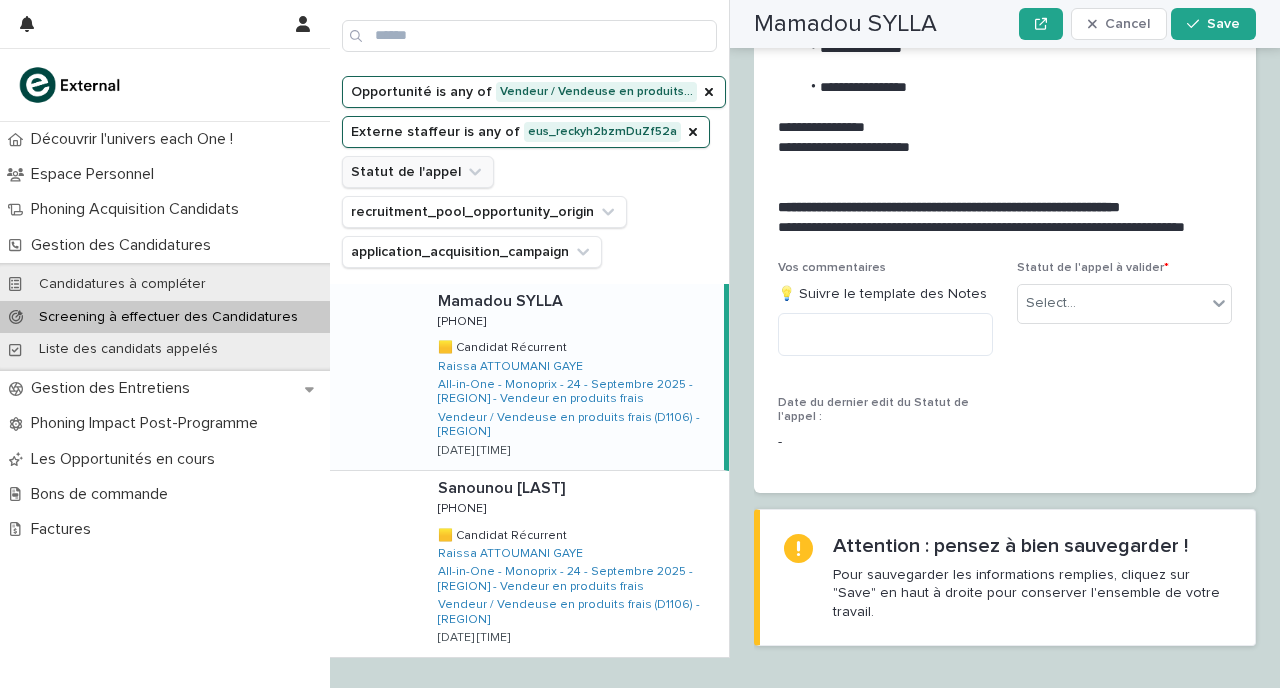 click on "Mamadou SYLLA Mamadou SYLLA   [PHONE] 0699380106   🟨 Candidat Récurrent 🟨 Candidat Récurrent   Raissa ATTOUMANI GAYE   All-in-One - Monoprix - 24 - Septembre 2025 - [STATE] - Vendeur en produits frais   Vendeur / Vendeuse en produits frais (D1106) - [STATE]   2/8/2025 00:05" at bounding box center (573, 377) 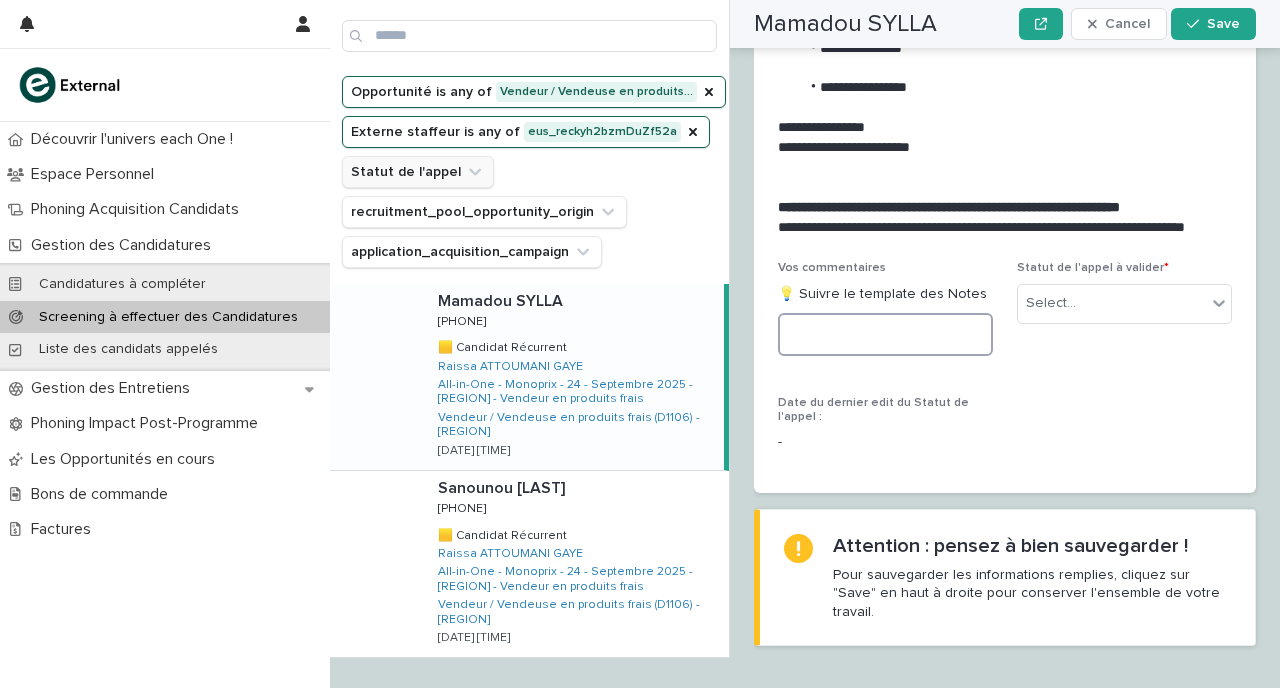 click at bounding box center [885, 334] 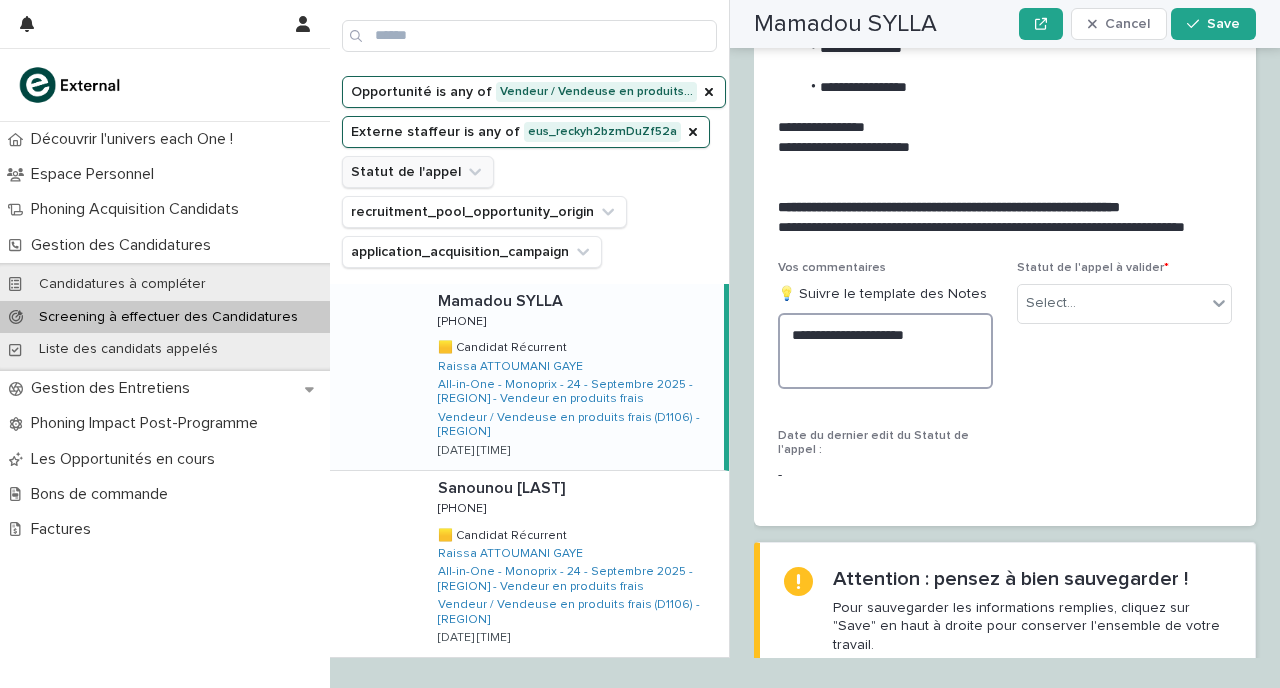paste on "**********" 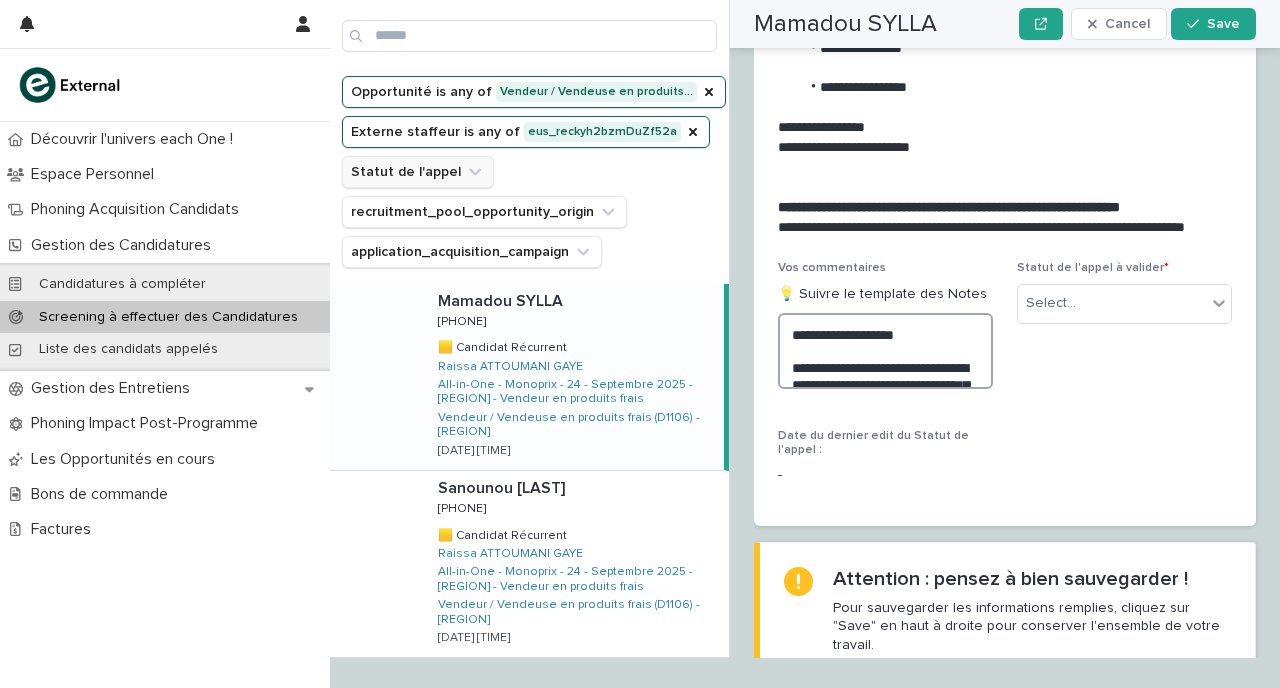 scroll, scrollTop: 2473, scrollLeft: 0, axis: vertical 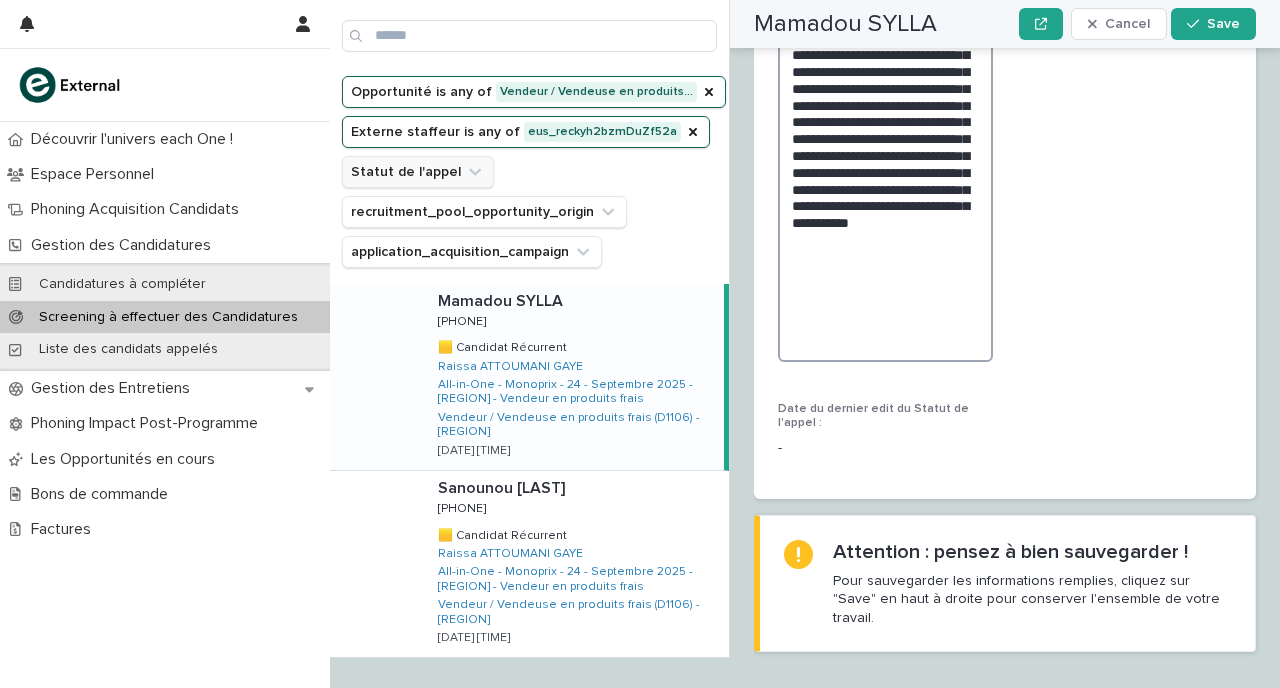 drag, startPoint x: 793, startPoint y: 280, endPoint x: 920, endPoint y: 663, distance: 403.5071 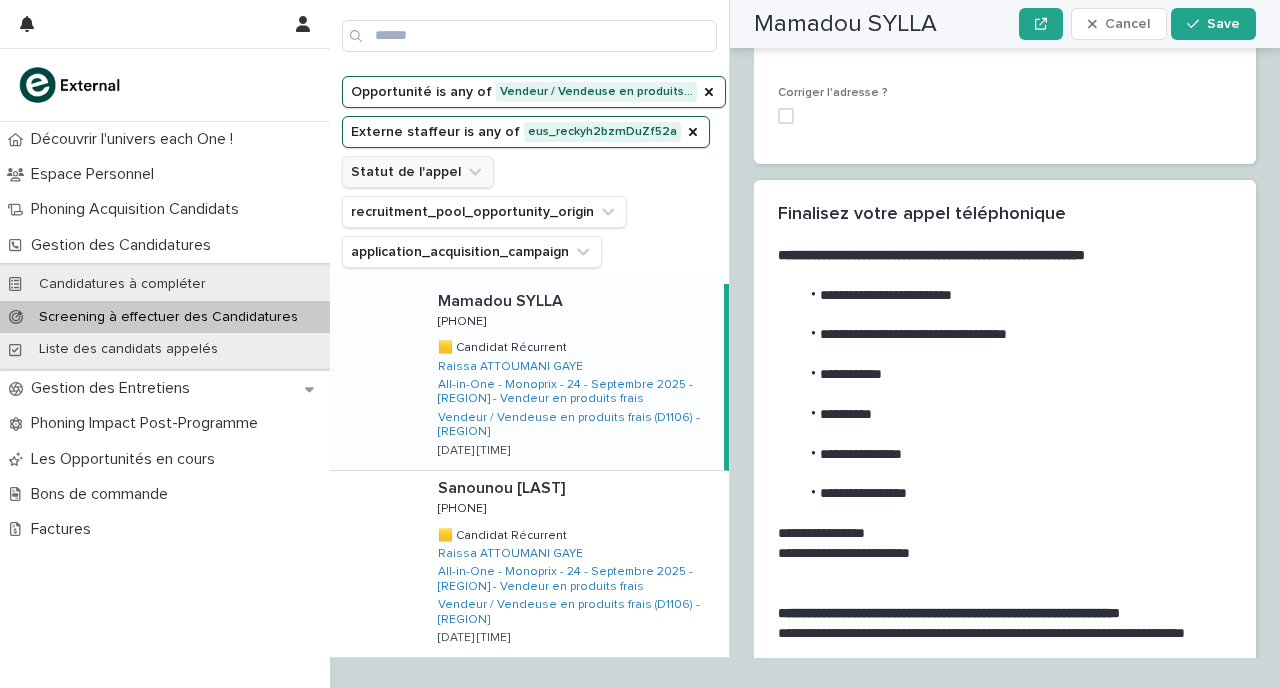 scroll, scrollTop: 2032, scrollLeft: 0, axis: vertical 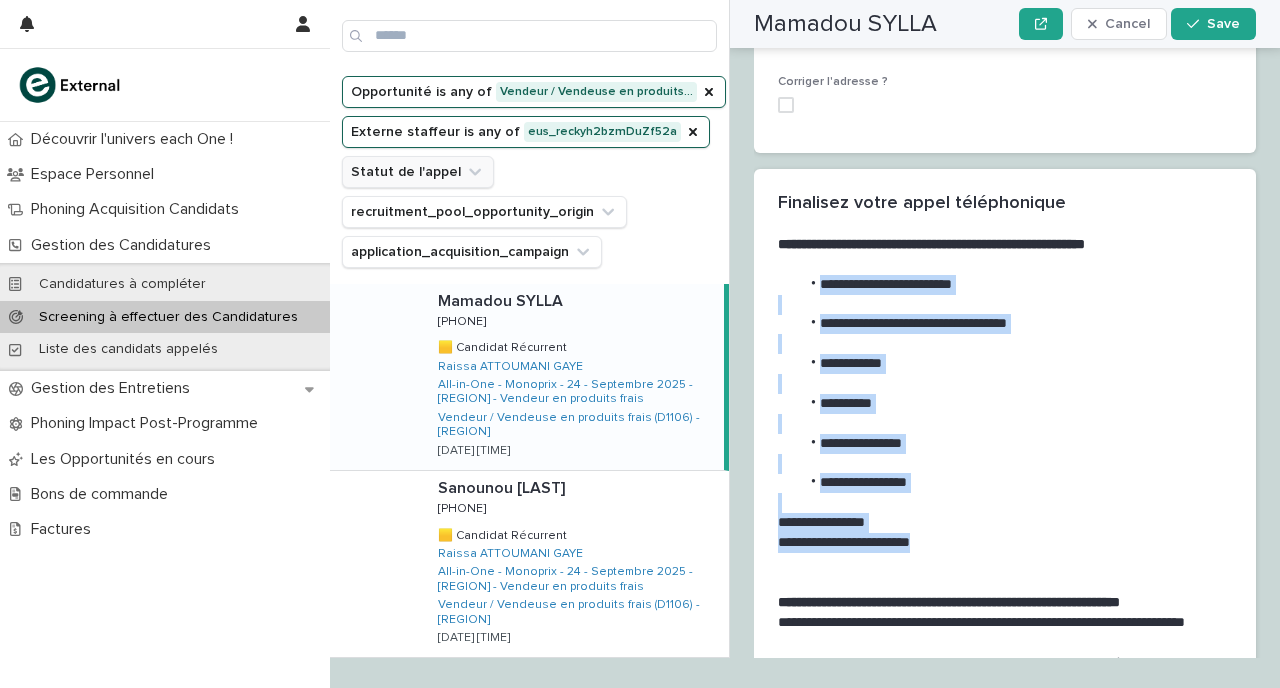 drag, startPoint x: 933, startPoint y: 503, endPoint x: 799, endPoint y: 244, distance: 291.61105 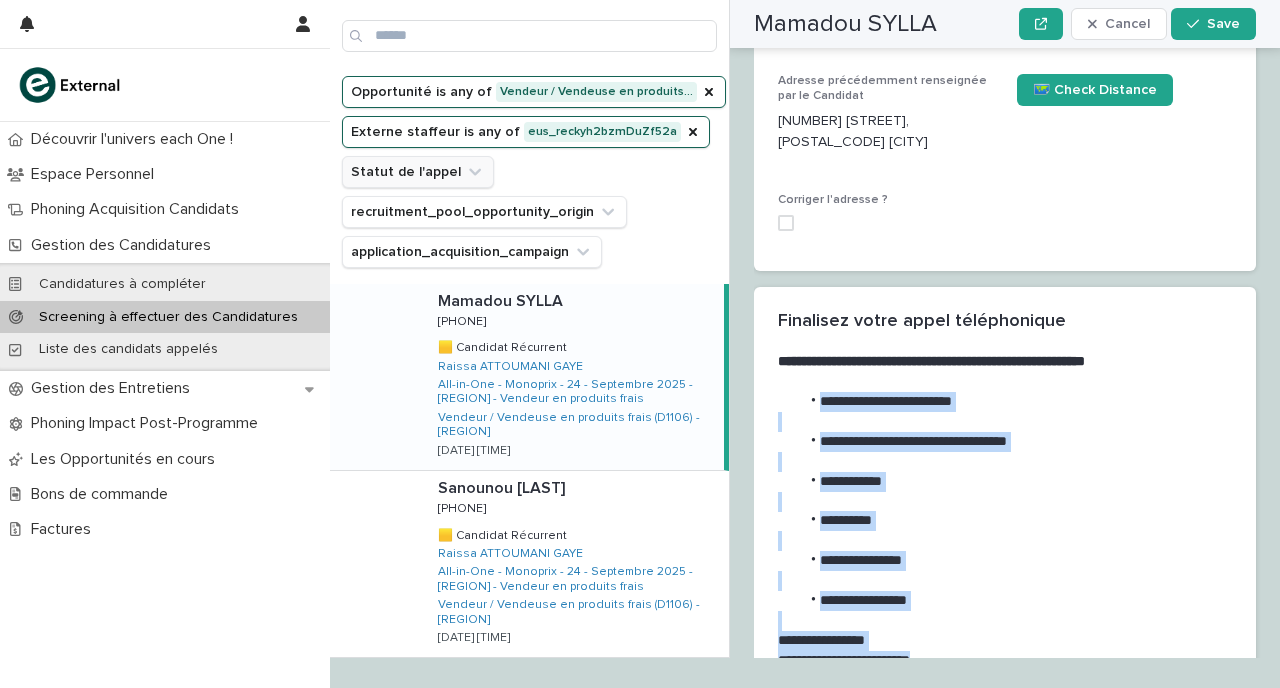 scroll, scrollTop: 2133, scrollLeft: 0, axis: vertical 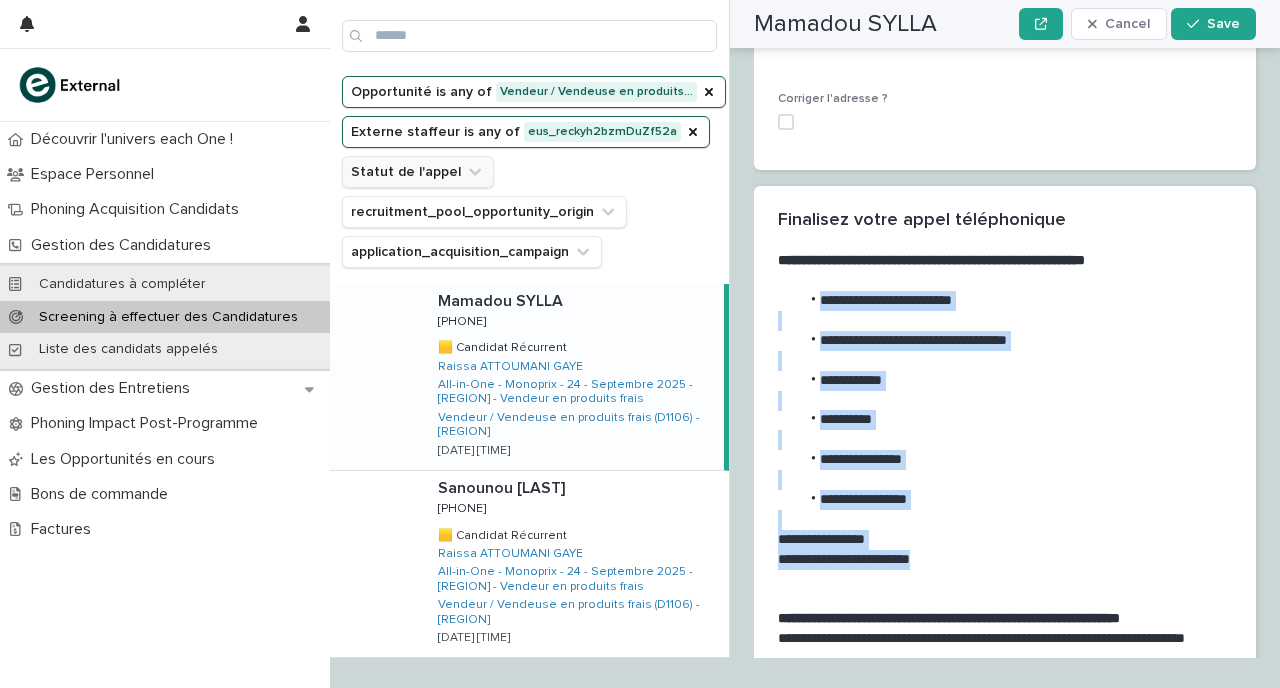 copy on "**********" 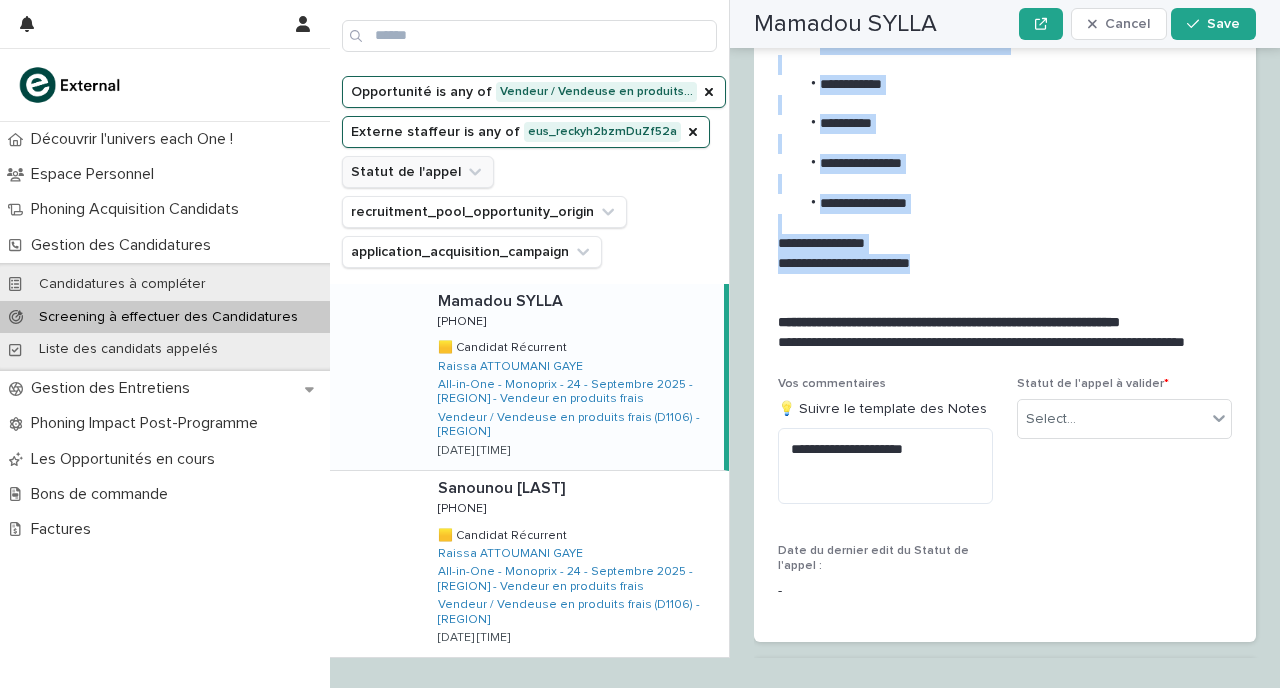 scroll, scrollTop: 2430, scrollLeft: 0, axis: vertical 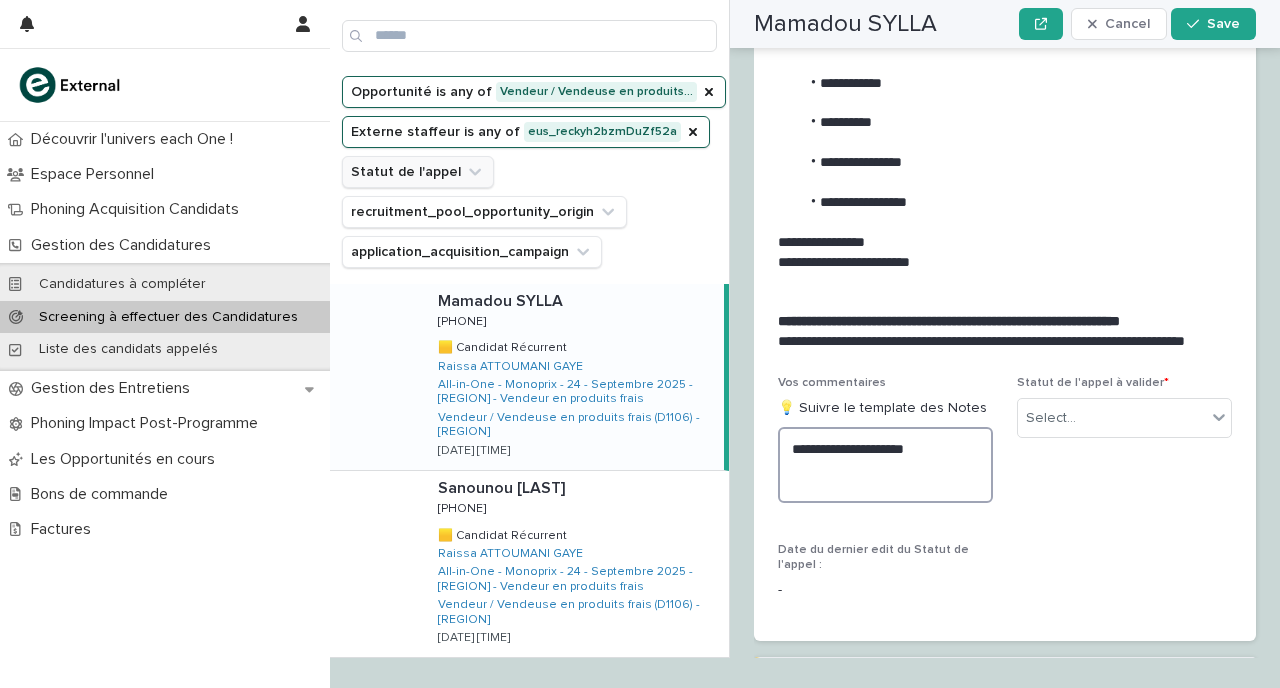click on "**********" at bounding box center (885, 465) 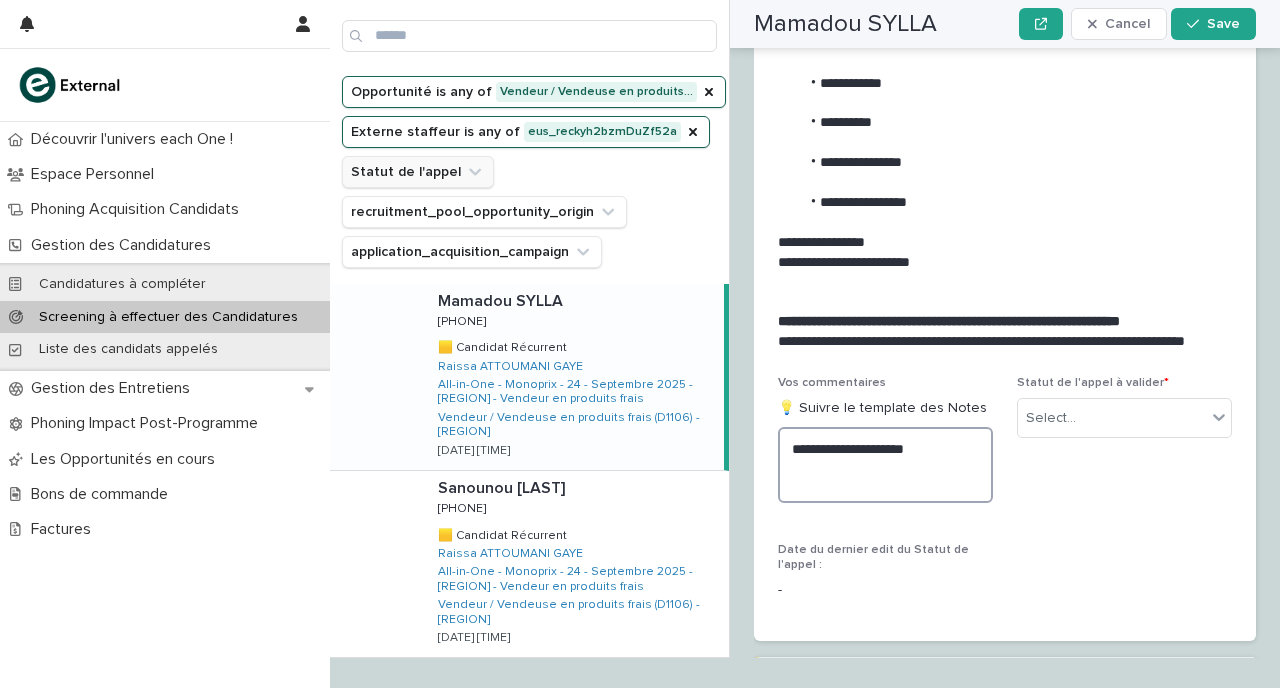 paste on "**********" 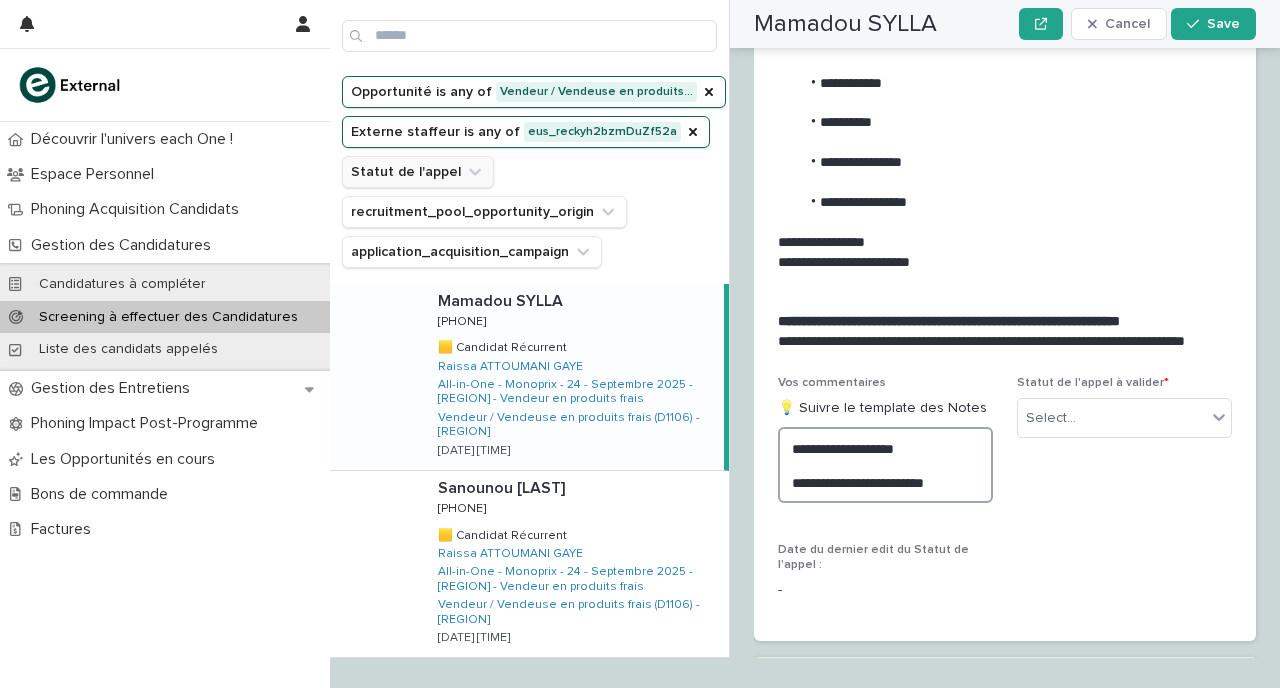 scroll, scrollTop: 2557, scrollLeft: 0, axis: vertical 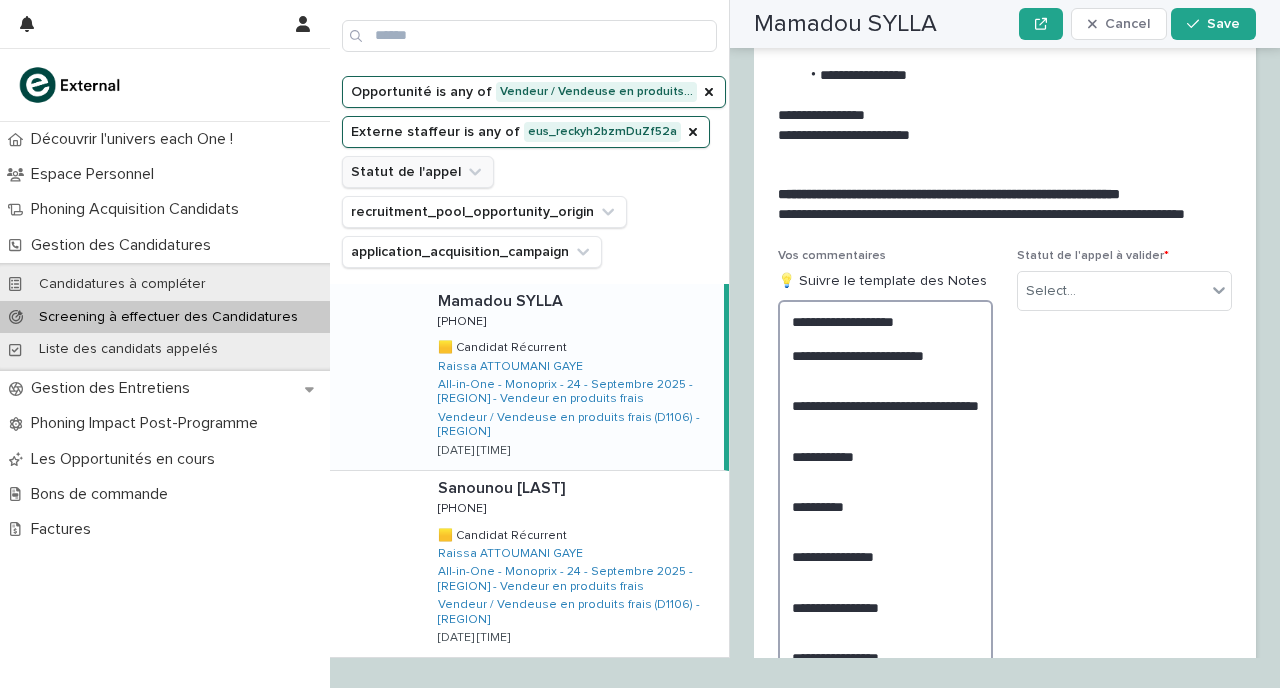 click on "**********" at bounding box center [885, 514] 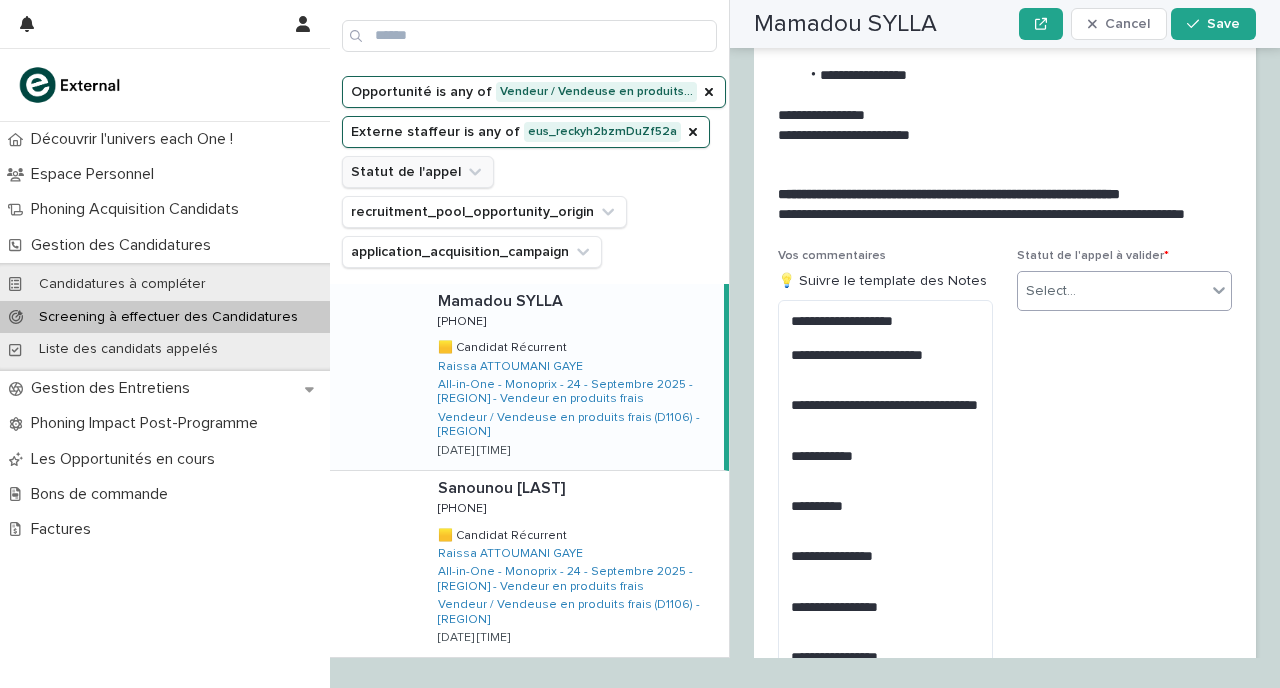 click on "Select..." at bounding box center (1112, 291) 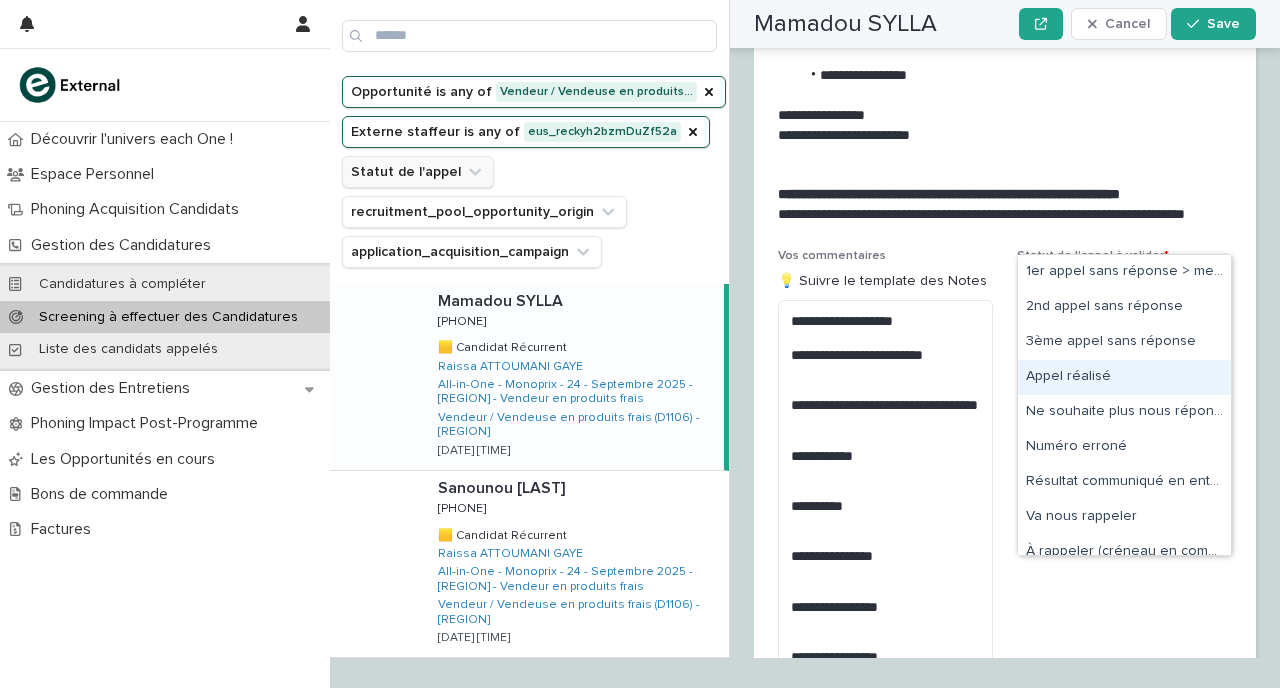 click on "Appel réalisé" at bounding box center (1124, 377) 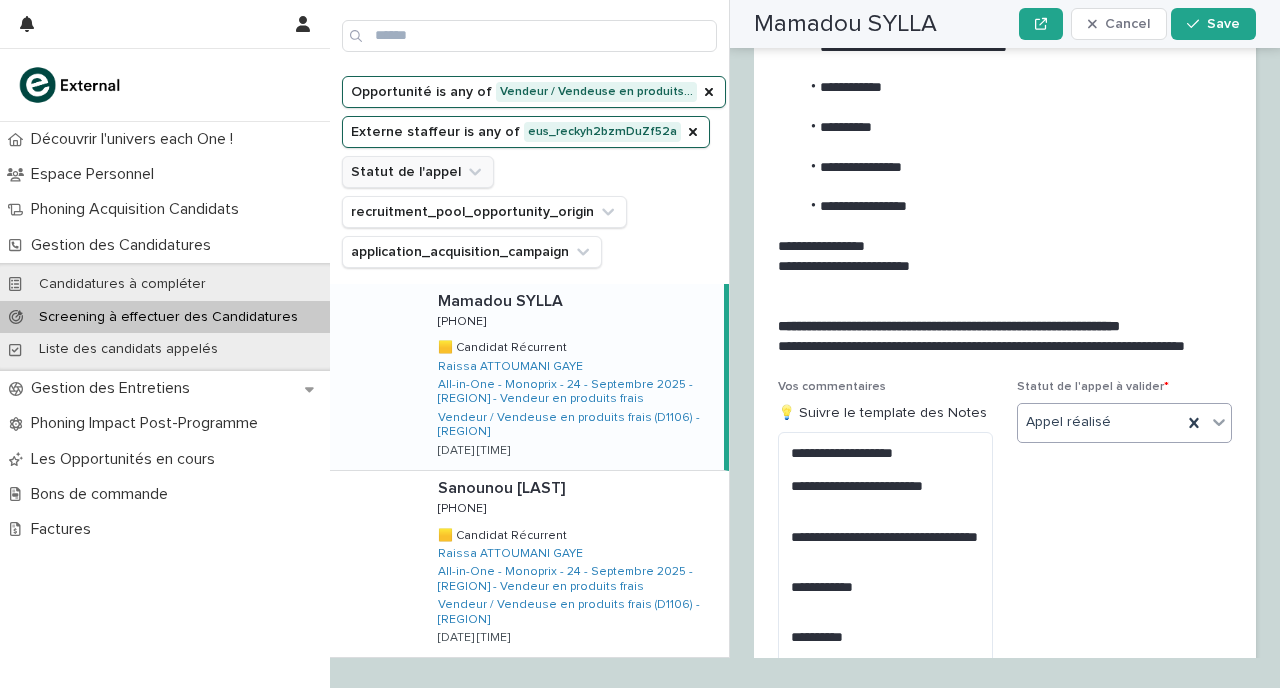 scroll, scrollTop: 2491, scrollLeft: 0, axis: vertical 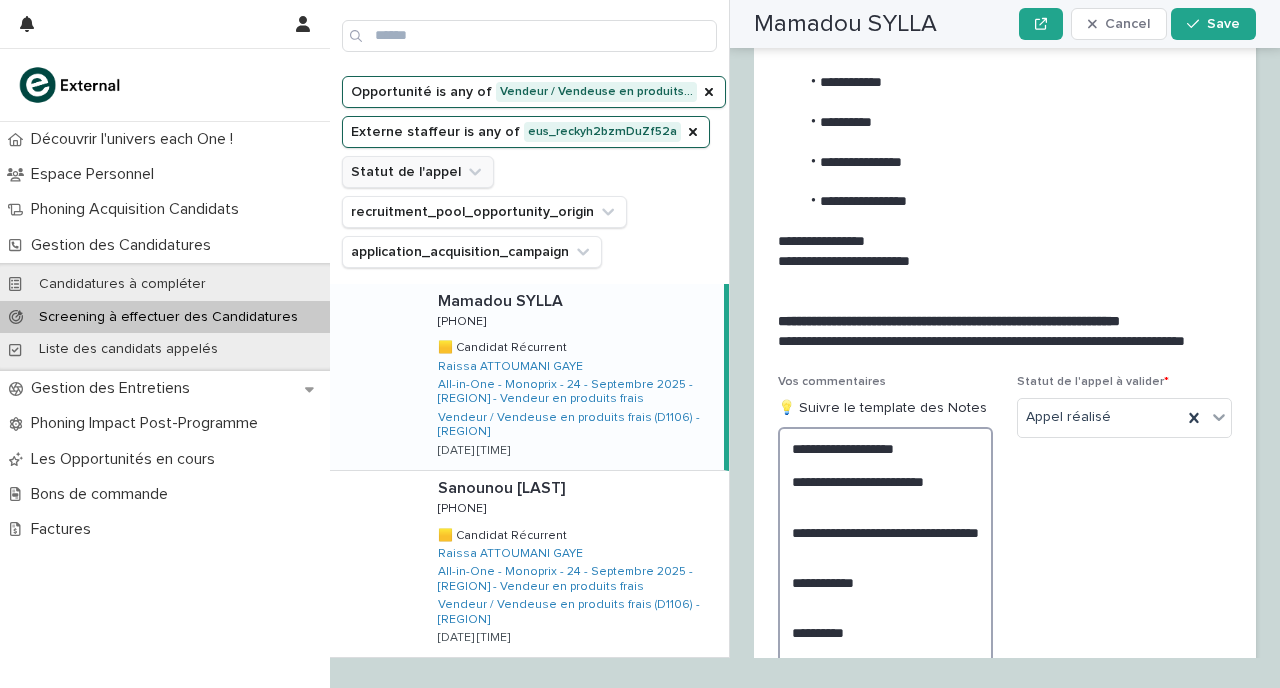 click on "**********" at bounding box center [885, 641] 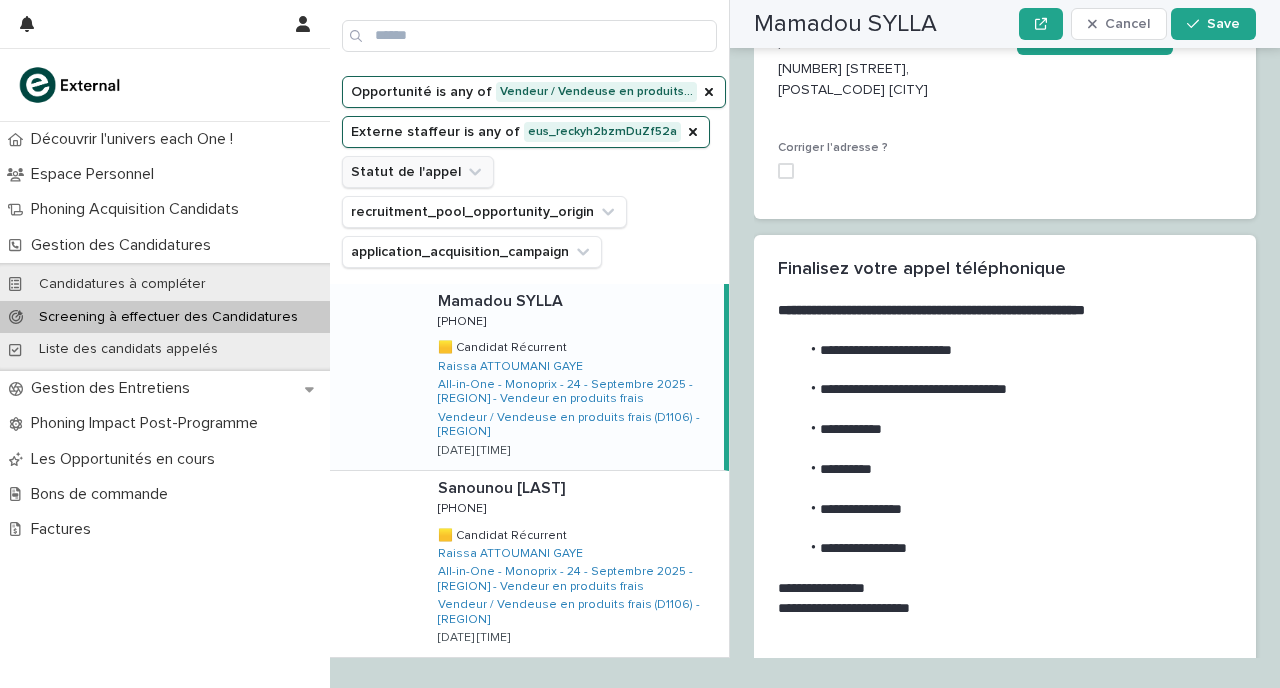 scroll, scrollTop: 2149, scrollLeft: 0, axis: vertical 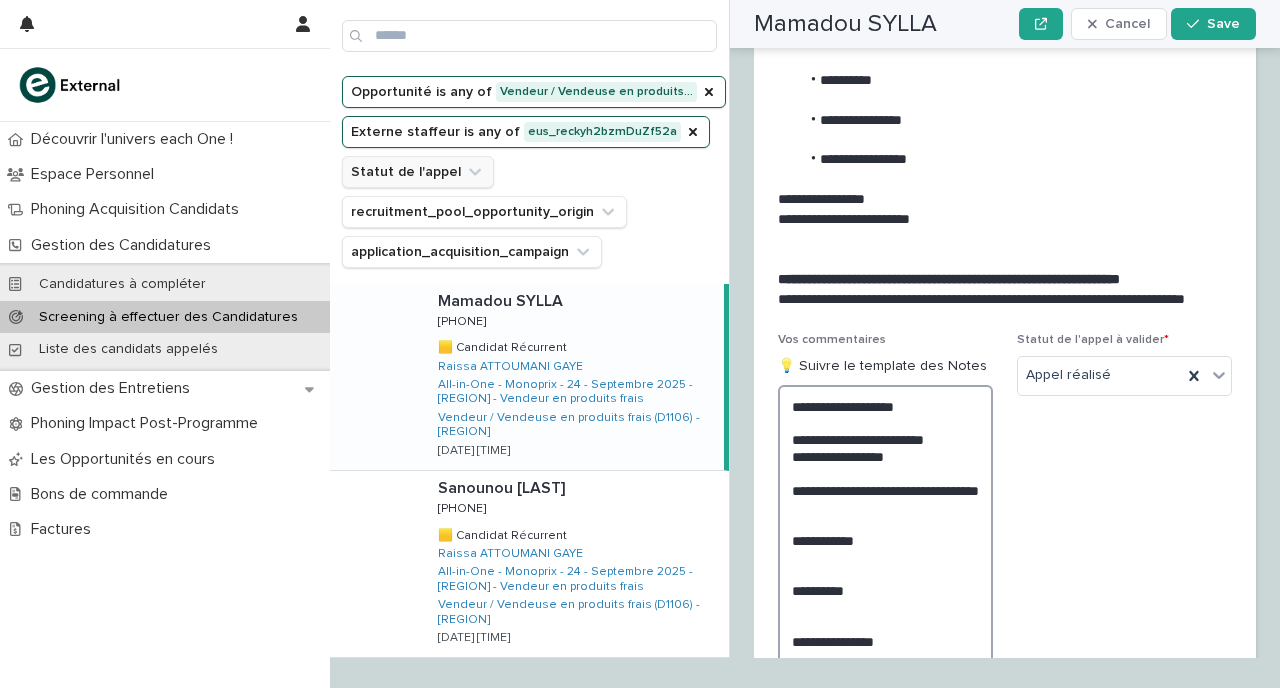 click on "**********" at bounding box center (885, 599) 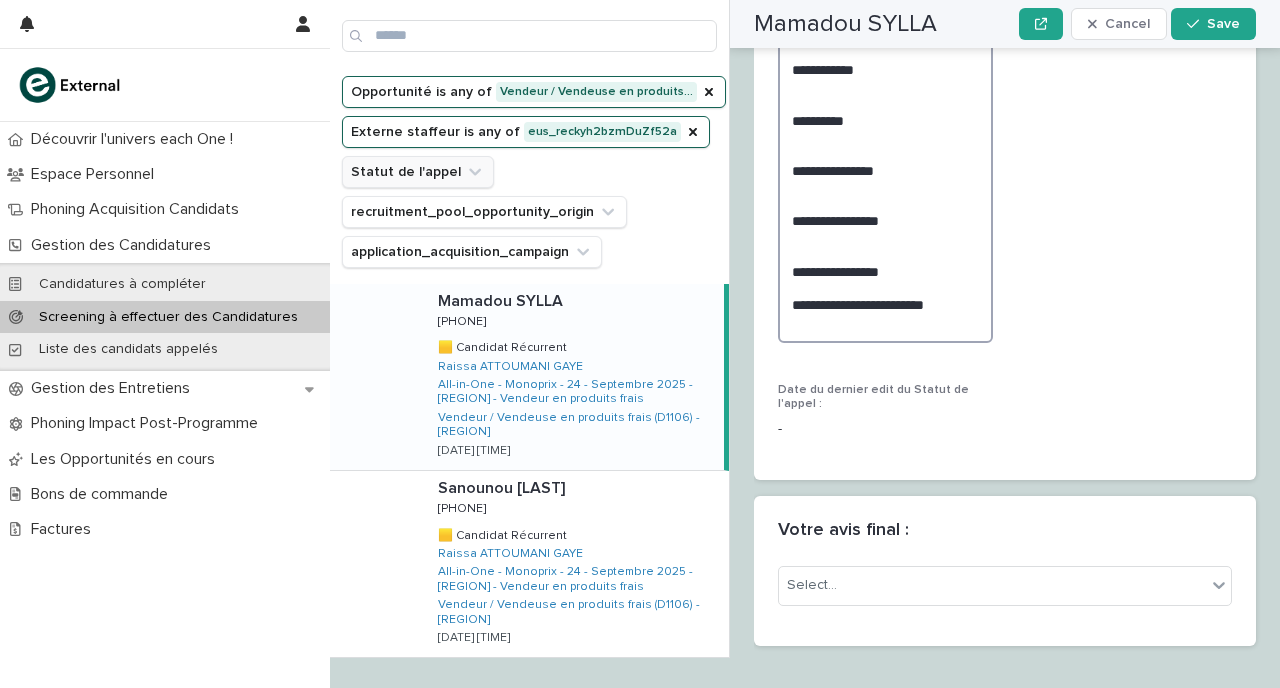 scroll, scrollTop: 3240, scrollLeft: 0, axis: vertical 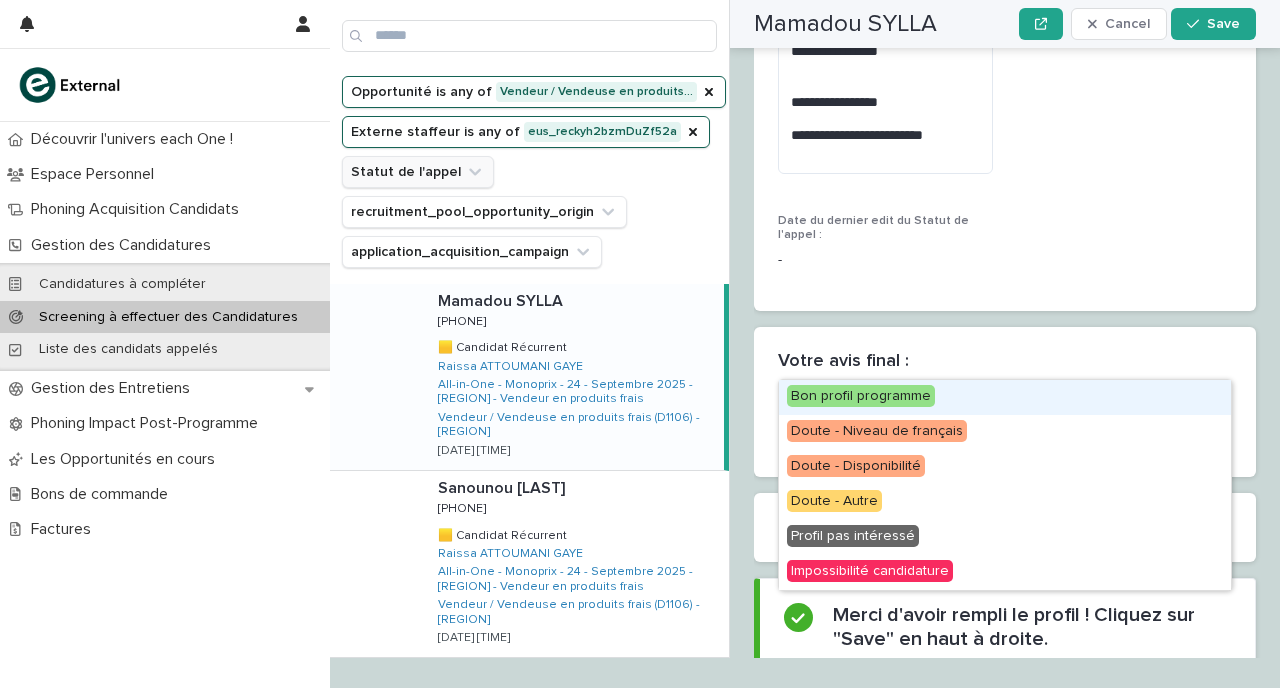 click on "Select..." at bounding box center [992, 416] 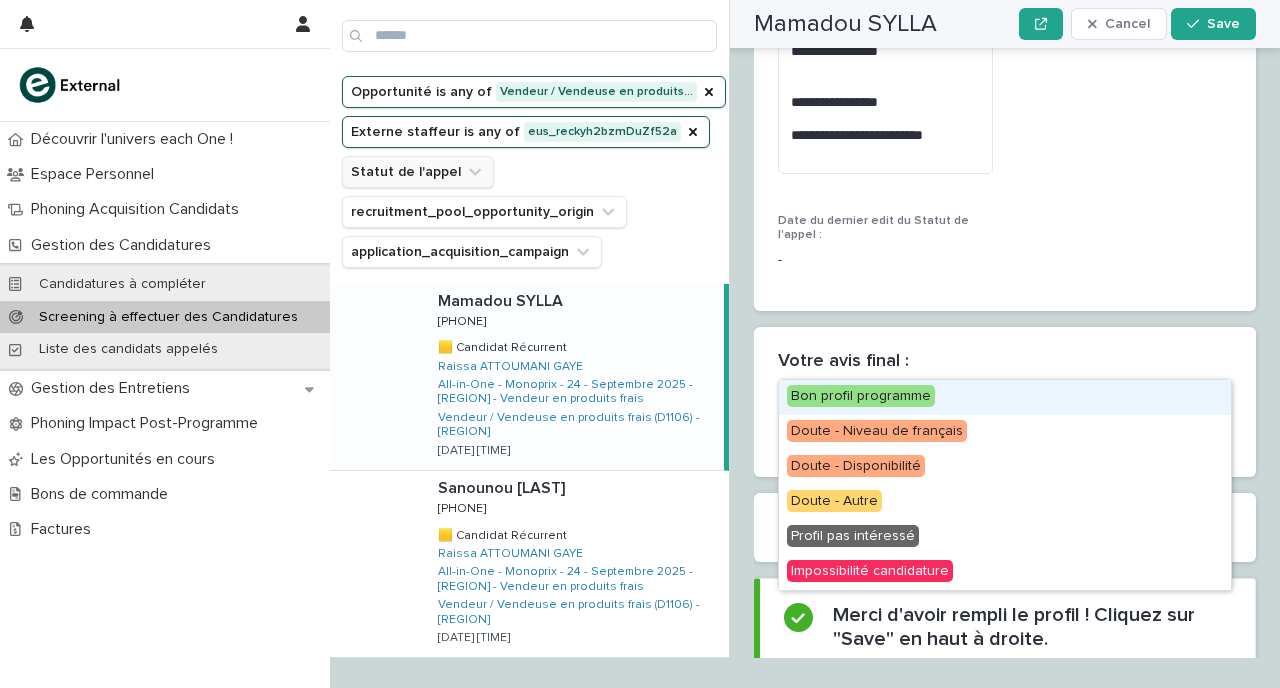 click on "Bon profil programme" at bounding box center (861, 396) 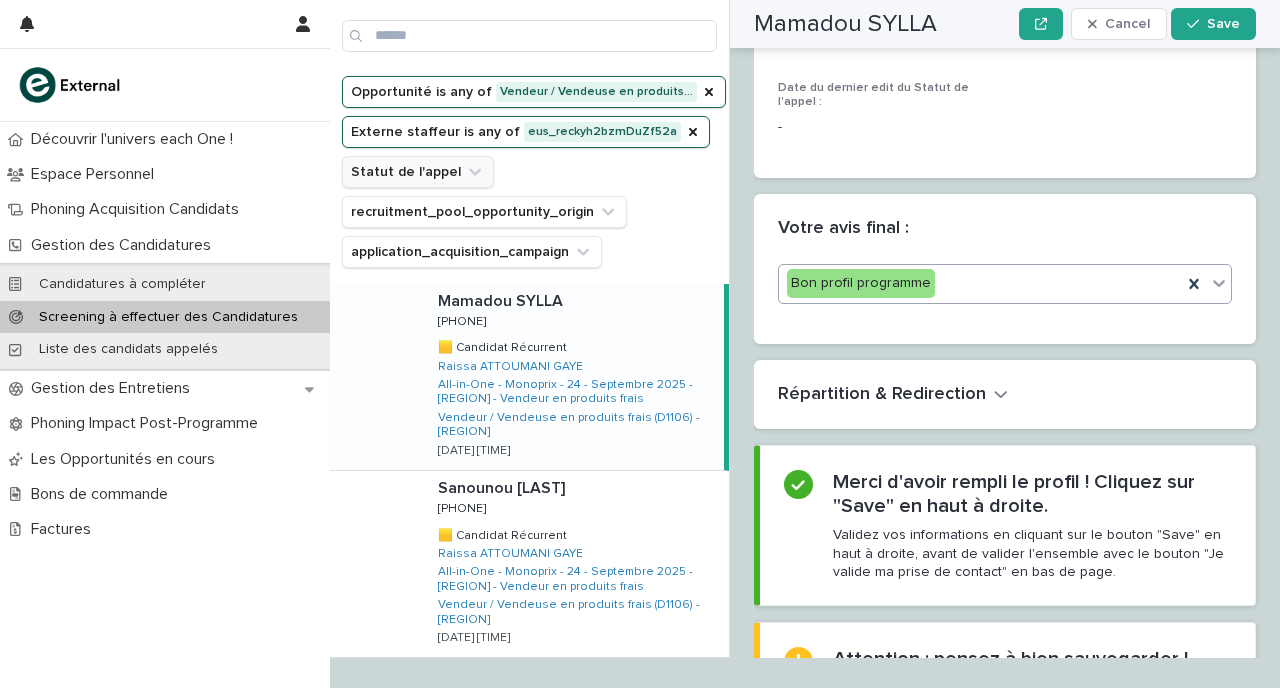 scroll, scrollTop: 3465, scrollLeft: 0, axis: vertical 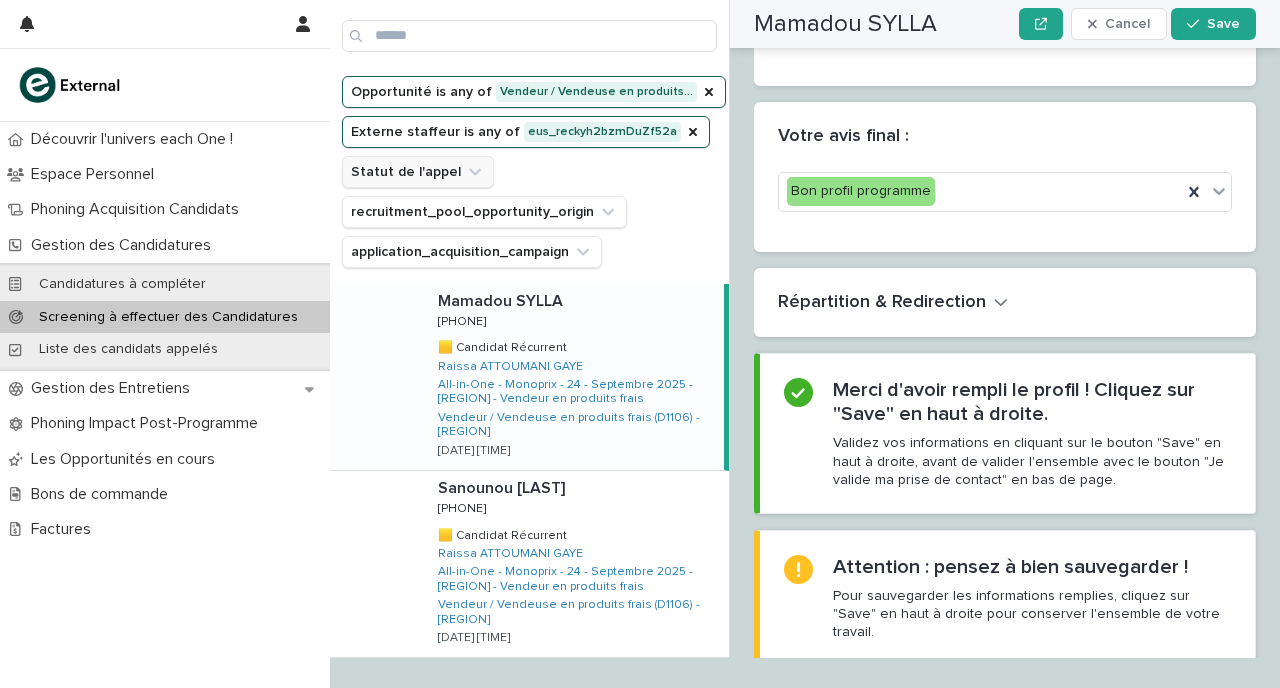 click 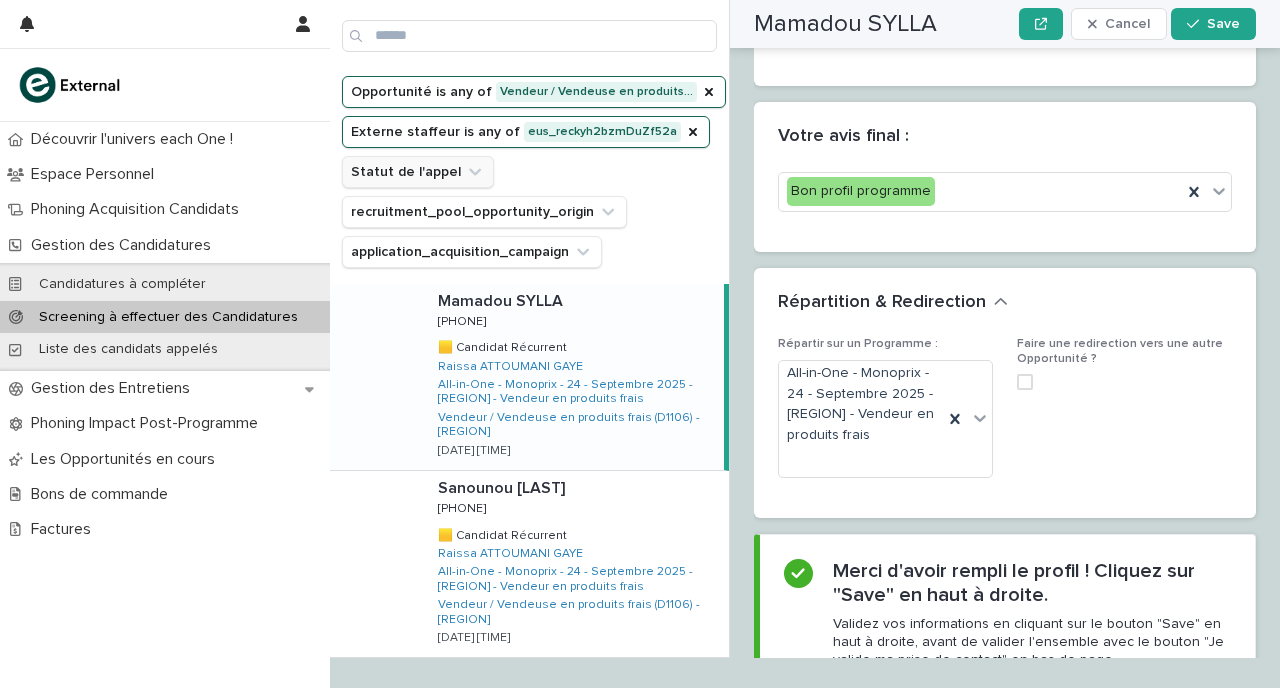 click at bounding box center [1025, 382] 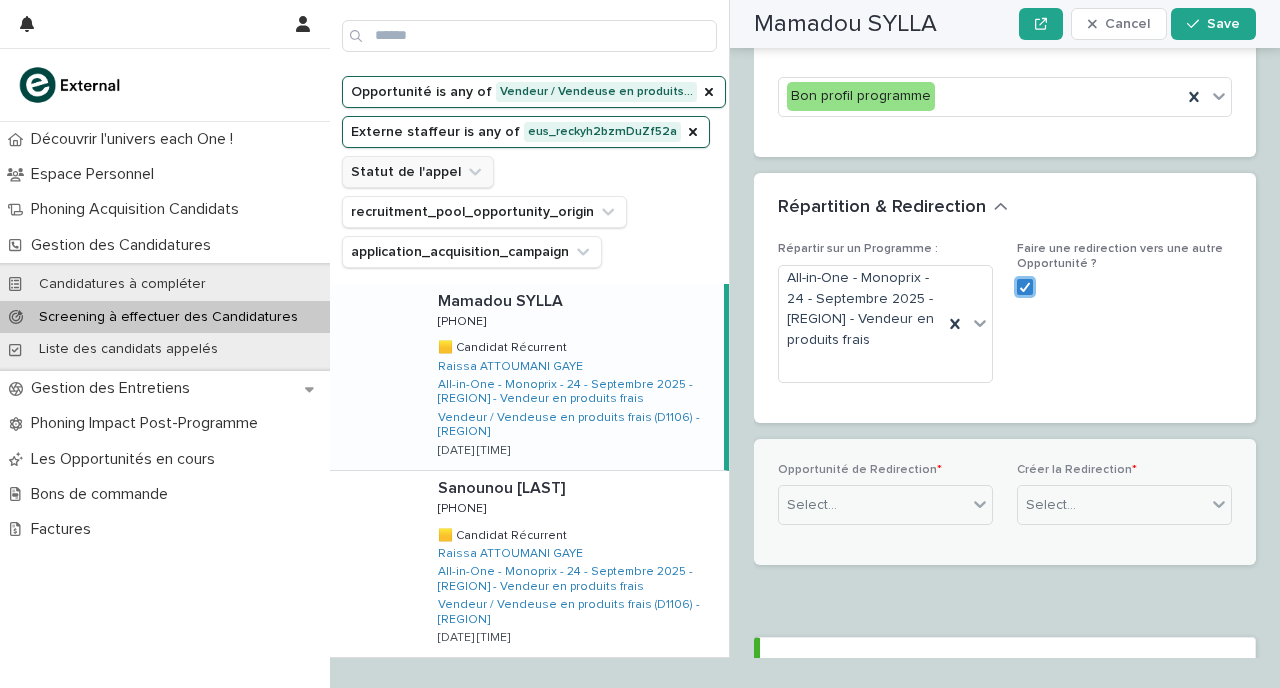 scroll, scrollTop: 3567, scrollLeft: 0, axis: vertical 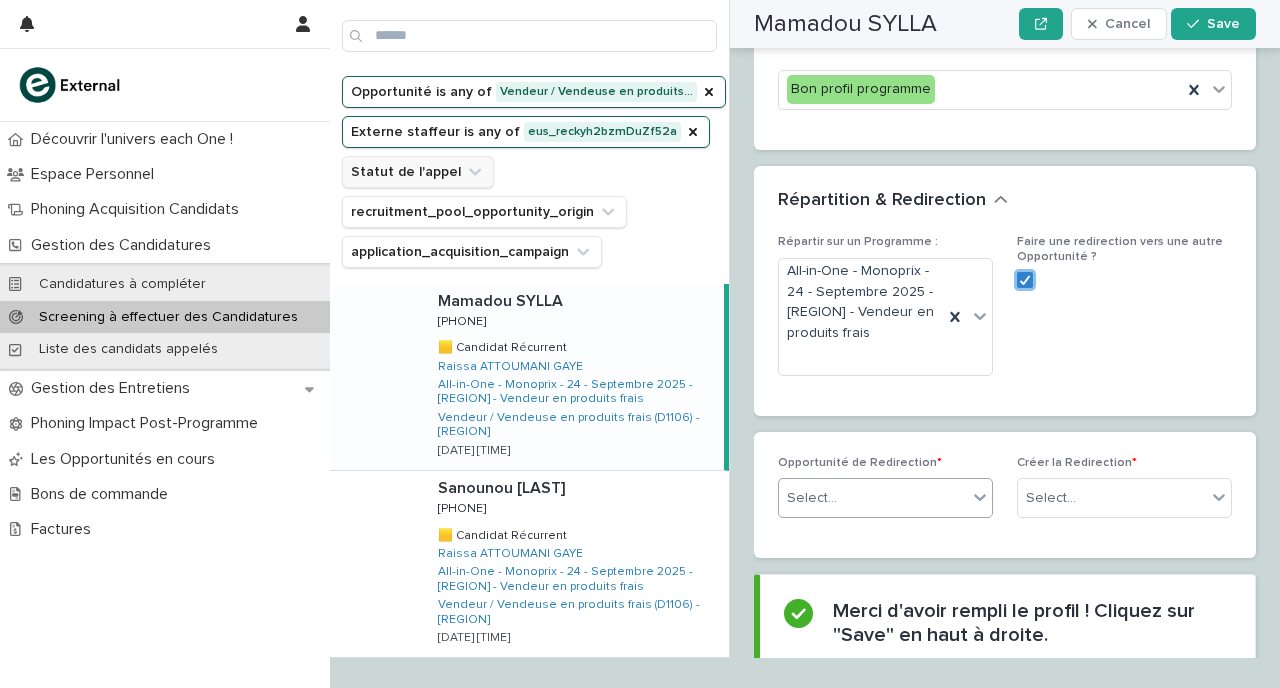click on "Select..." at bounding box center (873, 498) 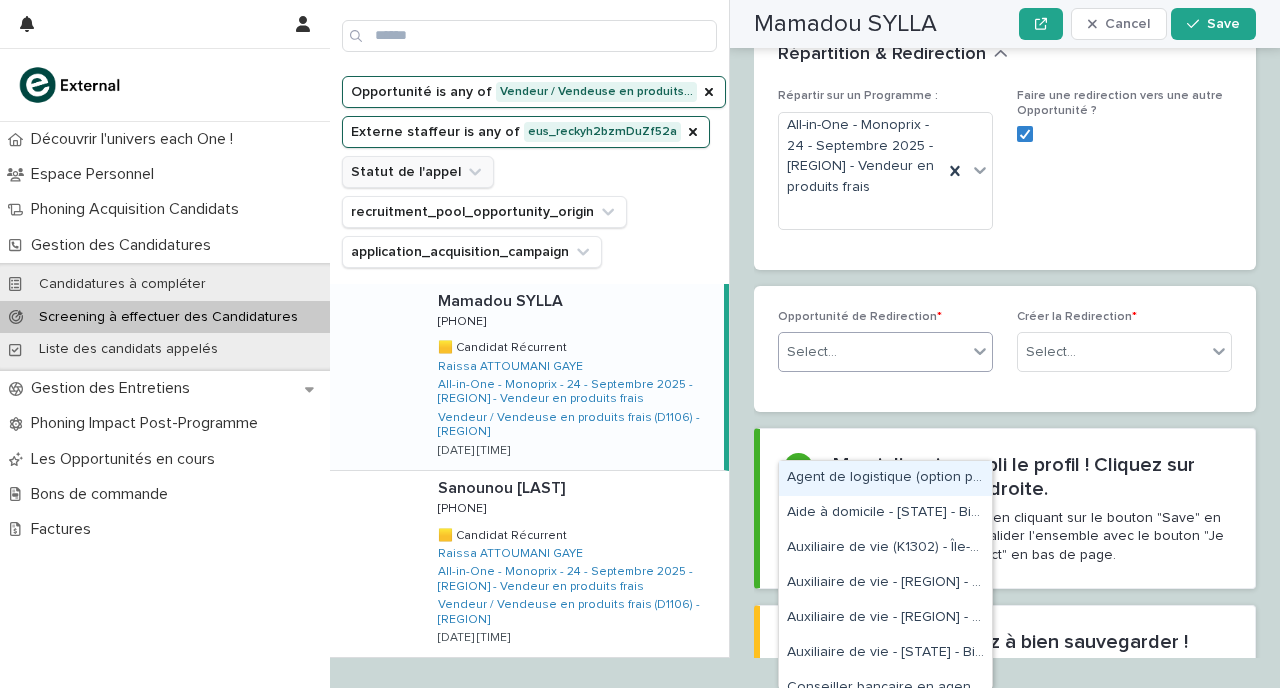scroll, scrollTop: 3716, scrollLeft: 0, axis: vertical 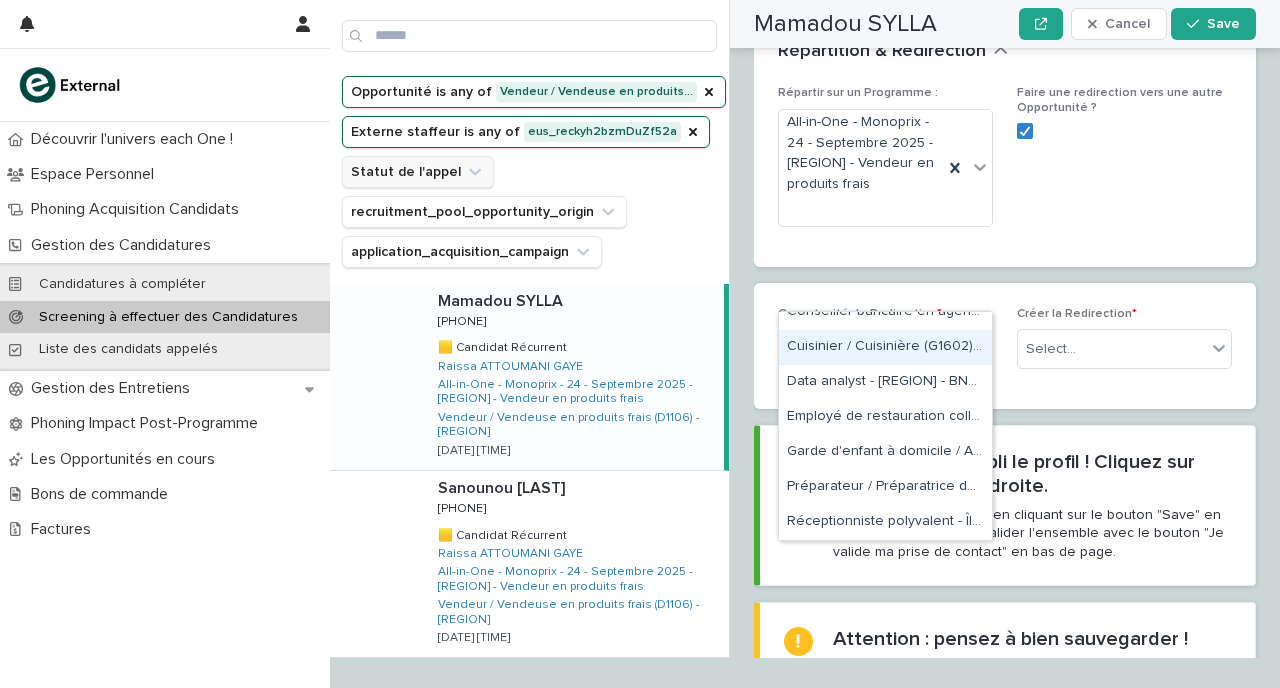 click on "Cuisinier / Cuisinière (G1602) - [STATE]" at bounding box center [885, 347] 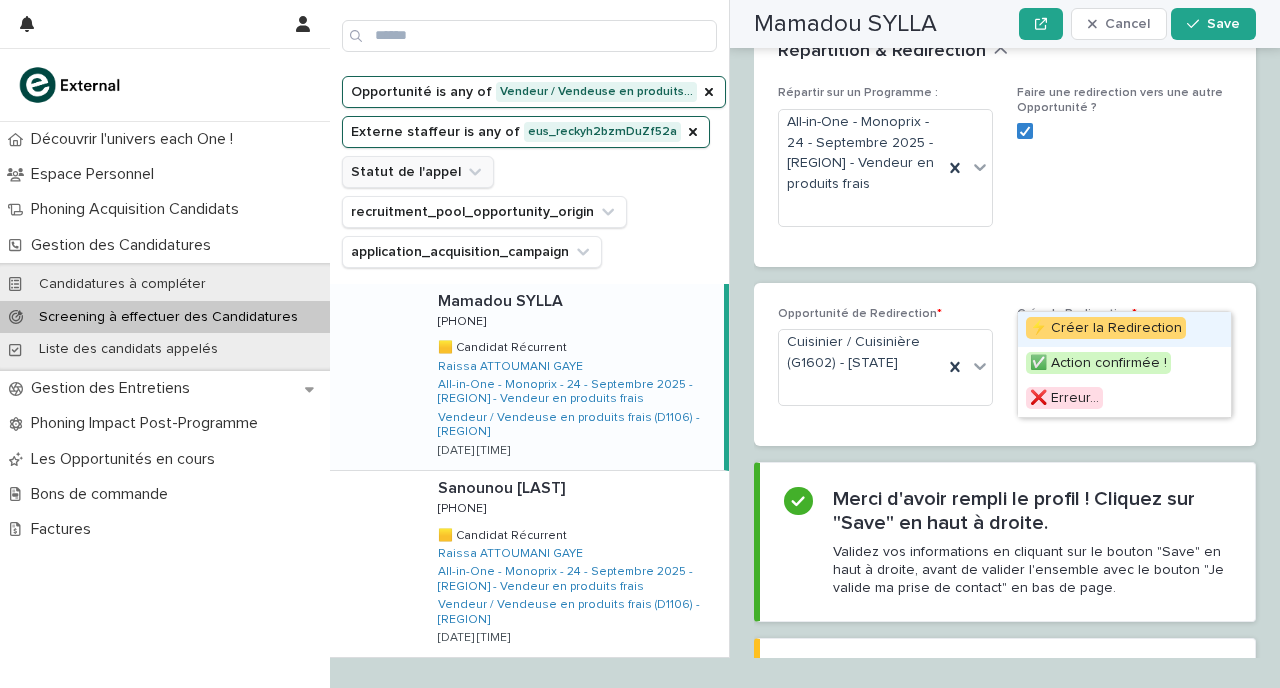 click on "Select..." at bounding box center [1112, 349] 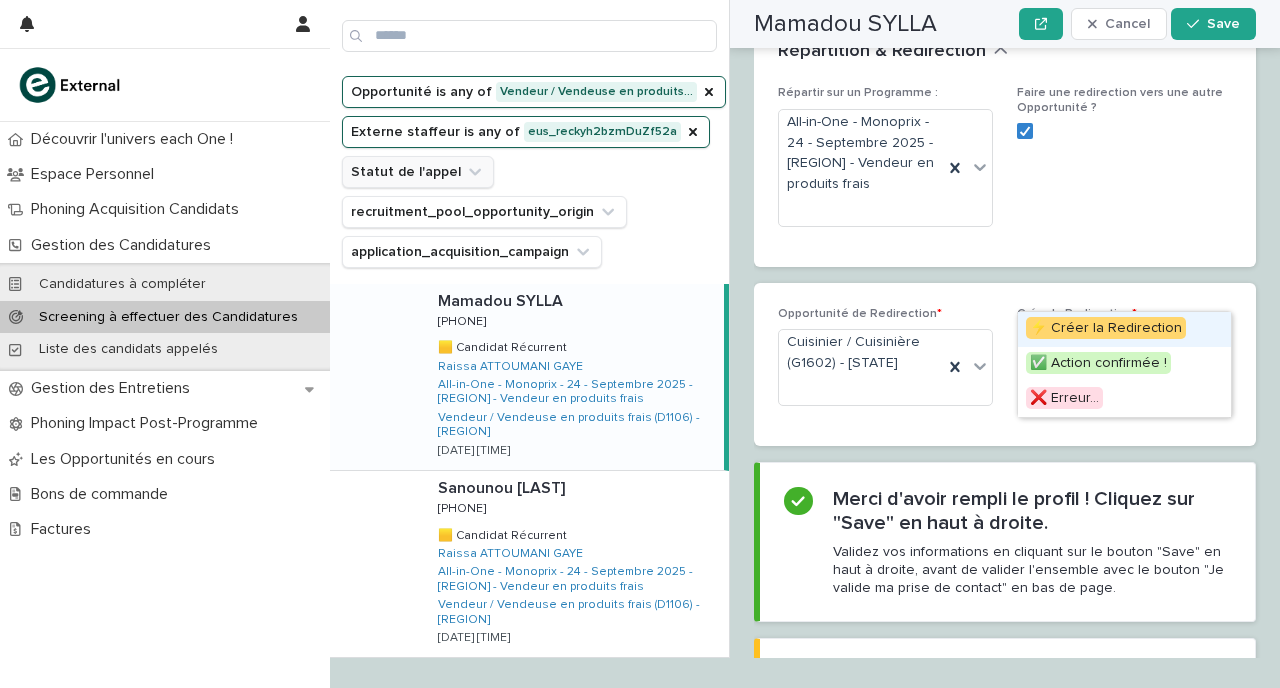 click on "⚡ Créer la Redirection" at bounding box center [1106, 328] 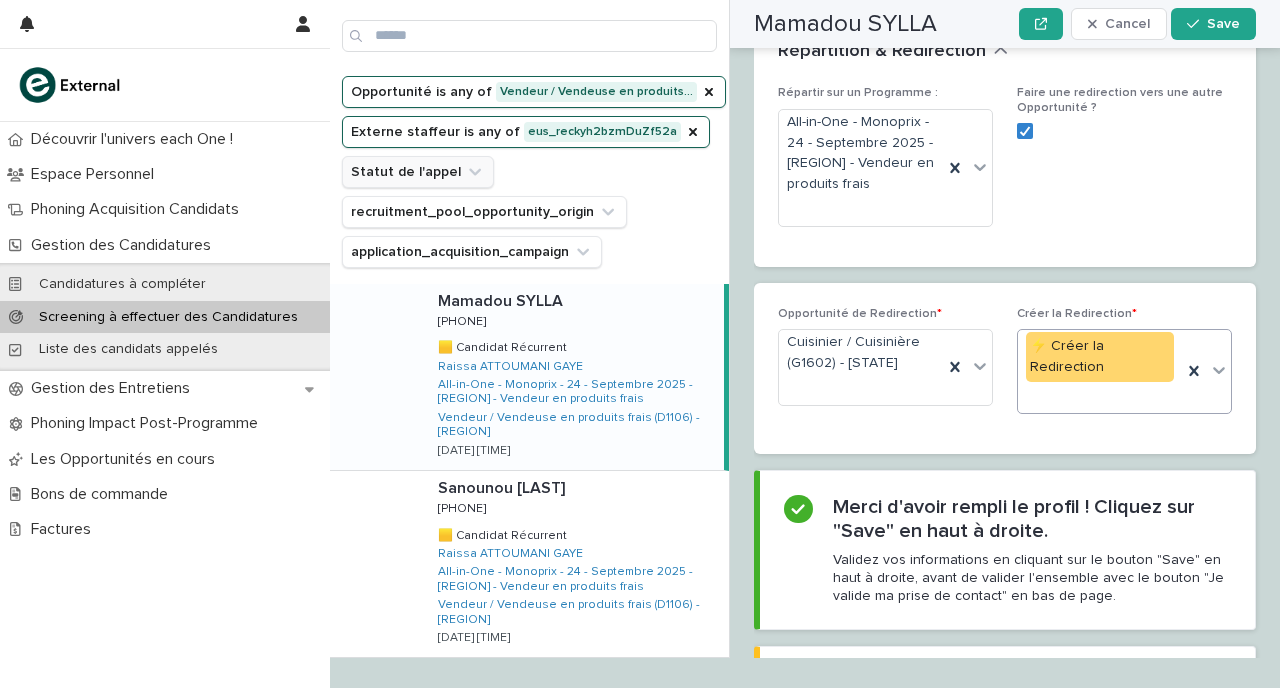 click on "Faire une redirection vers une autre Opportunité ?" at bounding box center (1124, 164) 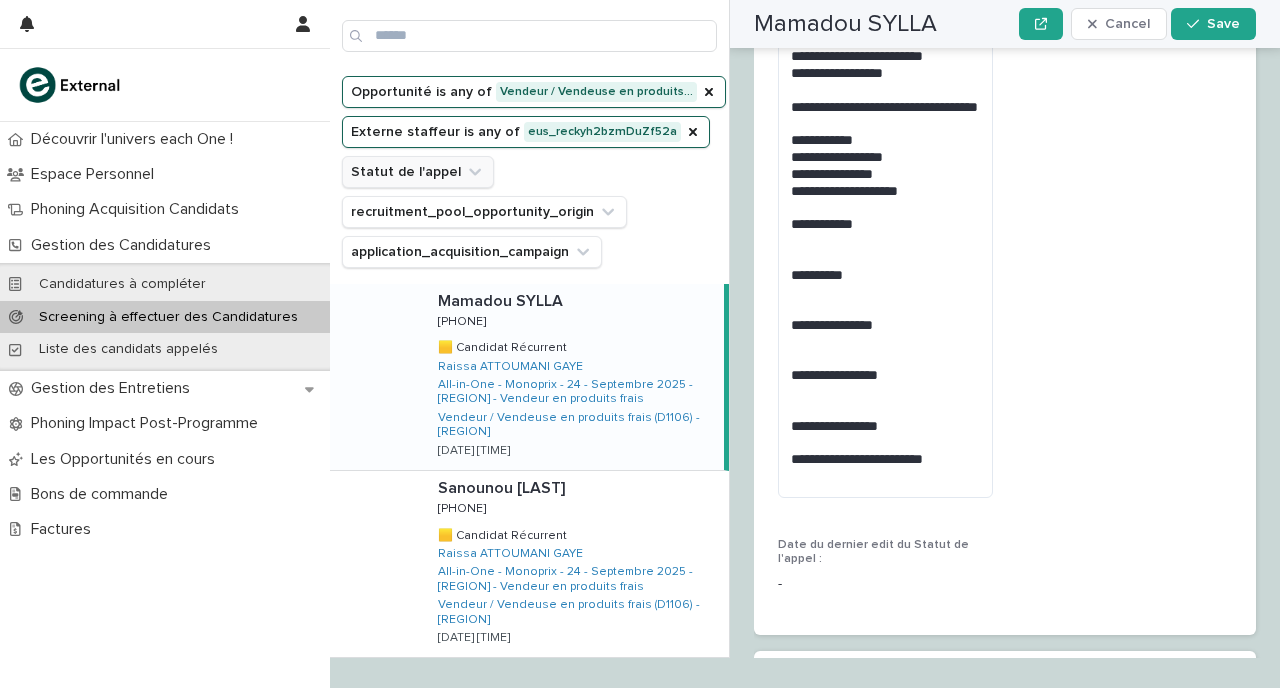 scroll, scrollTop: 2860, scrollLeft: 0, axis: vertical 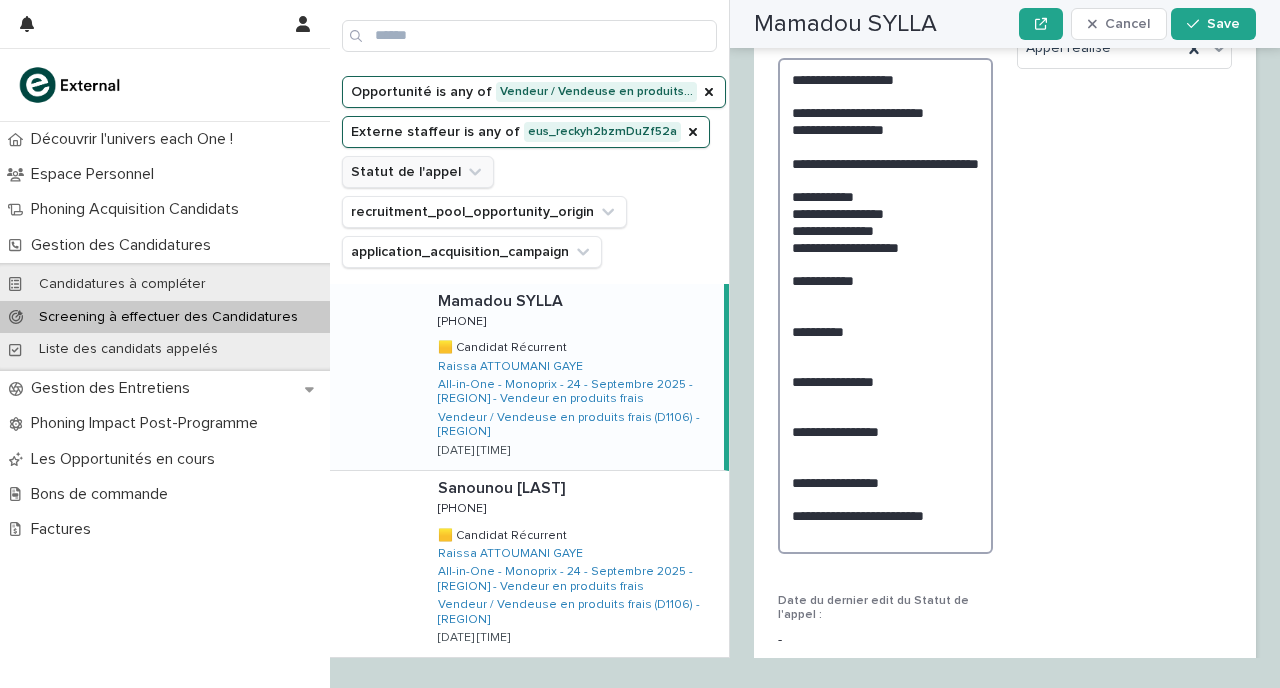 click on "**********" at bounding box center [885, 306] 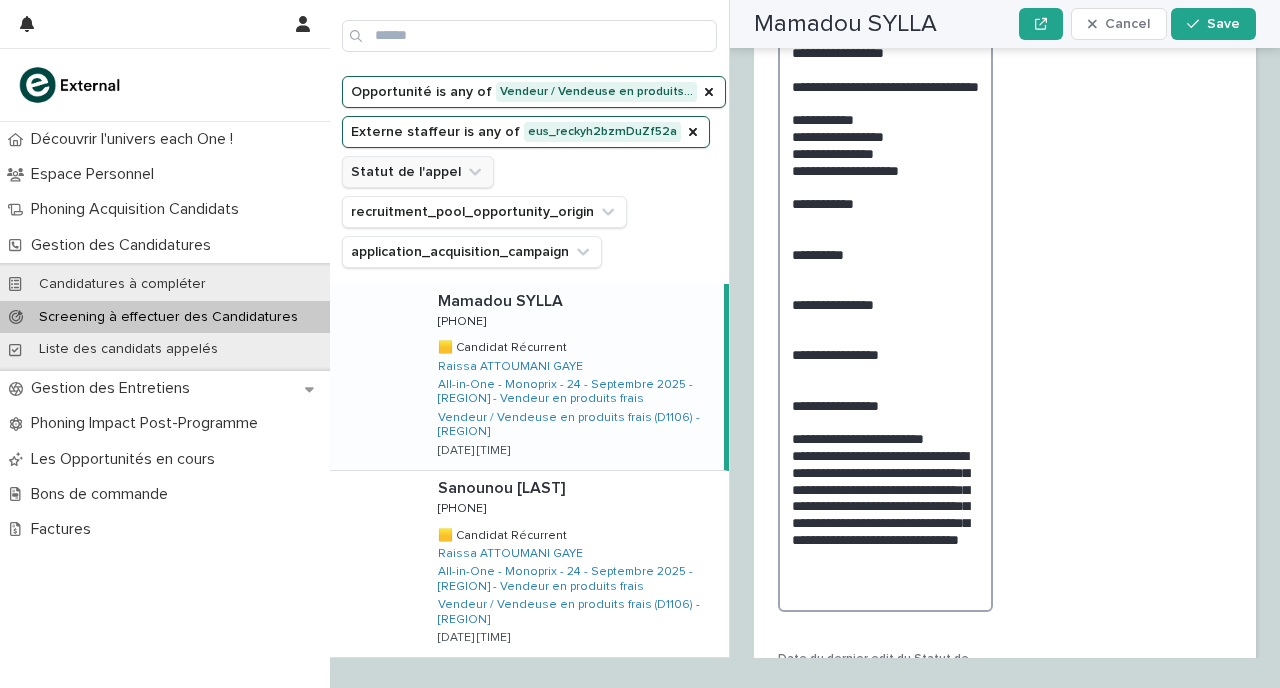 scroll, scrollTop: 2934, scrollLeft: 0, axis: vertical 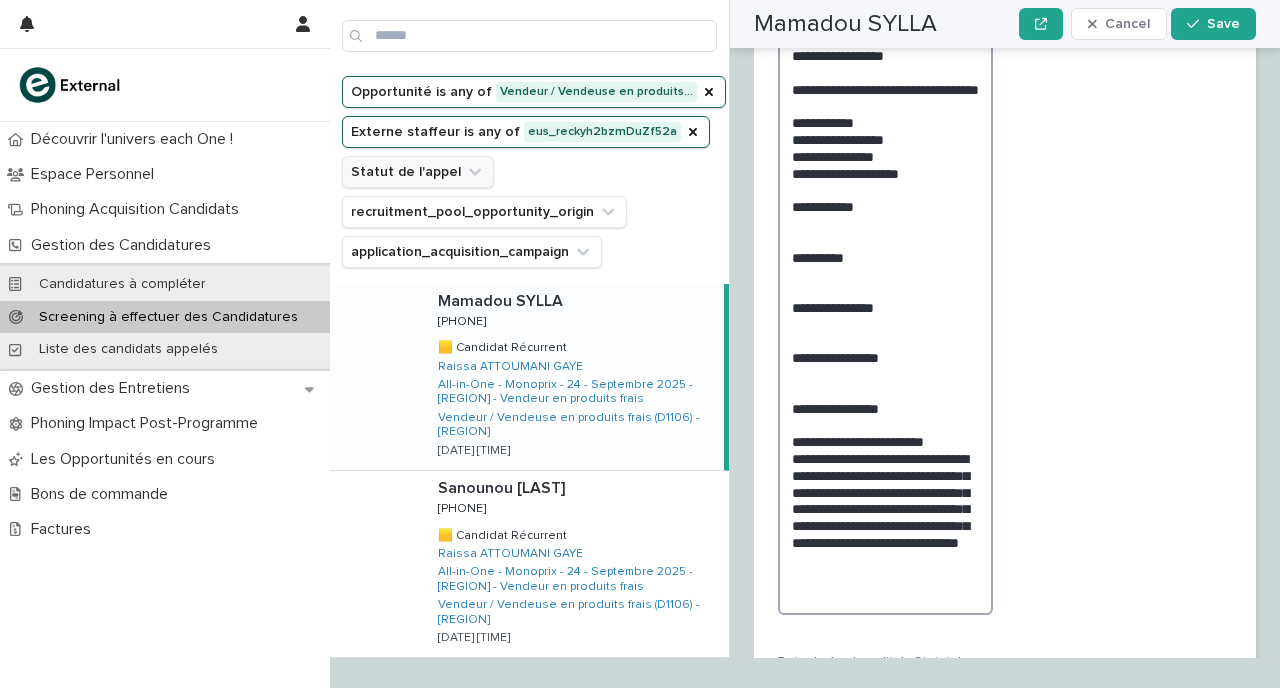 click on "**********" at bounding box center [885, 299] 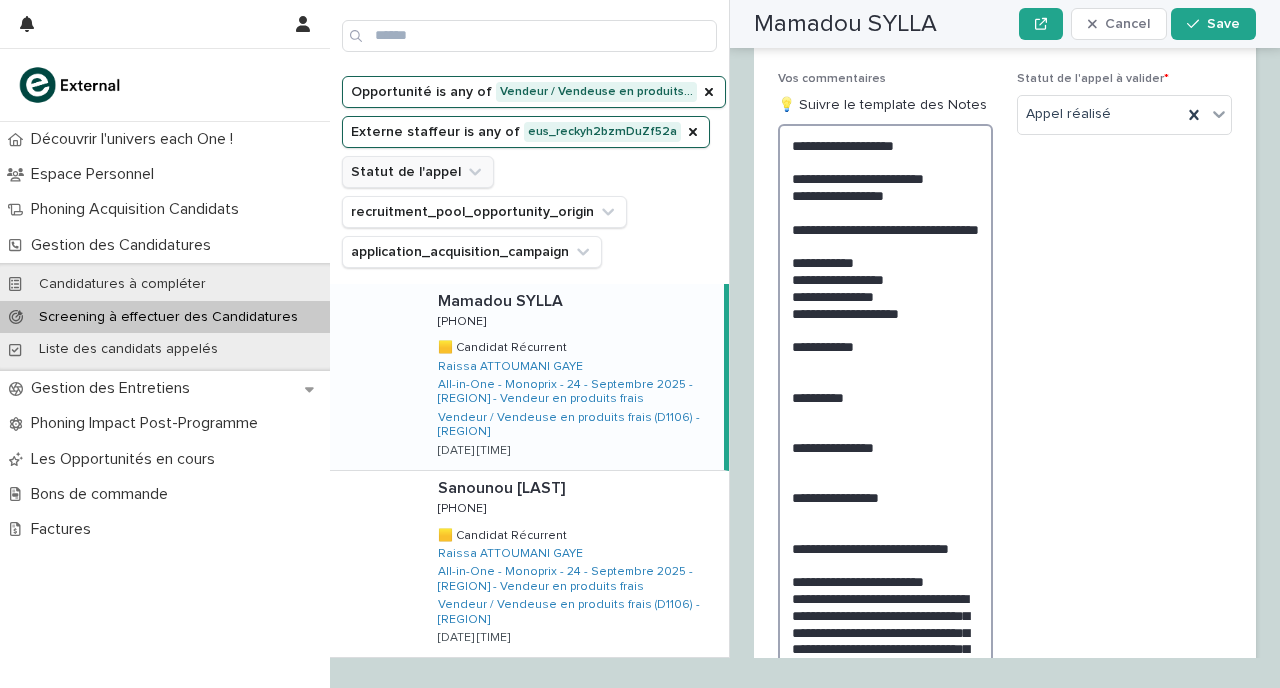 scroll, scrollTop: 2798, scrollLeft: 0, axis: vertical 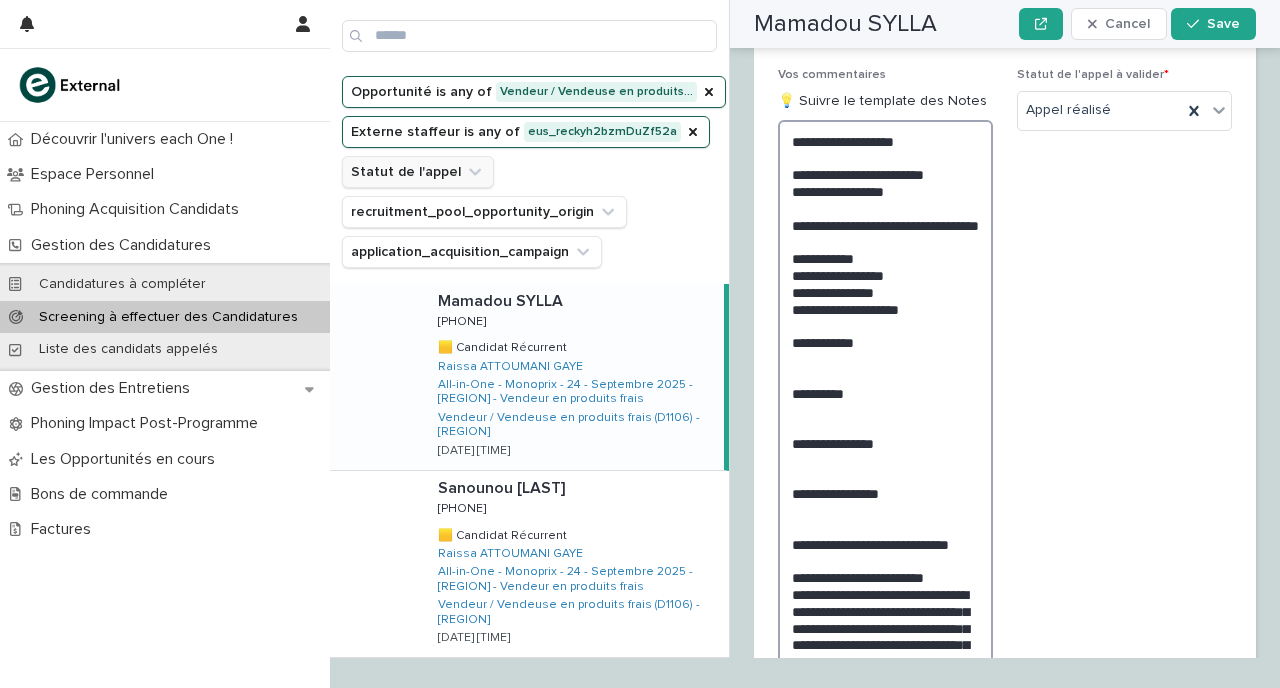 click on "**********" at bounding box center (885, 435) 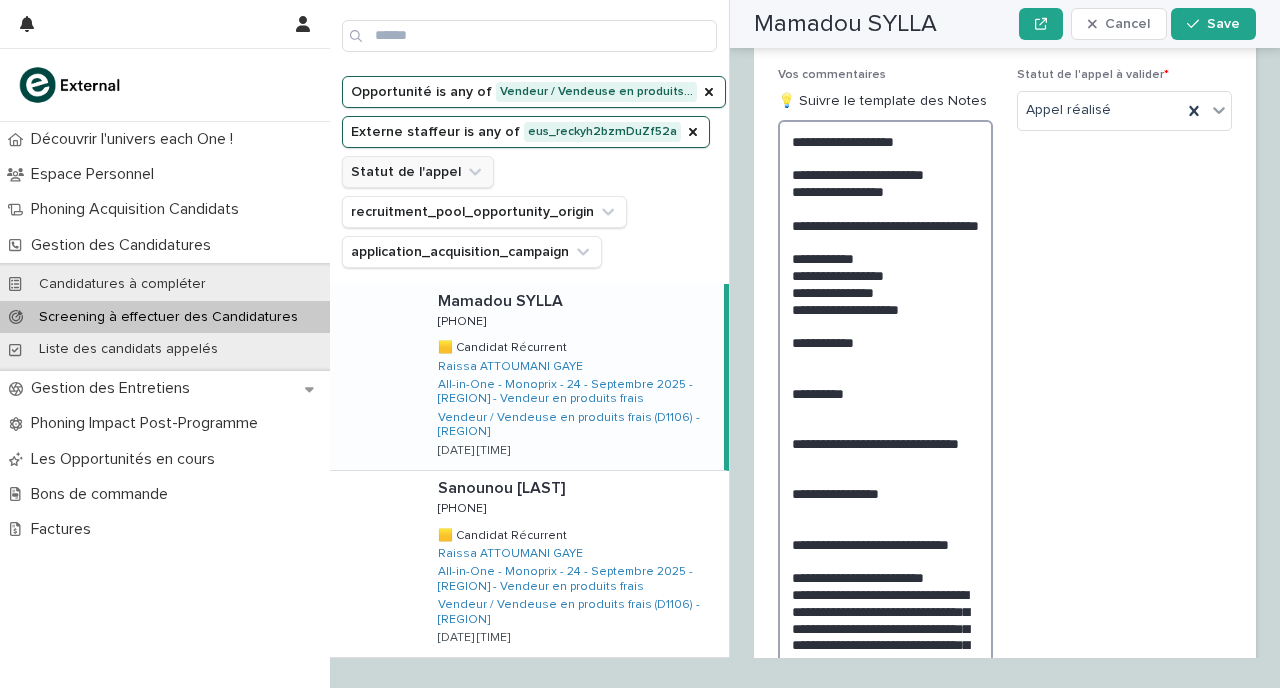 click on "**********" at bounding box center [885, 443] 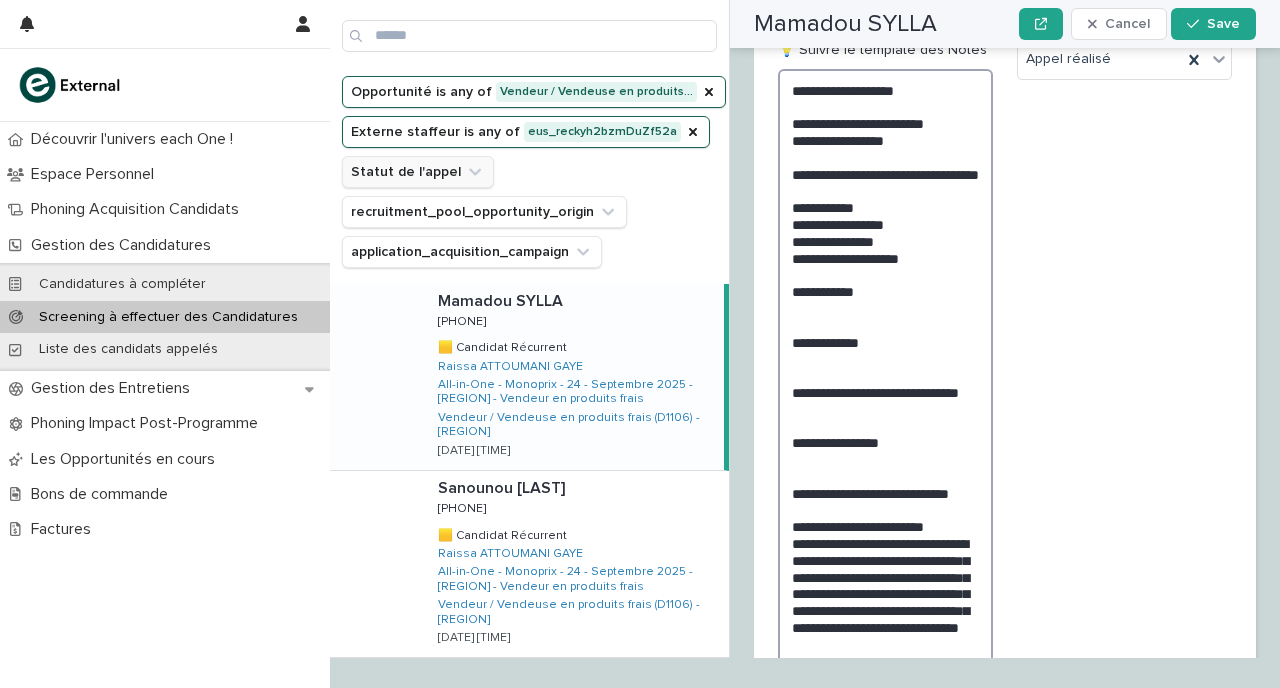 scroll, scrollTop: 2850, scrollLeft: 0, axis: vertical 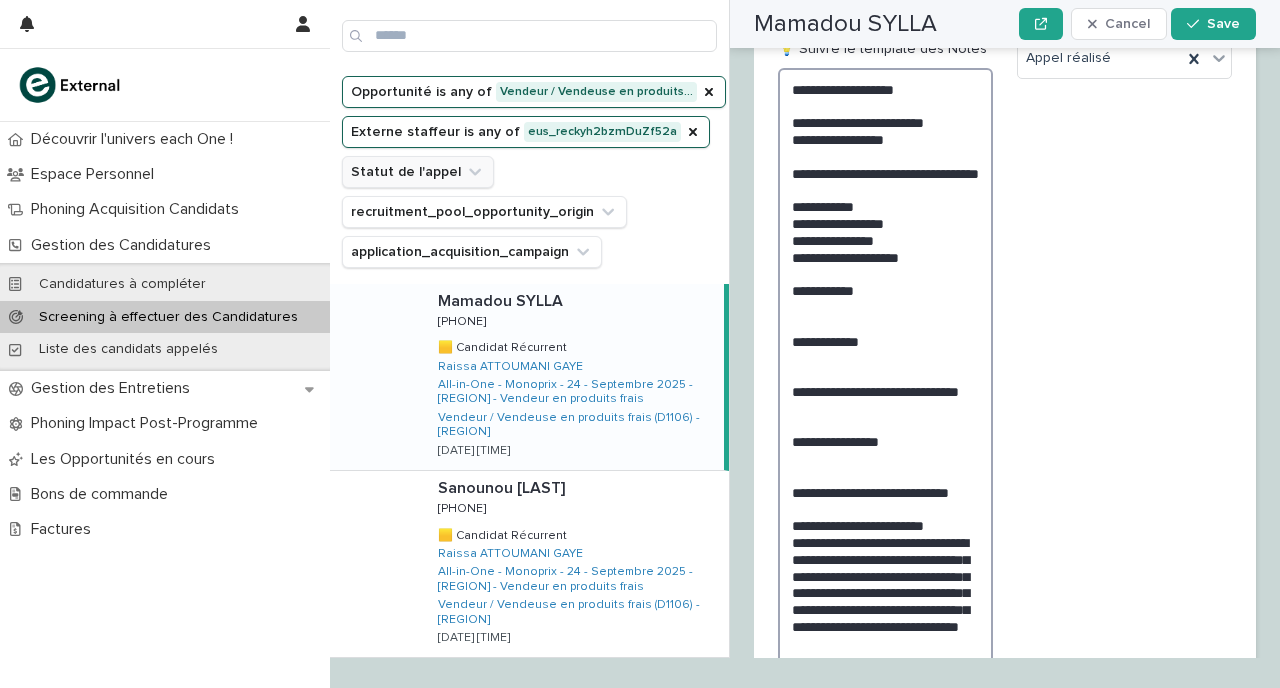 click on "**********" at bounding box center [885, 391] 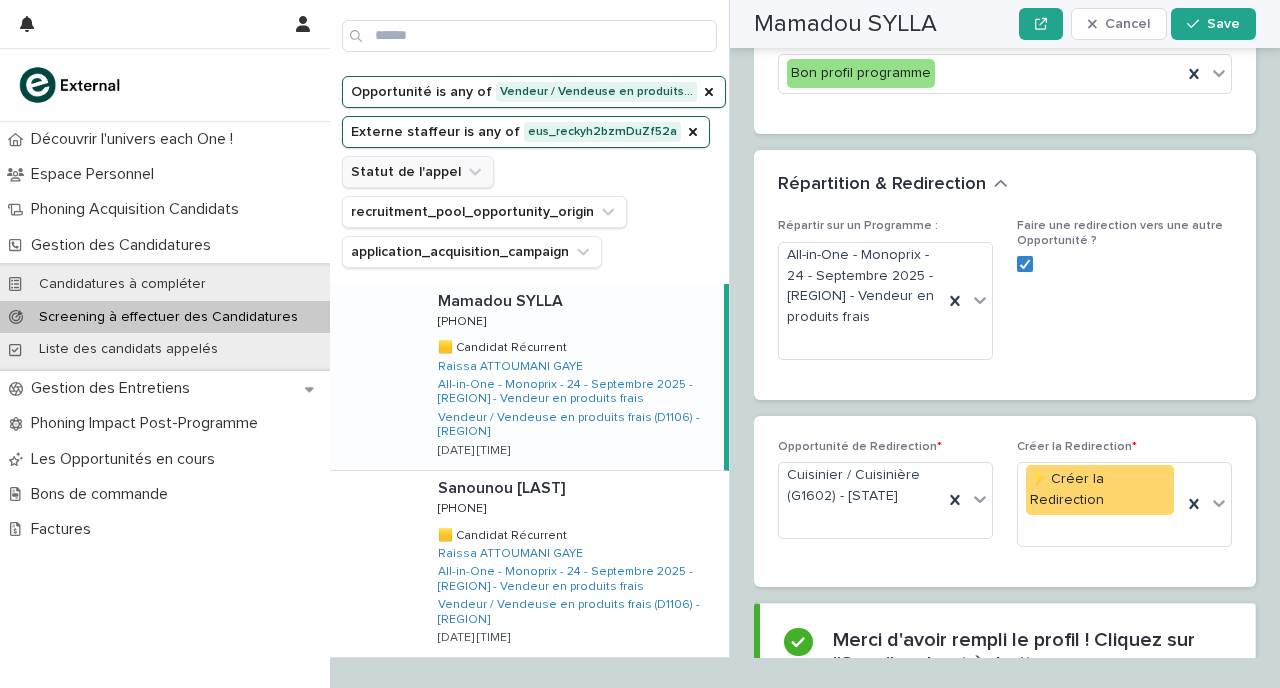 scroll, scrollTop: 3756, scrollLeft: 0, axis: vertical 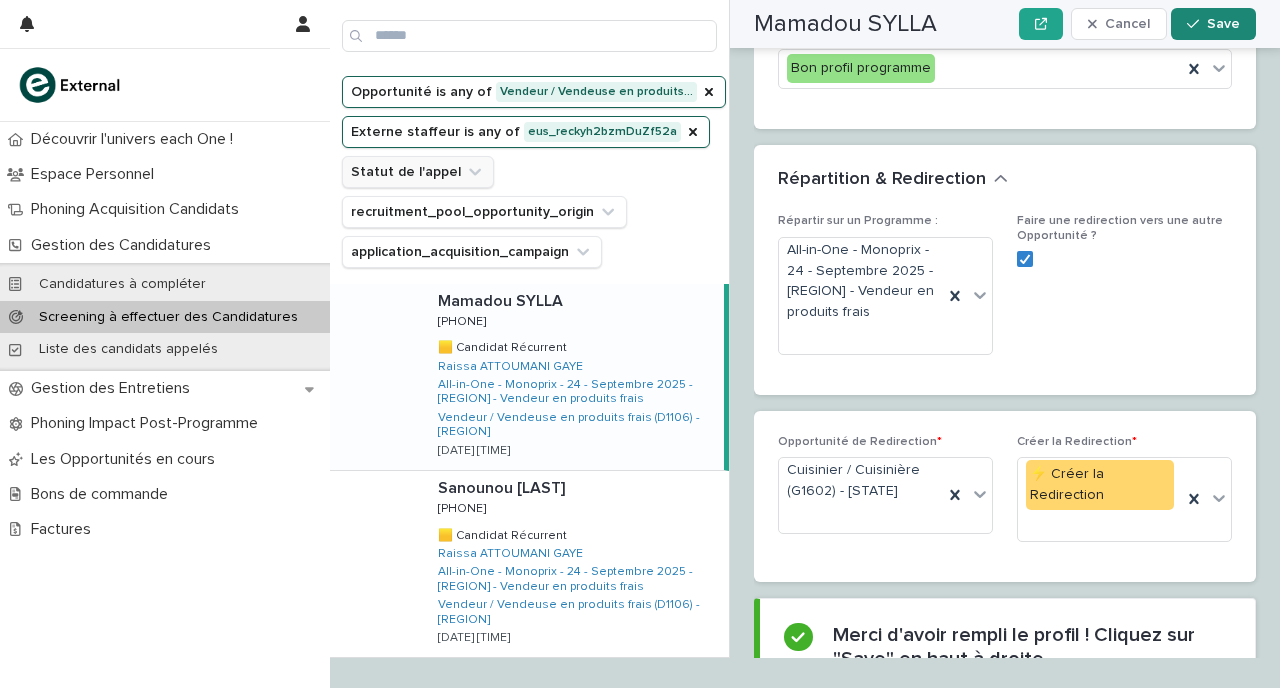 type on "**********" 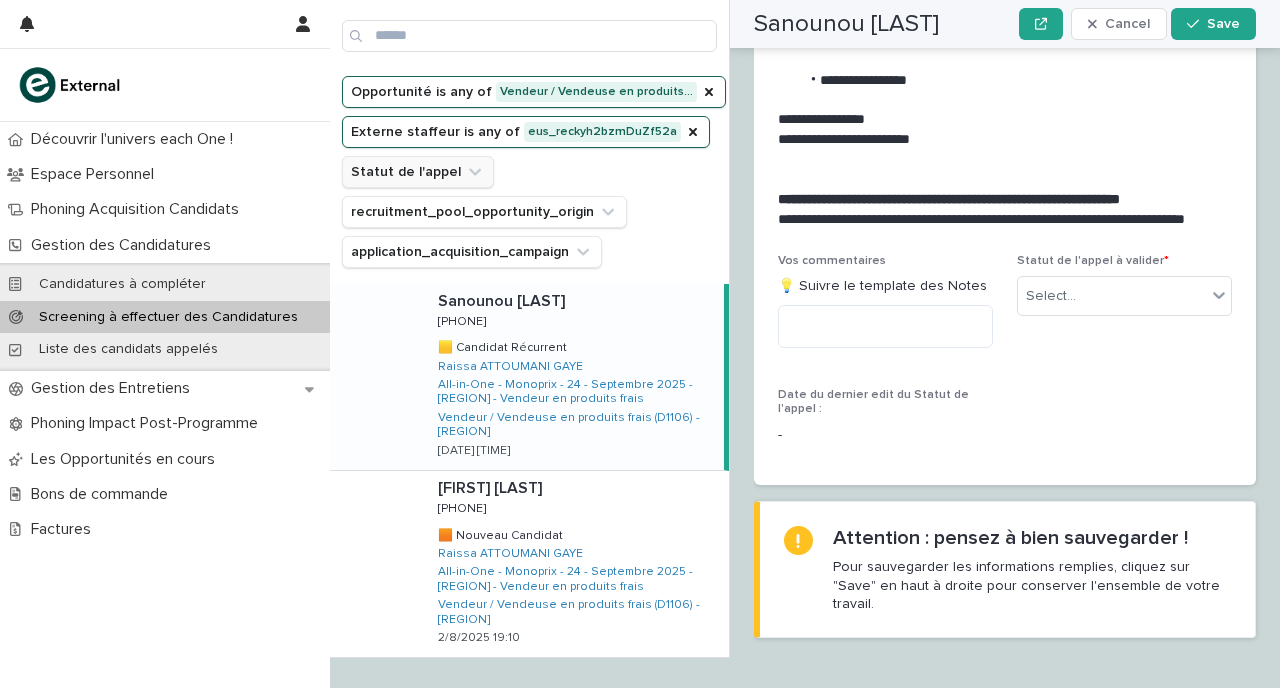 scroll, scrollTop: 2505, scrollLeft: 0, axis: vertical 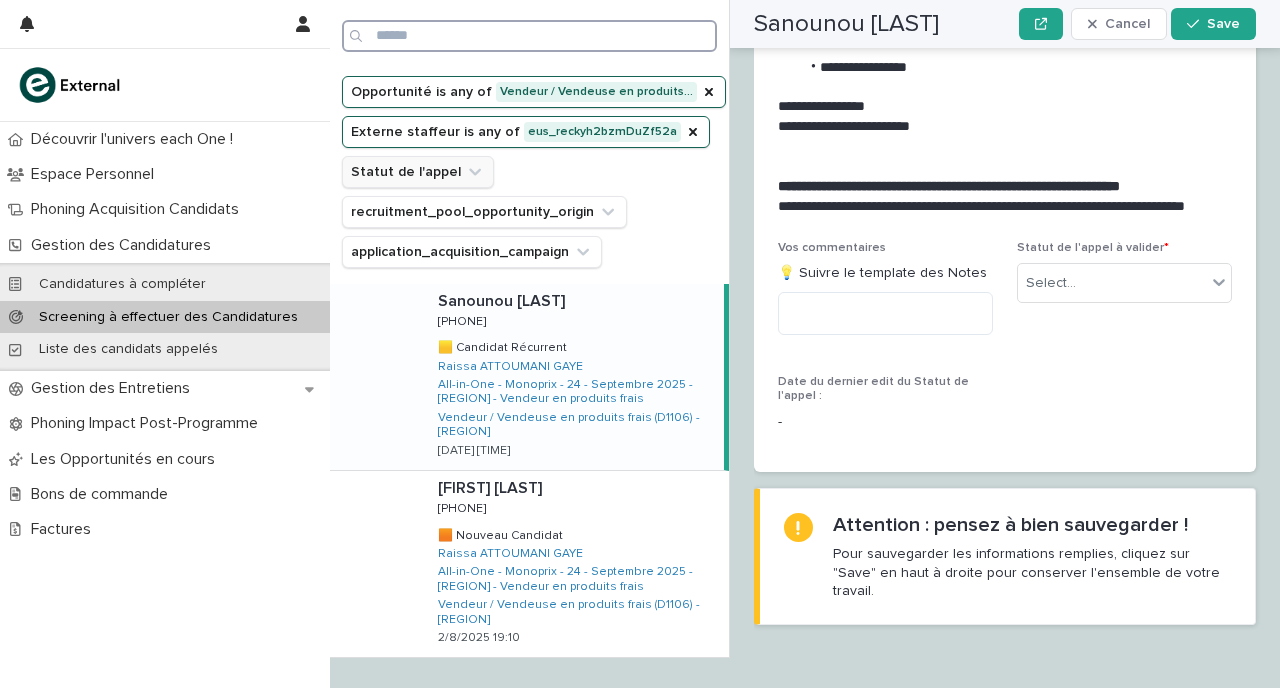 click at bounding box center [529, 36] 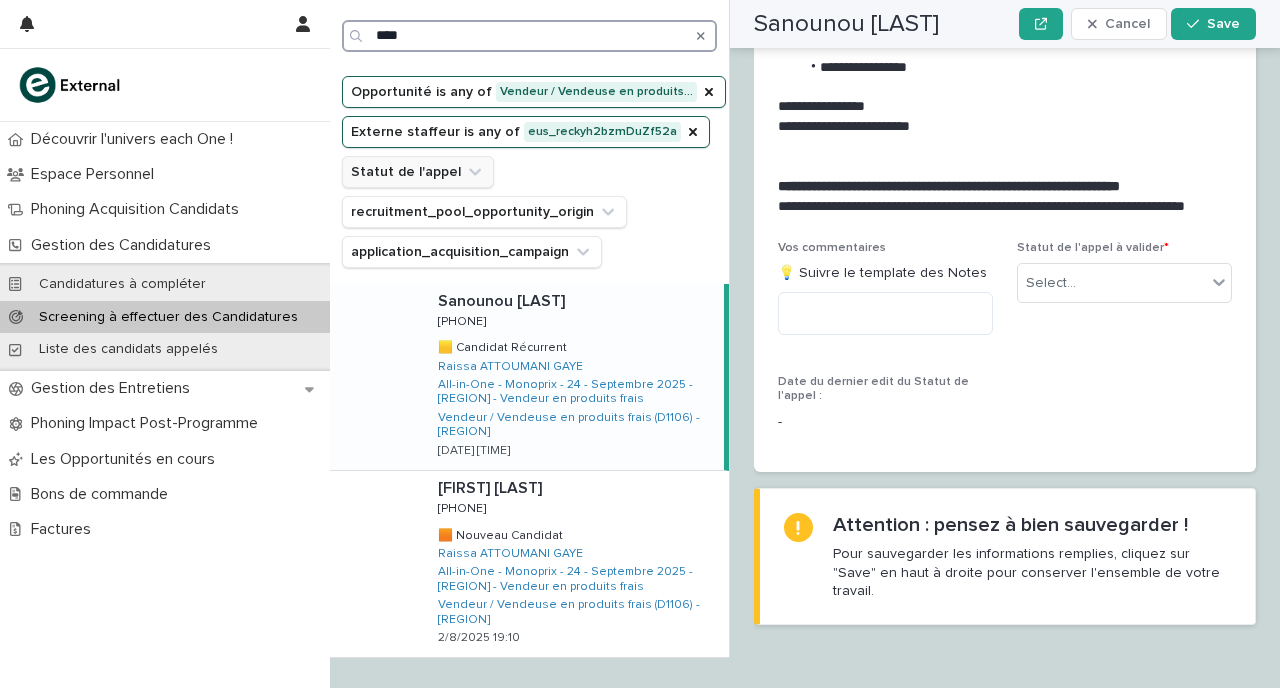 type on "****" 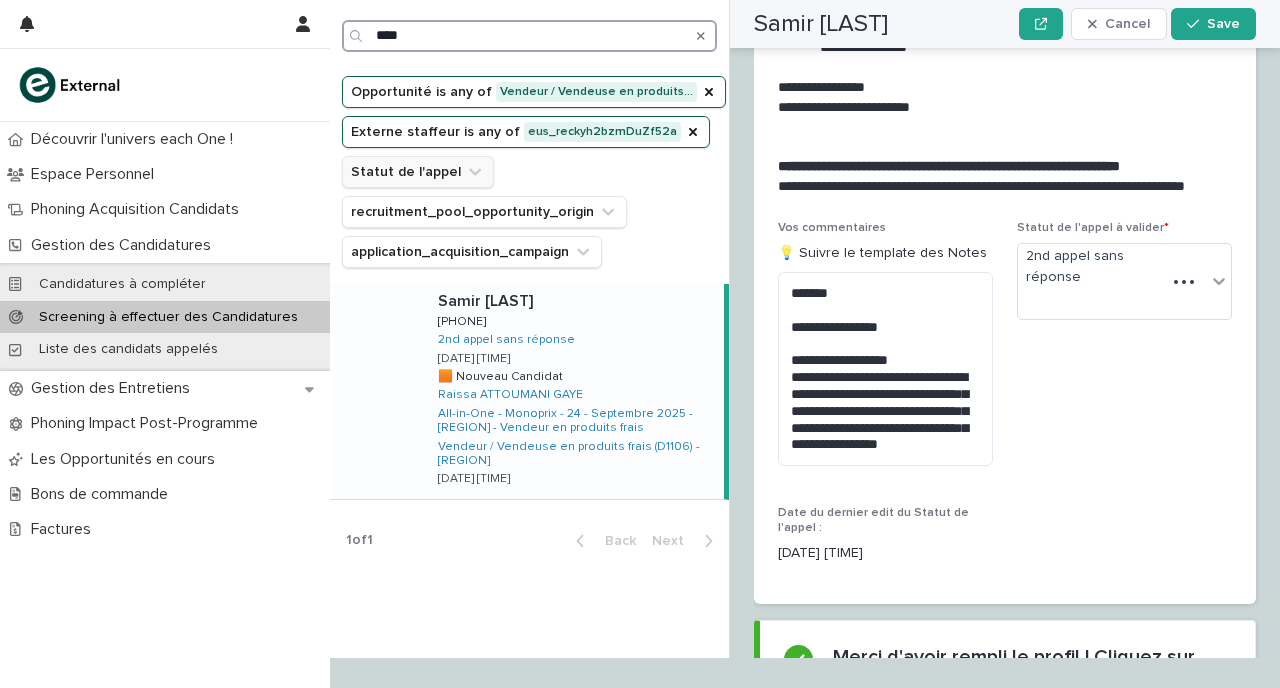 scroll, scrollTop: 2892, scrollLeft: 0, axis: vertical 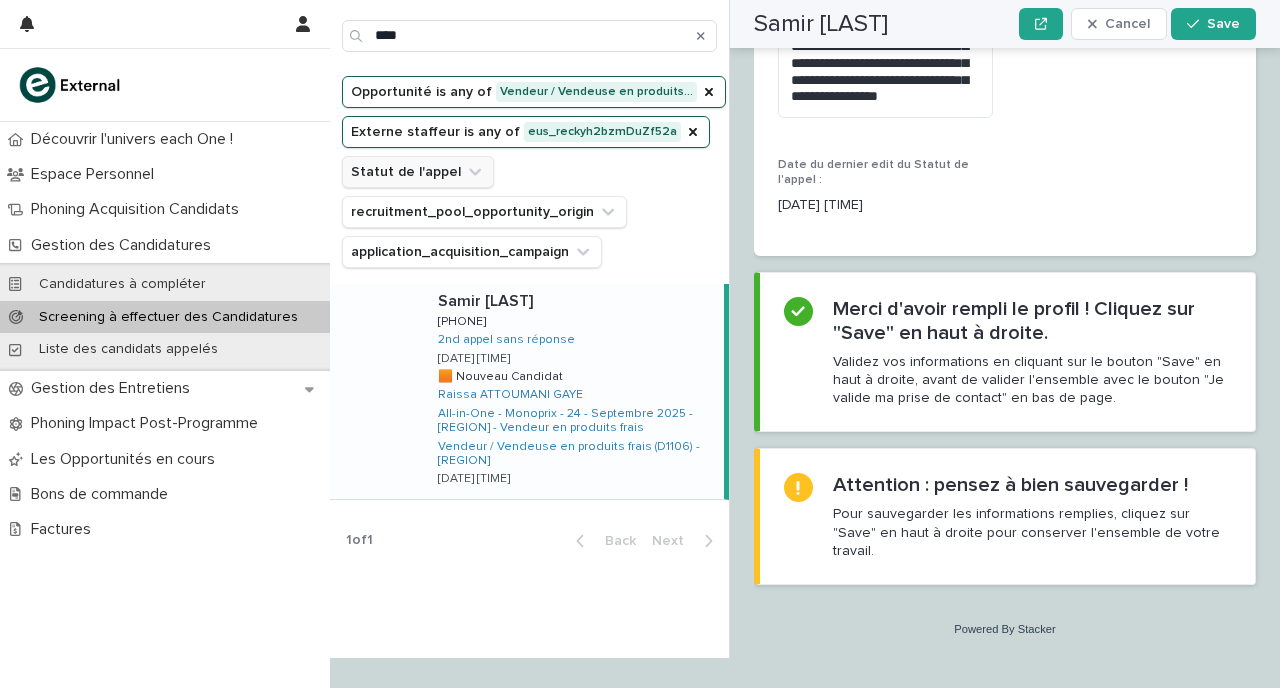 click on "[FIRST] [LAST] [FIRST] [LAST]   [PHONE] [PHONE]   2nd appel sans réponse   [DATE] [TIME] 🟧 Nouveau Candidat 🟧 Nouveau Candidat   [NAME] [LAST]   All-in-One - Monoprix - 24 - Septembre [YEAR] - Île-de-France - Vendeur en produits frais   Vendeur / Vendeuse en produits frais (D1106) - Île-de-France   [DATE] [TIME]" at bounding box center (573, 391) 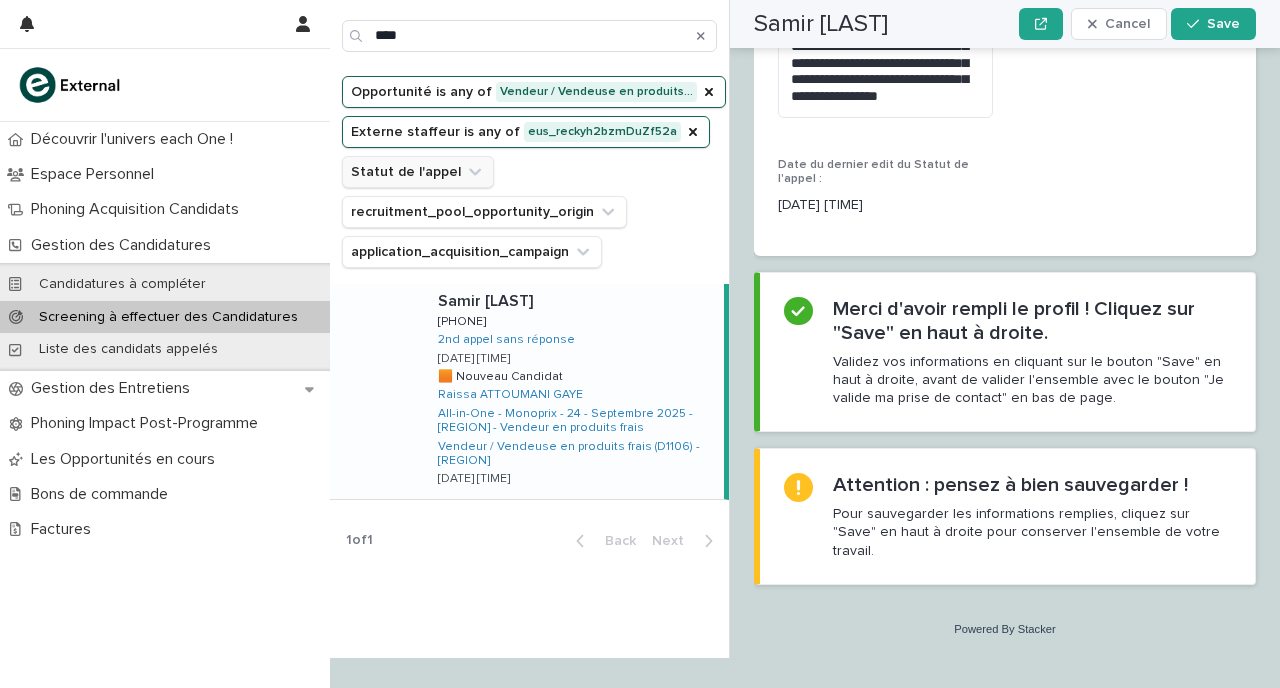 scroll, scrollTop: 2905, scrollLeft: 0, axis: vertical 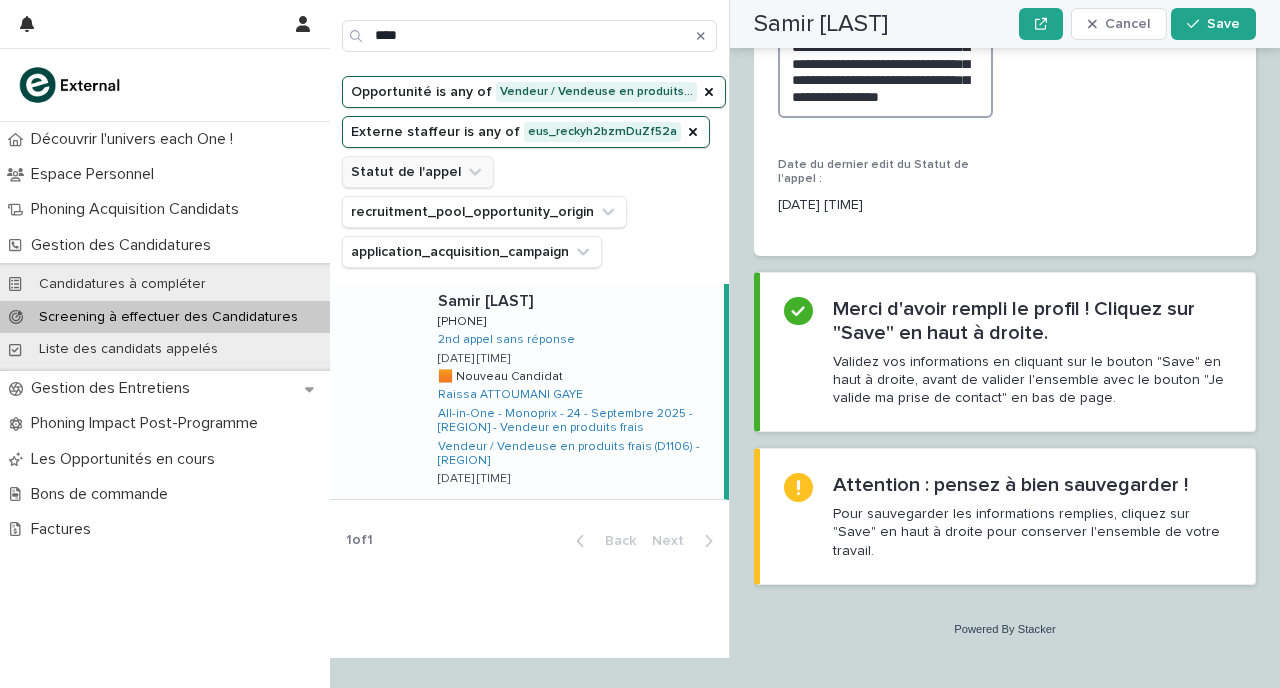 click on "**********" at bounding box center (885, 21) 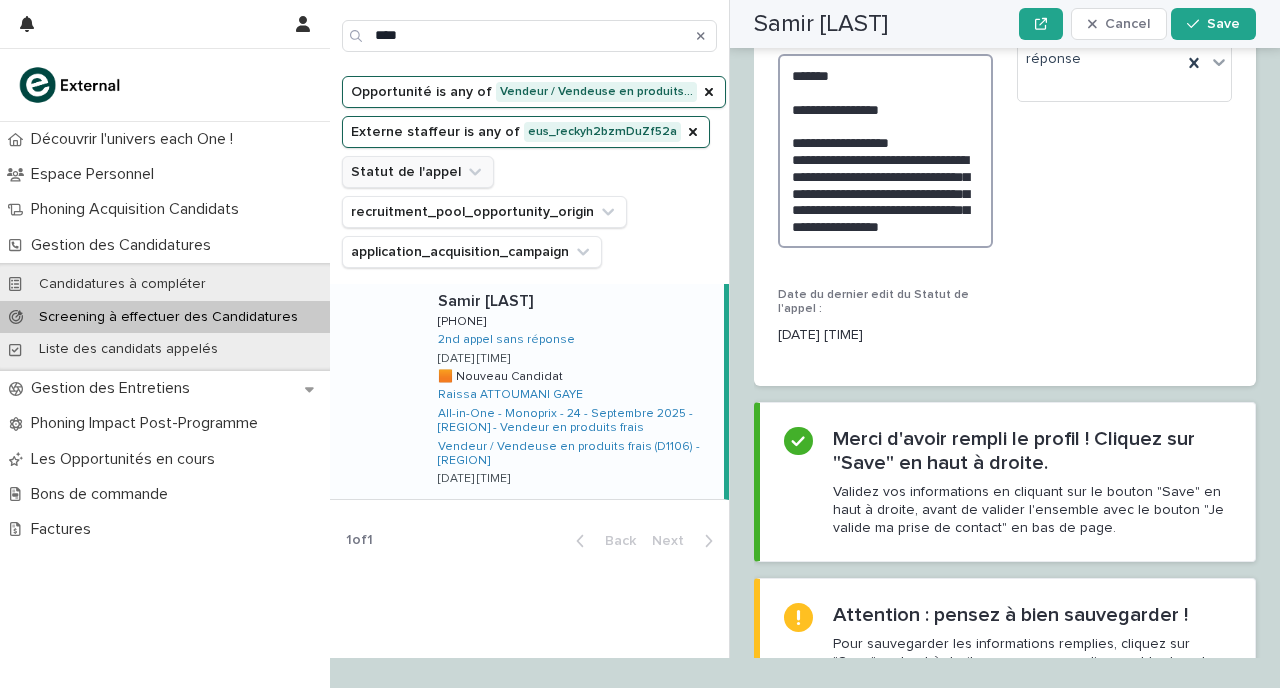scroll, scrollTop: 2735, scrollLeft: 0, axis: vertical 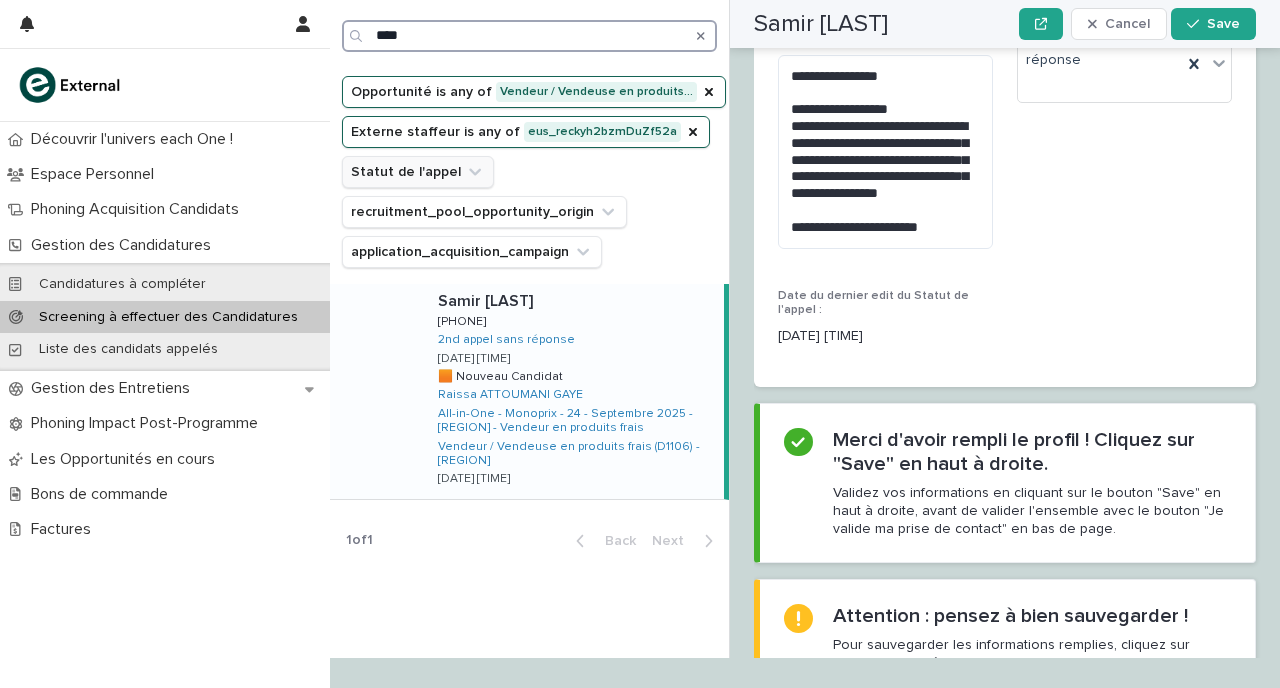 click on "****" at bounding box center (529, 36) 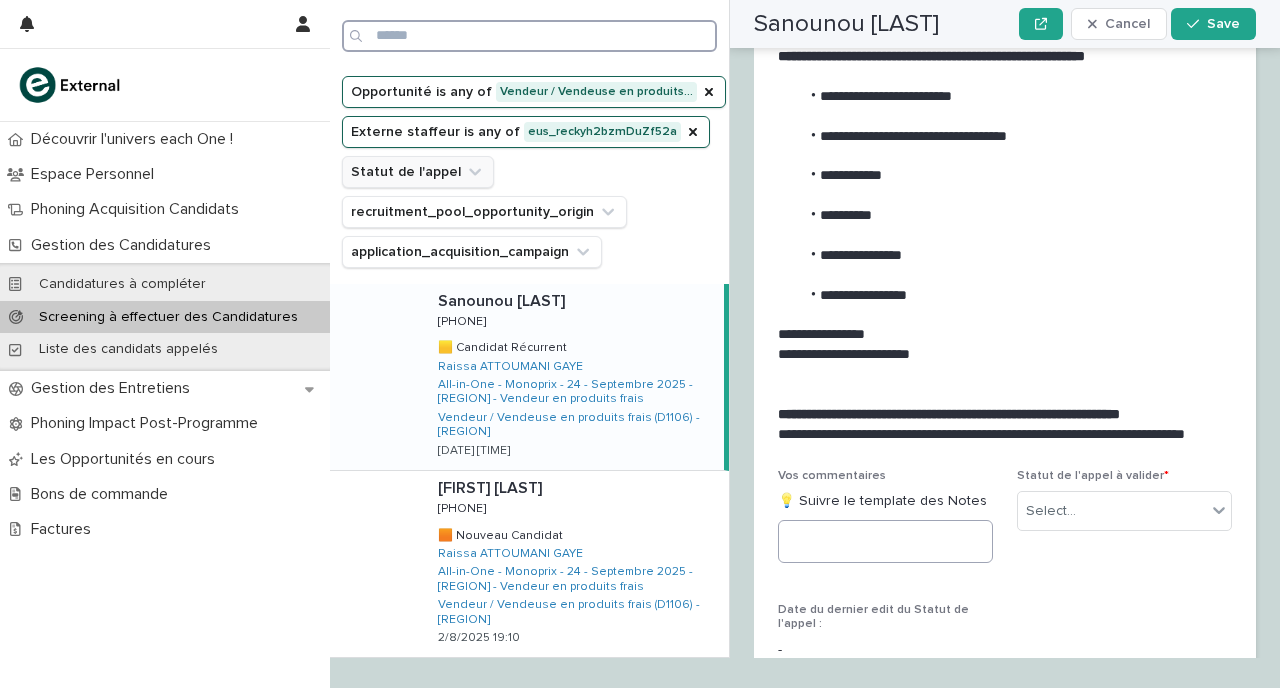 scroll, scrollTop: 2285, scrollLeft: 0, axis: vertical 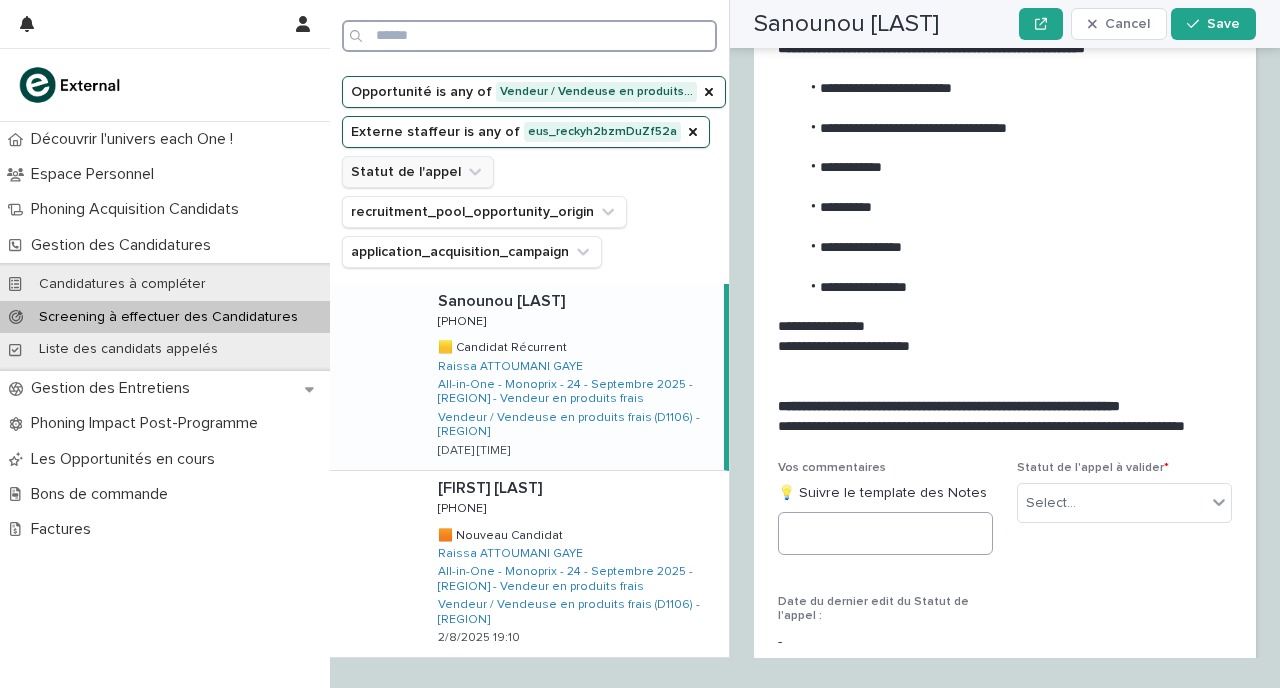 type 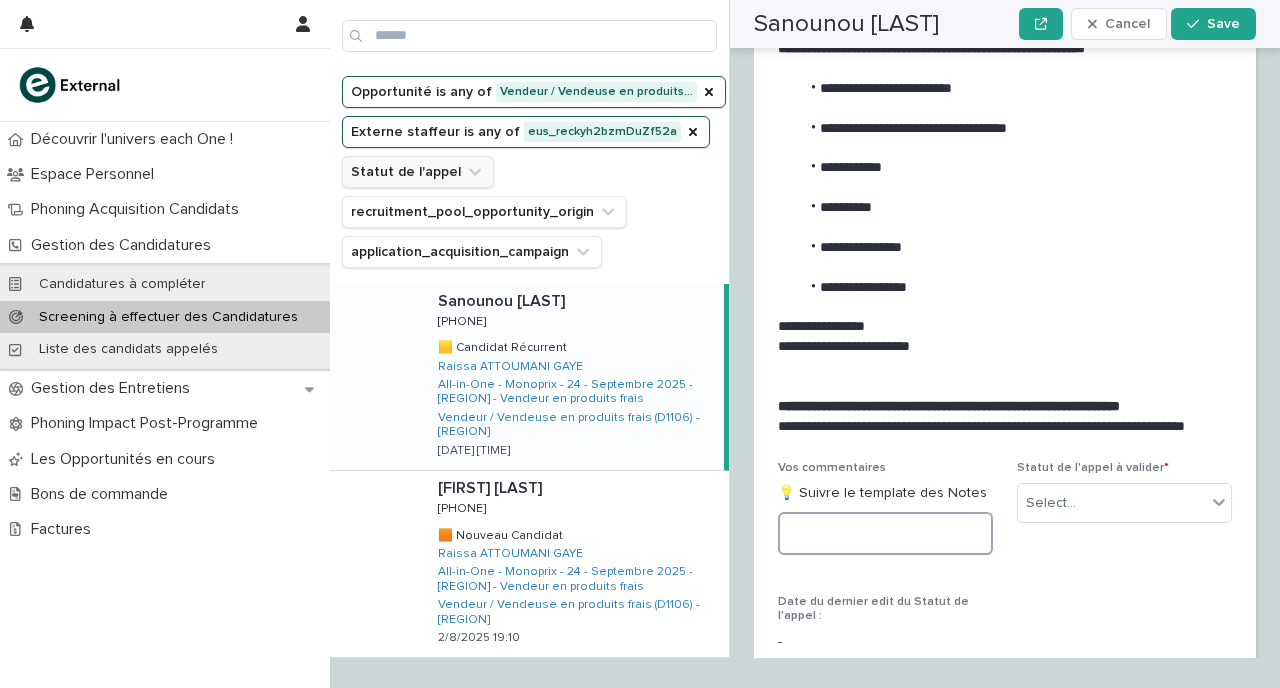 click at bounding box center [885, 533] 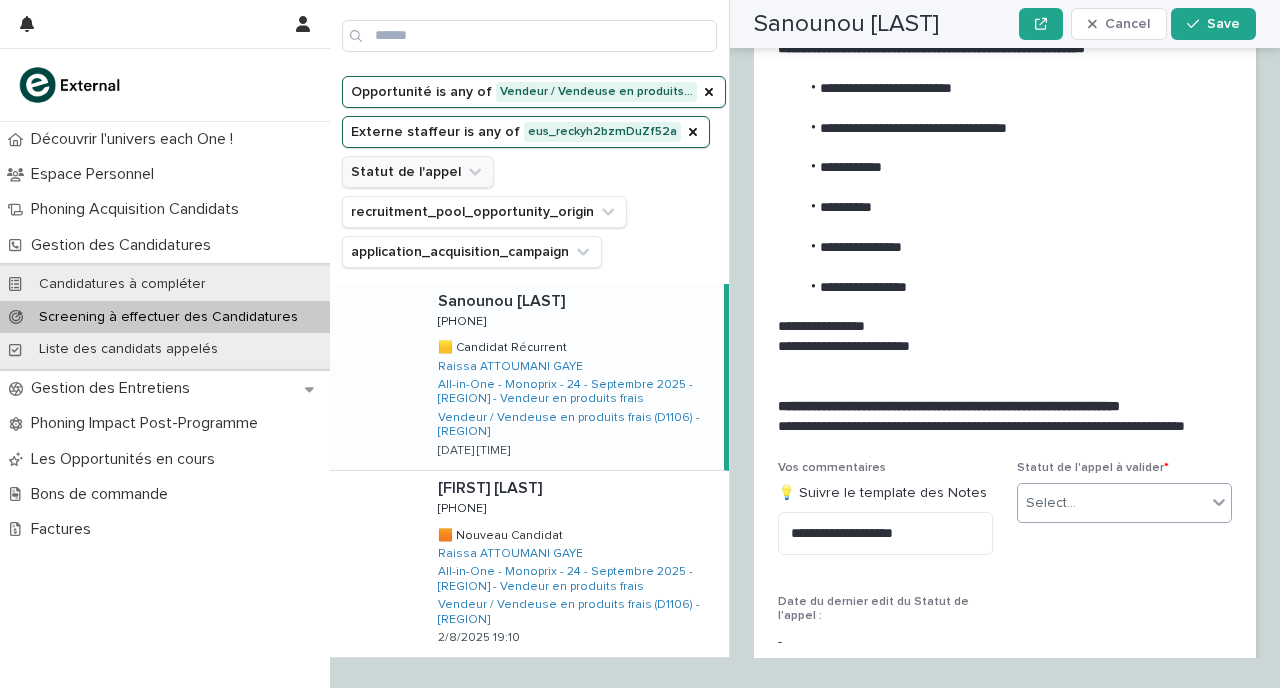 click on "Select..." at bounding box center [1112, 503] 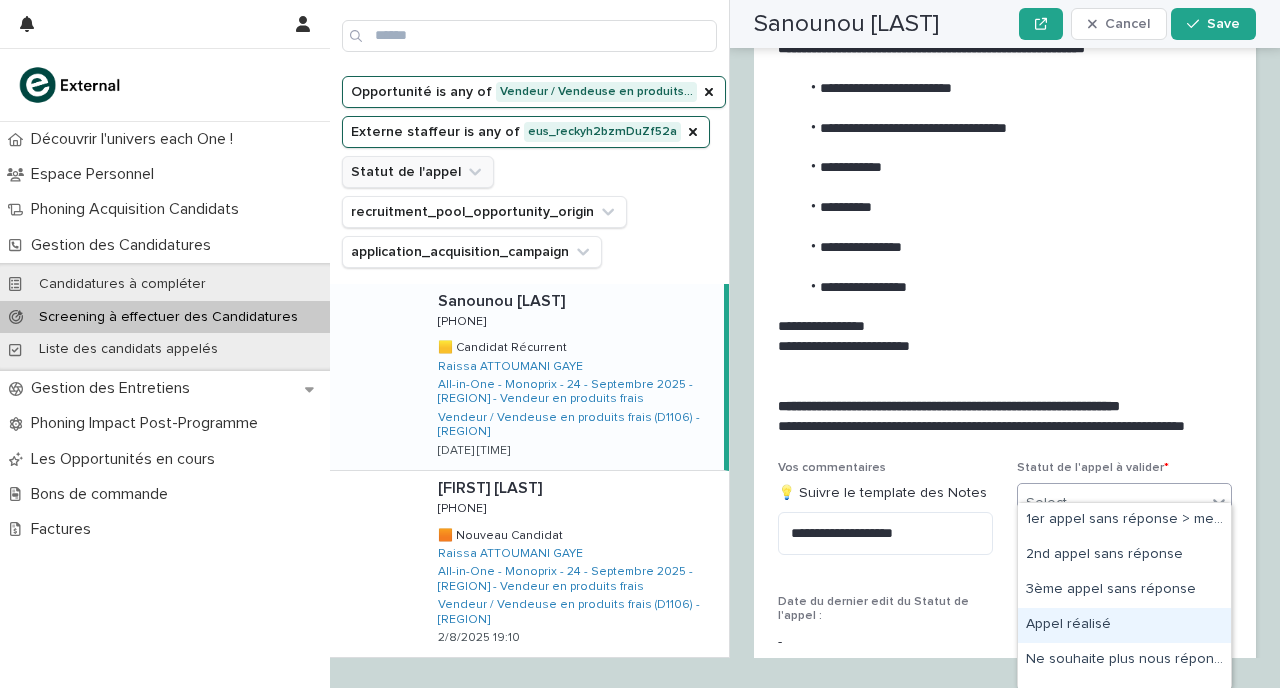 click on "Appel réalisé" at bounding box center (1124, 625) 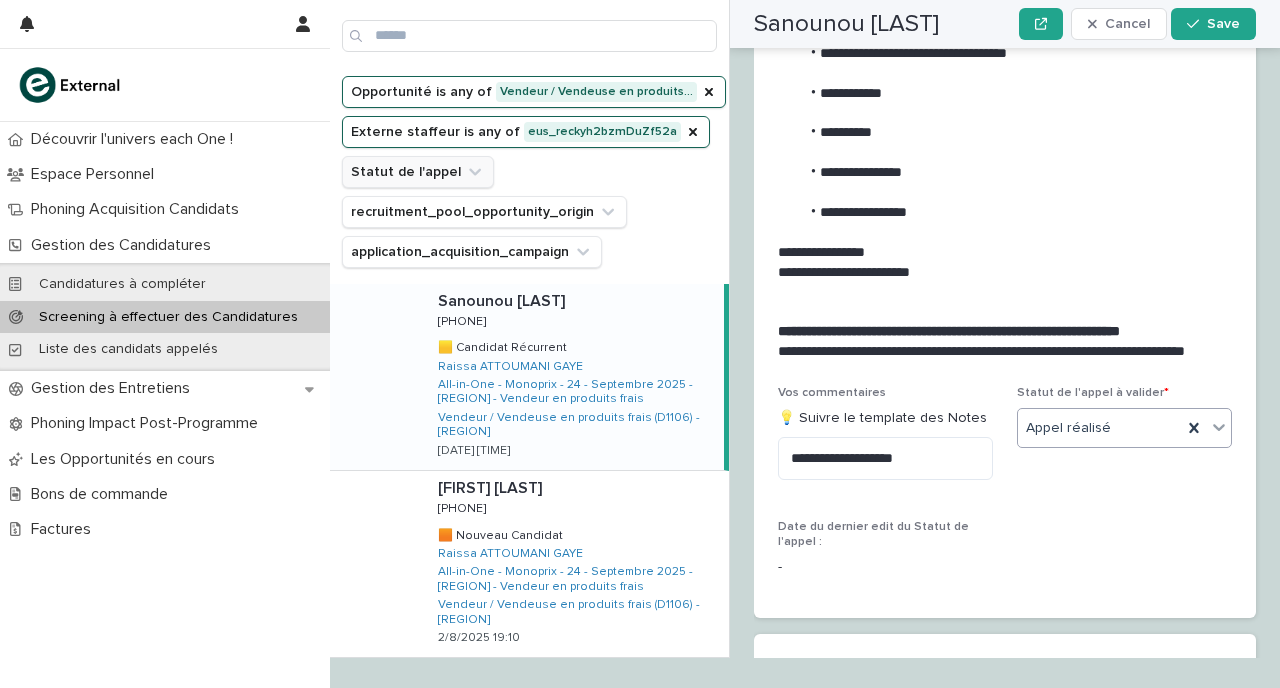 scroll, scrollTop: 2425, scrollLeft: 0, axis: vertical 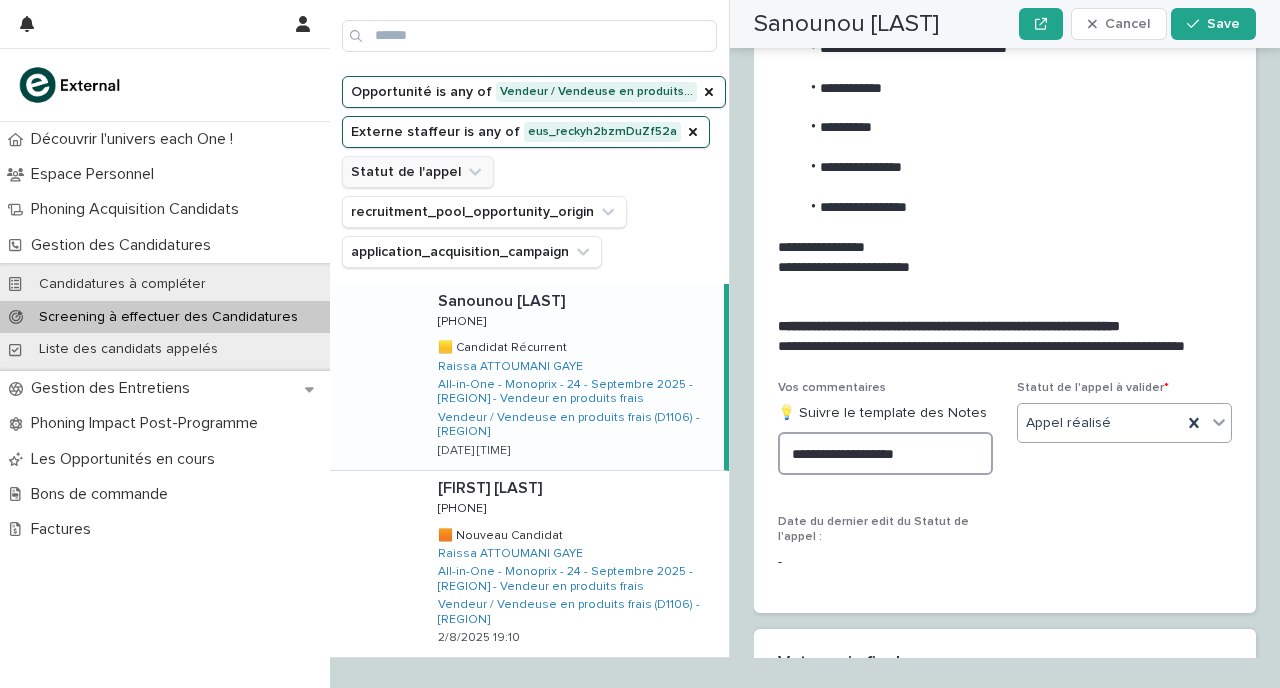 click on "**********" at bounding box center [885, 453] 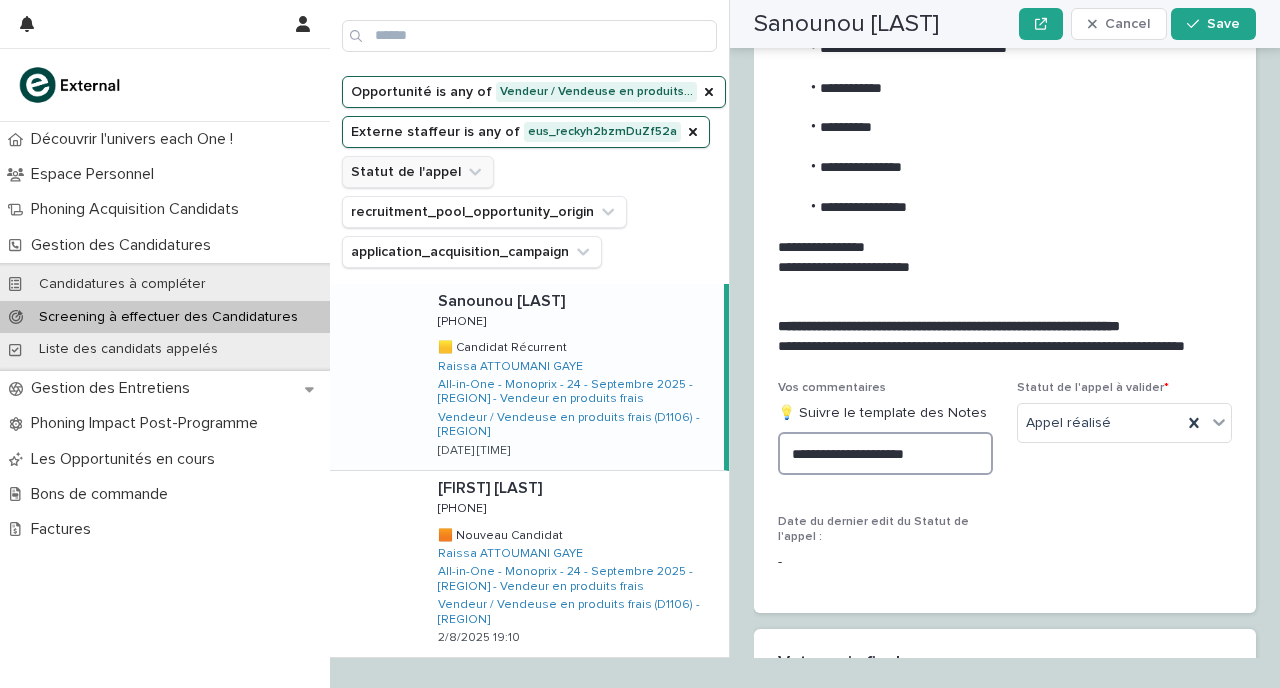 paste on "**********" 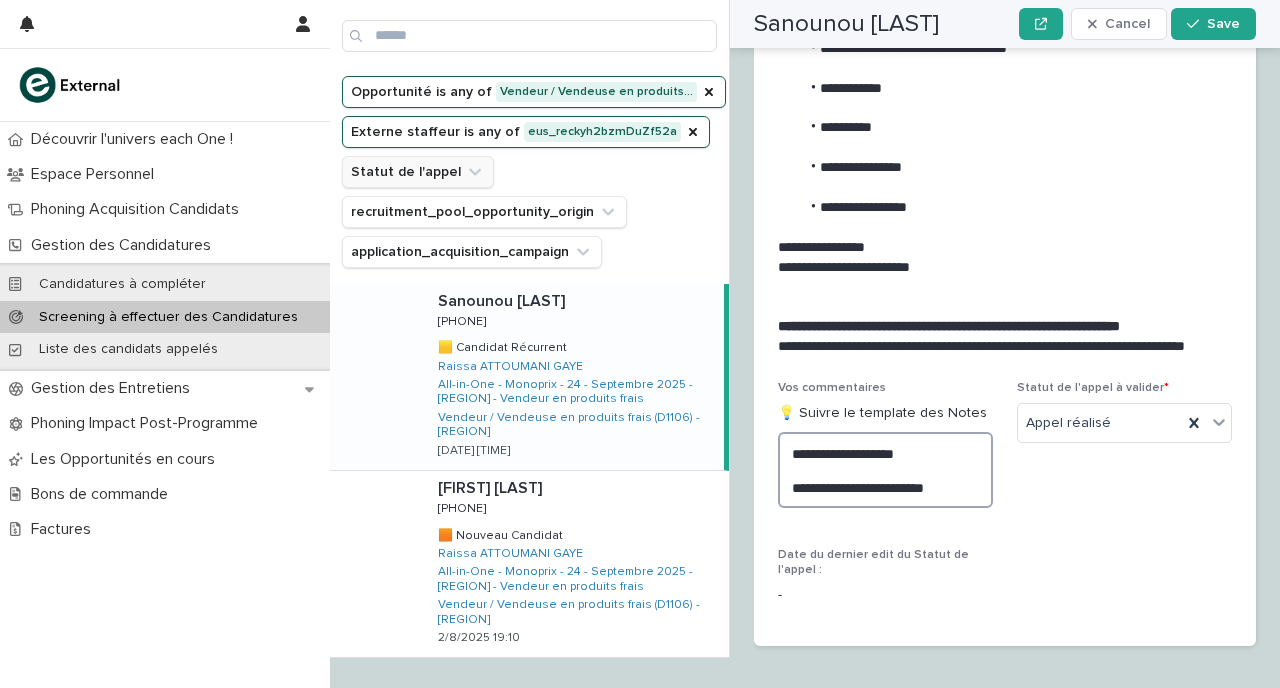 scroll, scrollTop: 2594, scrollLeft: 0, axis: vertical 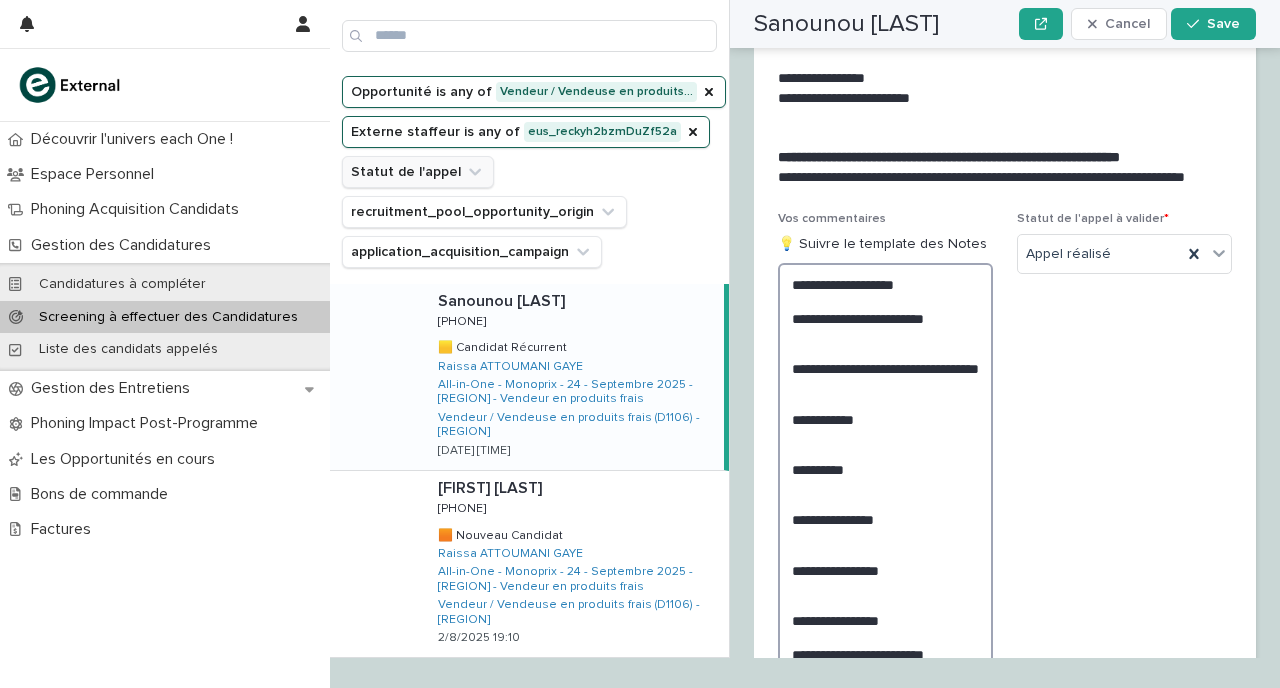 click on "**********" at bounding box center (885, 477) 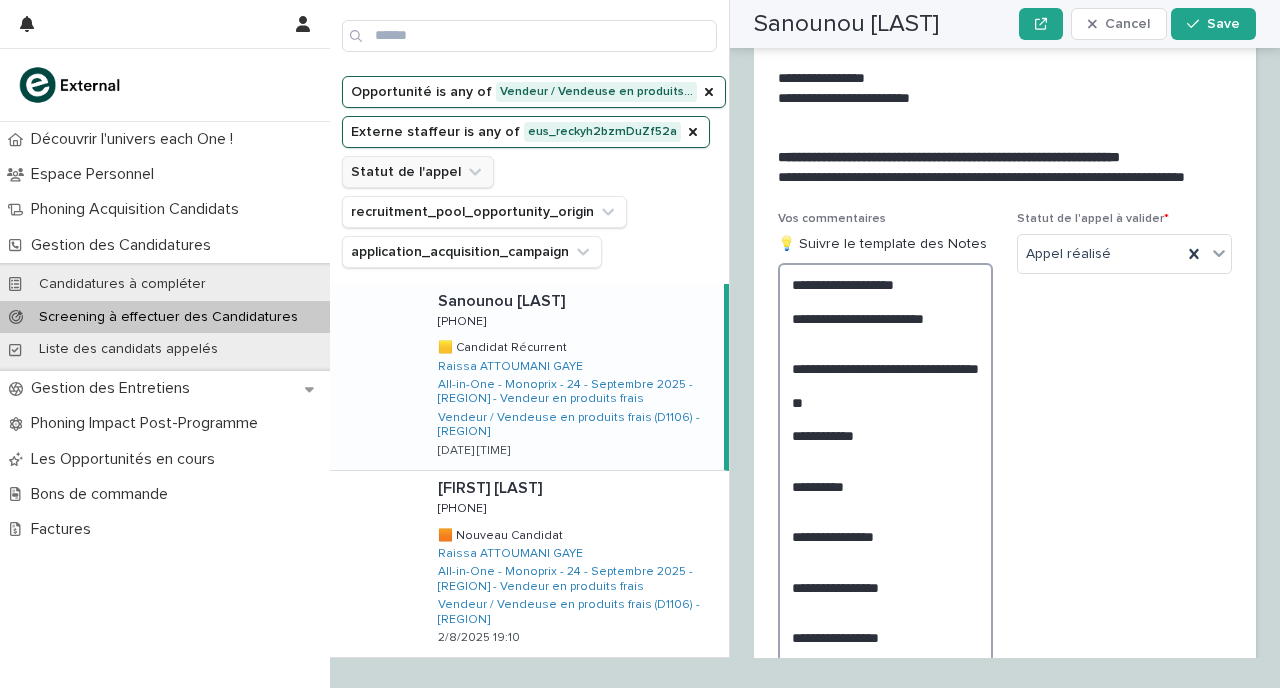 click on "**********" at bounding box center (885, 486) 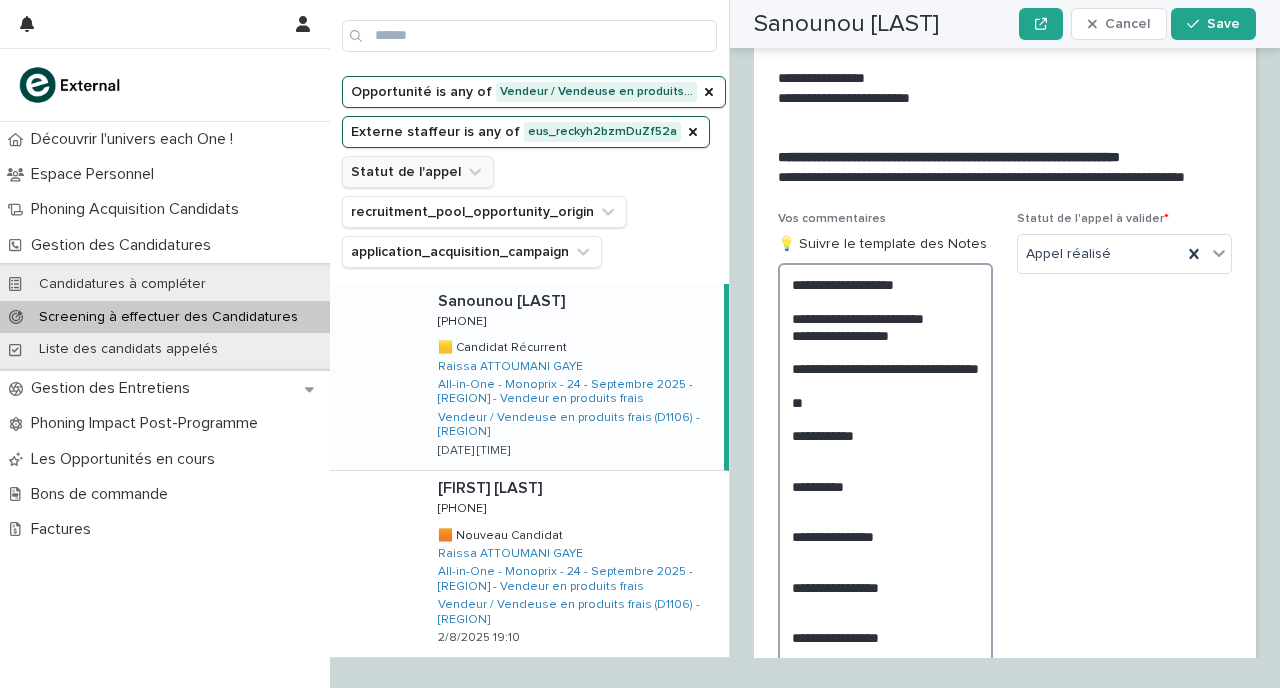 click on "**********" at bounding box center [885, 486] 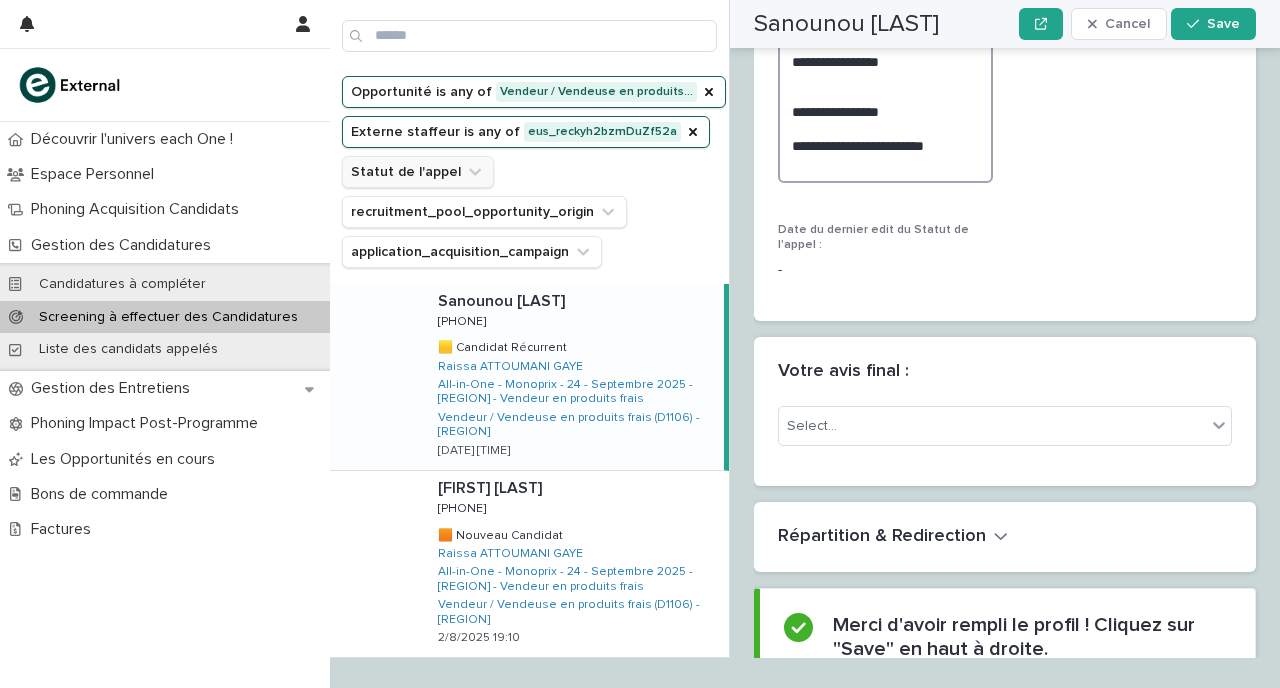 drag, startPoint x: 836, startPoint y: 262, endPoint x: 1028, endPoint y: 687, distance: 466.35715 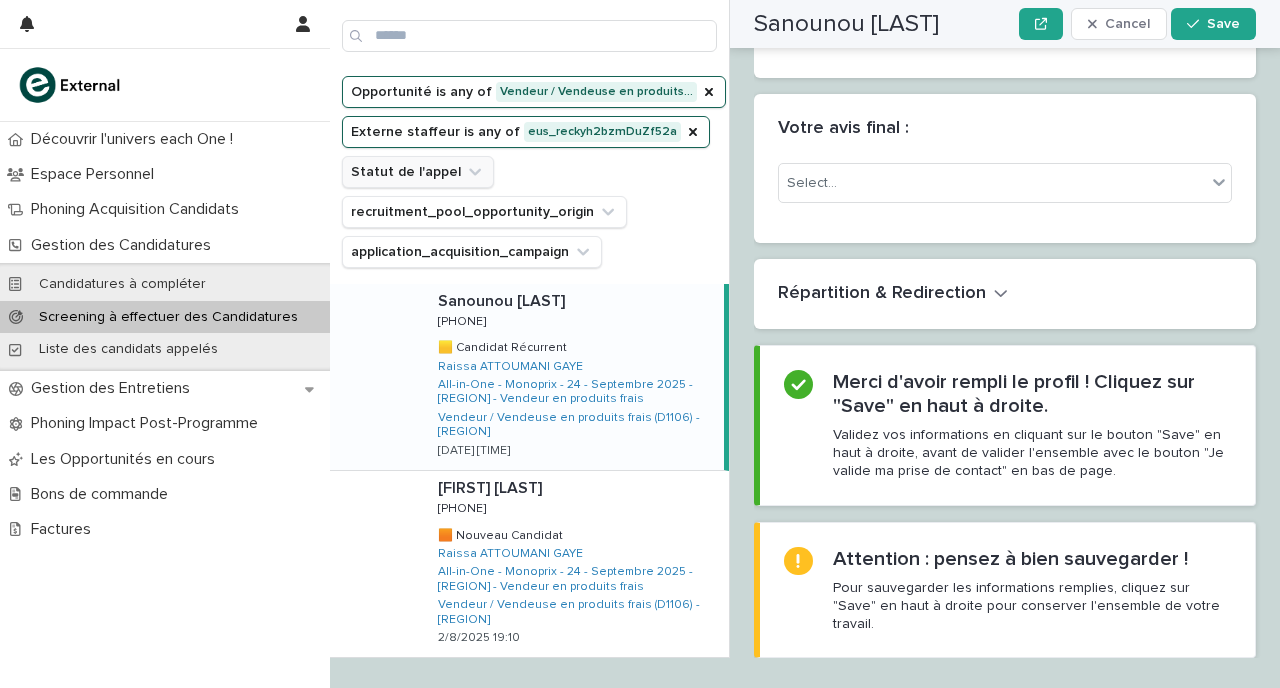 scroll, scrollTop: 2882, scrollLeft: 0, axis: vertical 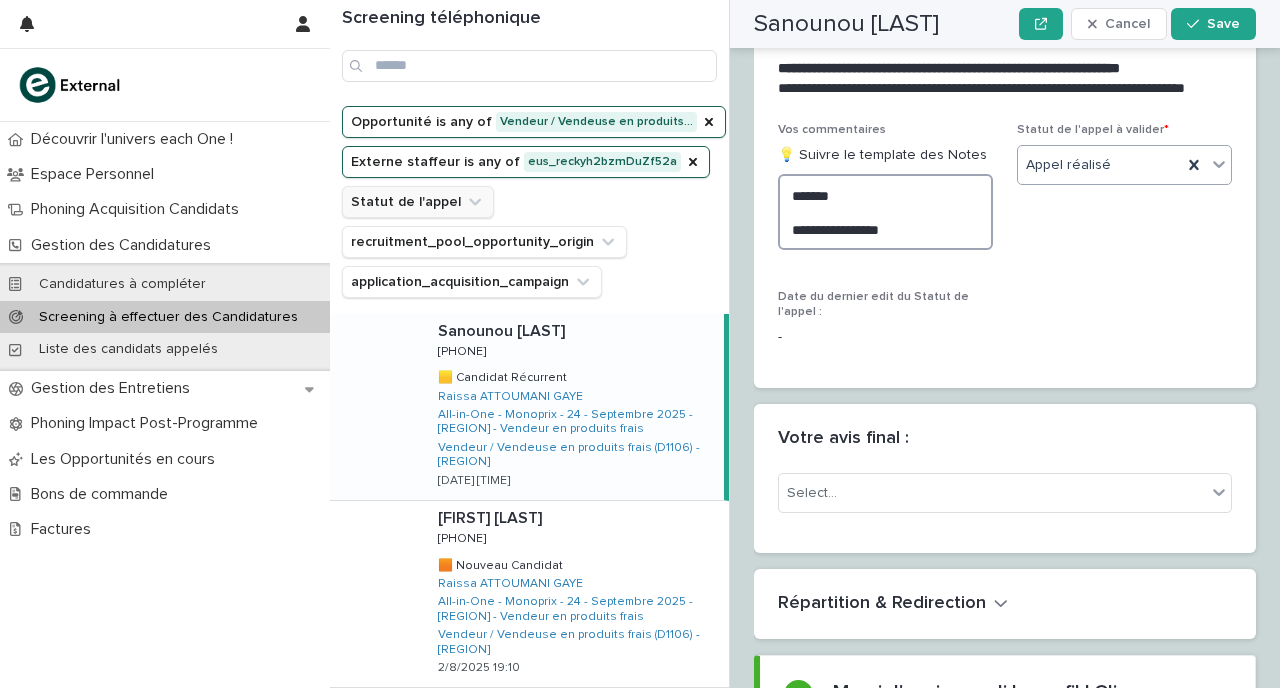 type on "**********" 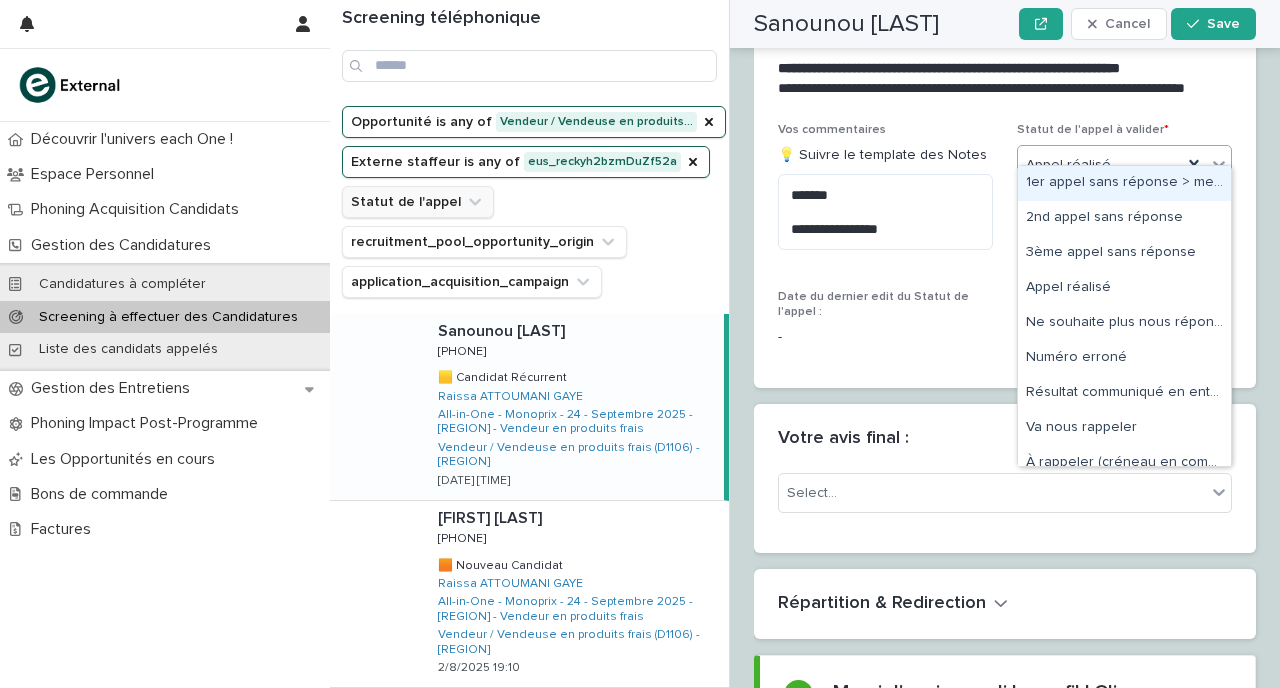 click on "1er appel sans réponse > message laissé" at bounding box center [1124, 183] 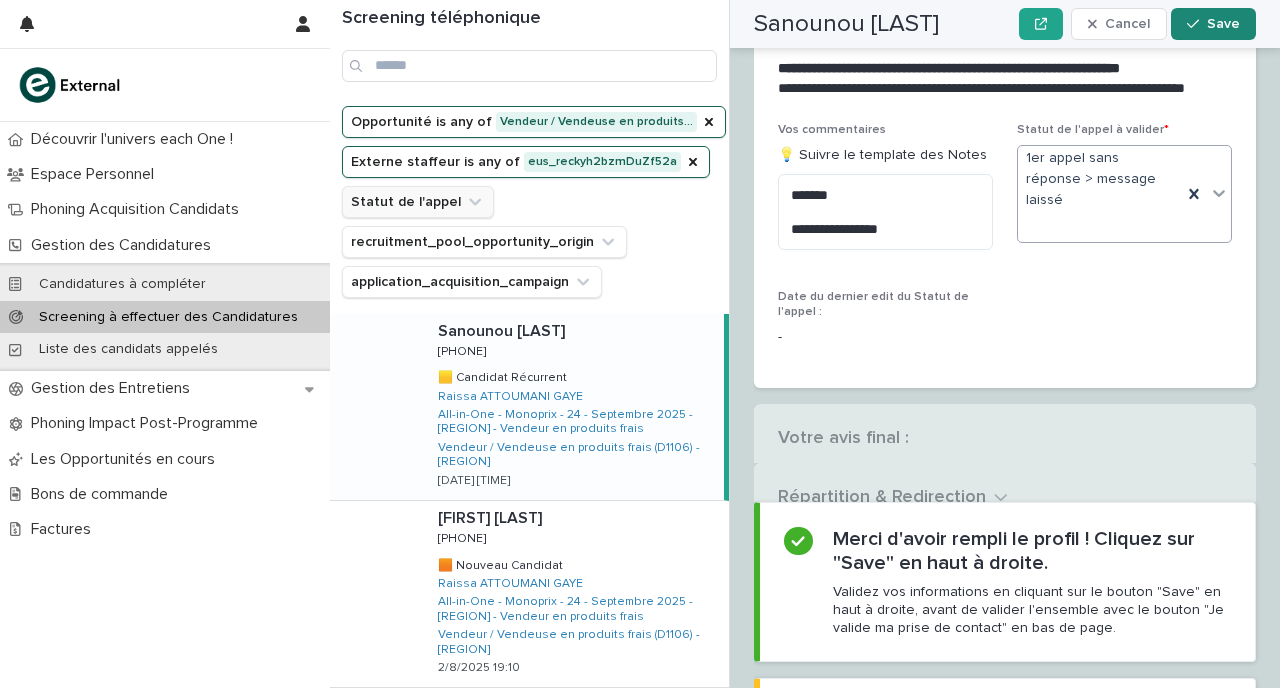 click on "Save" at bounding box center [1223, 24] 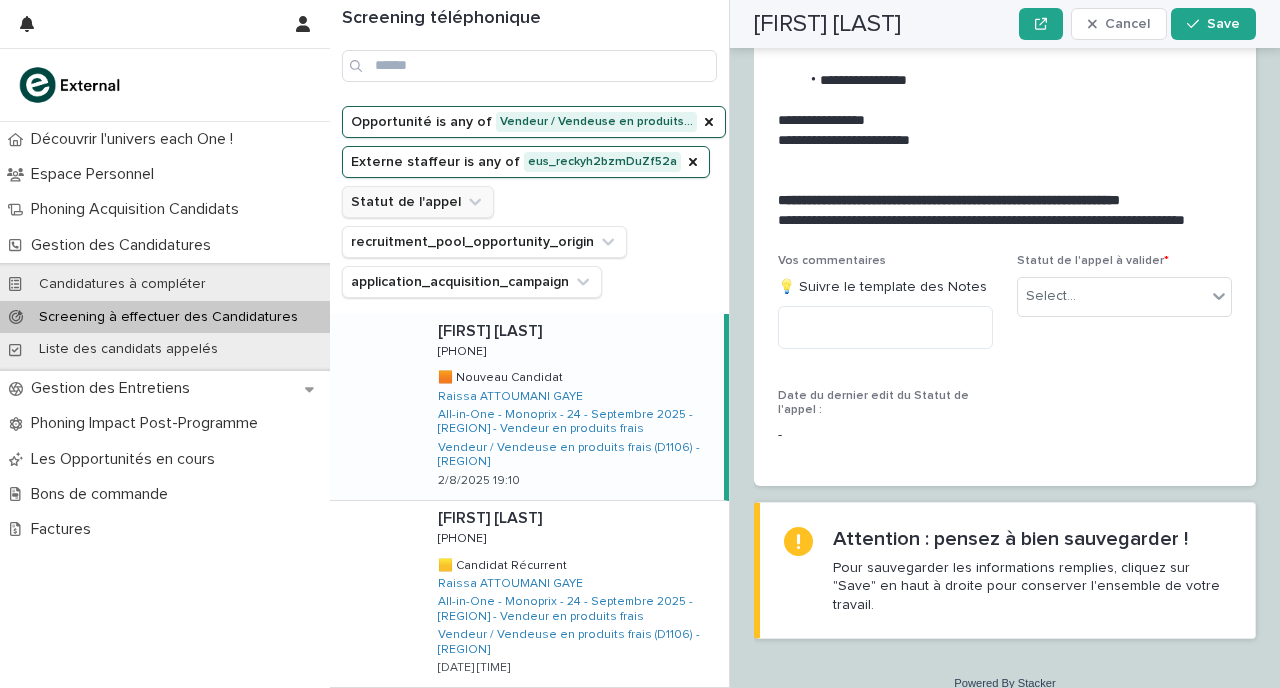 scroll, scrollTop: 2347, scrollLeft: 0, axis: vertical 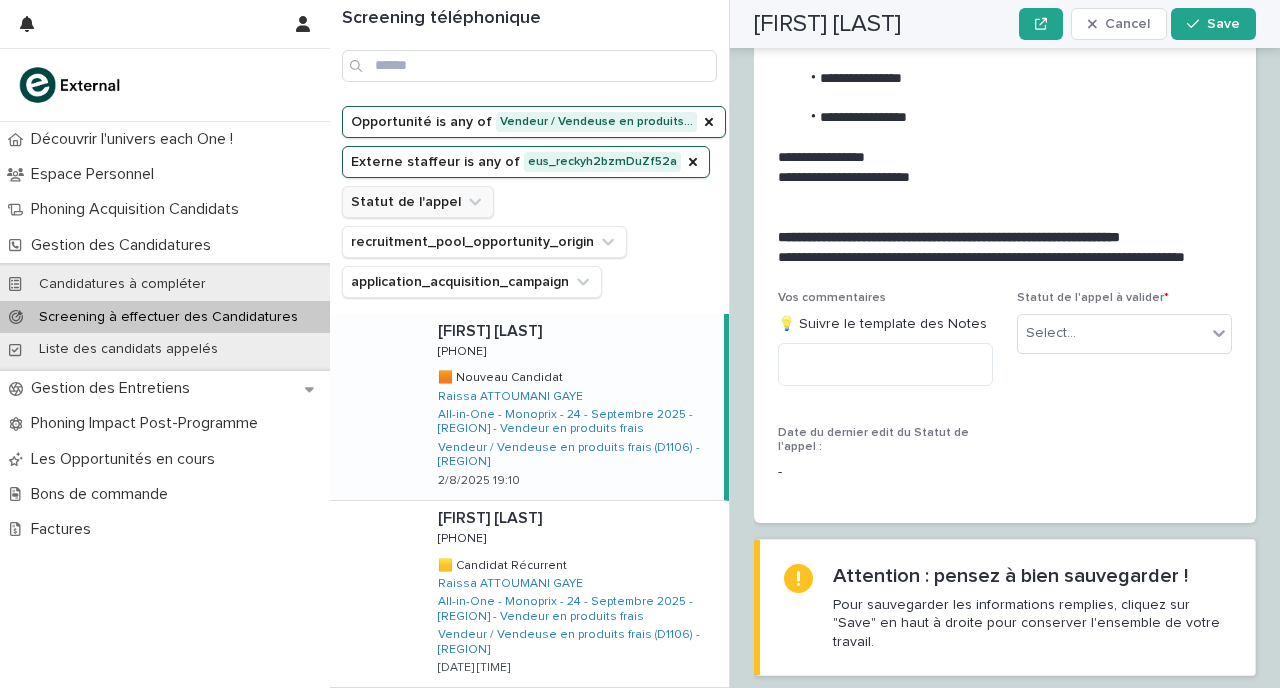 click on "[FIRST] [LAST] [FIRST] [LAST]   [PHONE] [PHONE]   🟧 Nouveau Candidat 🟧 Nouveau Candidat   [FIRST] [LAST]   All-in-One - Monoprix - 24 - Septembre 2025 - [REGION] - Vendeur en produits frais   Vendeur / Vendeuse en produits frais (D1106) - [REGION]   [DATE] [TIME]" at bounding box center [573, 407] 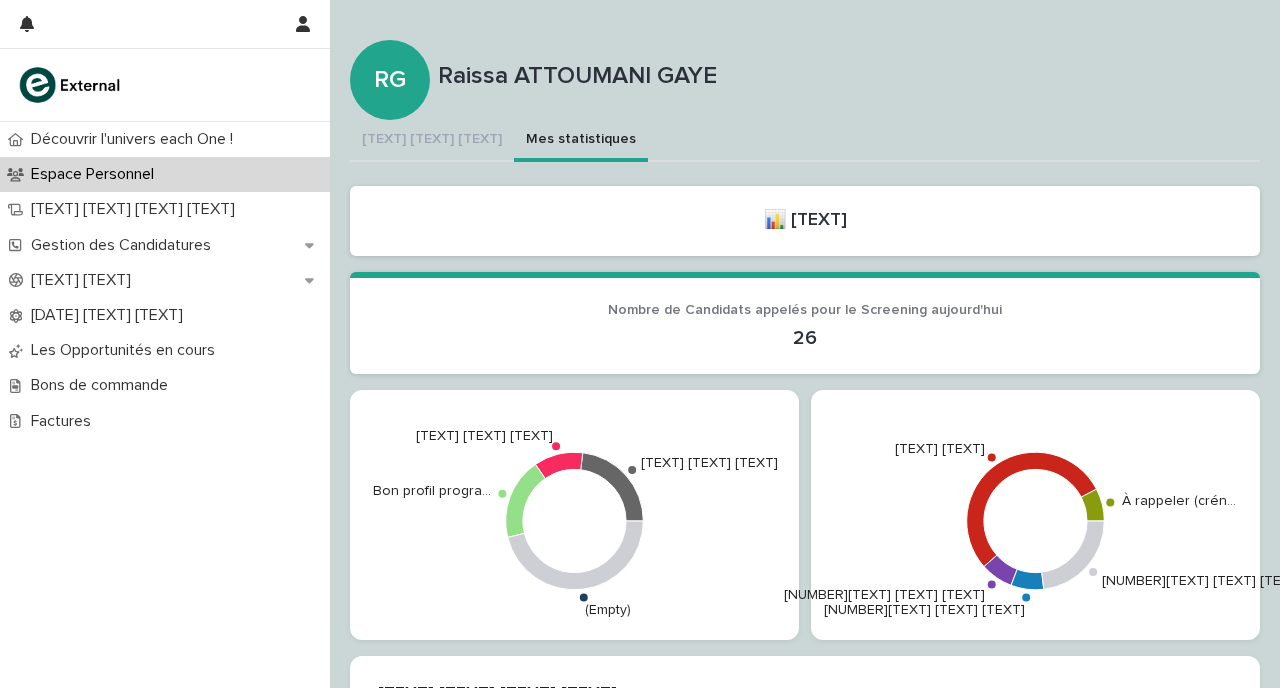 scroll, scrollTop: 0, scrollLeft: 0, axis: both 